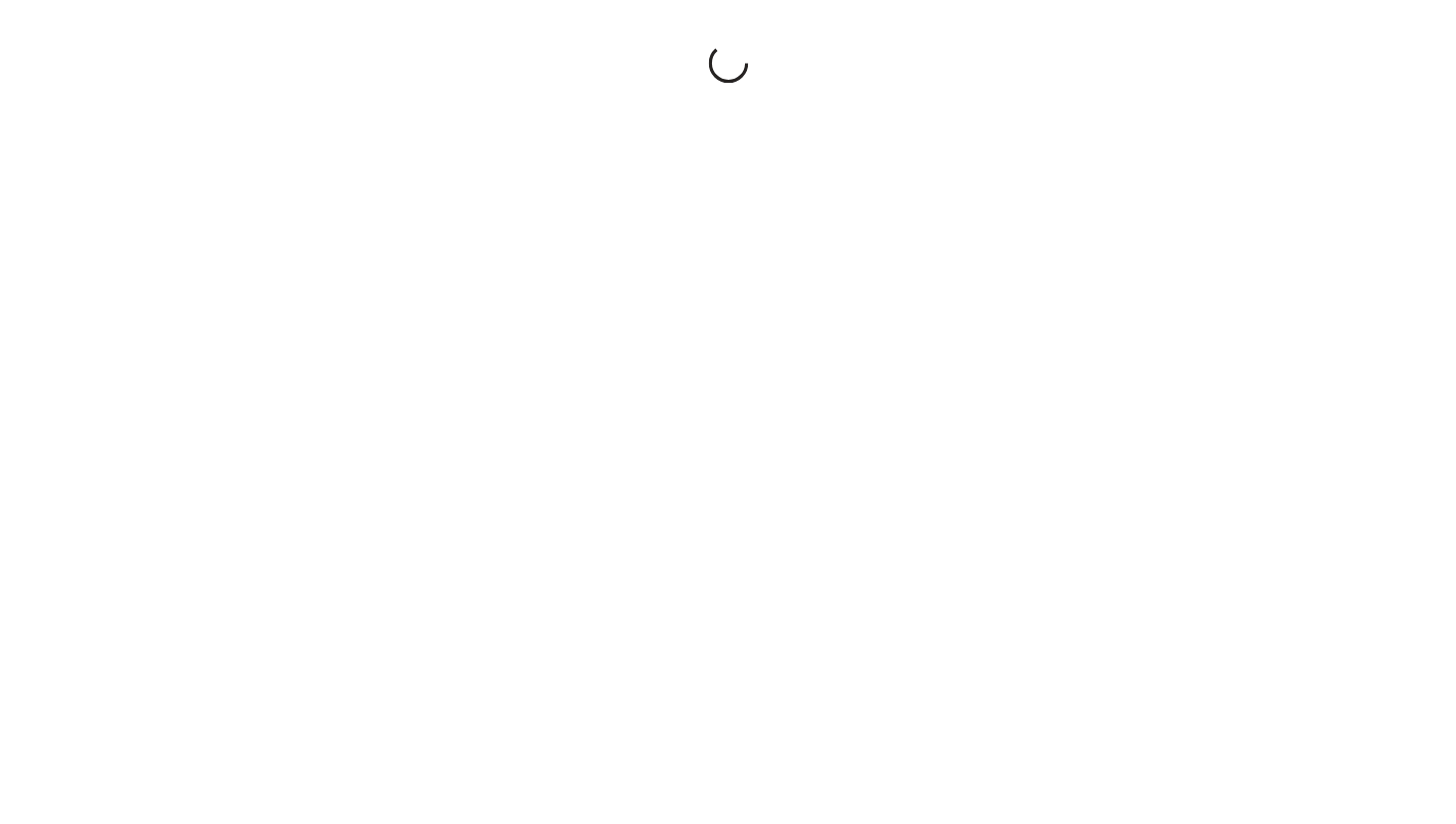 scroll, scrollTop: 0, scrollLeft: 0, axis: both 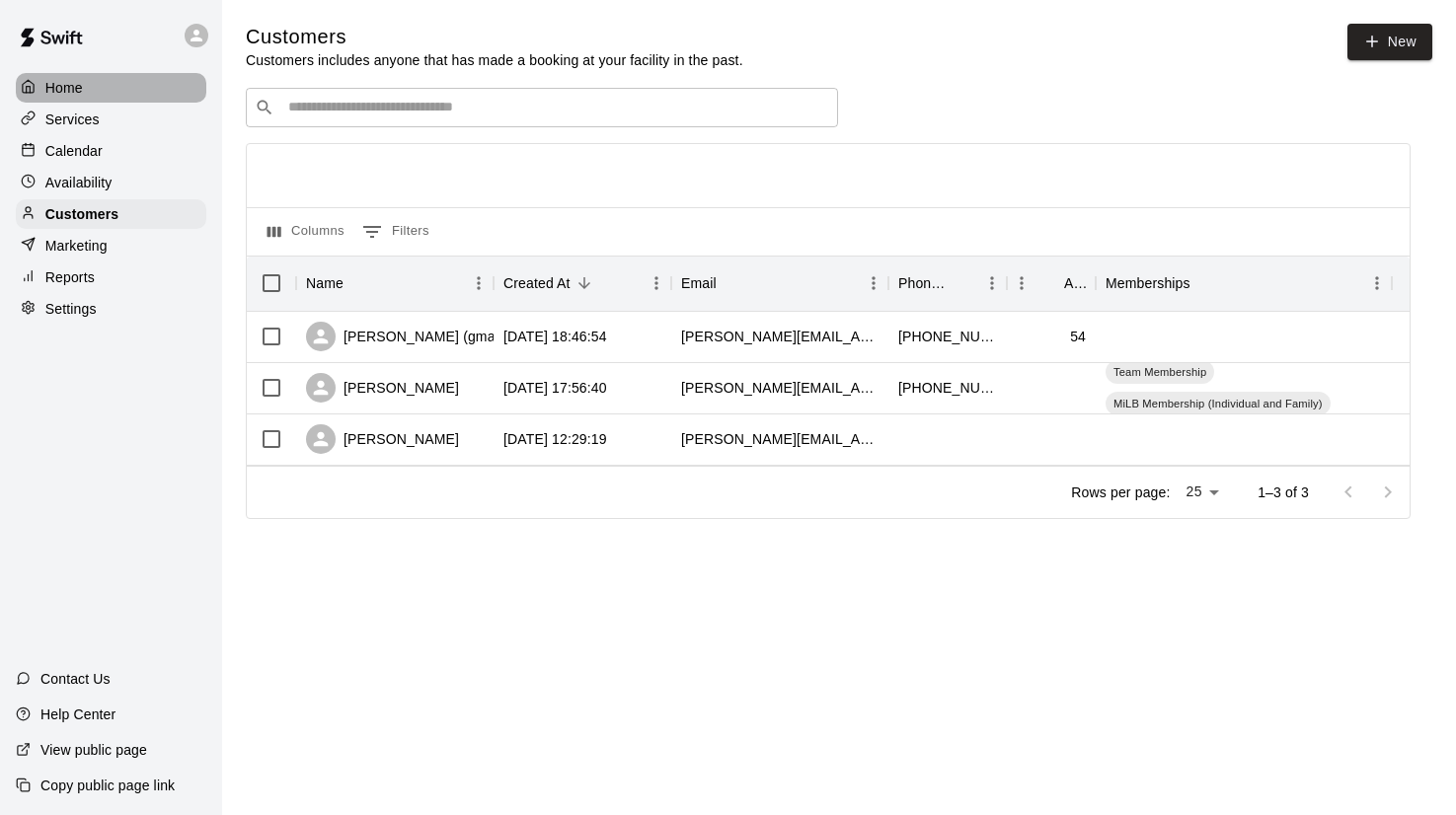 click on "Home" at bounding box center (111, 88) 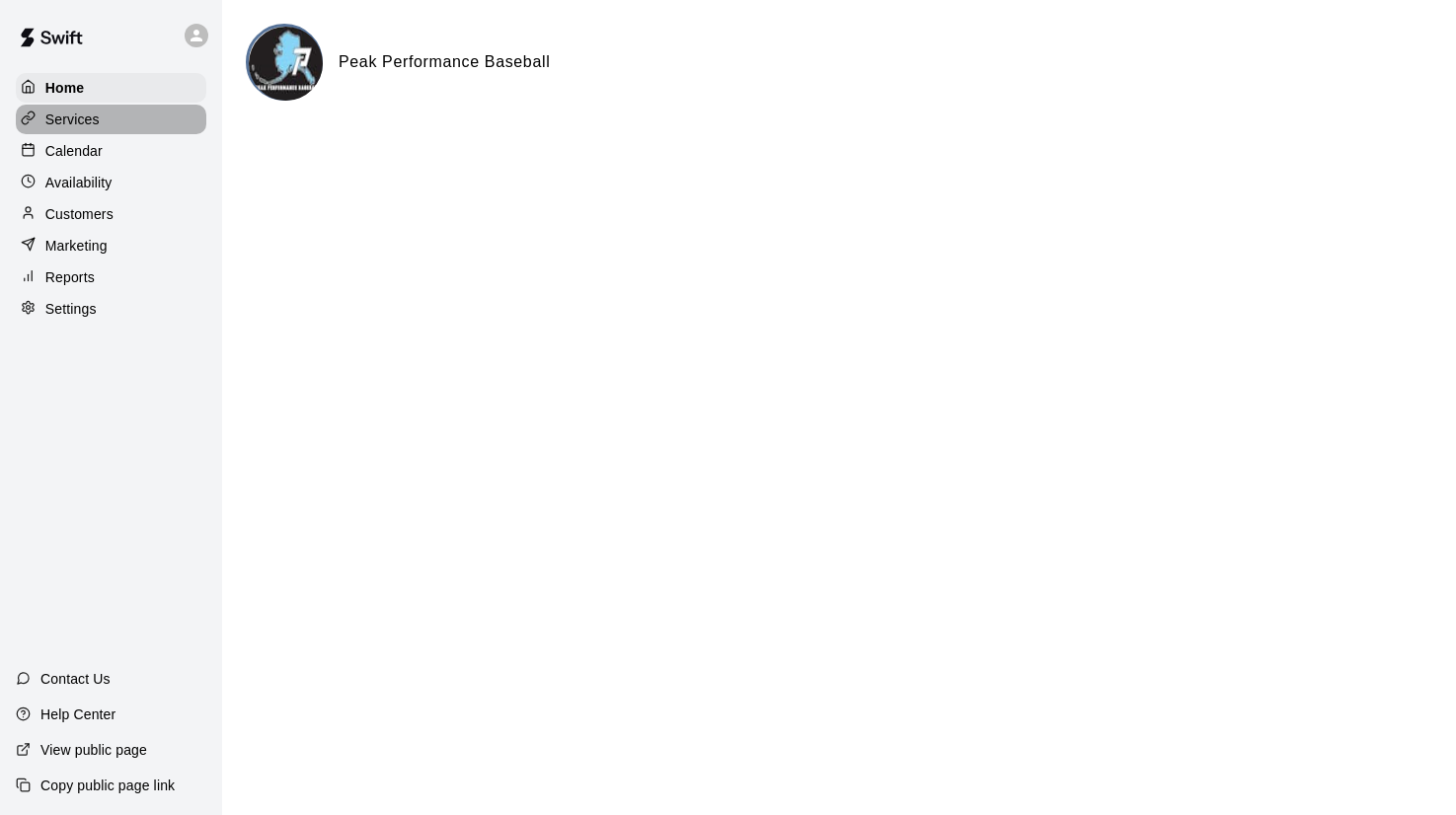 click on "Services" at bounding box center [72, 119] 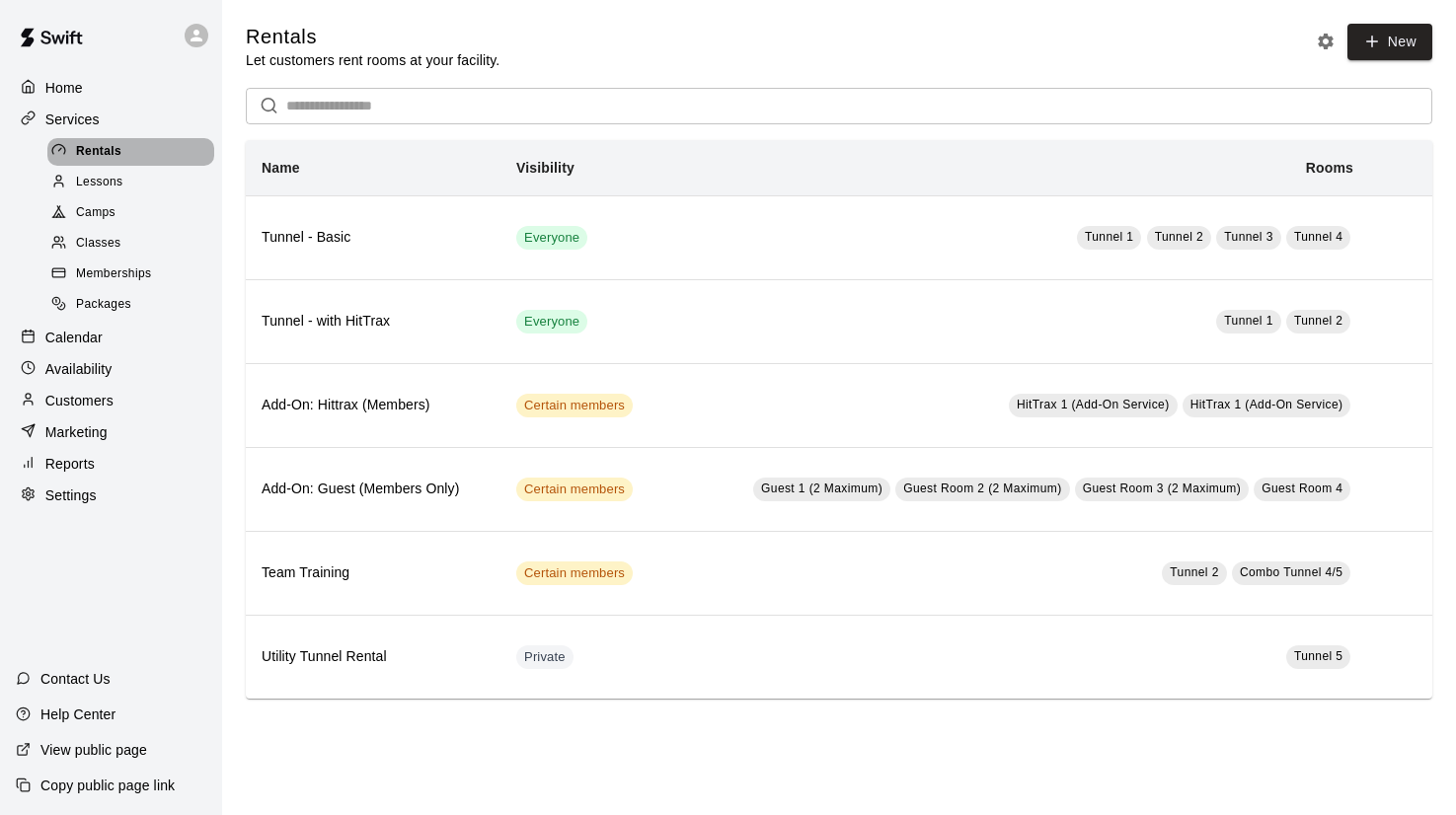 click on "Rentals" at bounding box center (130, 152) 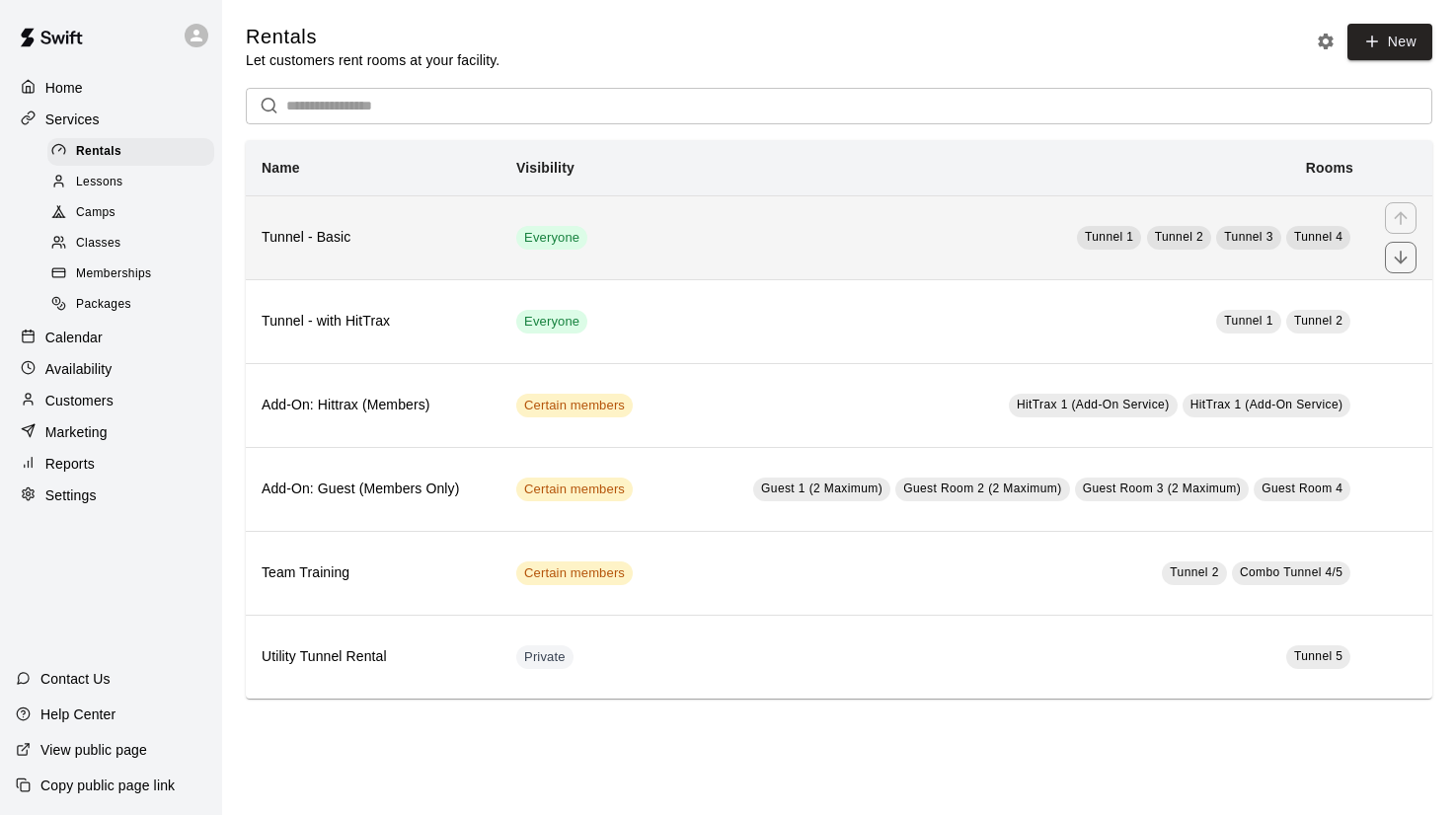 click on "Tunnel - Basic" at bounding box center [373, 238] 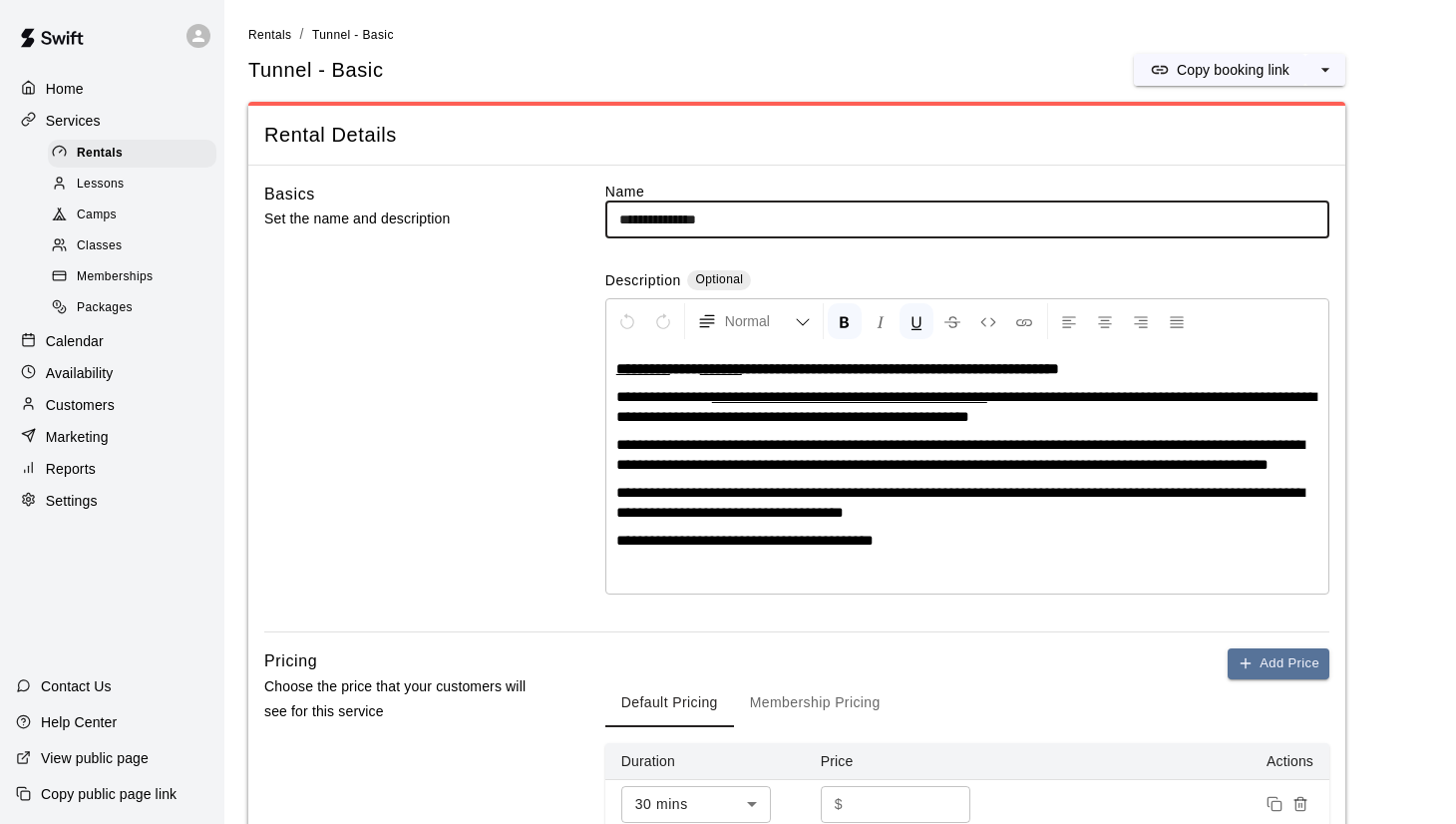drag, startPoint x: 682, startPoint y: 215, endPoint x: 768, endPoint y: 221, distance: 86.209048 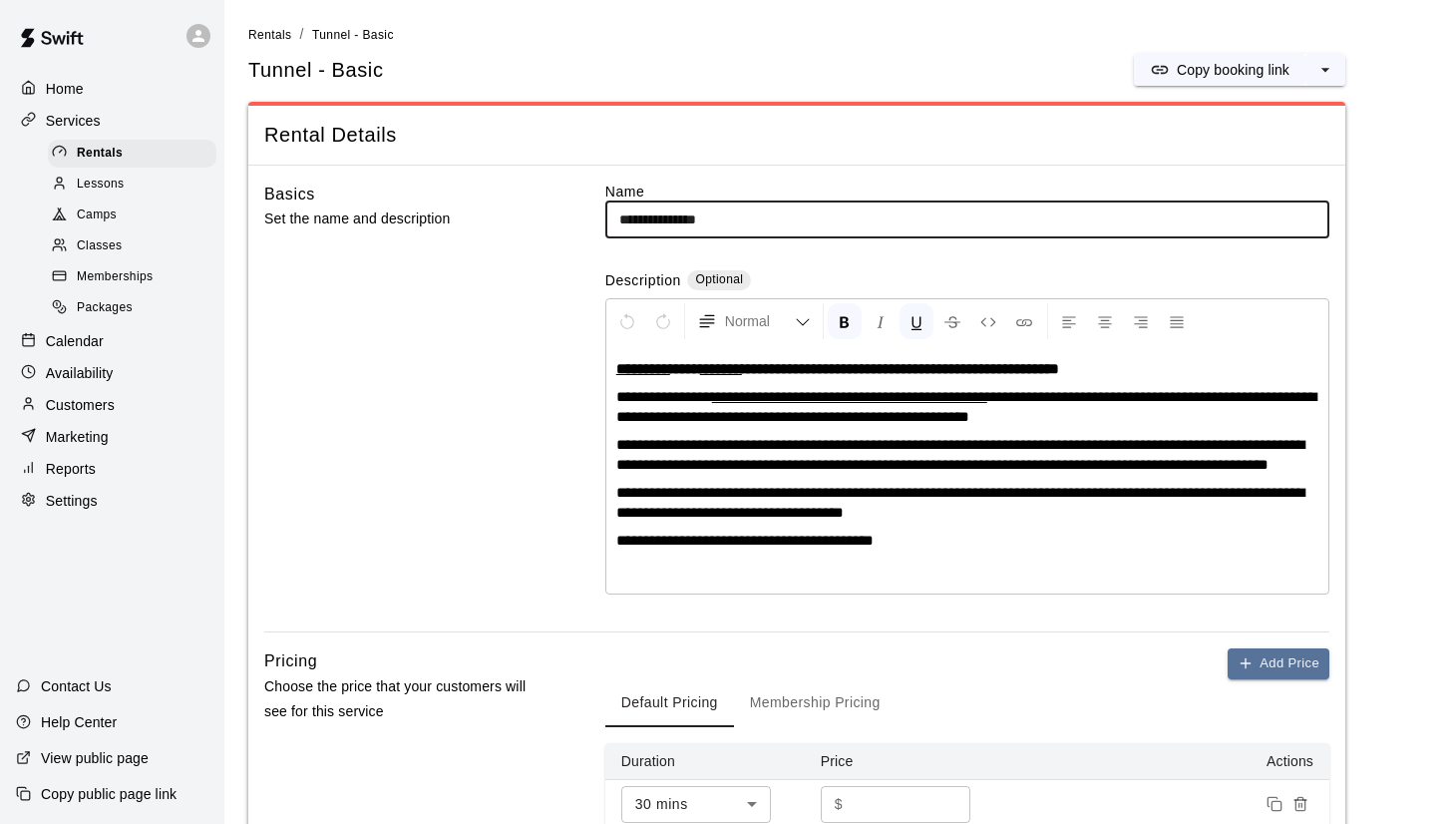 click on "**********" at bounding box center (967, 219) 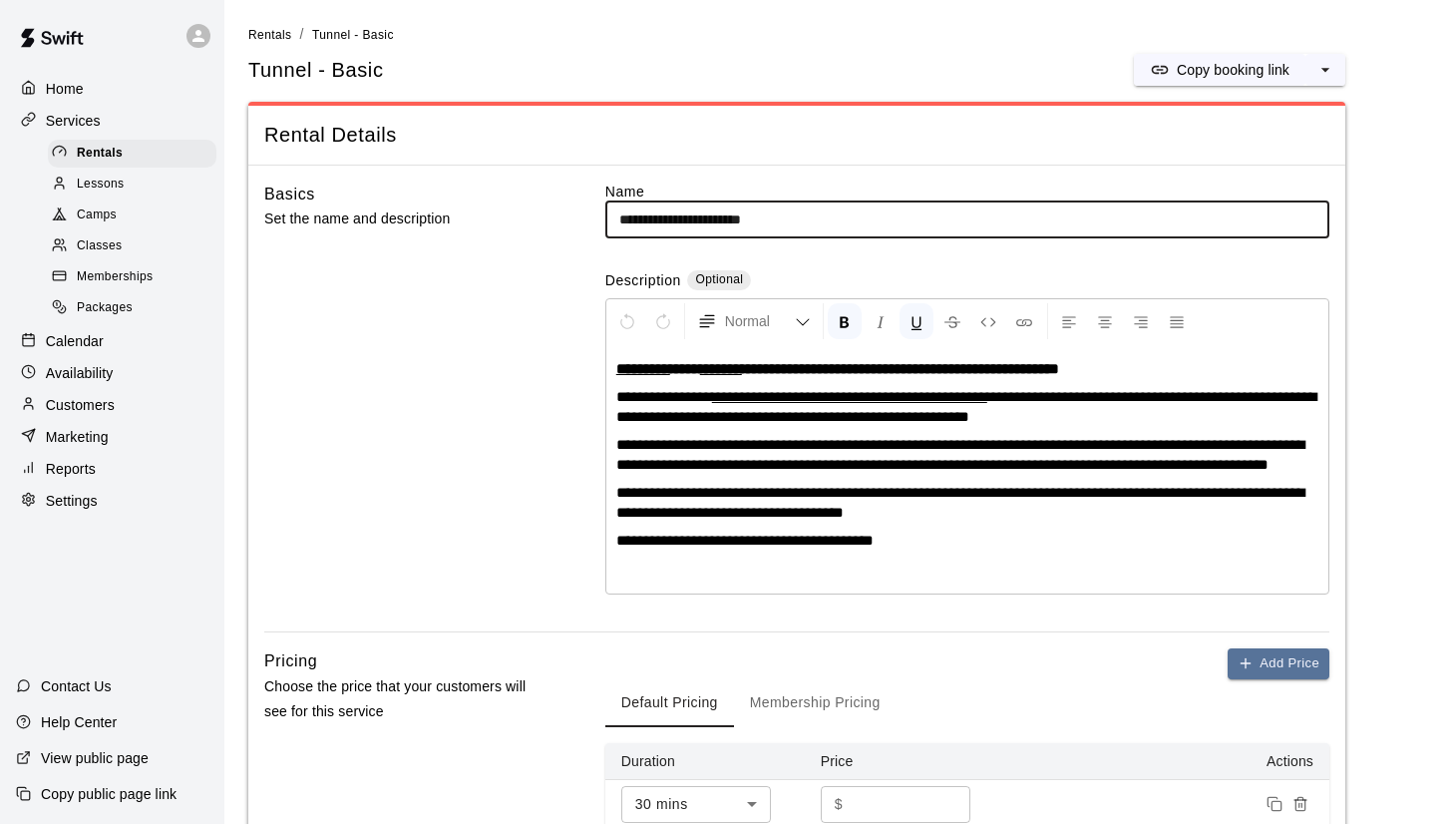 type on "**********" 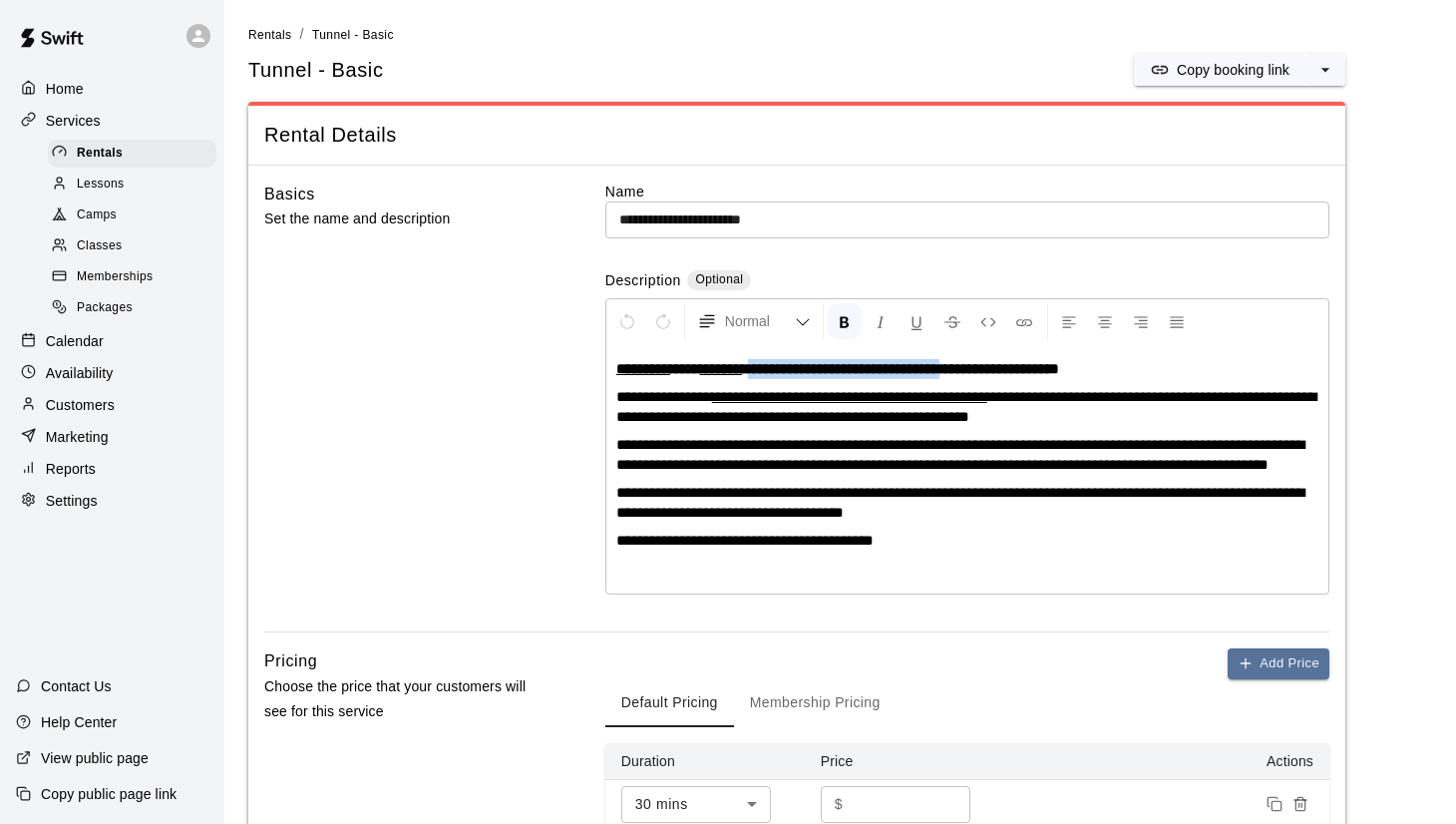 drag, startPoint x: 791, startPoint y: 369, endPoint x: 1030, endPoint y: 371, distance: 239.00837 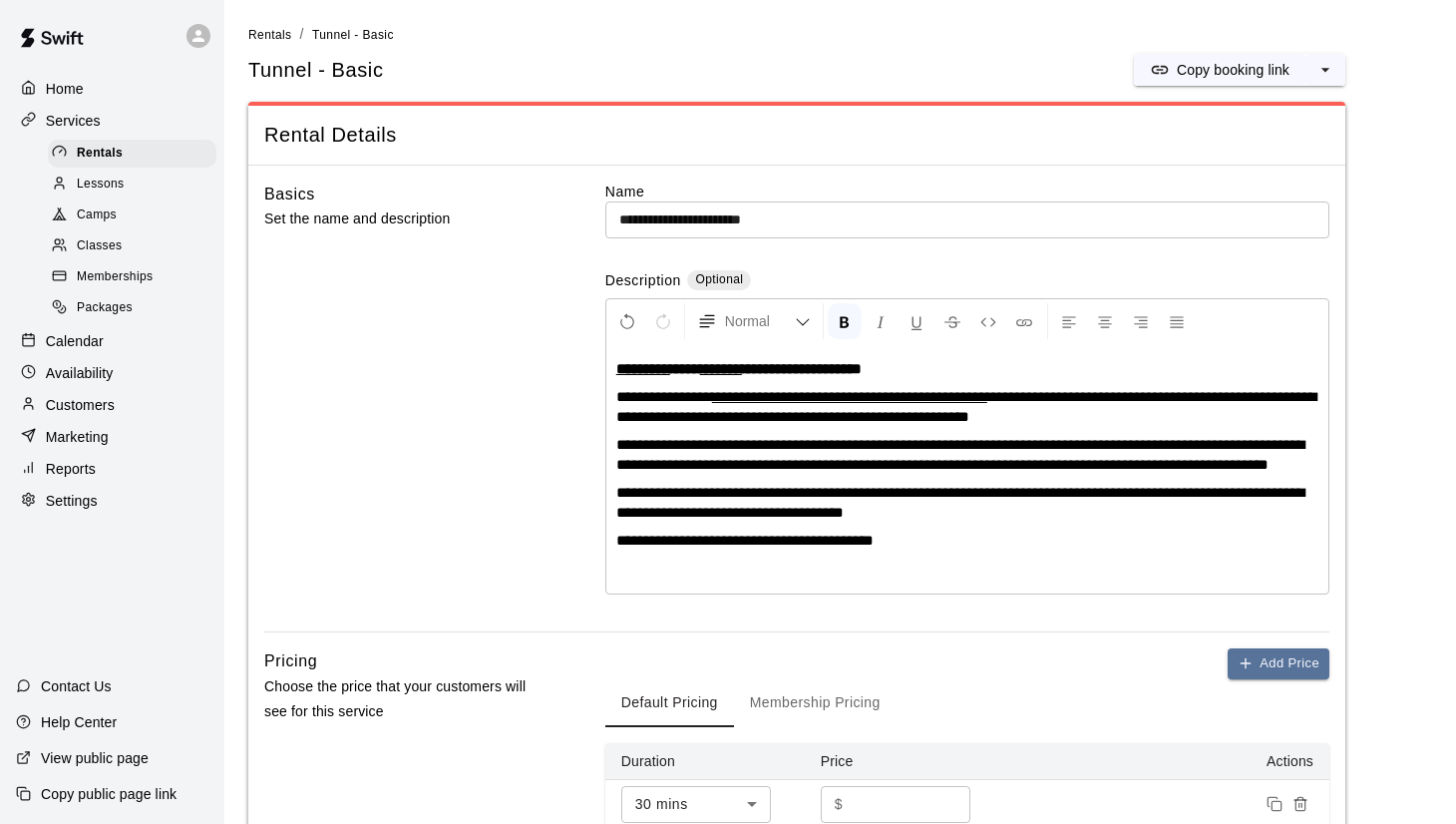 click on "**********" at bounding box center [967, 541] 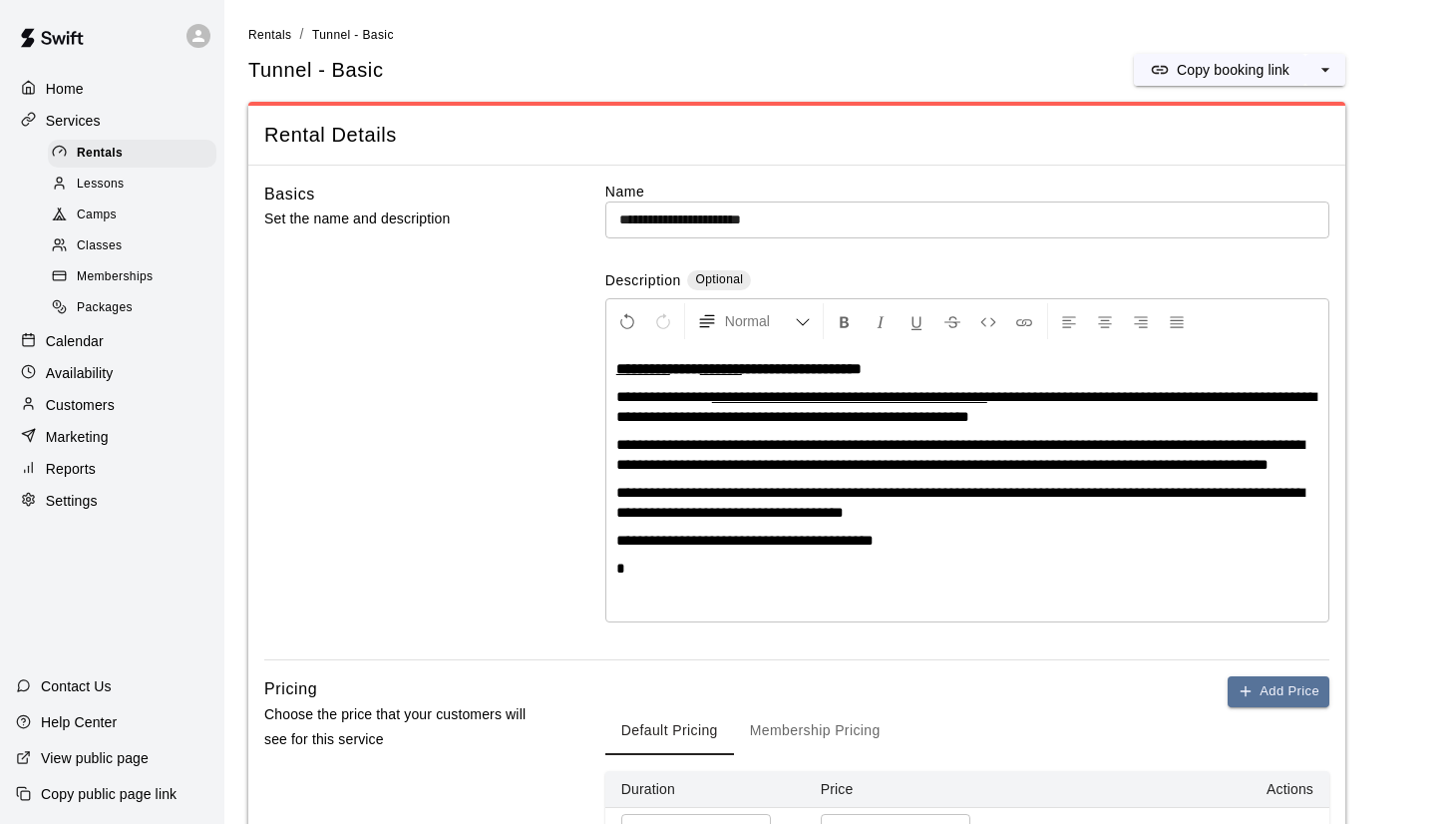 type 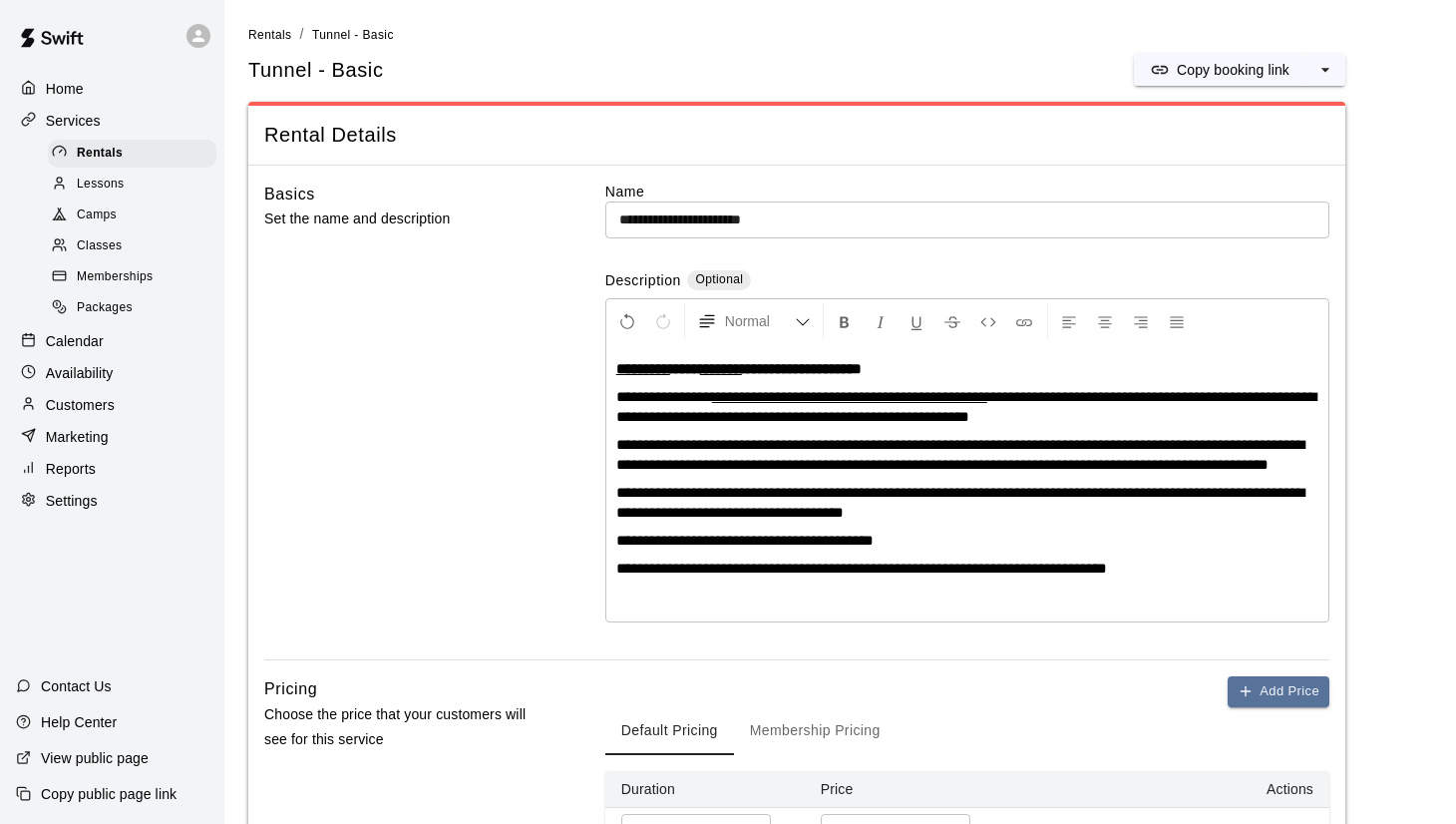 click on "**********" at bounding box center [862, 568] 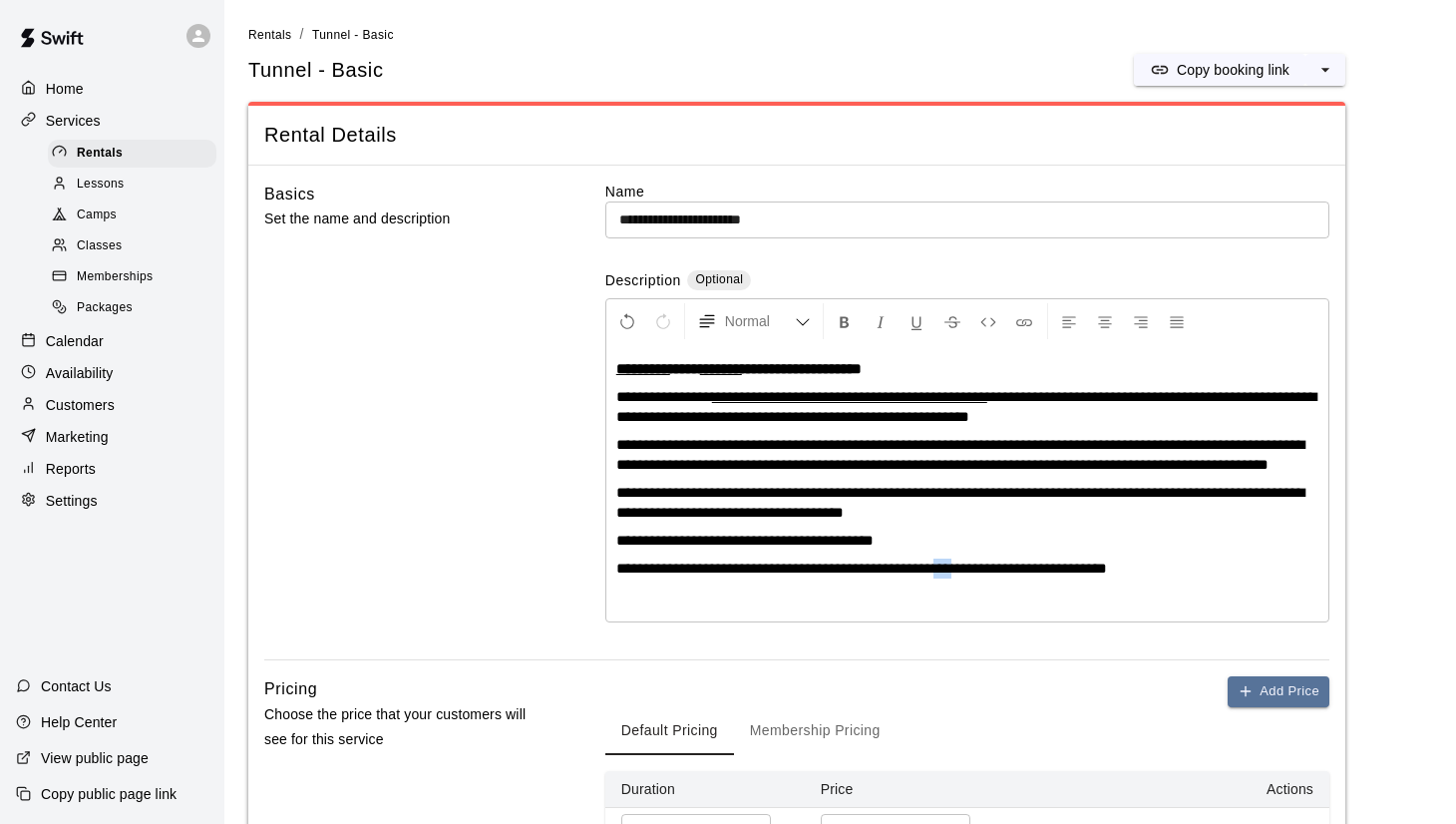 click on "**********" at bounding box center [862, 568] 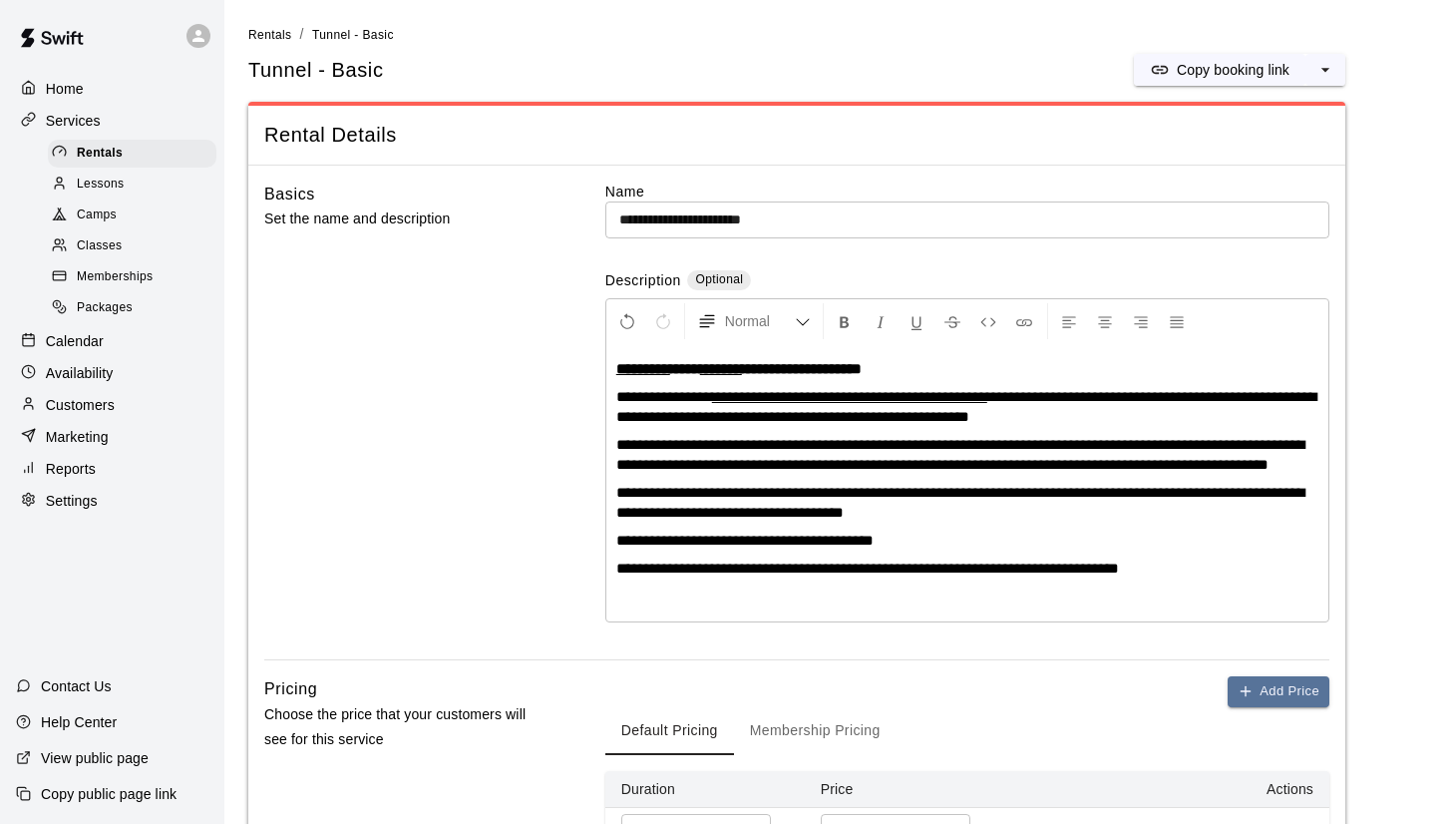 click on "**********" at bounding box center (967, 569) 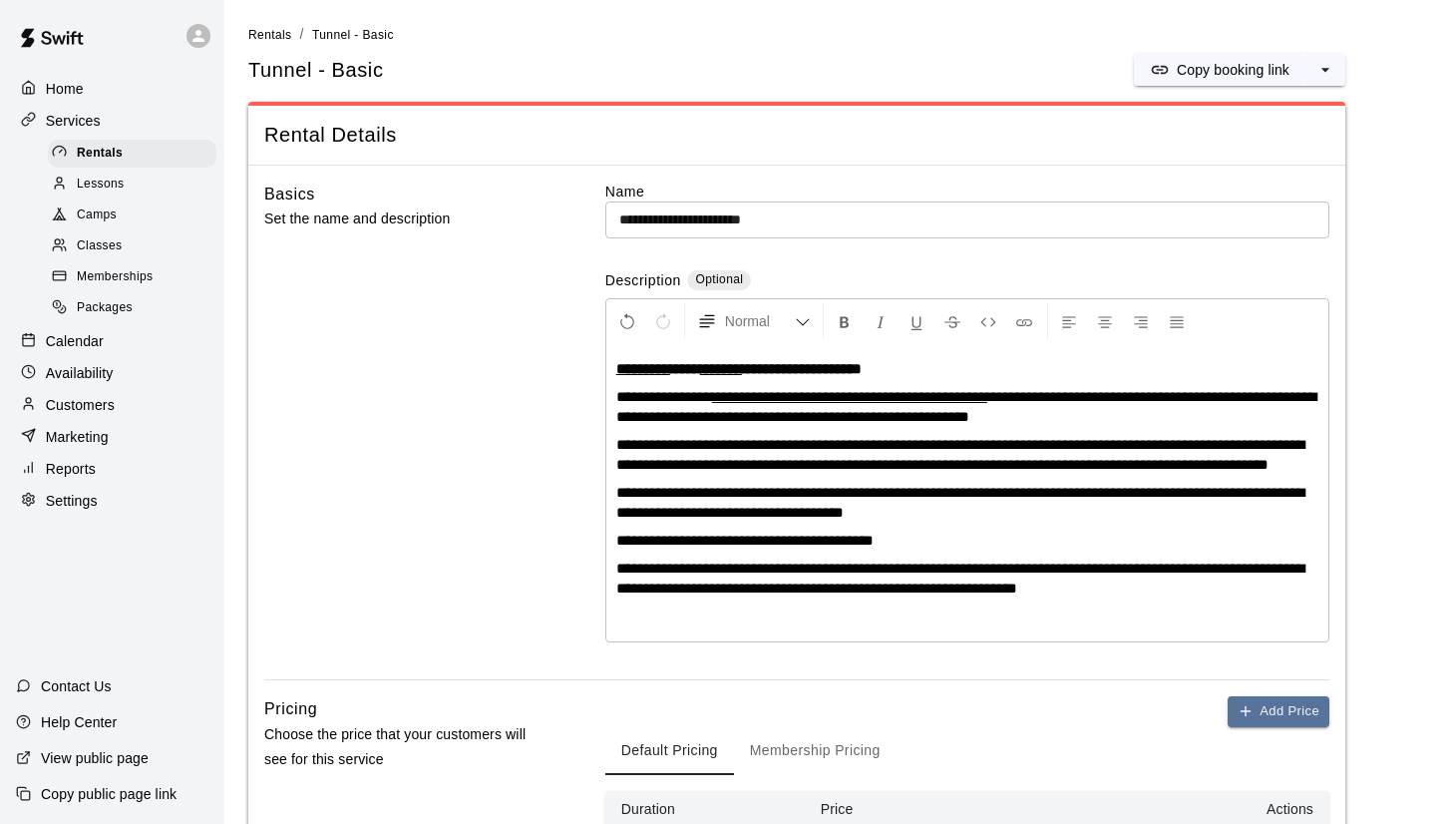 click on "**********" at bounding box center (960, 502) 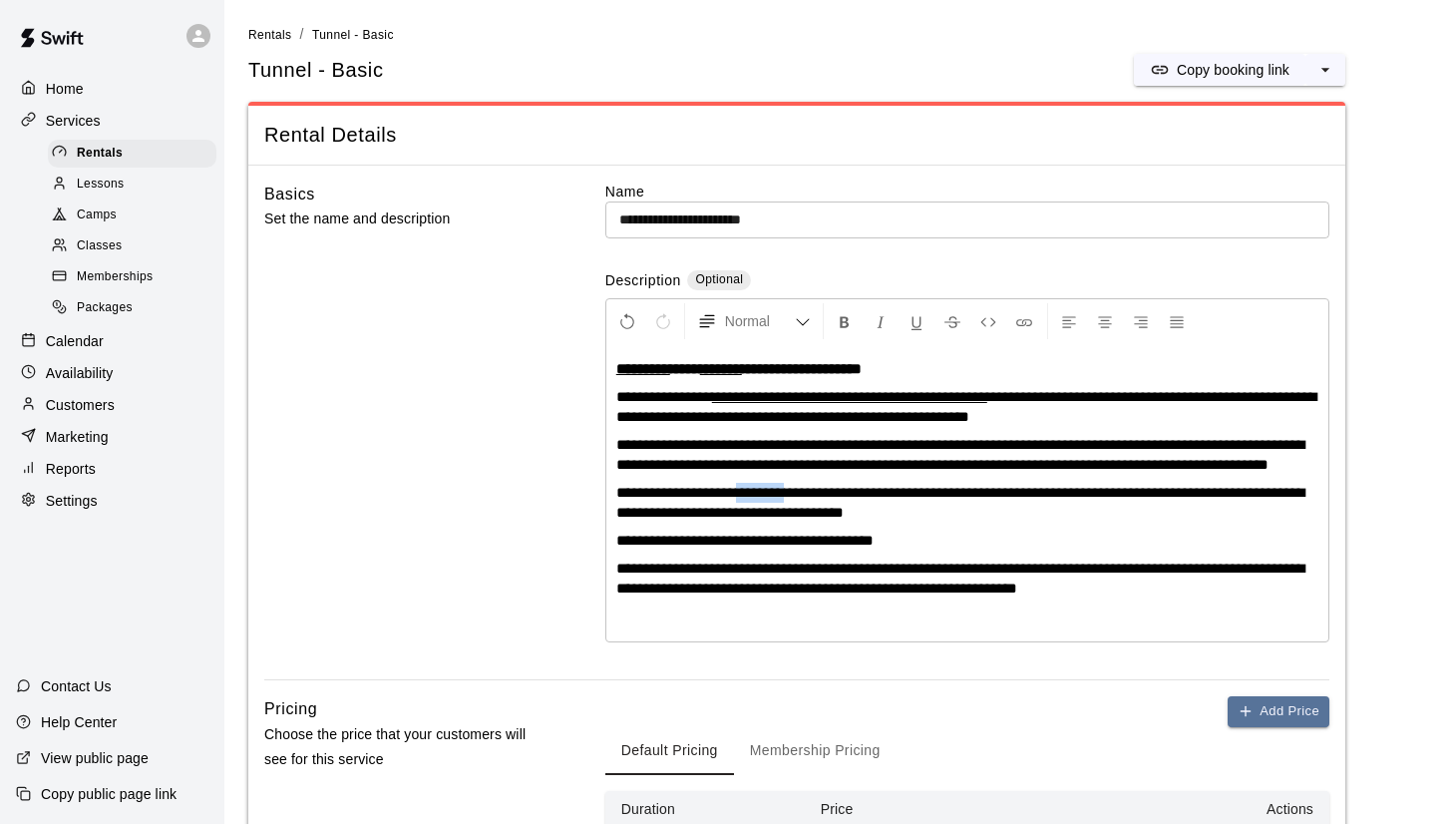 click on "**********" at bounding box center (960, 502) 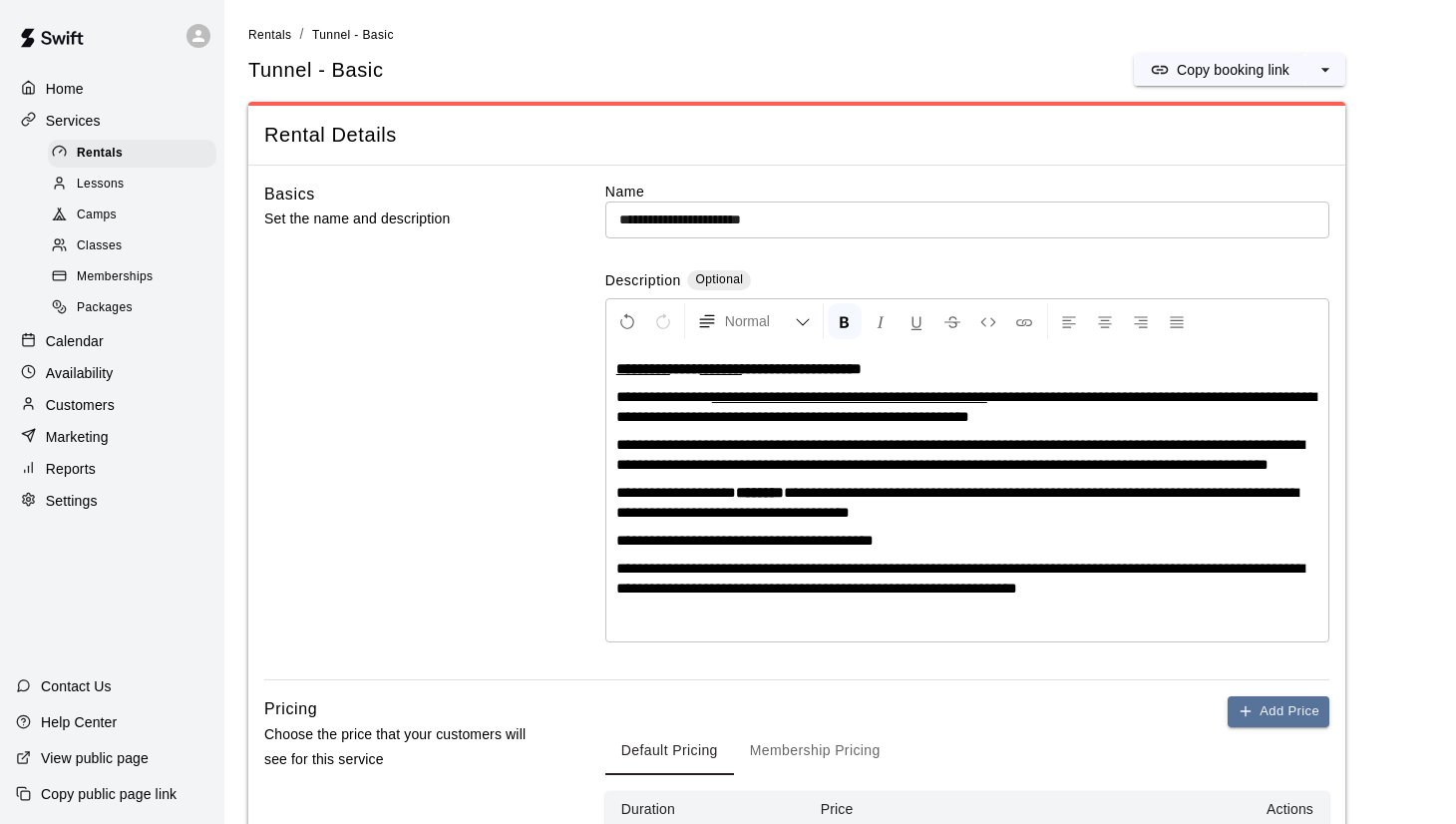 click on "**********" at bounding box center (960, 454) 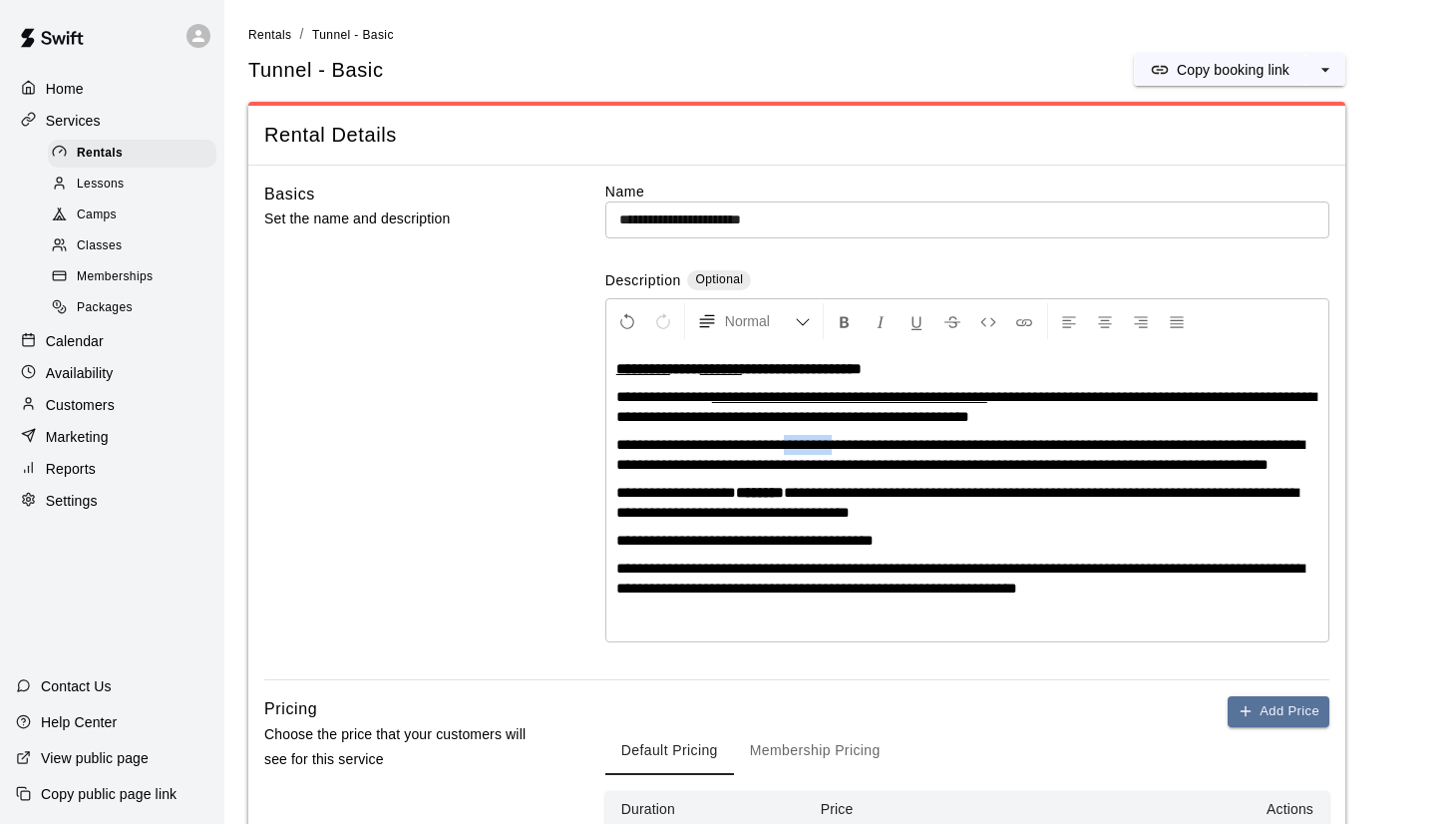 click on "**********" at bounding box center (960, 454) 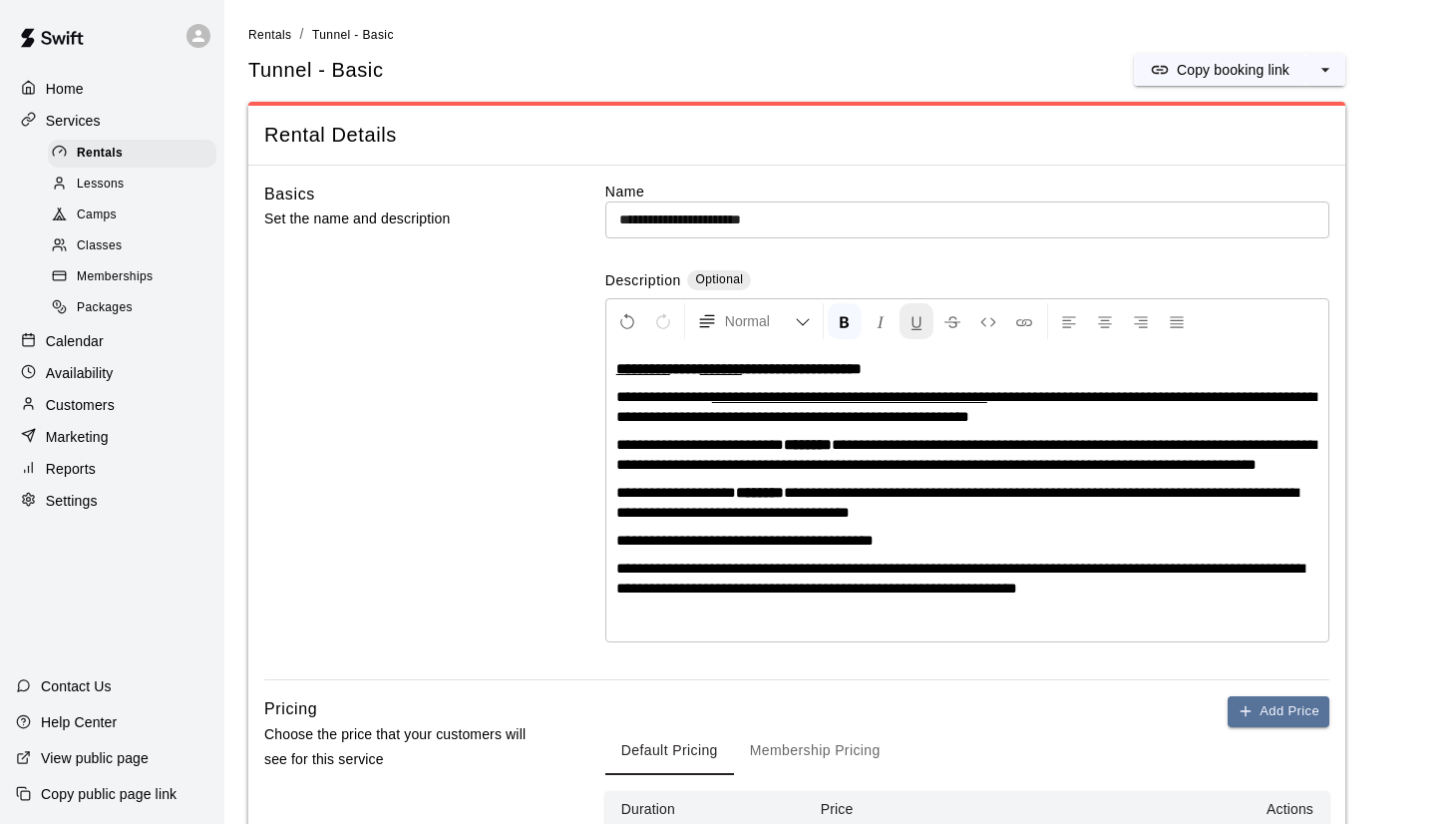 click at bounding box center [916, 322] 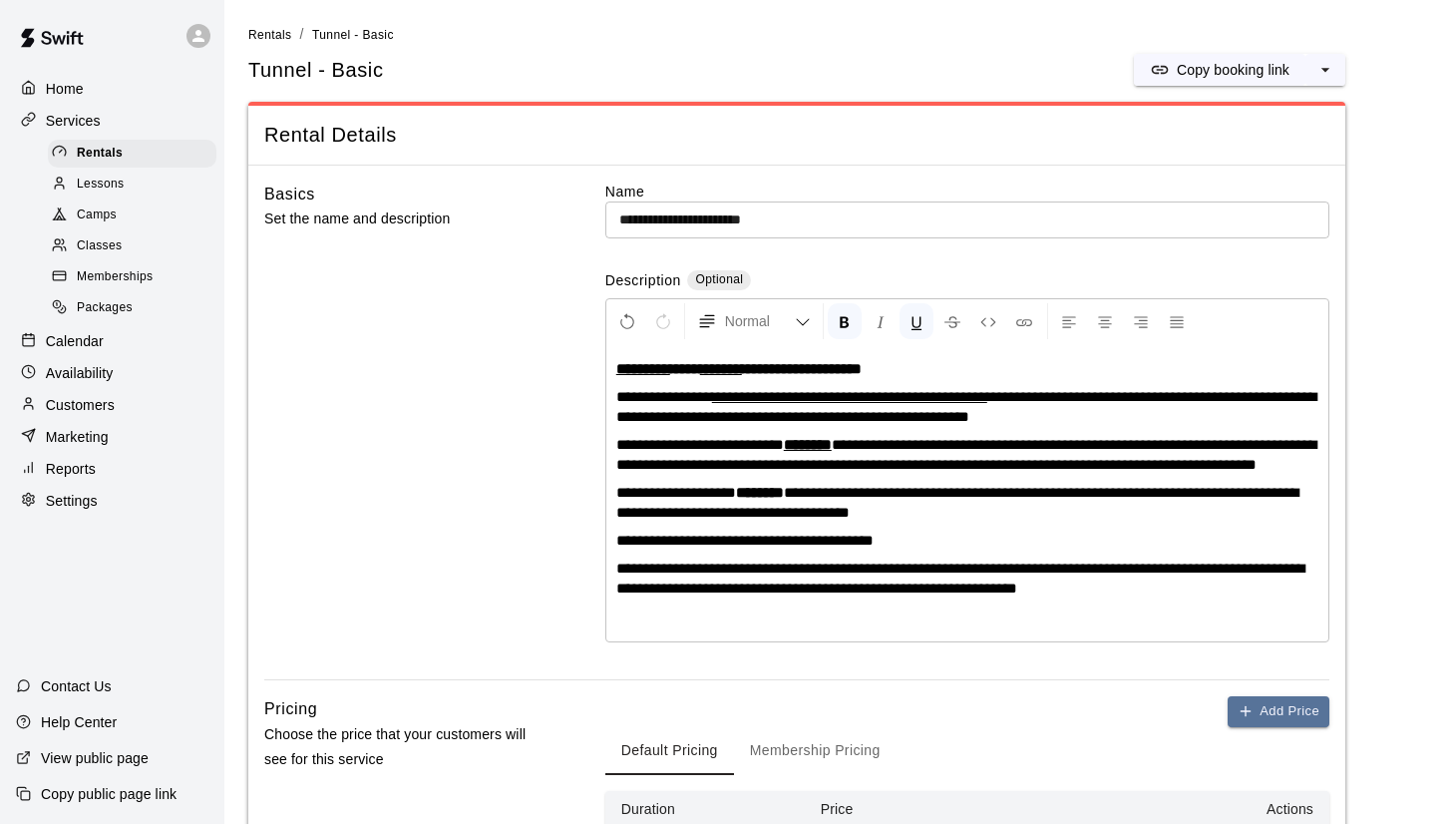 click on "********" at bounding box center (760, 492) 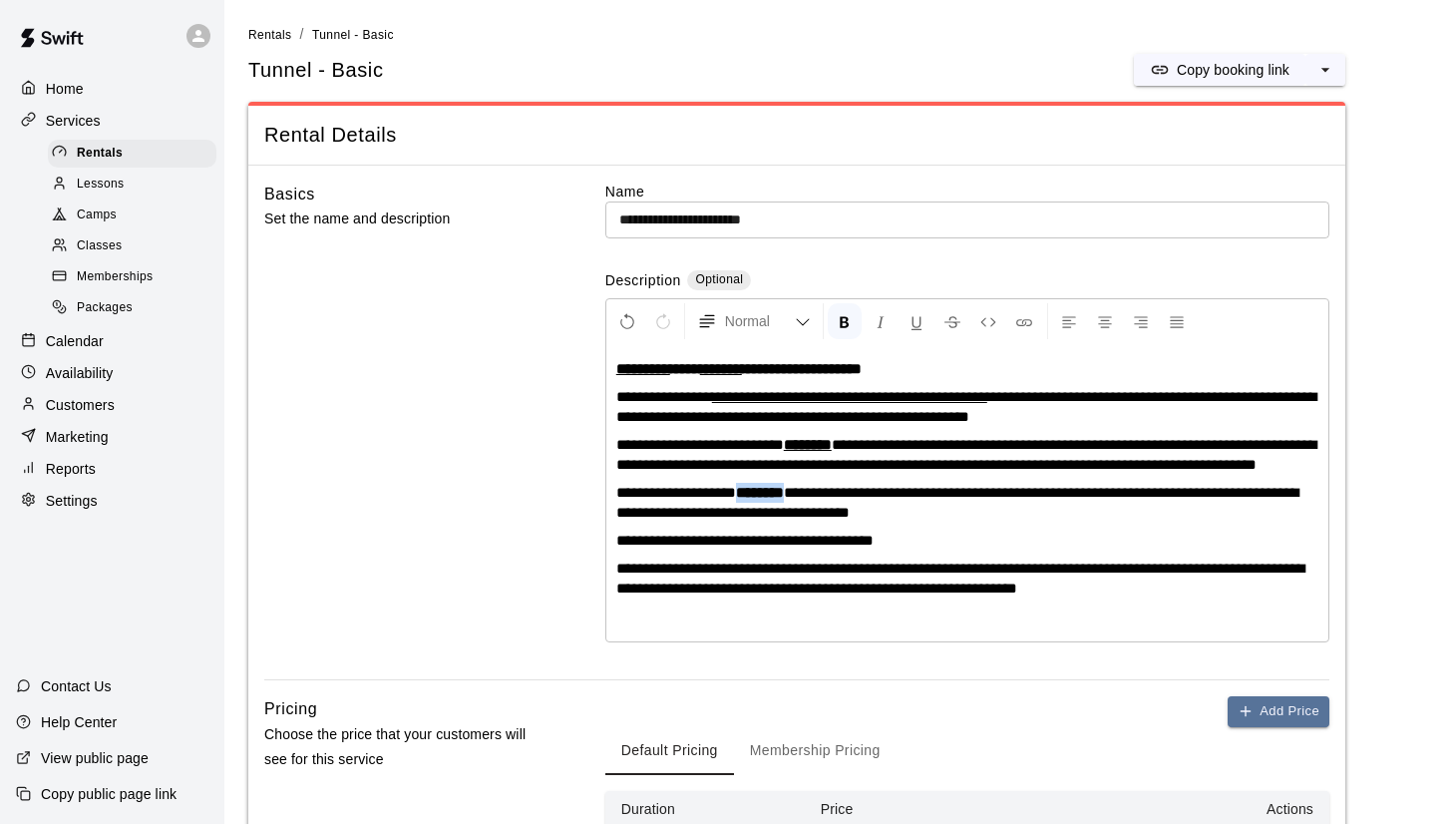 click on "********" at bounding box center [760, 492] 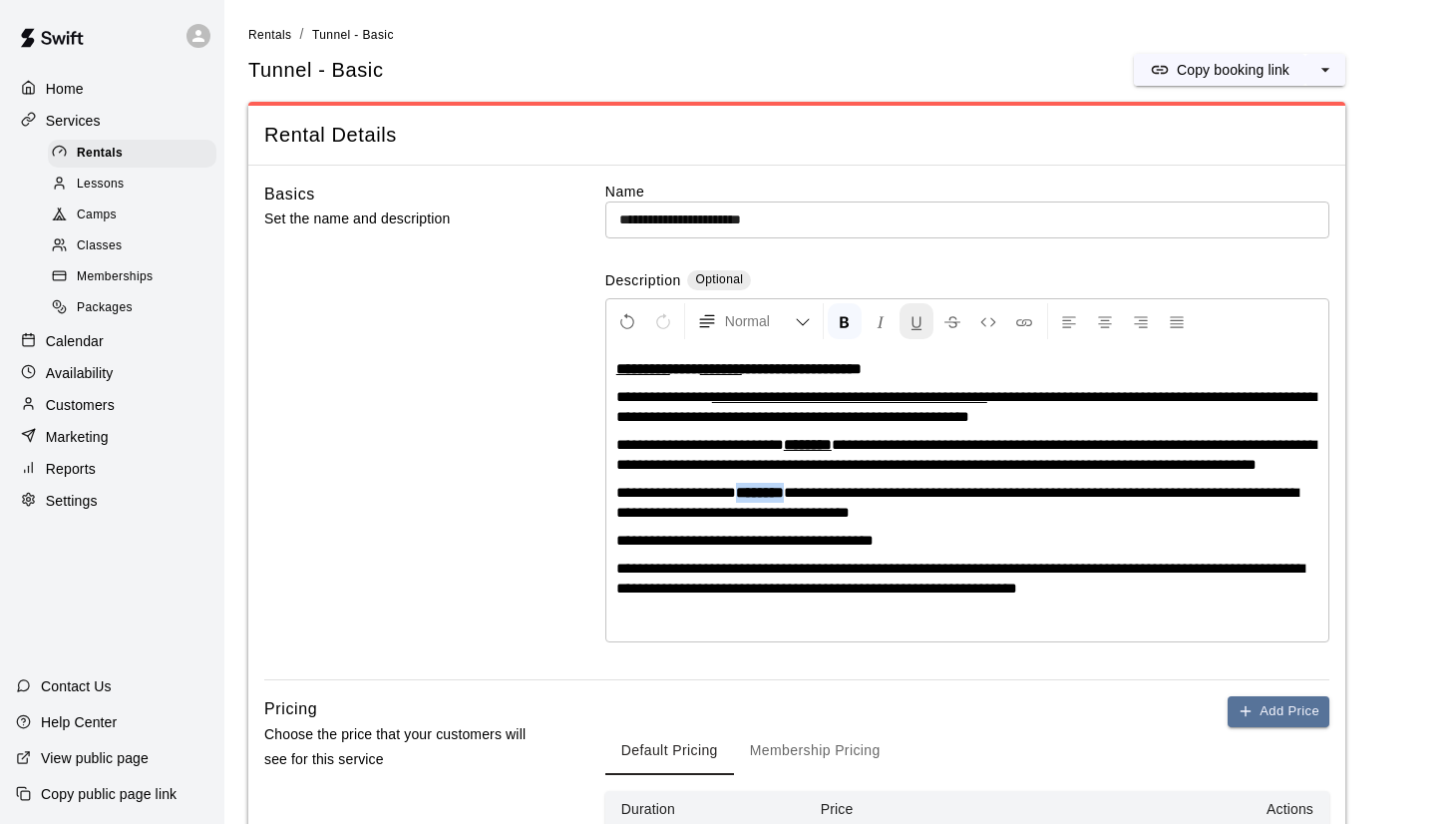 click at bounding box center (916, 322) 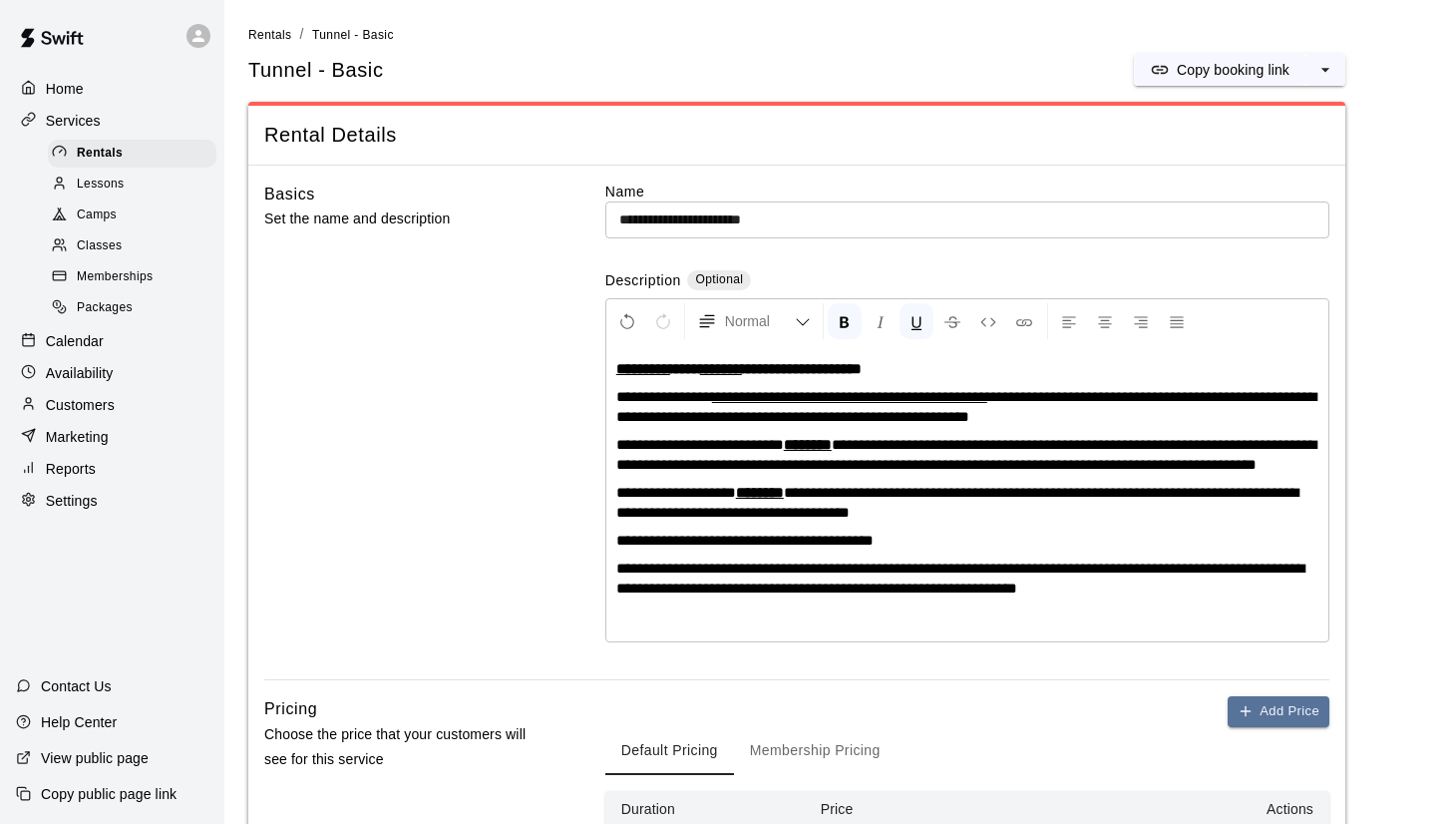 click on "**********" at bounding box center [967, 493] 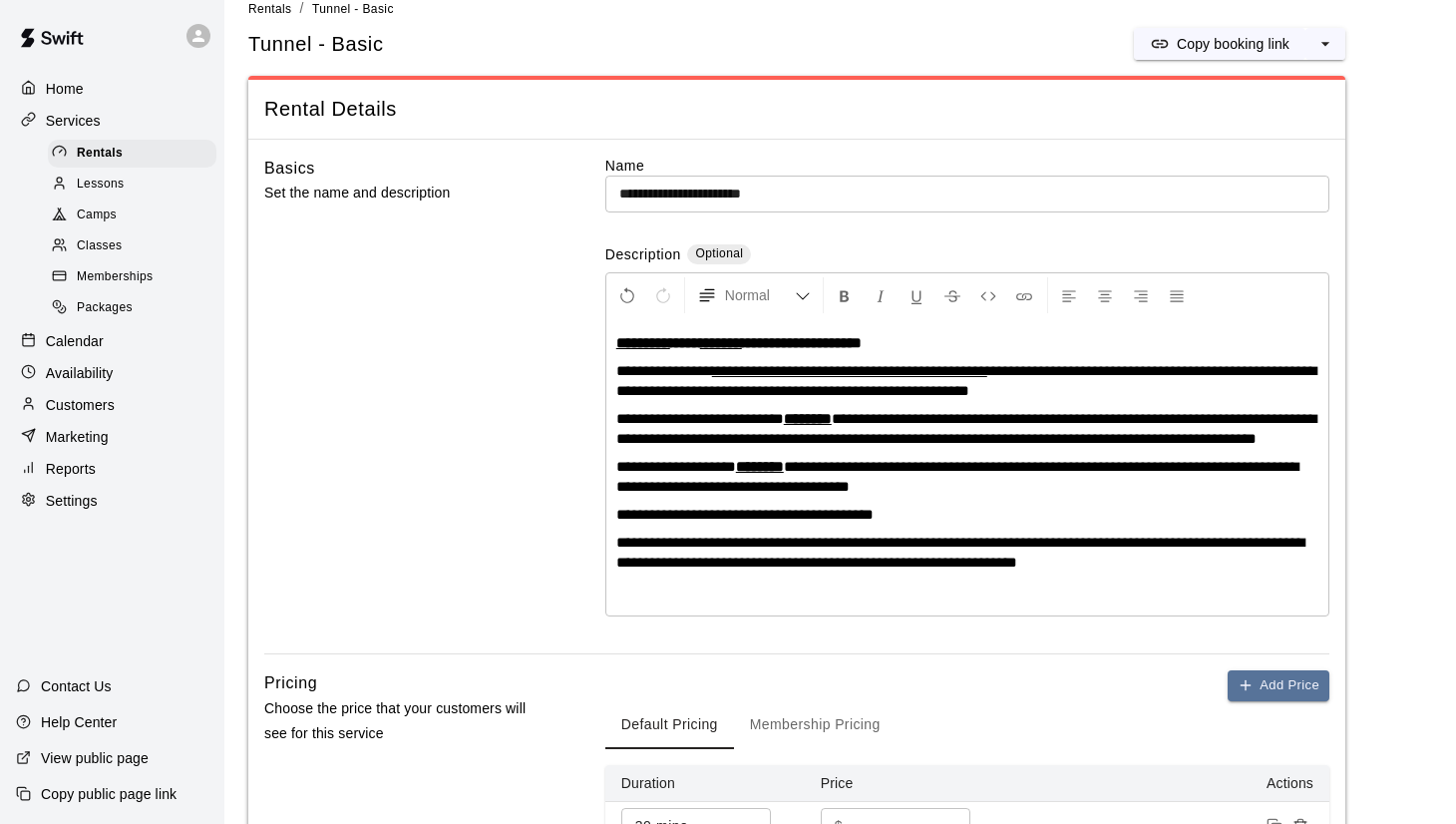 scroll, scrollTop: 39, scrollLeft: 0, axis: vertical 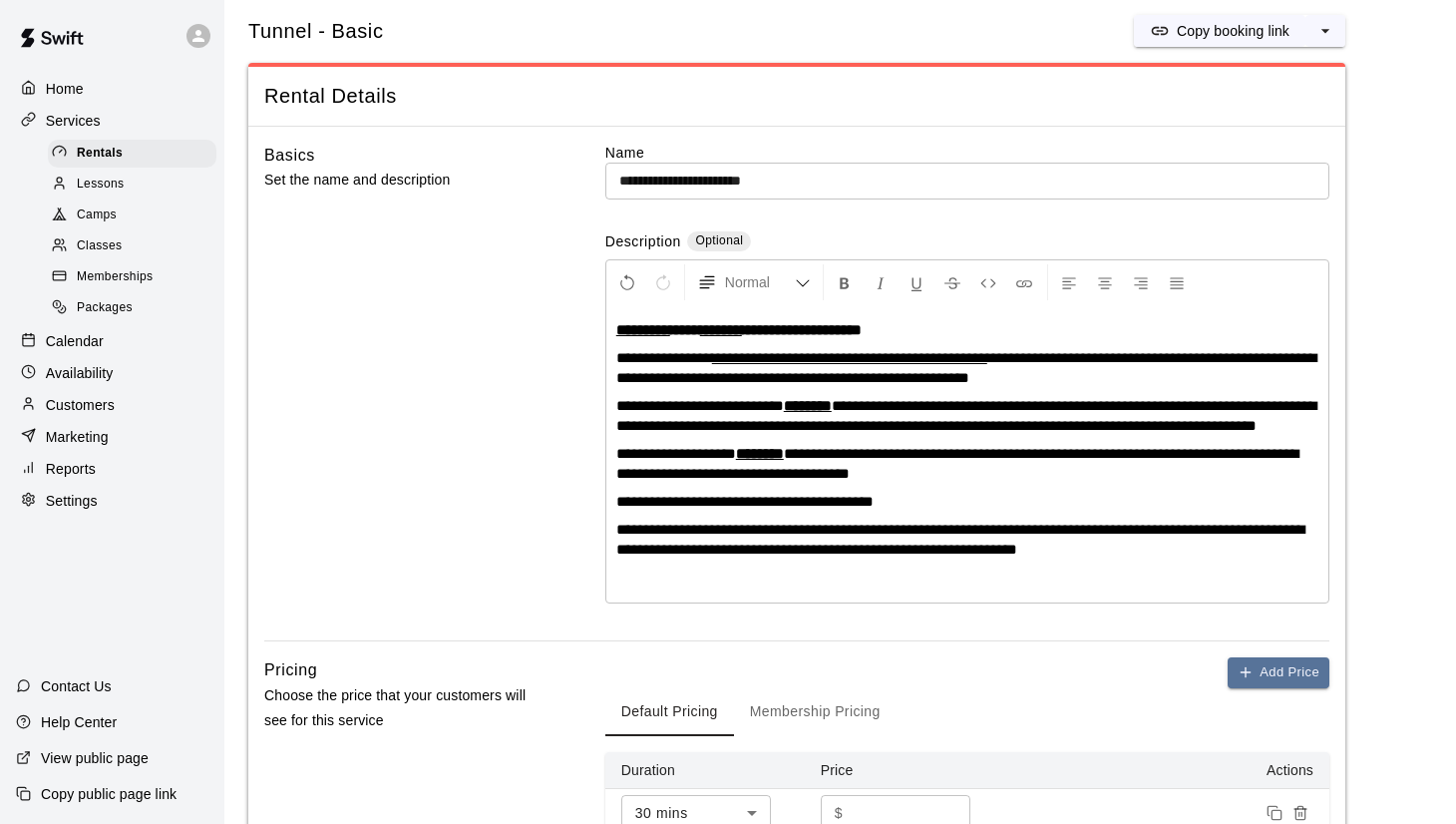 click on "**********" at bounding box center [745, 501] 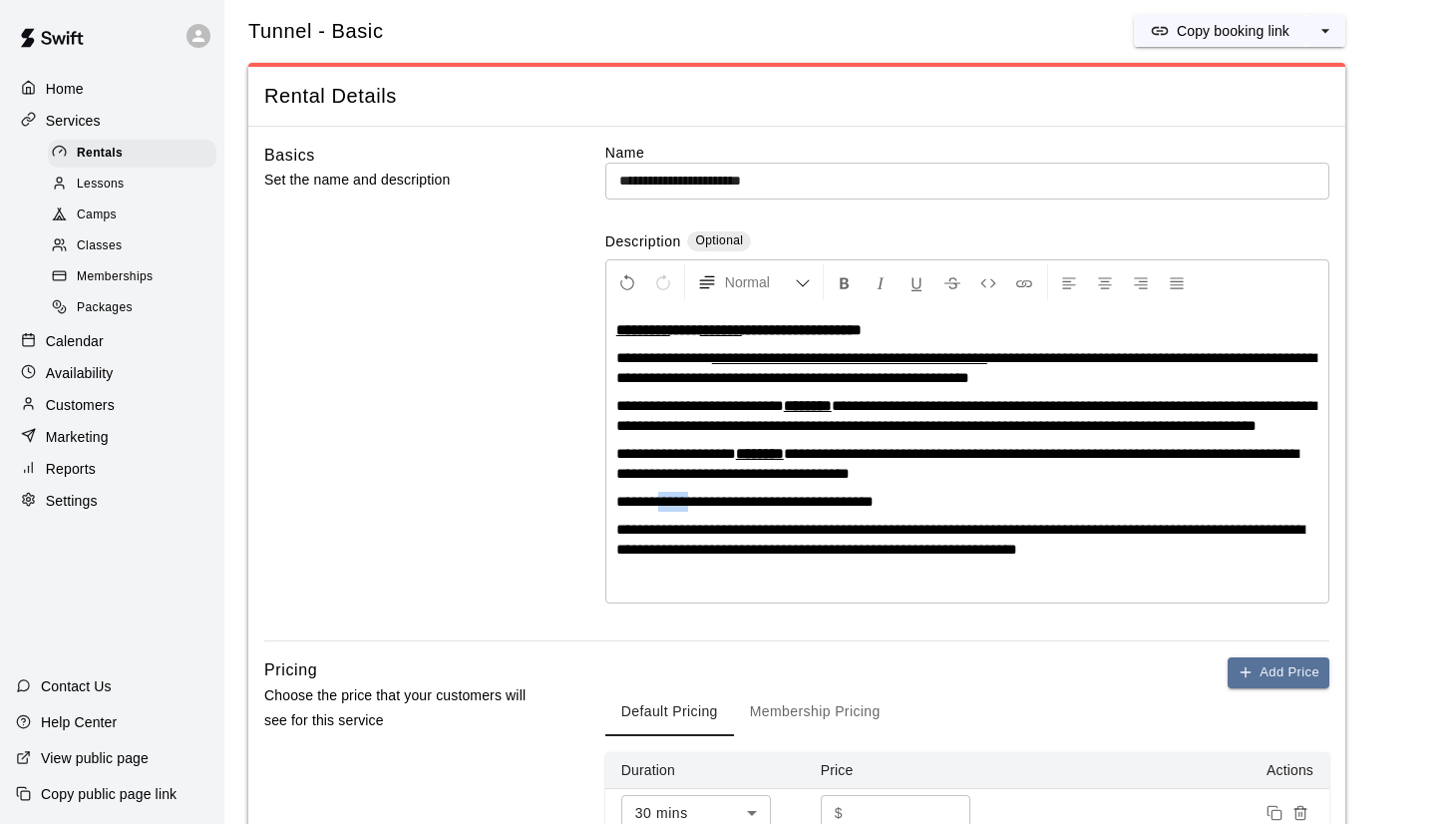 click on "**********" at bounding box center (745, 501) 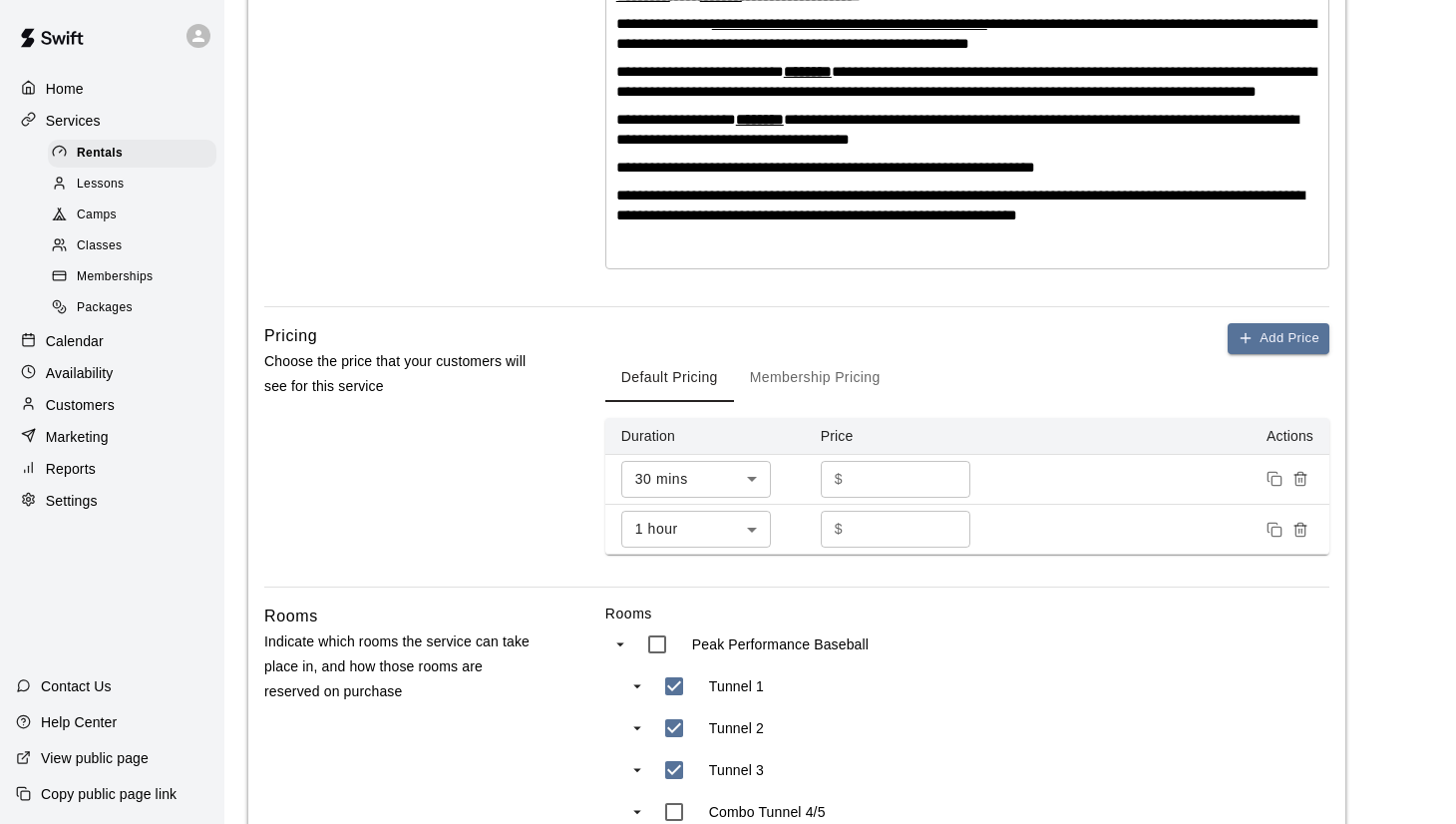 scroll, scrollTop: 426, scrollLeft: 0, axis: vertical 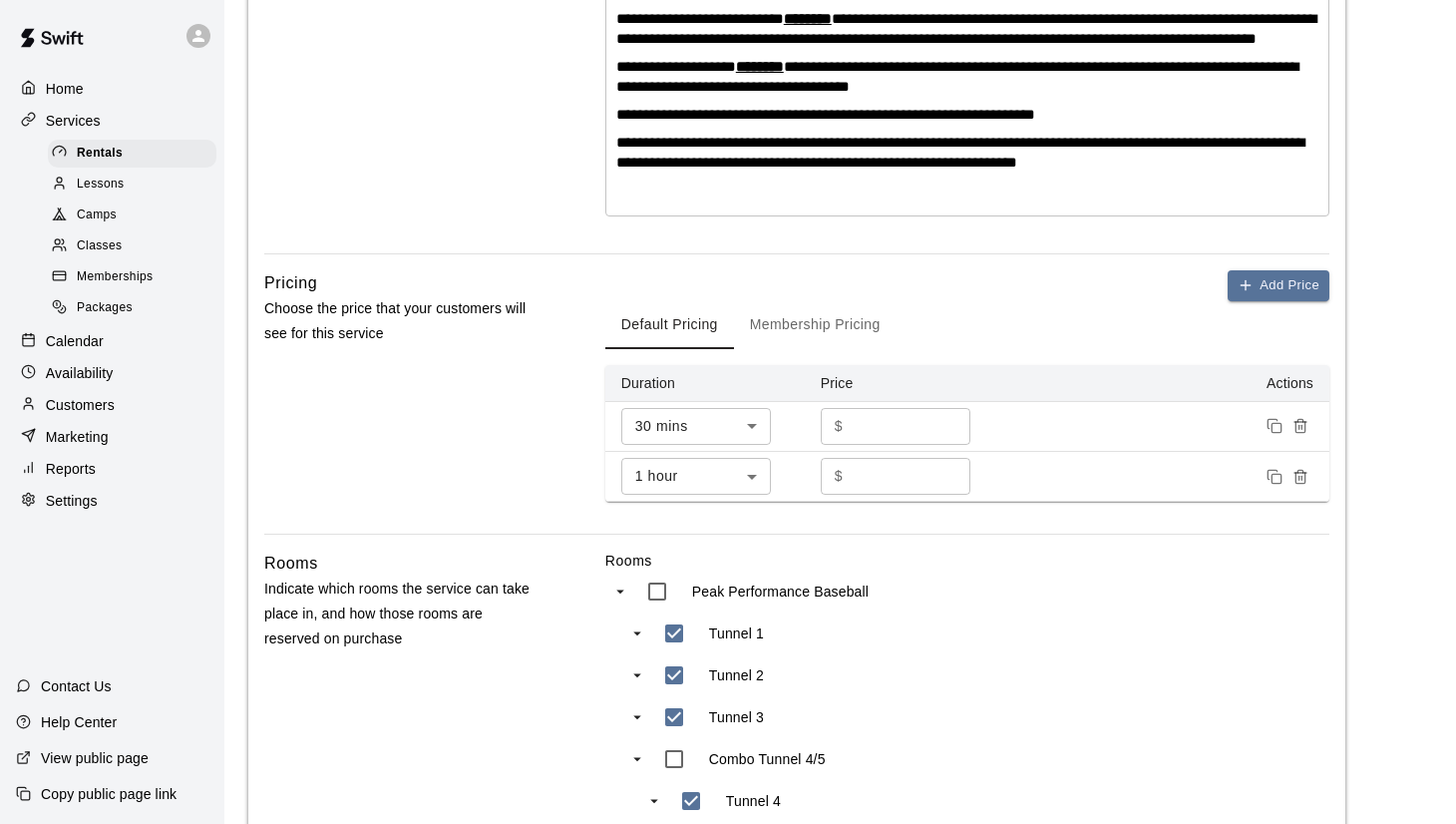 click on "Membership Pricing" at bounding box center (815, 325) 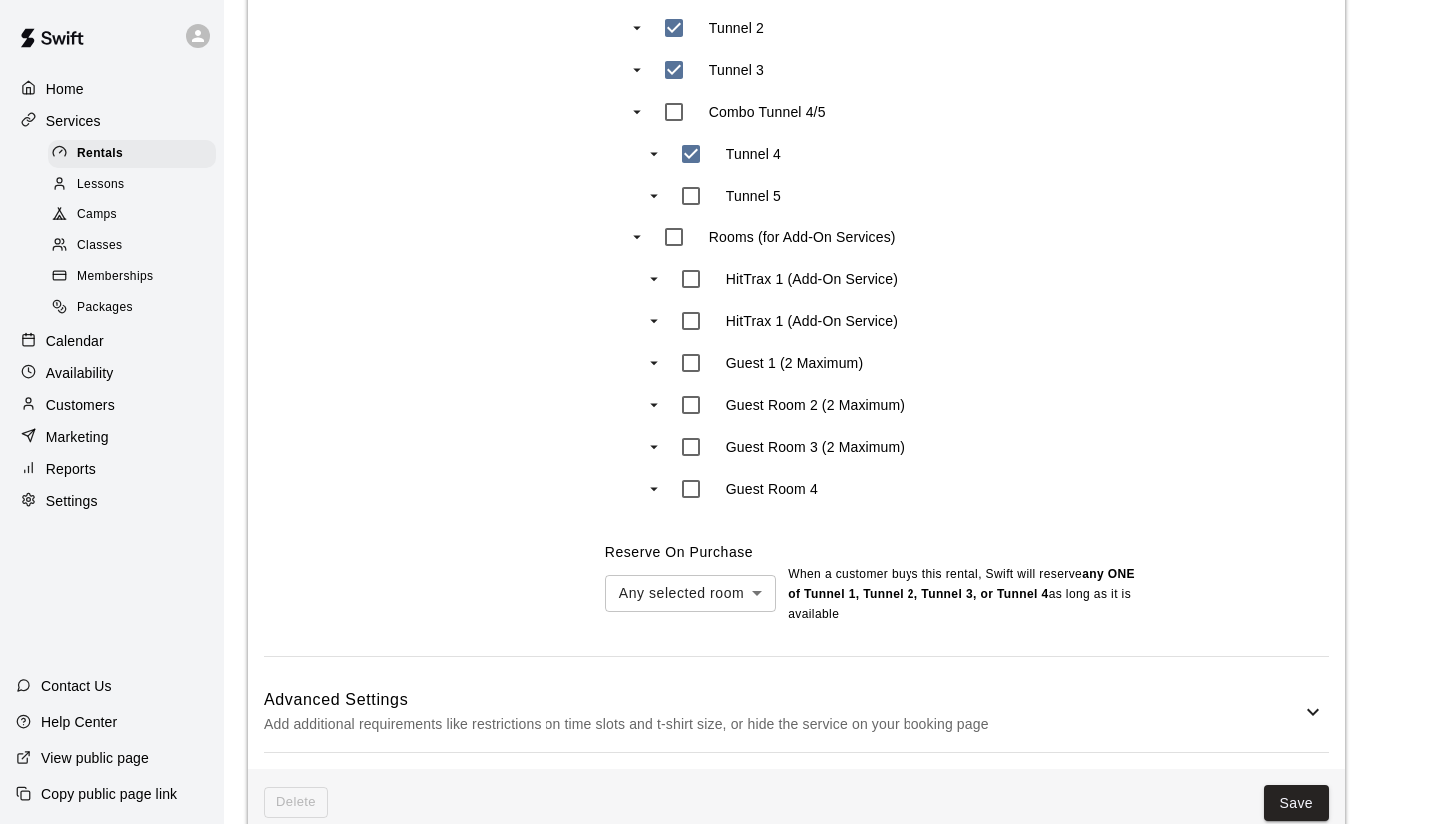 scroll, scrollTop: 1181, scrollLeft: 0, axis: vertical 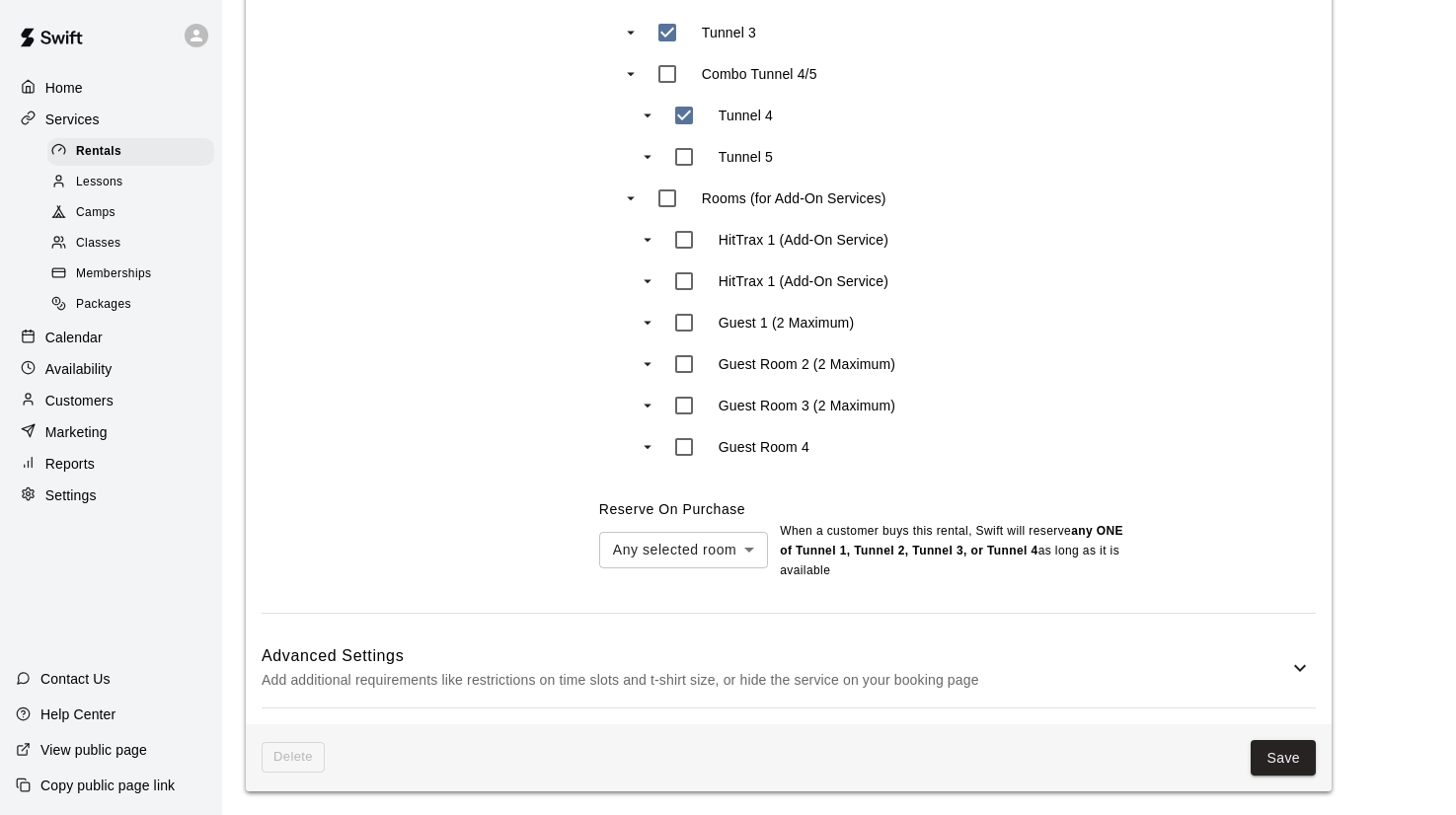 click on "**********" at bounding box center [728, -171] 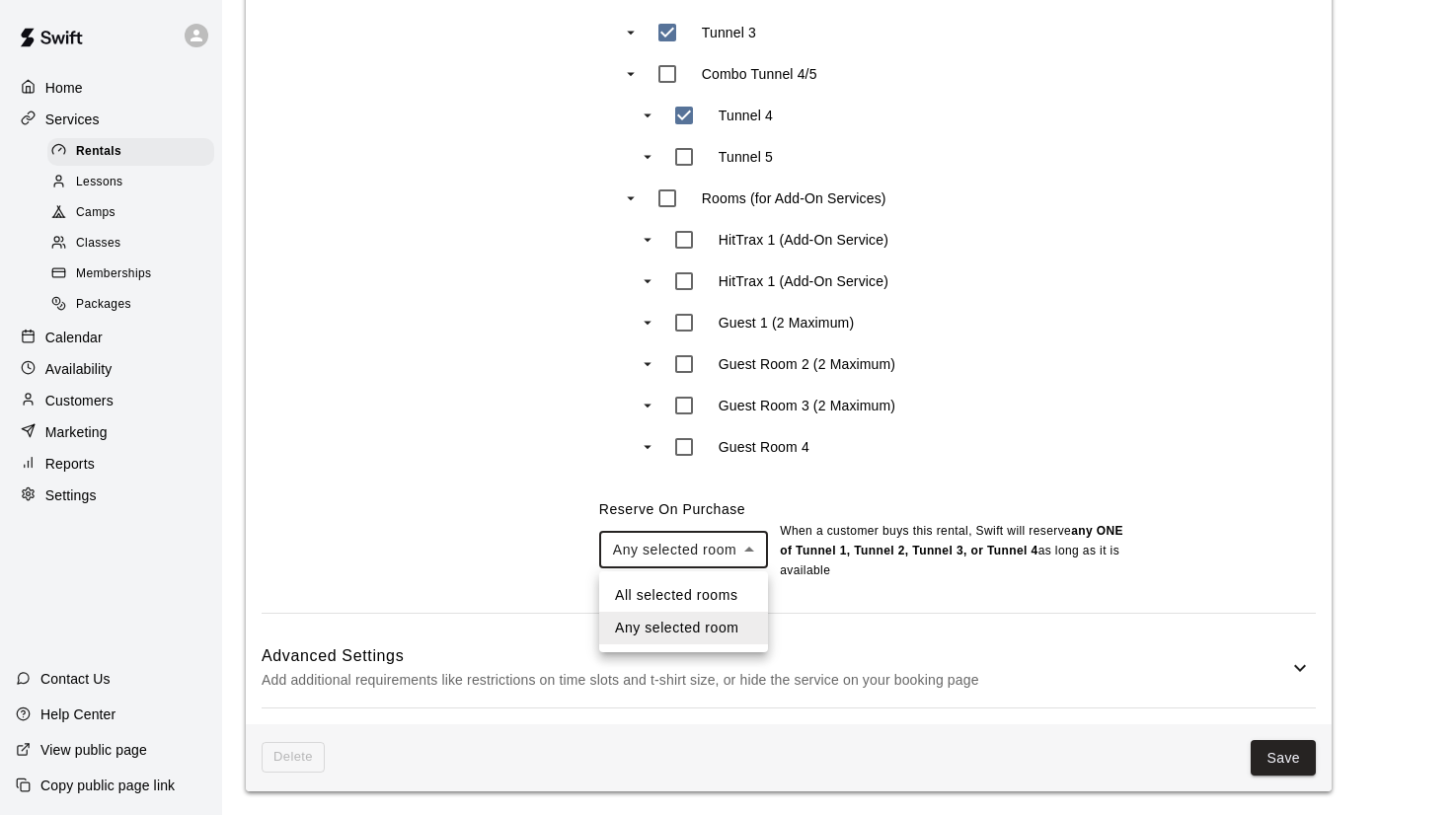 click on "Any selected room" at bounding box center [683, 628] 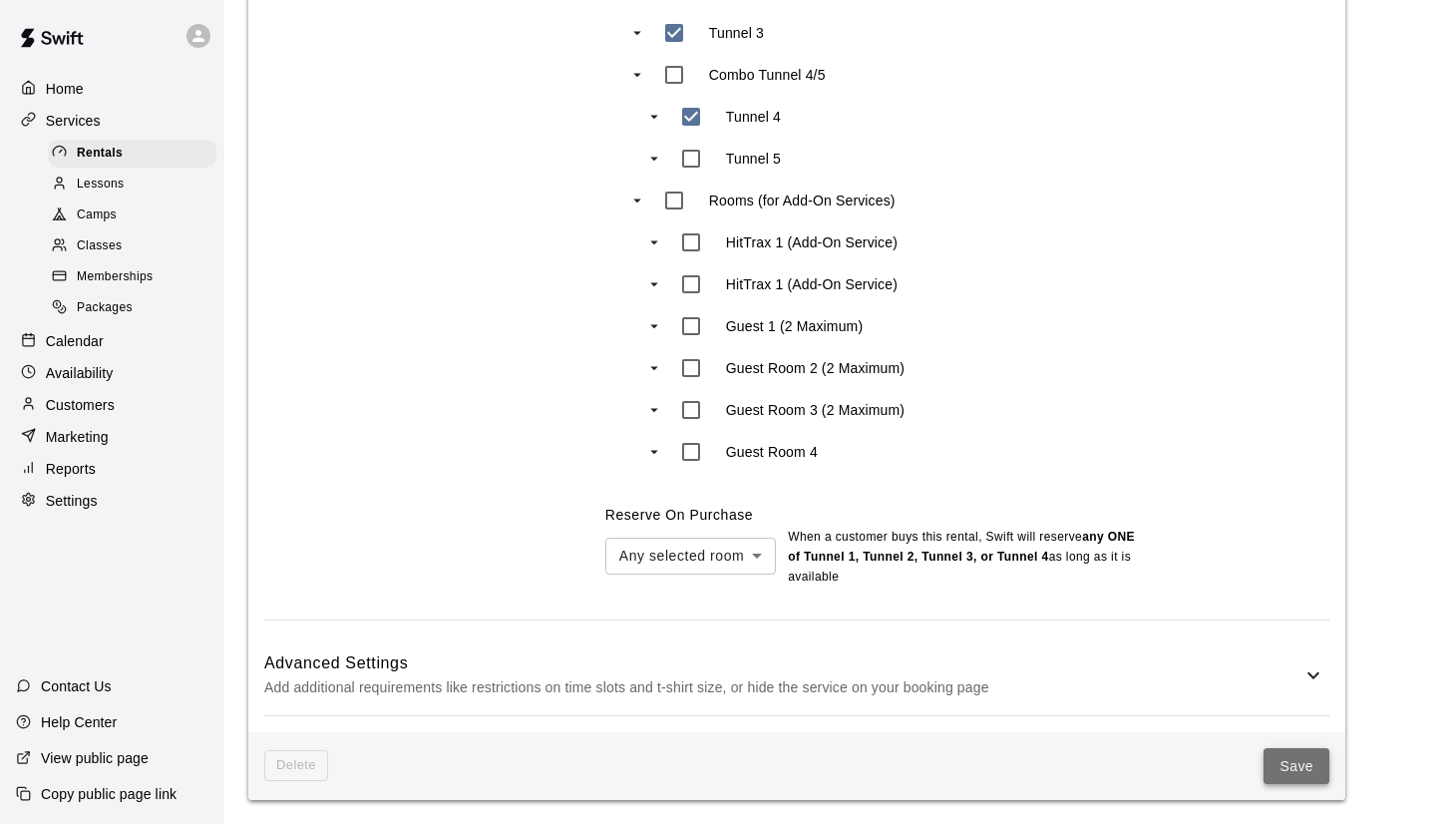 click on "Save" at bounding box center (1296, 766) 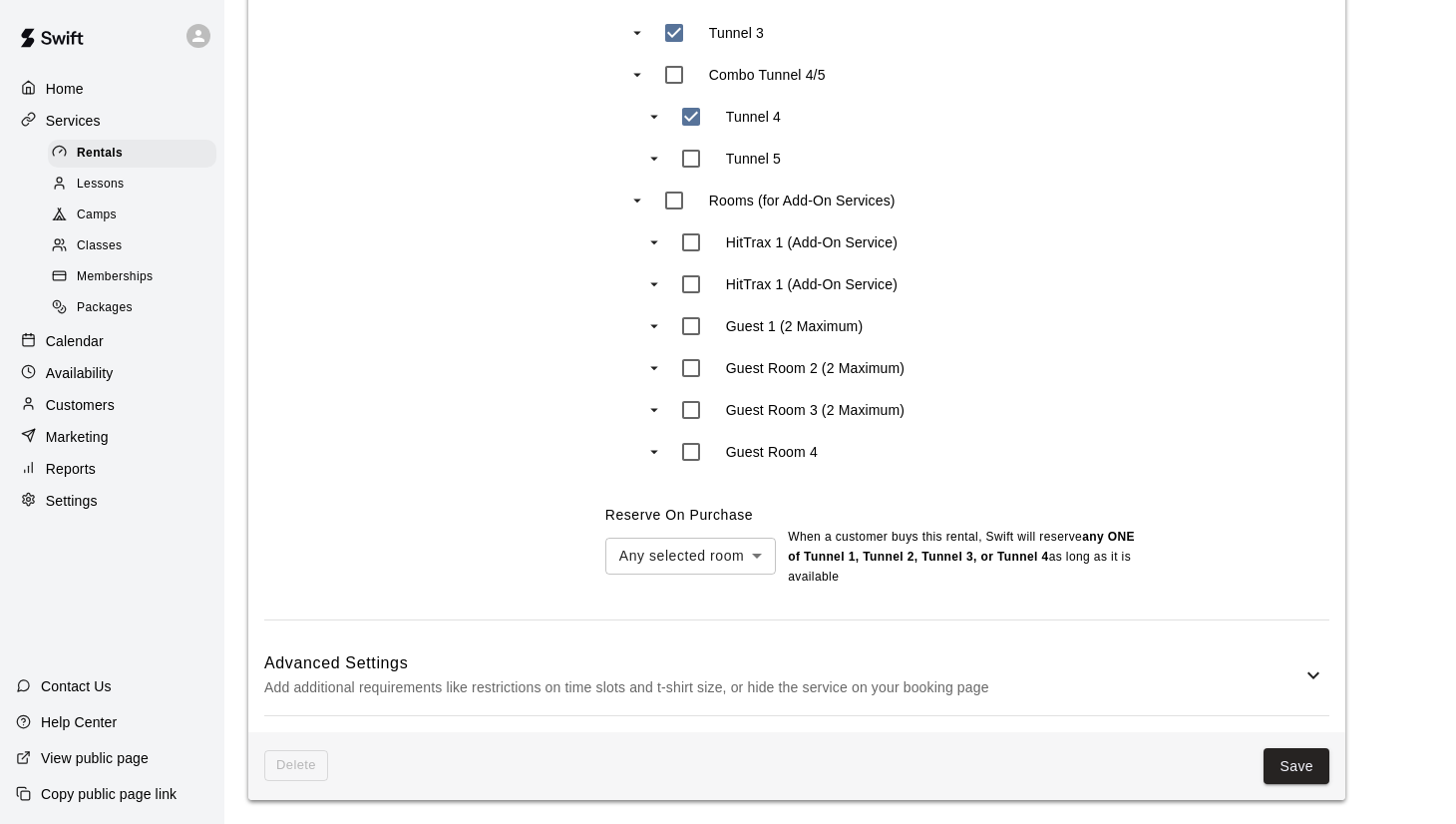 scroll, scrollTop: 0, scrollLeft: 0, axis: both 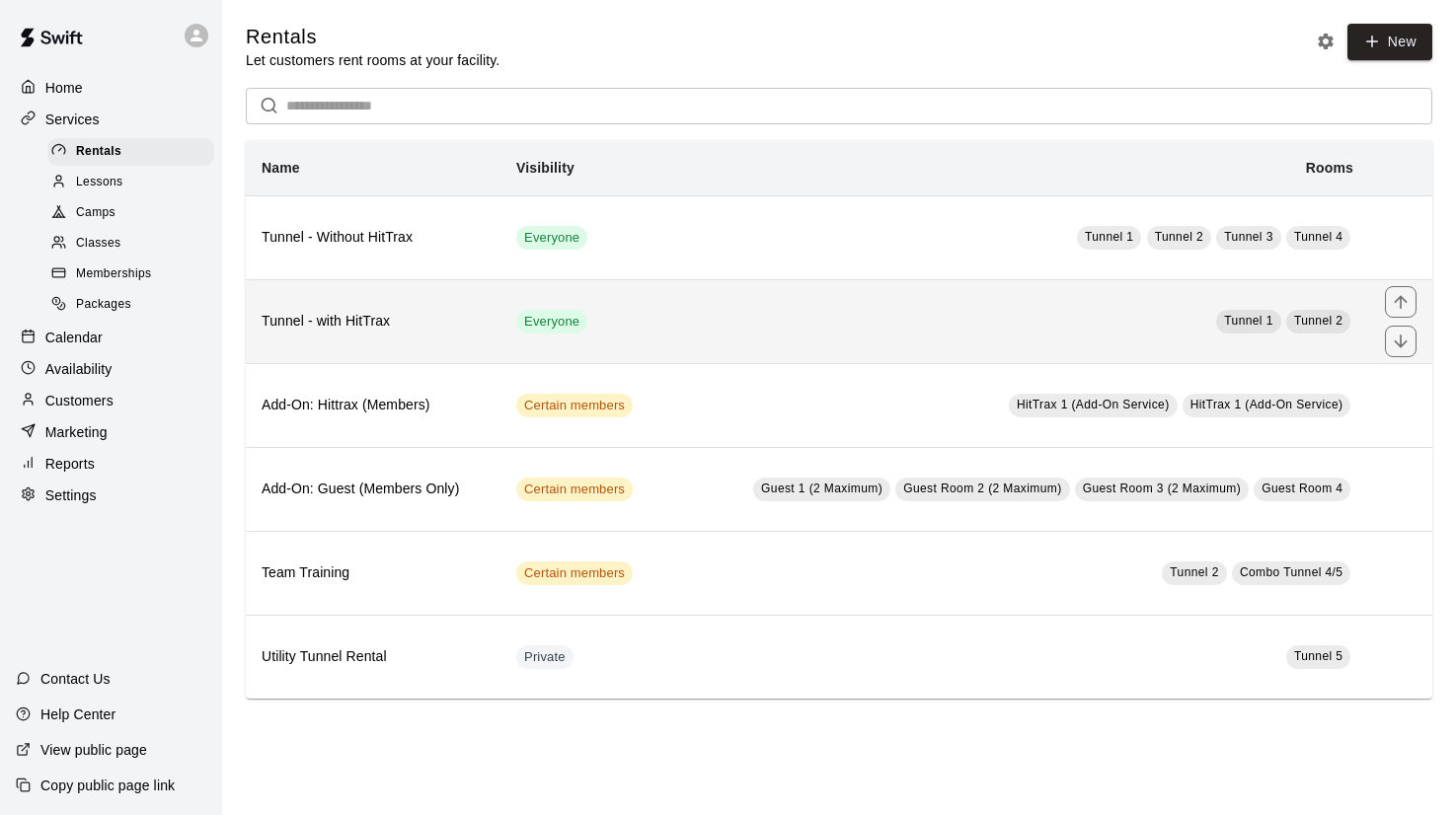 click on "Tunnel - with HitTrax" at bounding box center [373, 322] 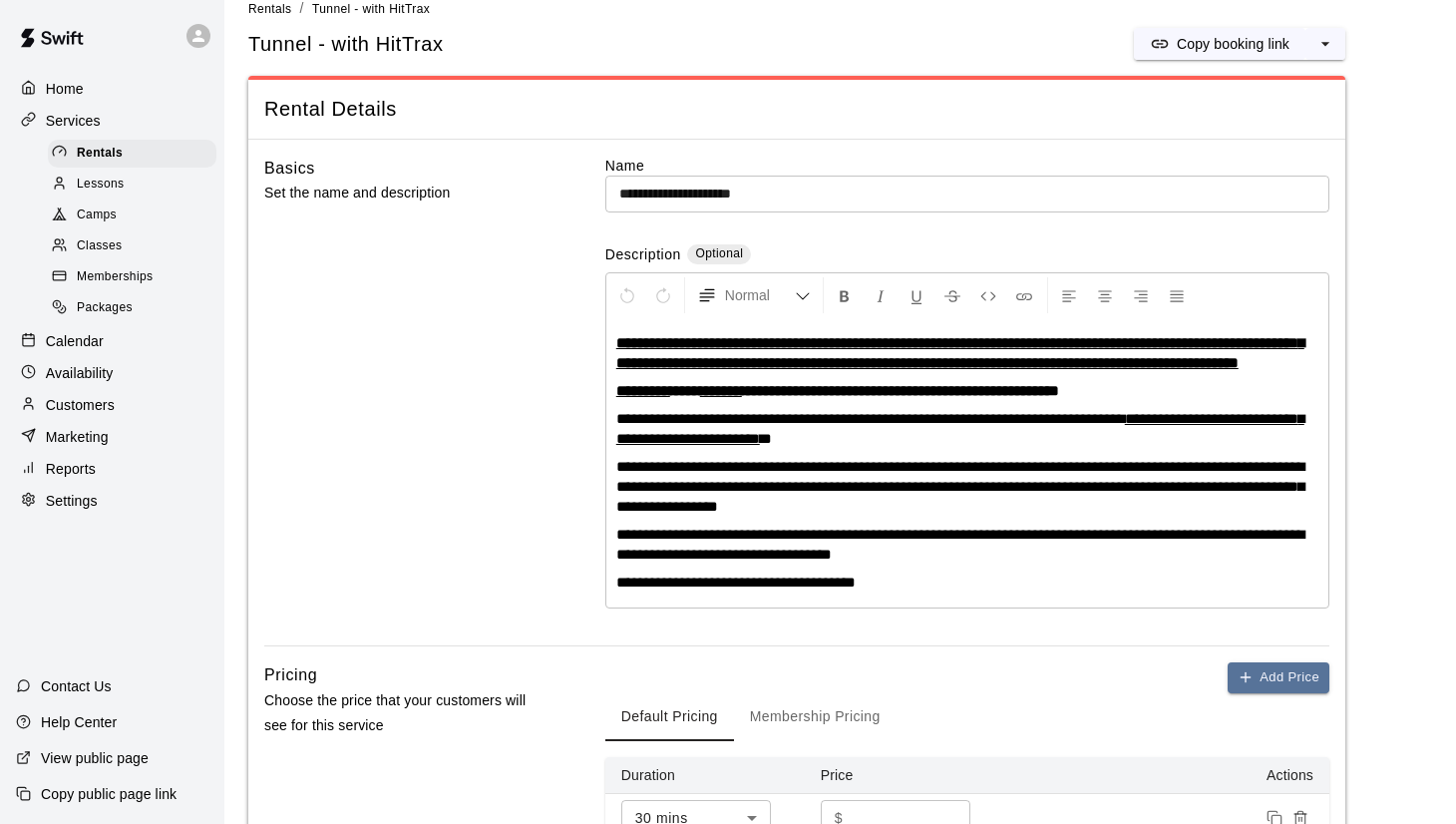 scroll, scrollTop: 39, scrollLeft: 0, axis: vertical 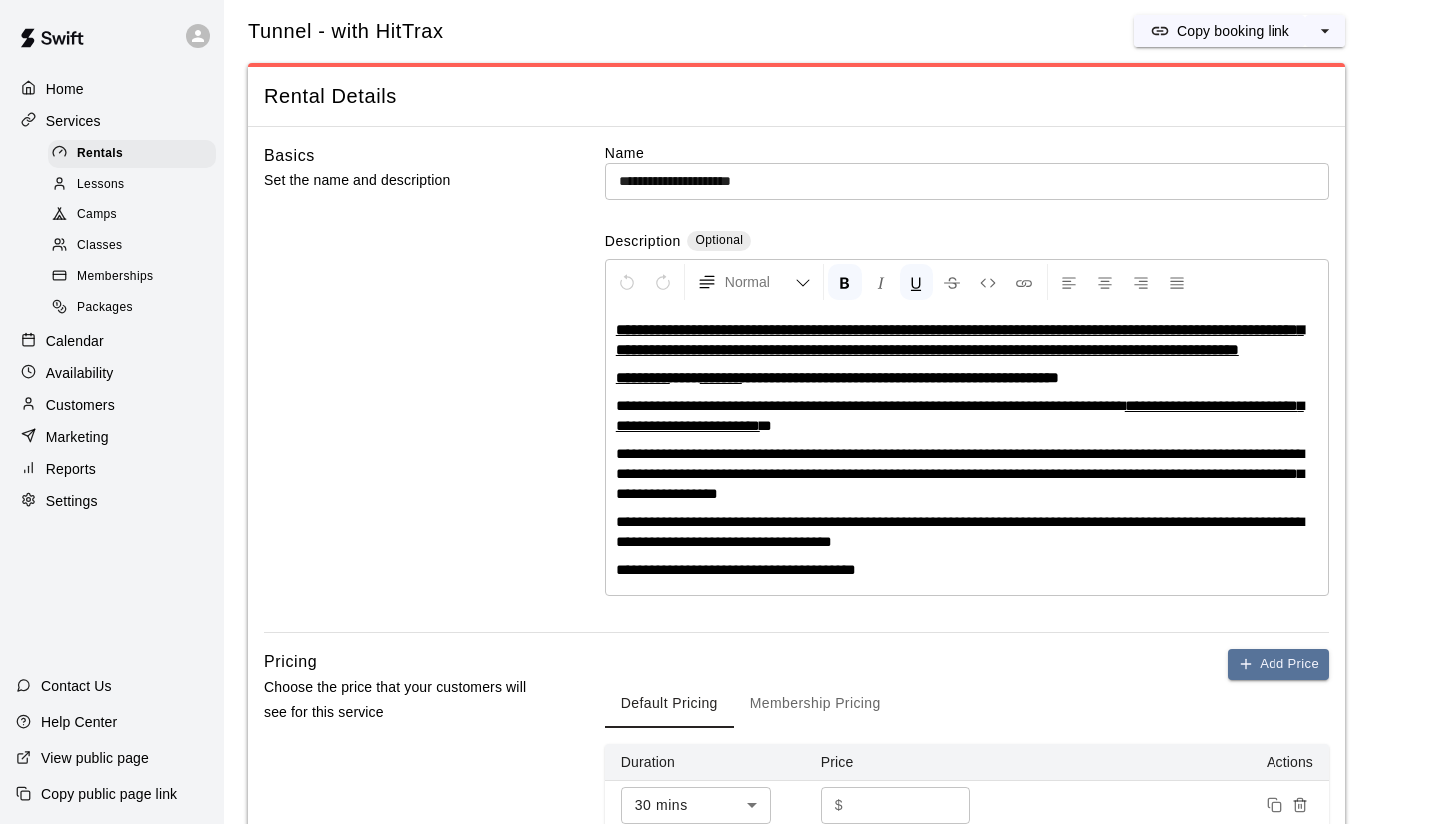click on "**********" at bounding box center (960, 339) 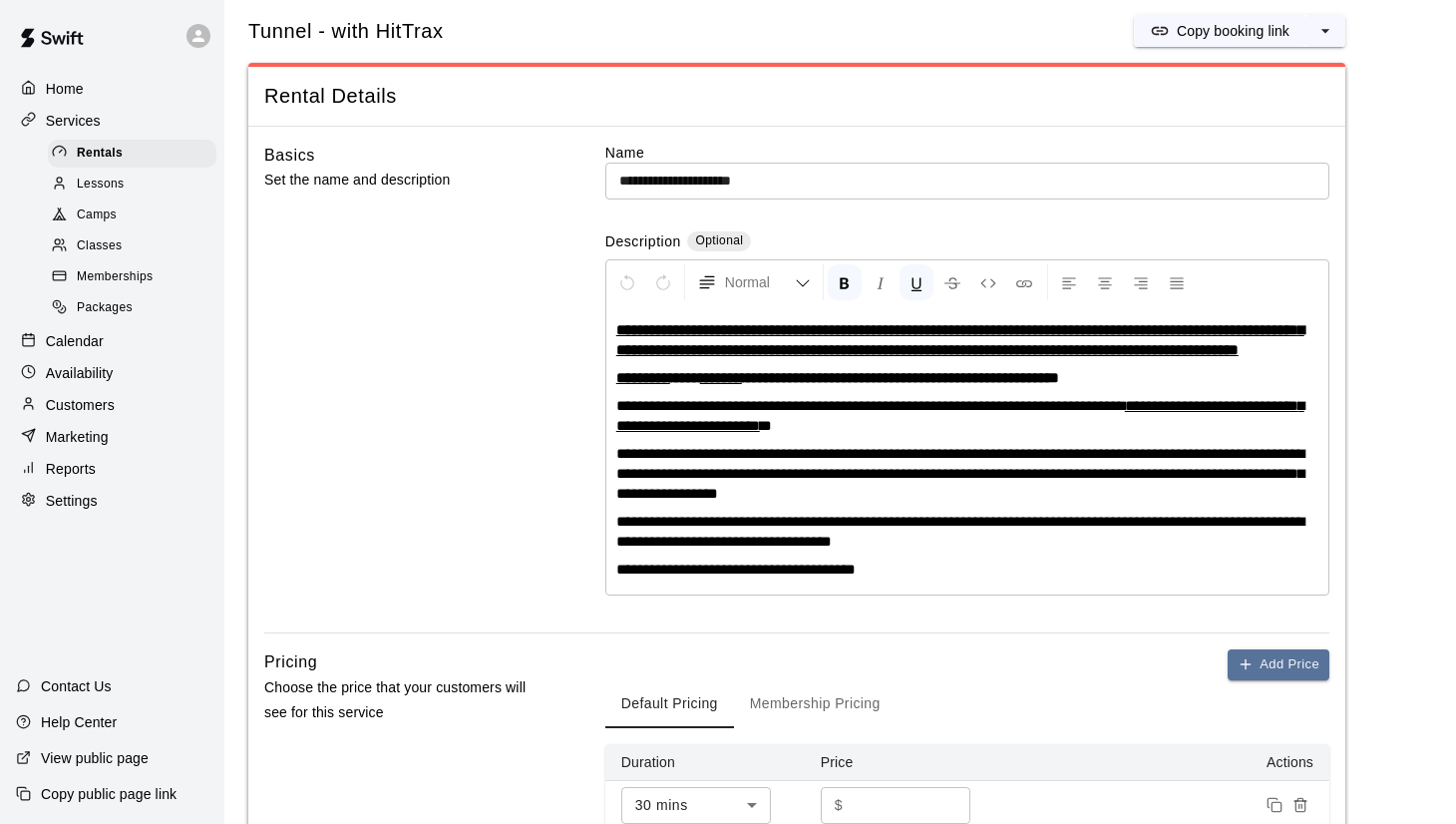 type 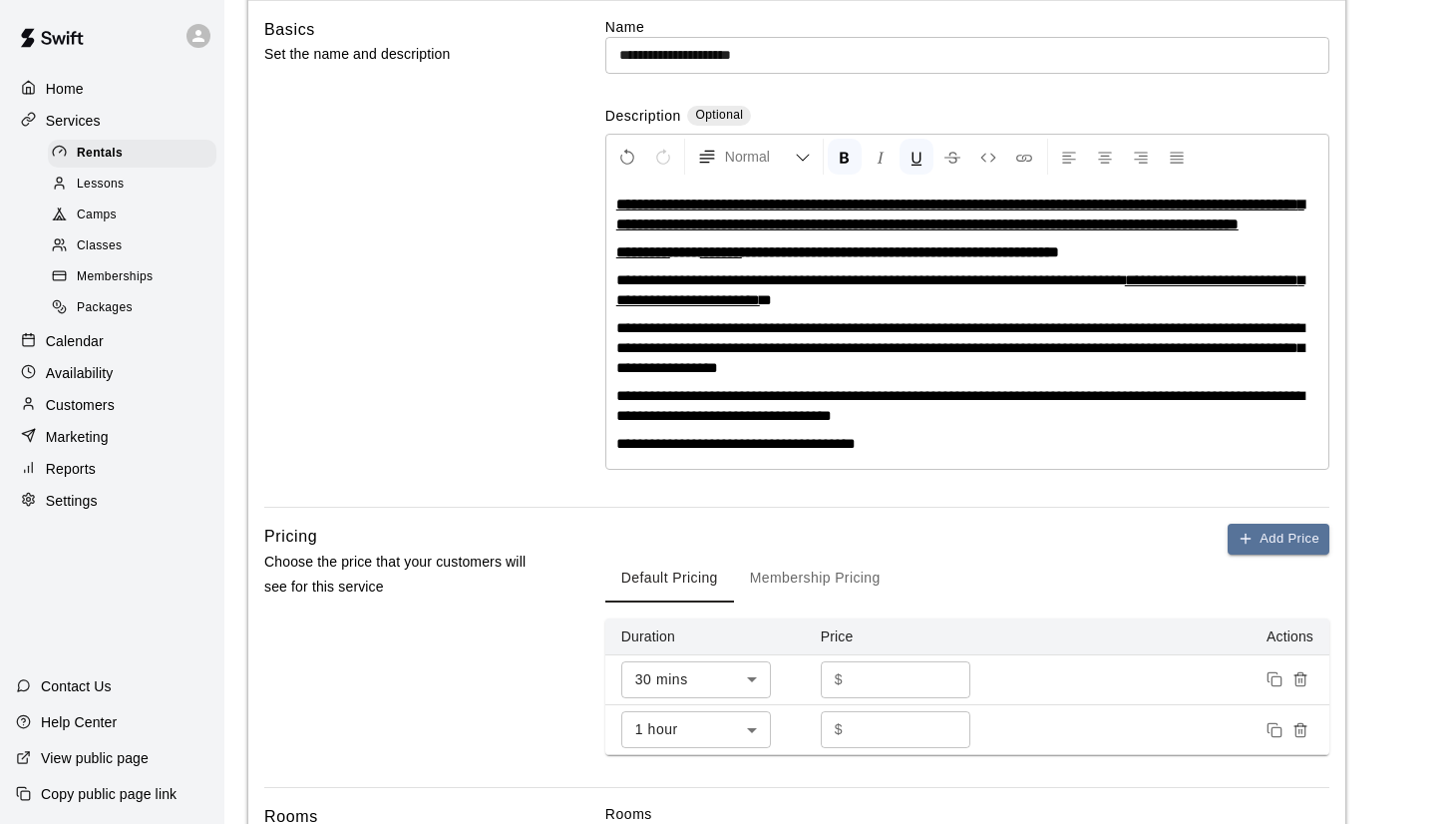 scroll, scrollTop: 177, scrollLeft: 0, axis: vertical 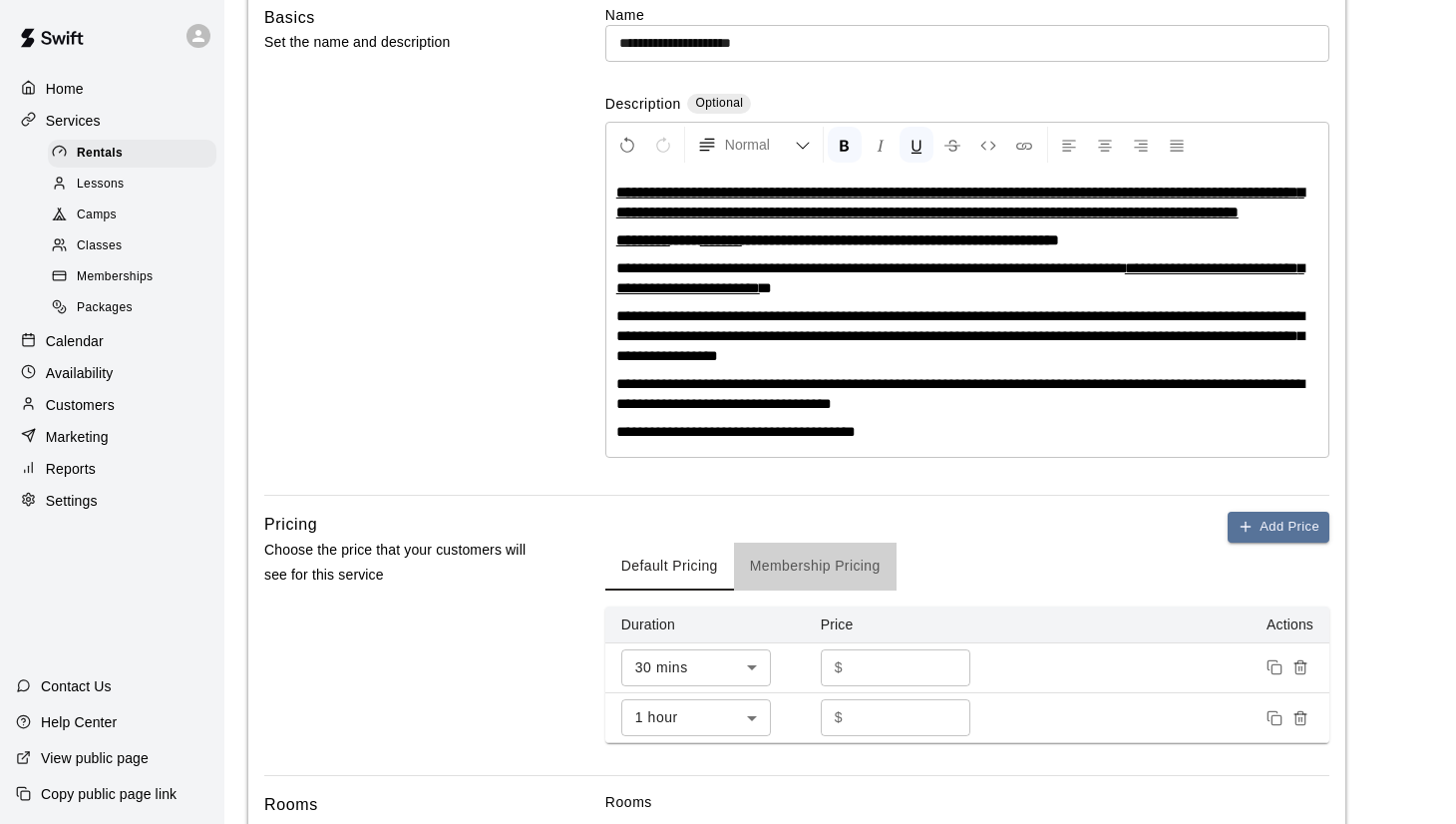 click on "Membership Pricing" at bounding box center [815, 567] 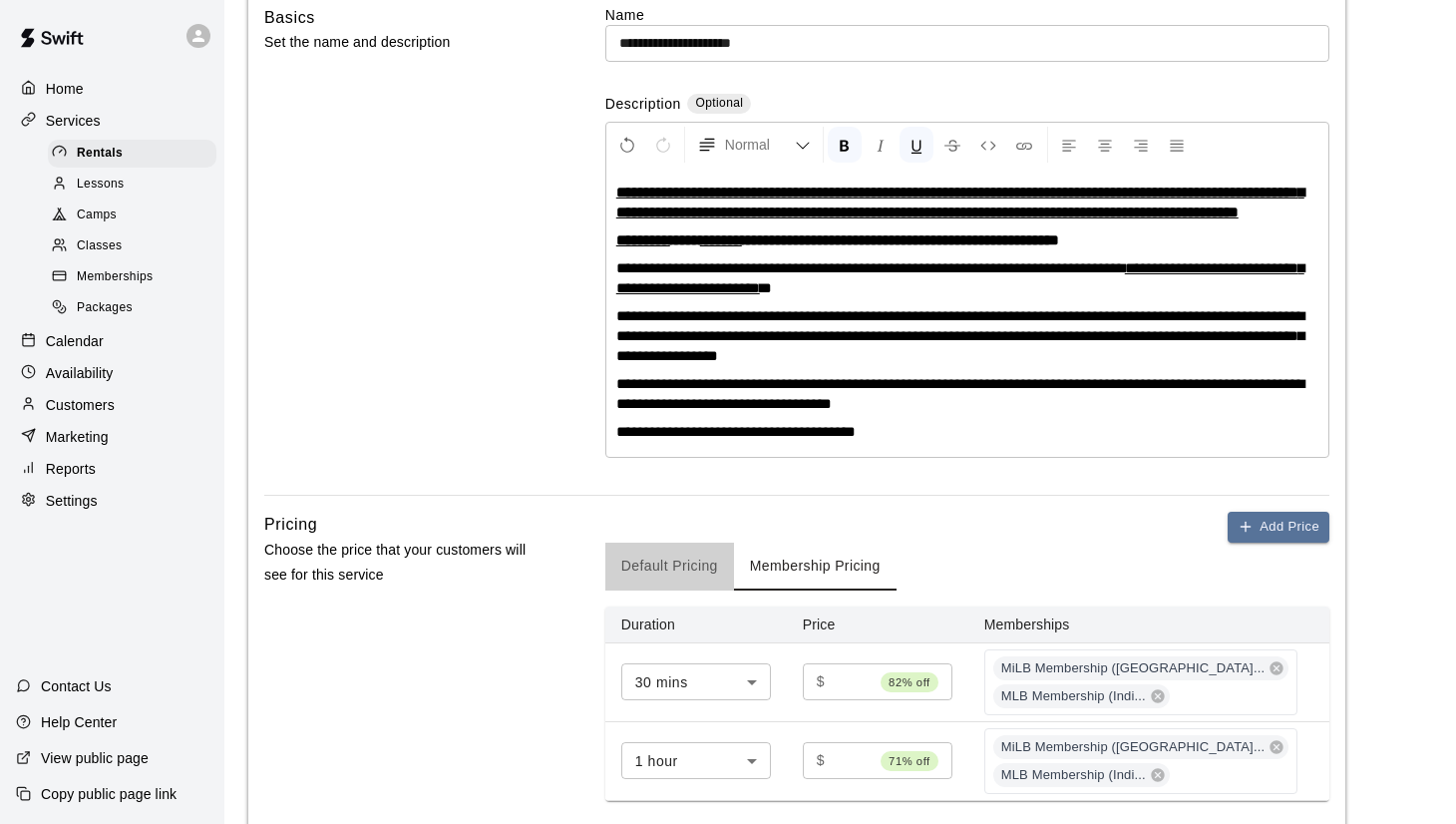 click on "Default Pricing" at bounding box center (669, 567) 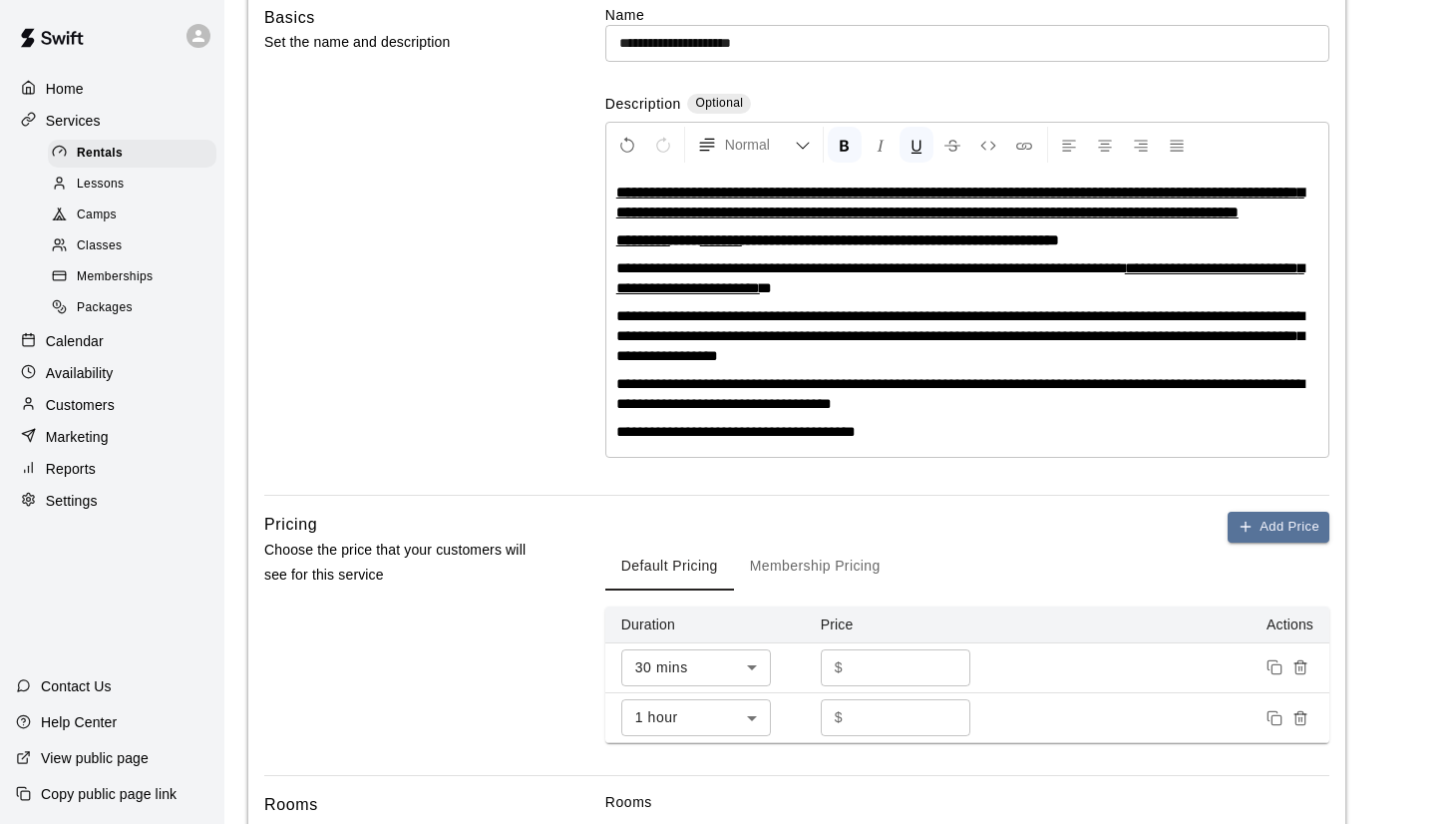 click on "Basics Set the name and description" at bounding box center [403, 250] 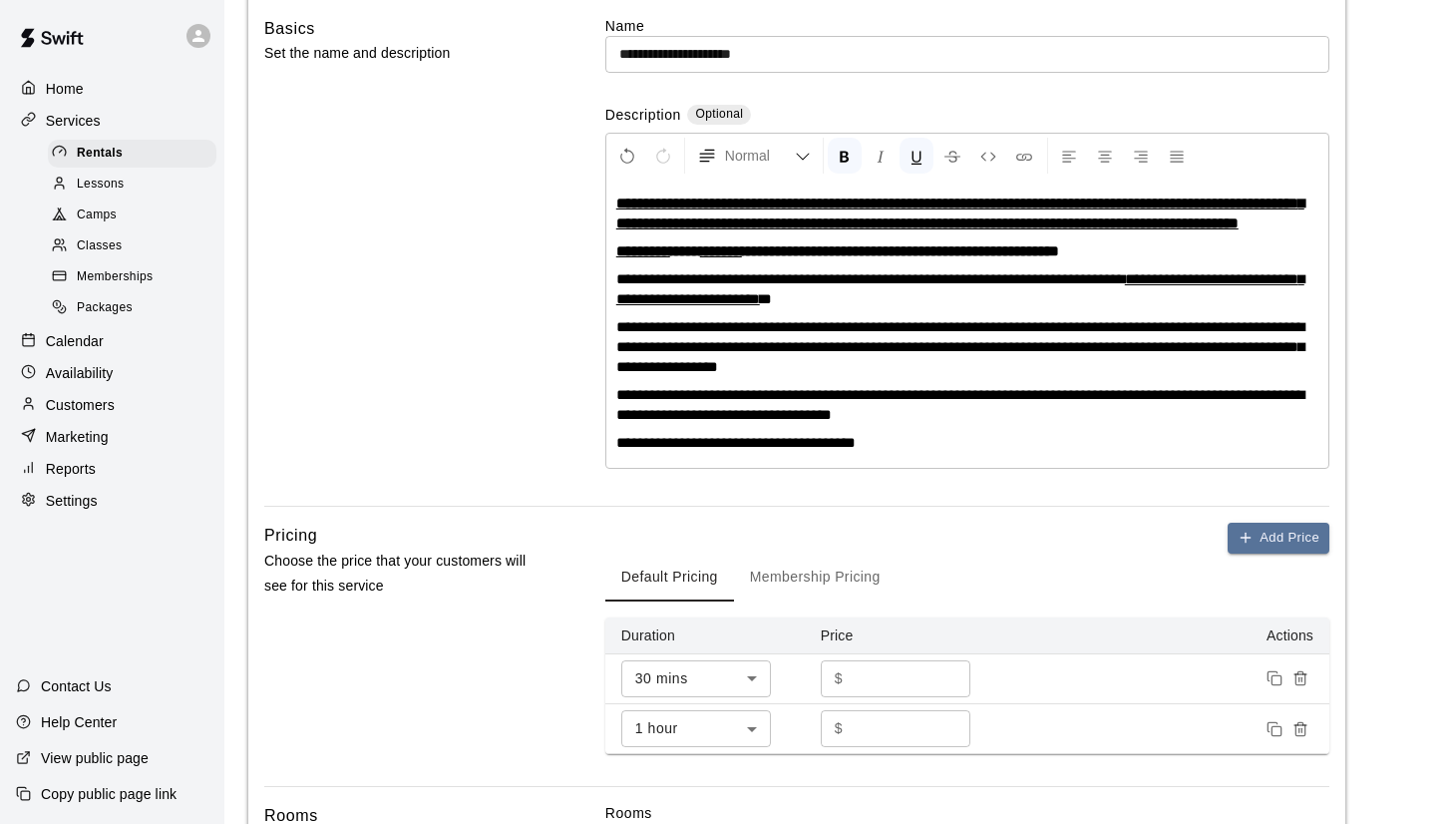 scroll, scrollTop: 153, scrollLeft: 0, axis: vertical 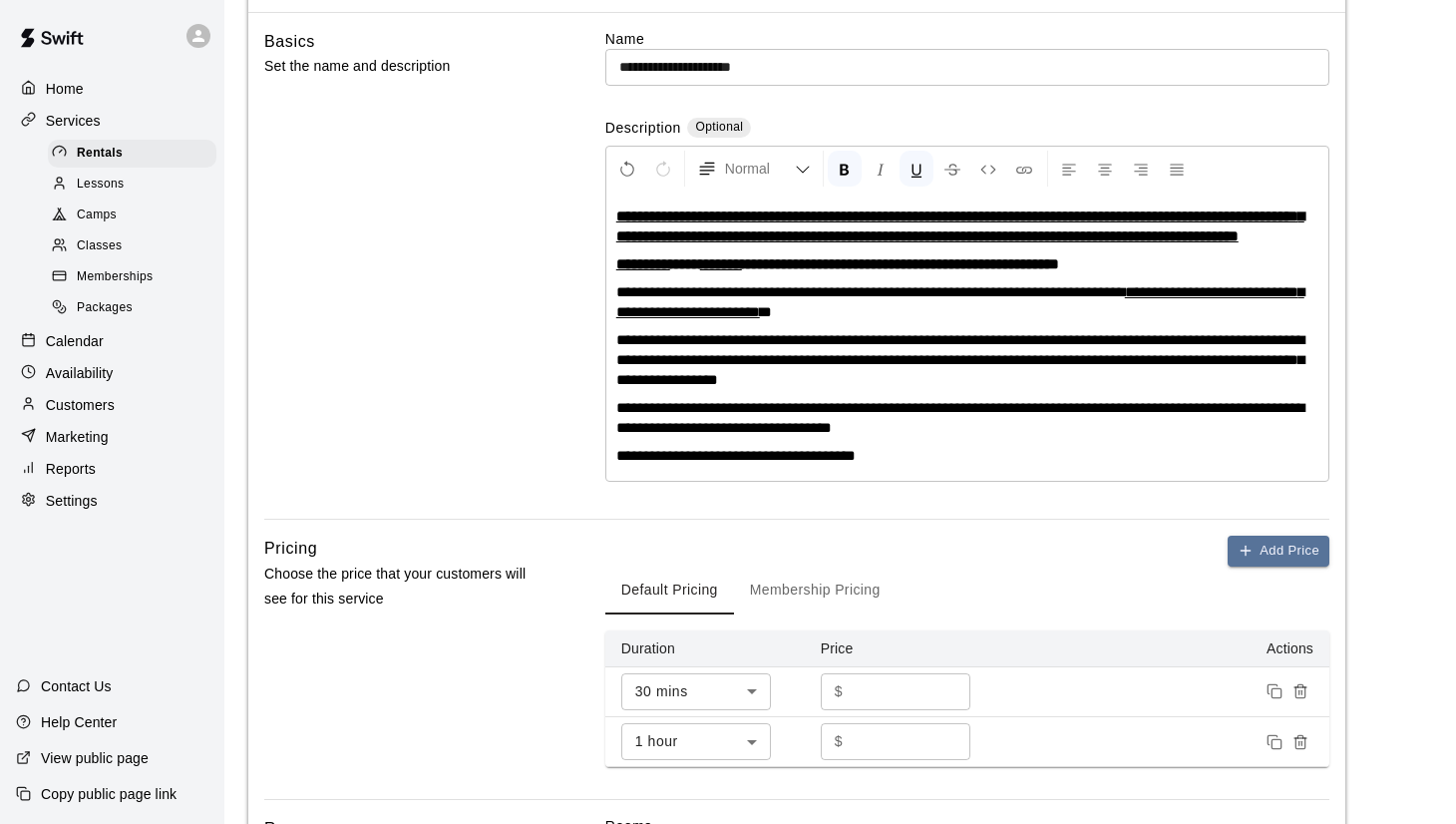 click on "**********" at bounding box center [960, 225] 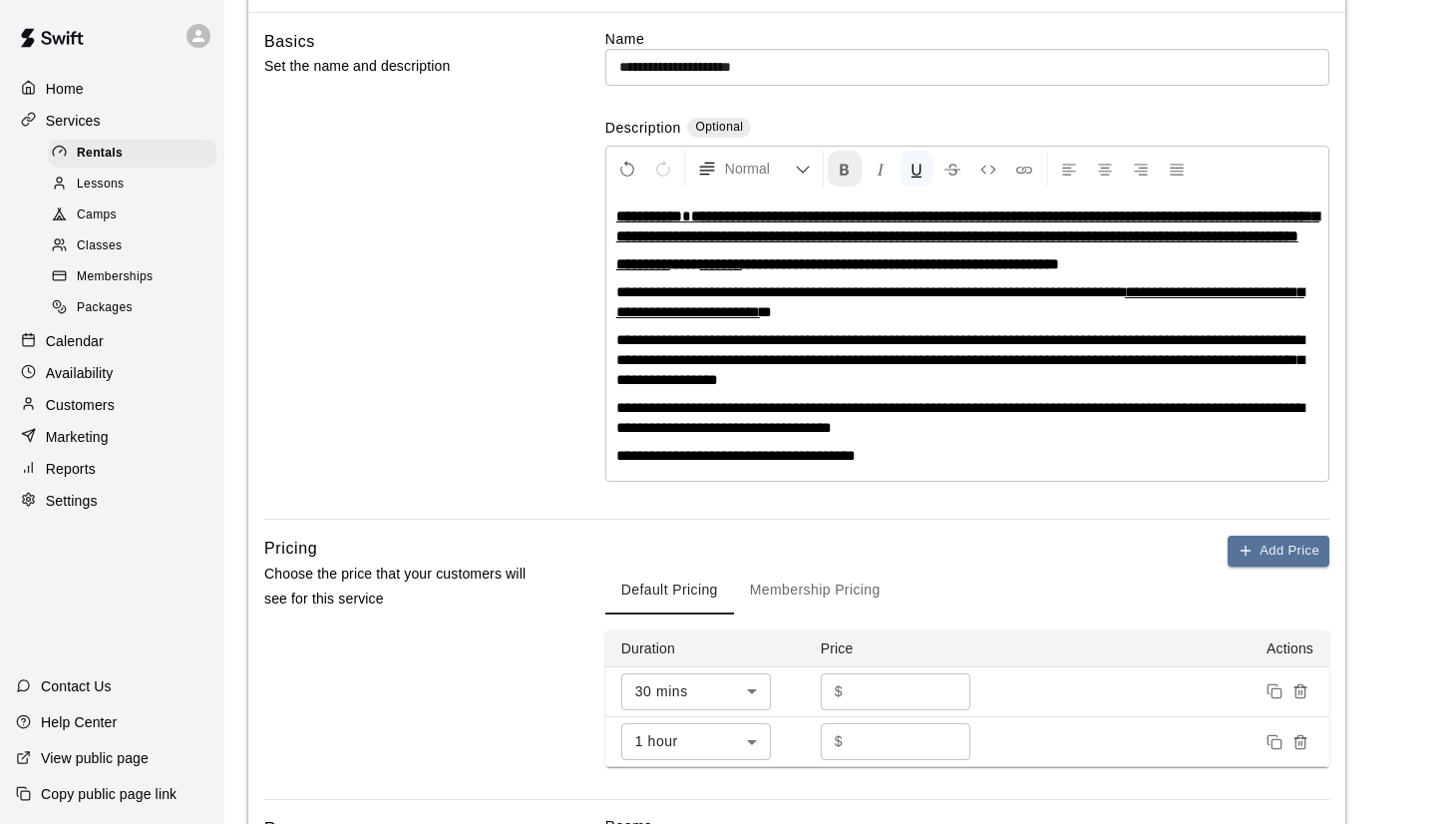 click at bounding box center (845, 169) 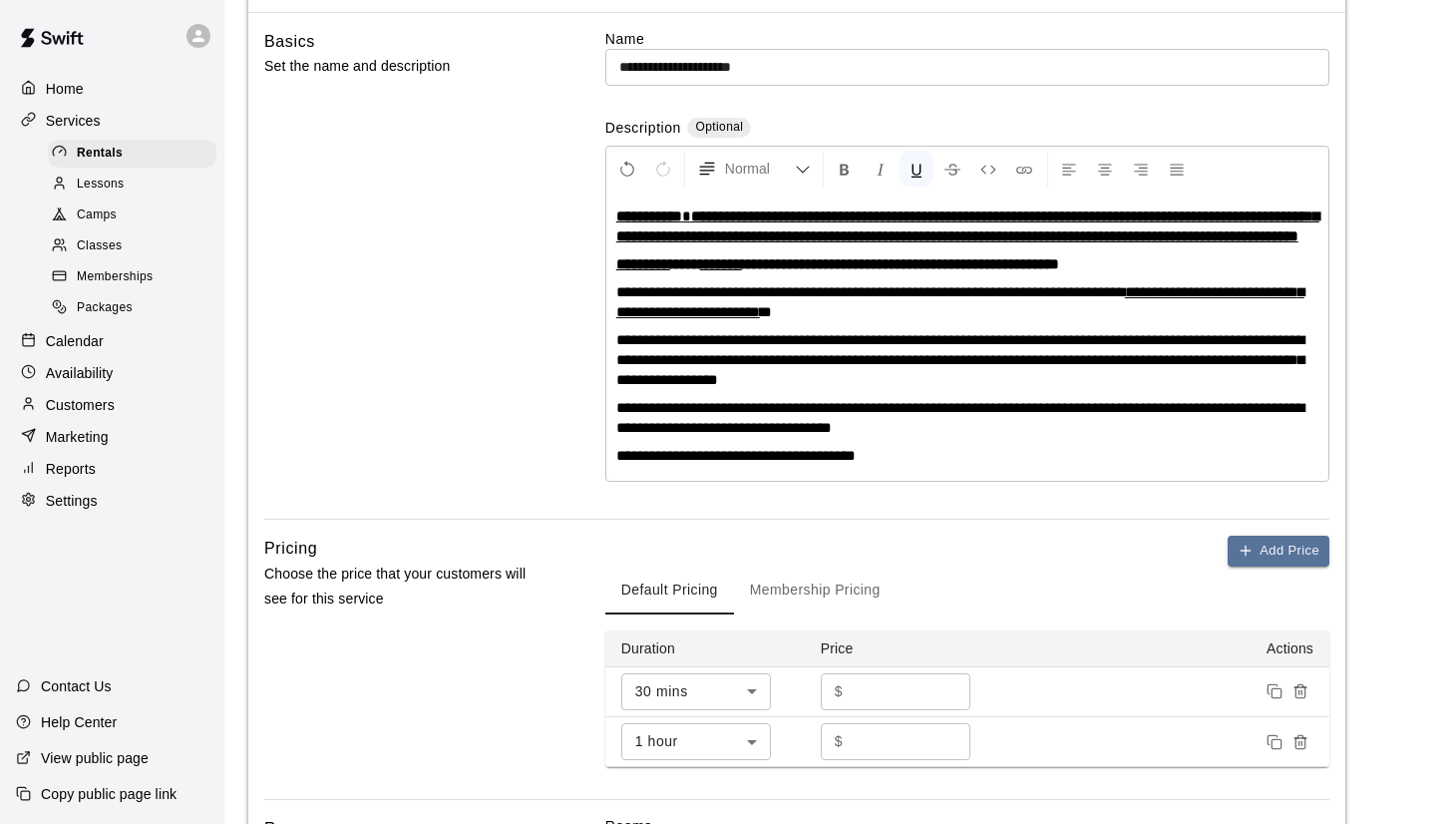 click on "**********" at bounding box center [967, 226] 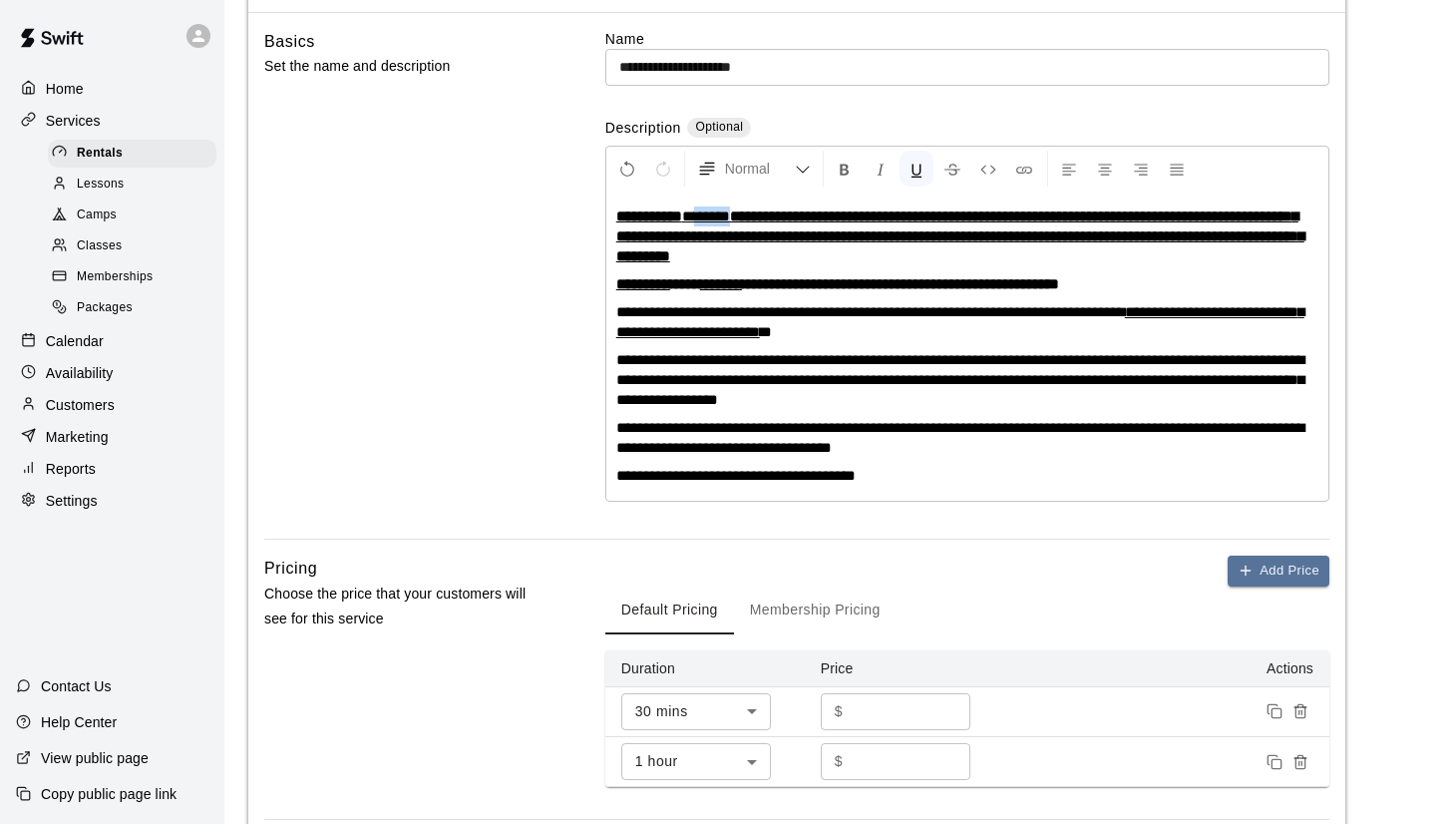 drag, startPoint x: 744, startPoint y: 217, endPoint x: 703, endPoint y: 221, distance: 41.19466 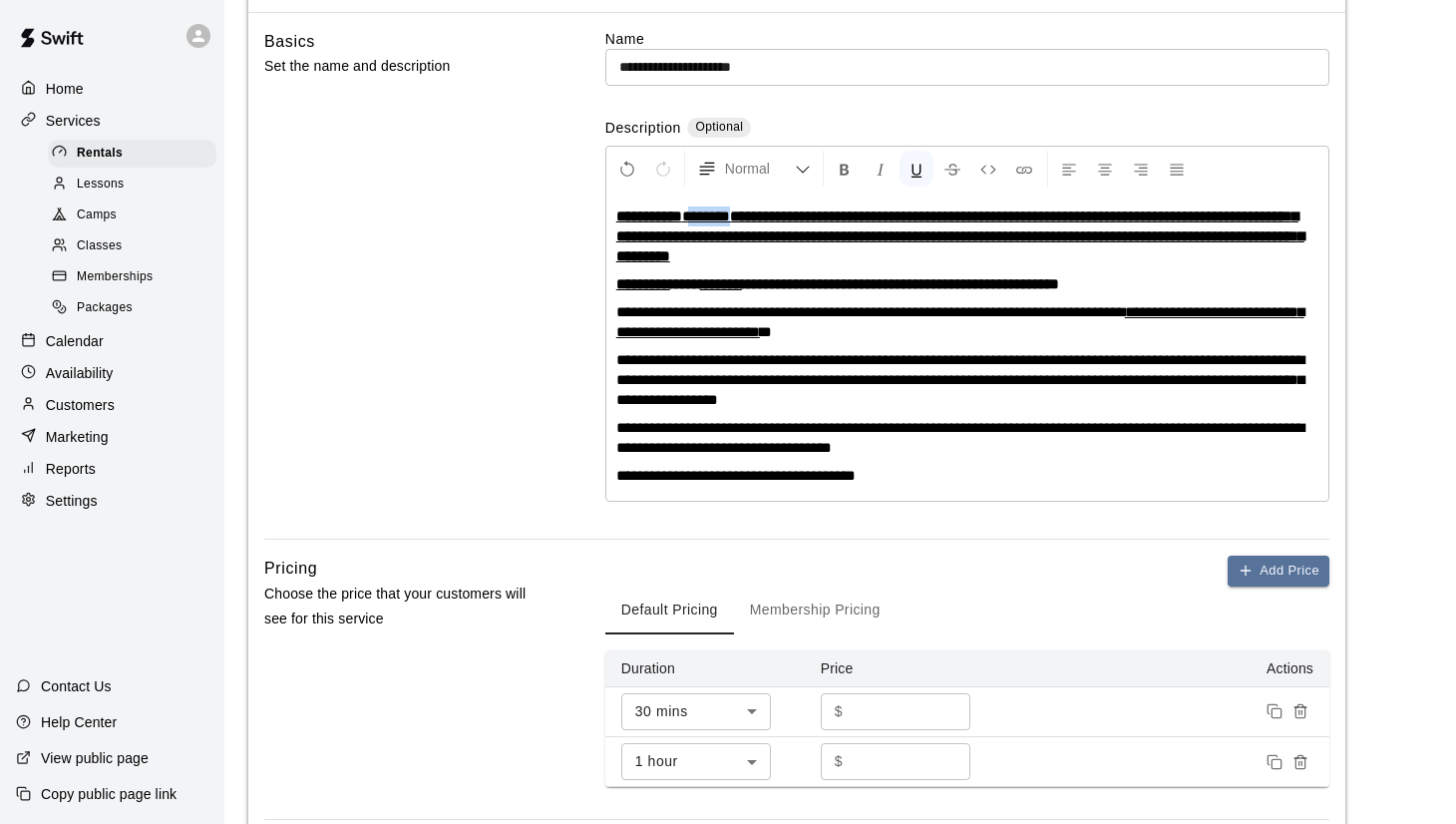 drag, startPoint x: 697, startPoint y: 219, endPoint x: 745, endPoint y: 222, distance: 48.09366 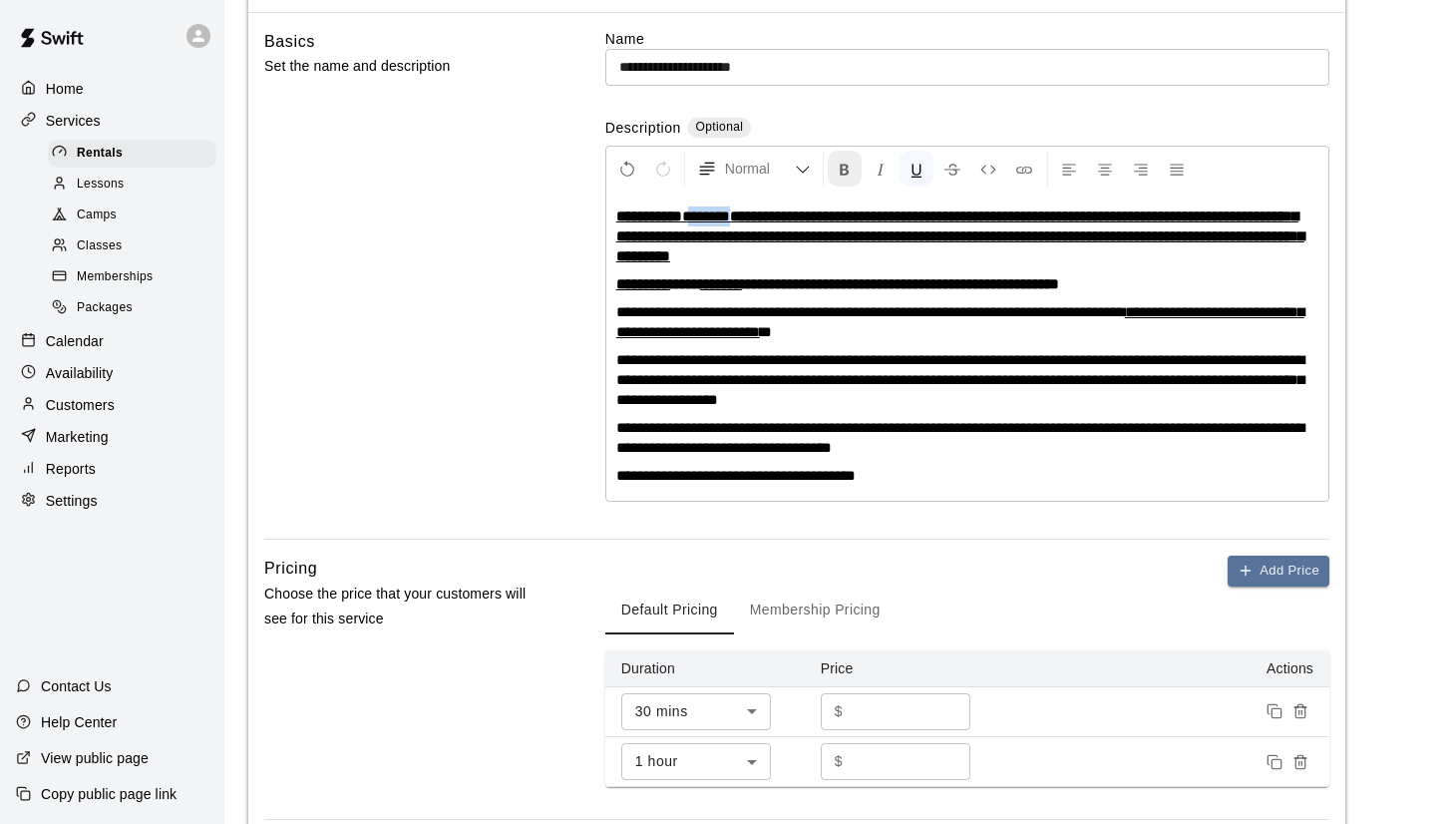 click at bounding box center (845, 170) 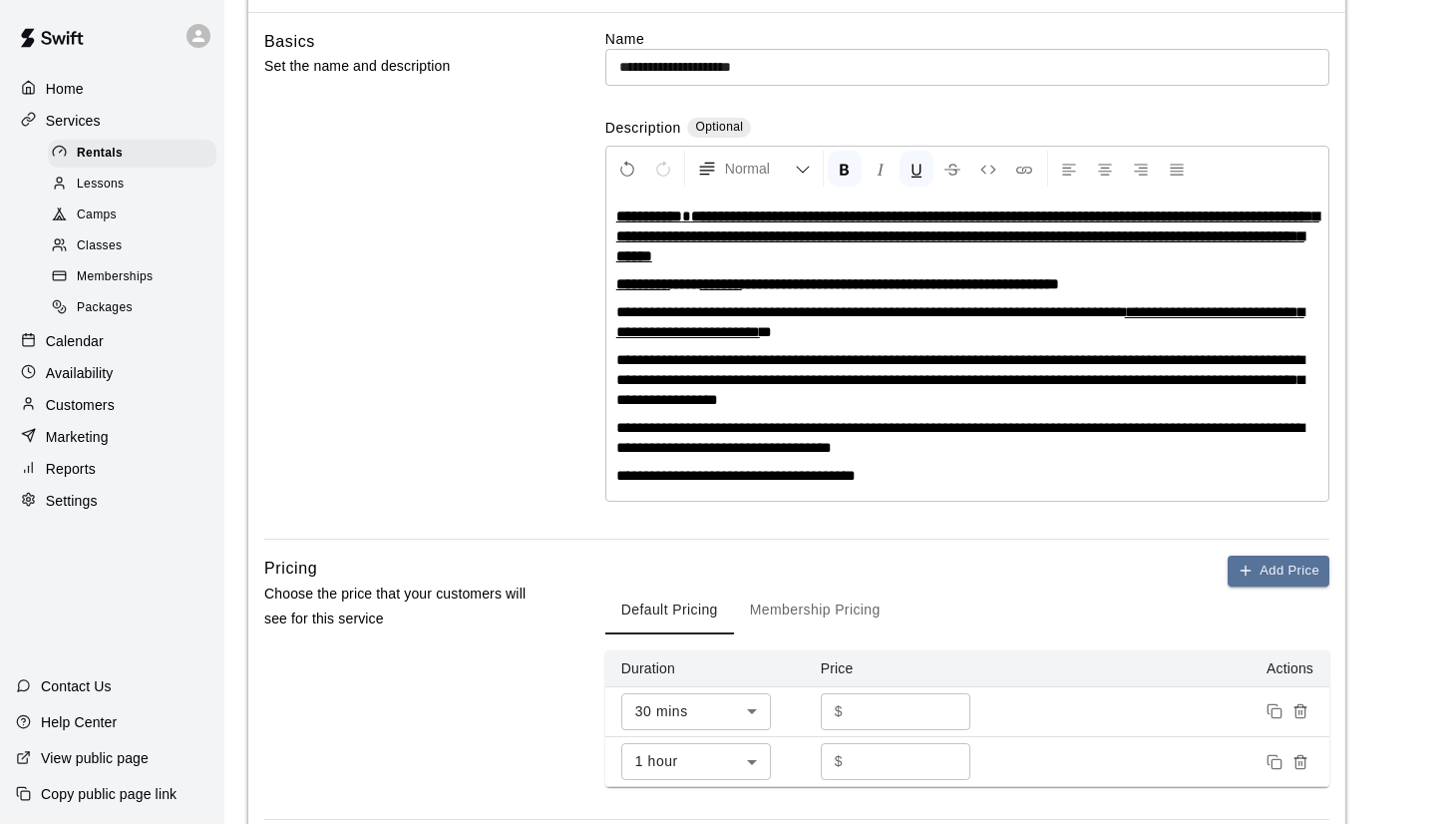 drag, startPoint x: 747, startPoint y: 219, endPoint x: 784, endPoint y: 243, distance: 44.102154 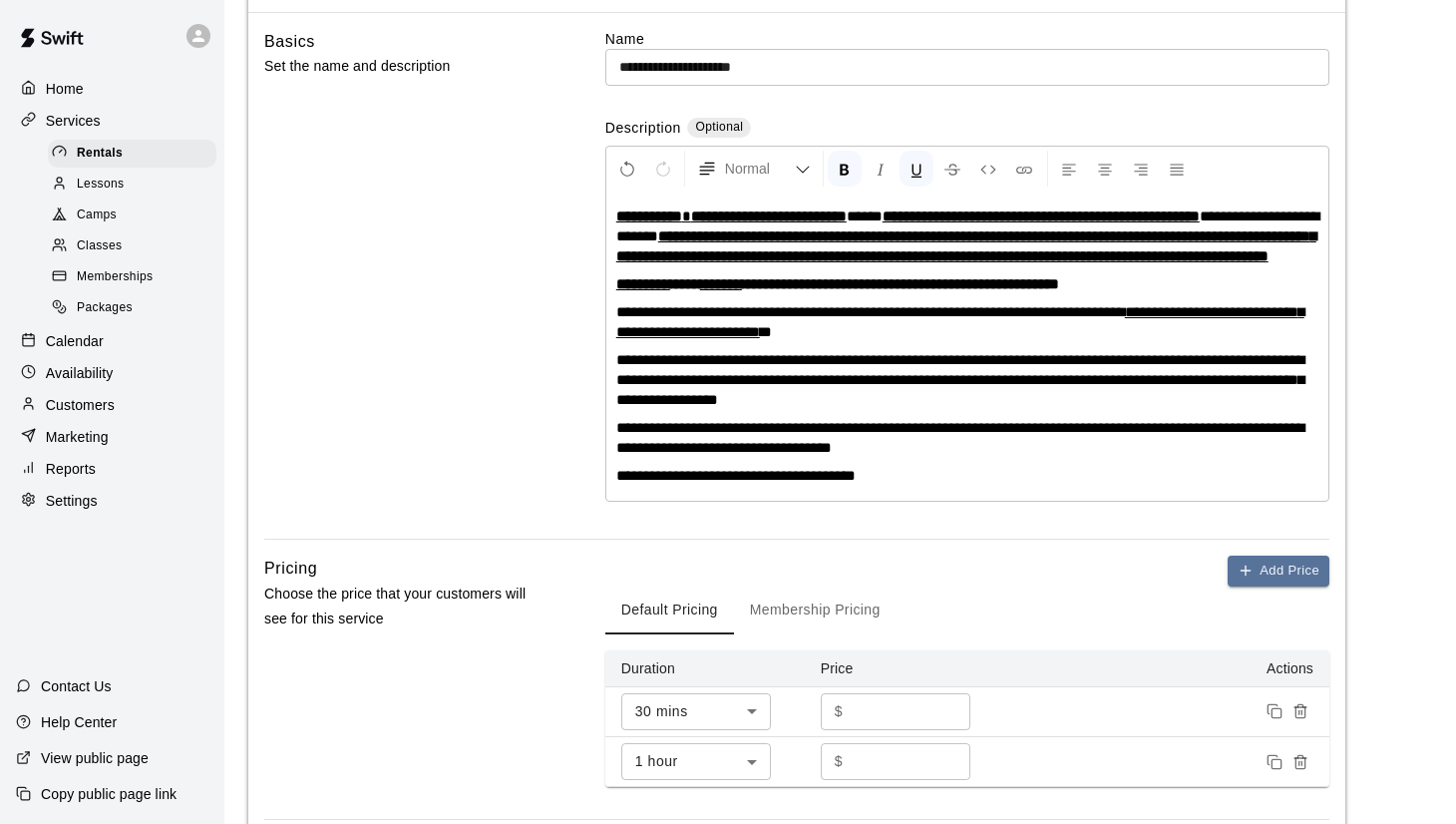 click on "**********" at bounding box center (1041, 215) 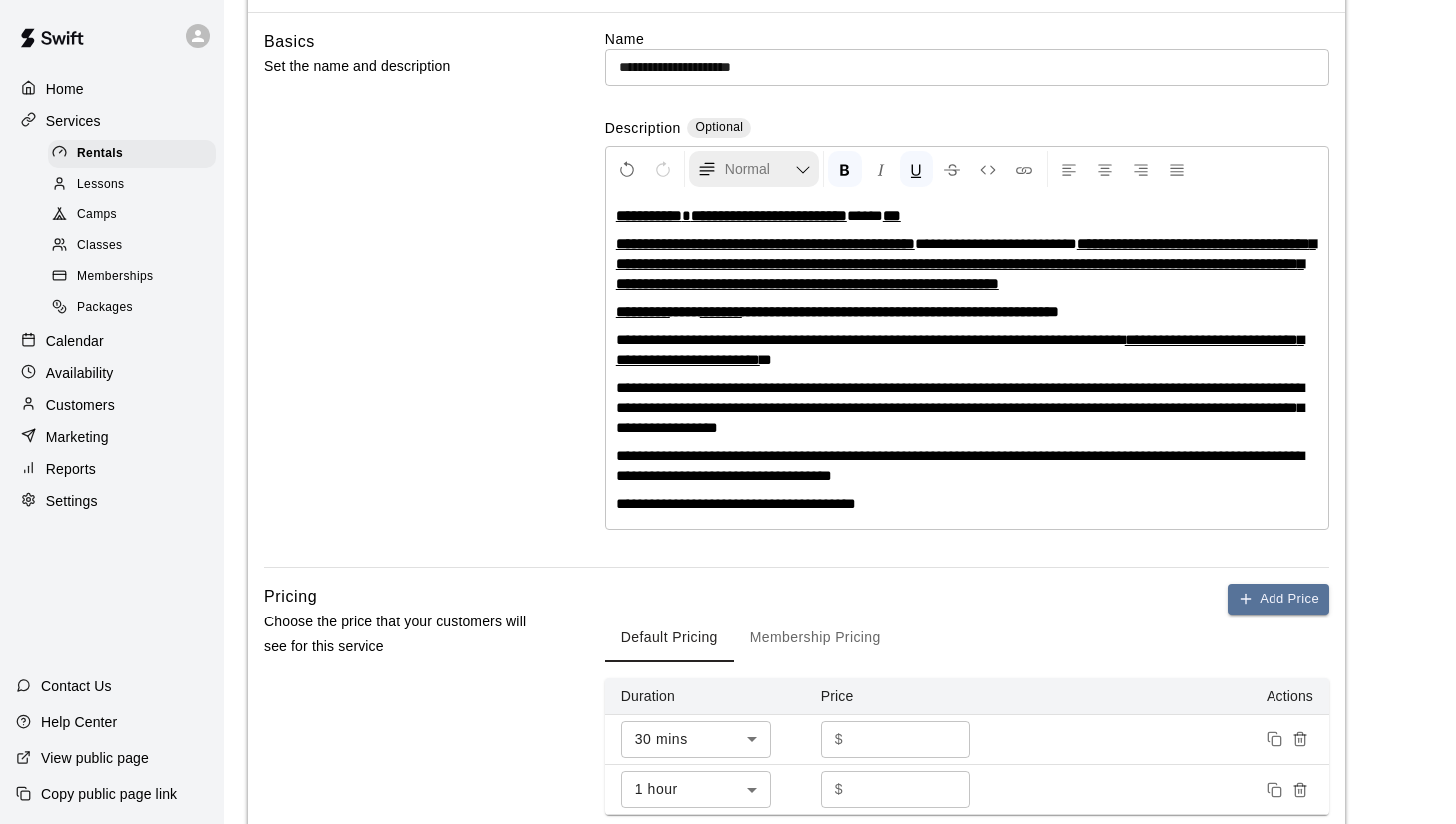 click at bounding box center (707, 169) 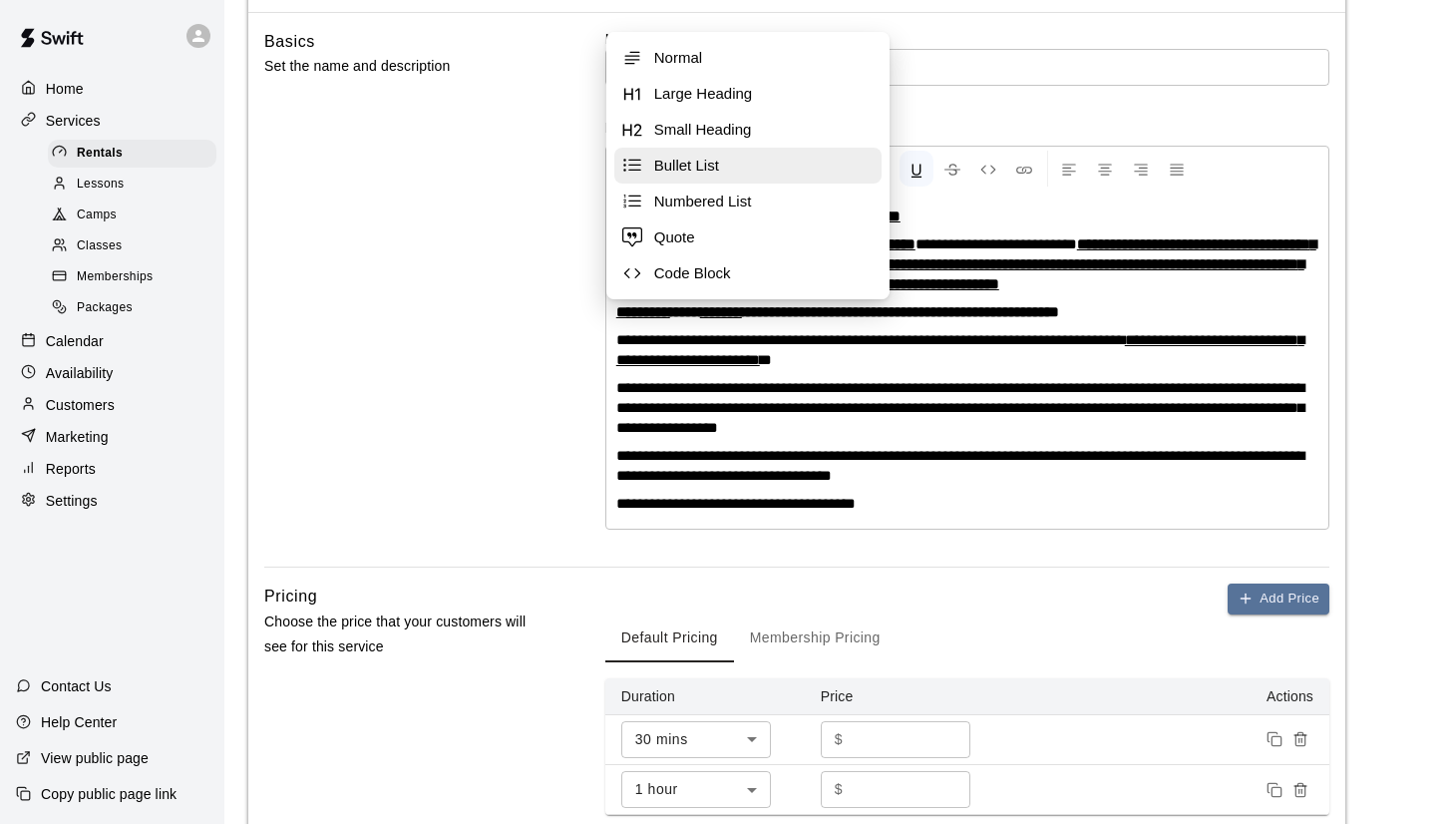 click on "Bullet List" at bounding box center [764, 166] 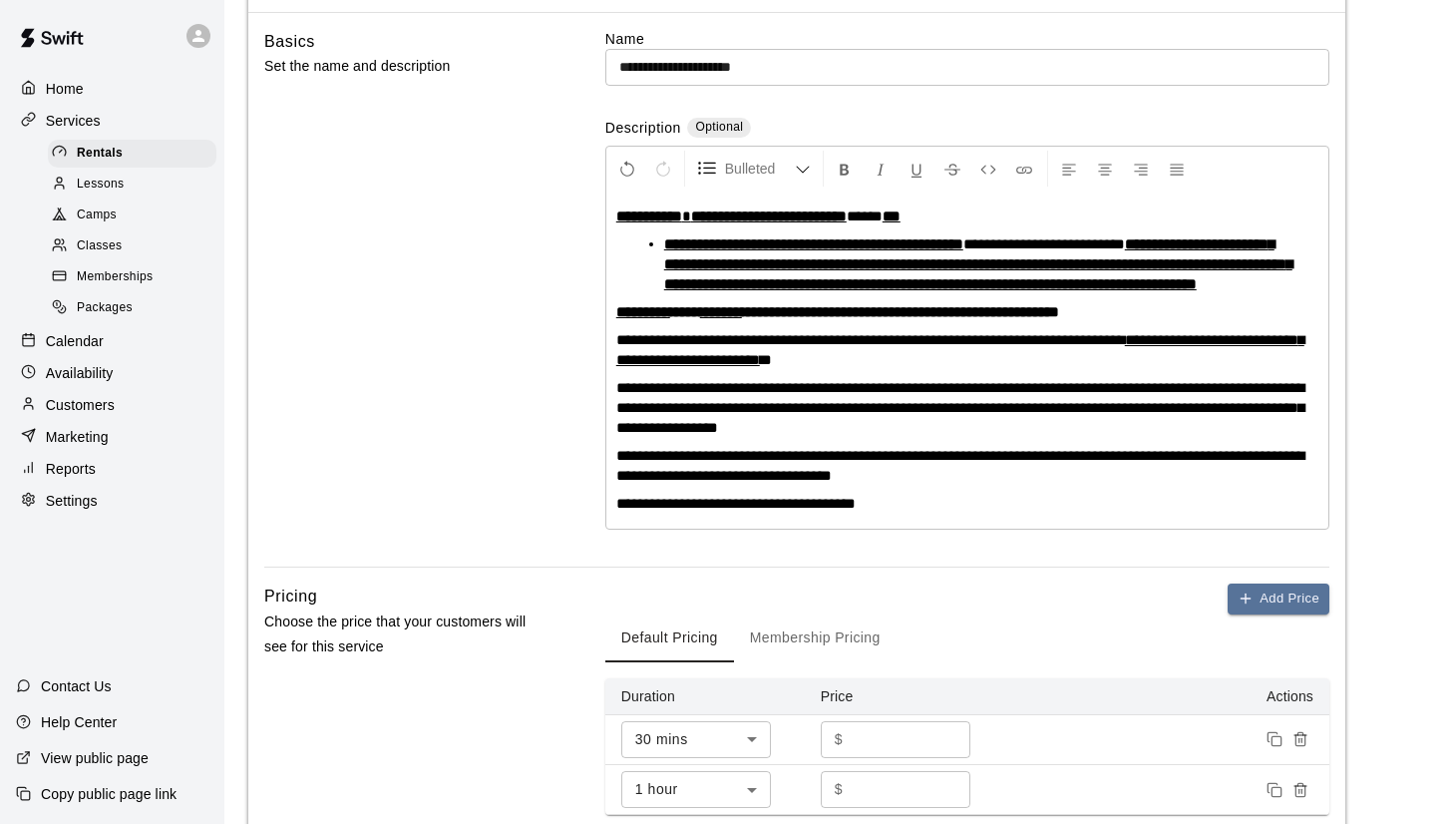 click on "**********" at bounding box center (978, 263) 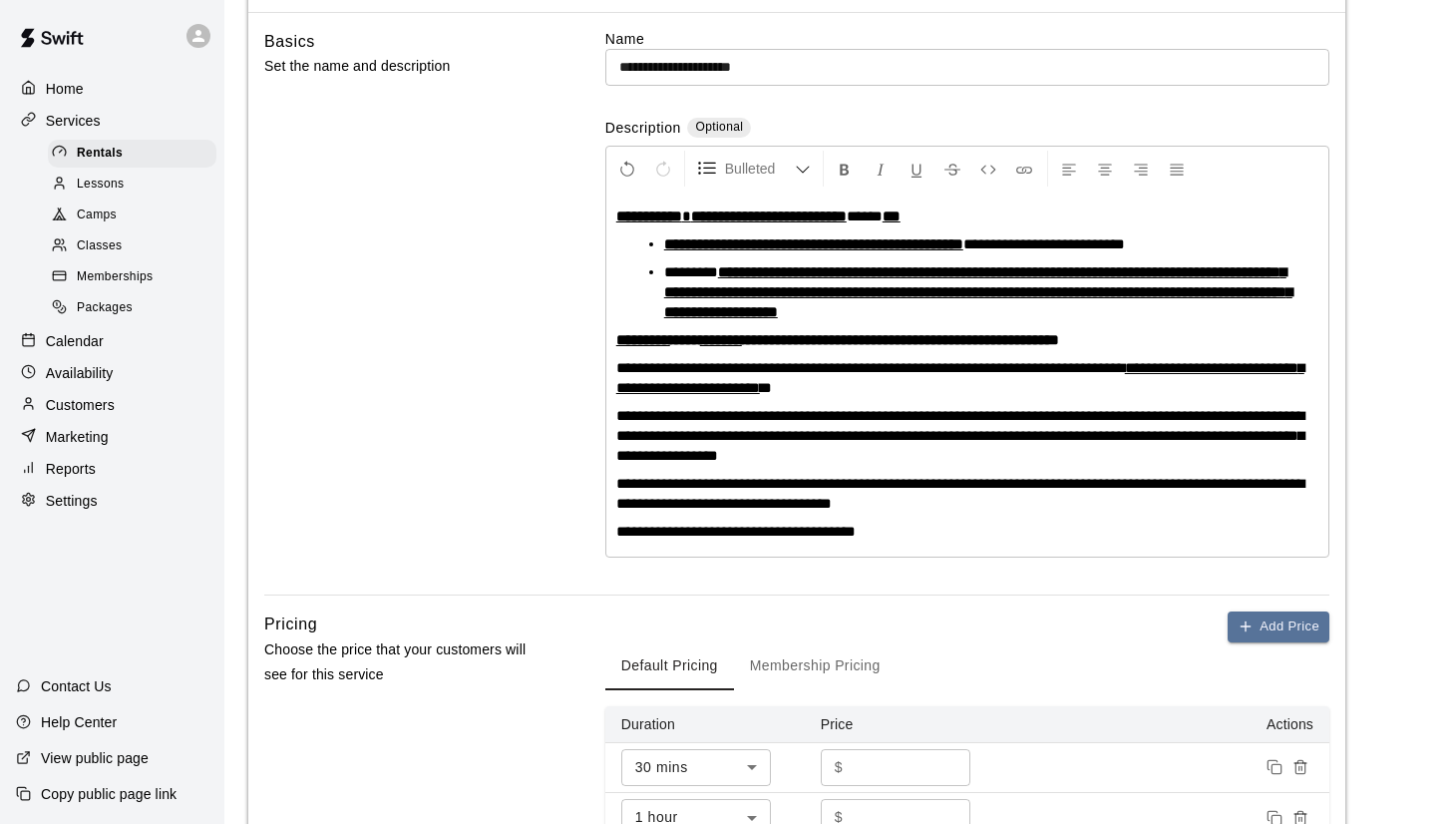 drag, startPoint x: 768, startPoint y: 244, endPoint x: 781, endPoint y: 247, distance: 13.341664 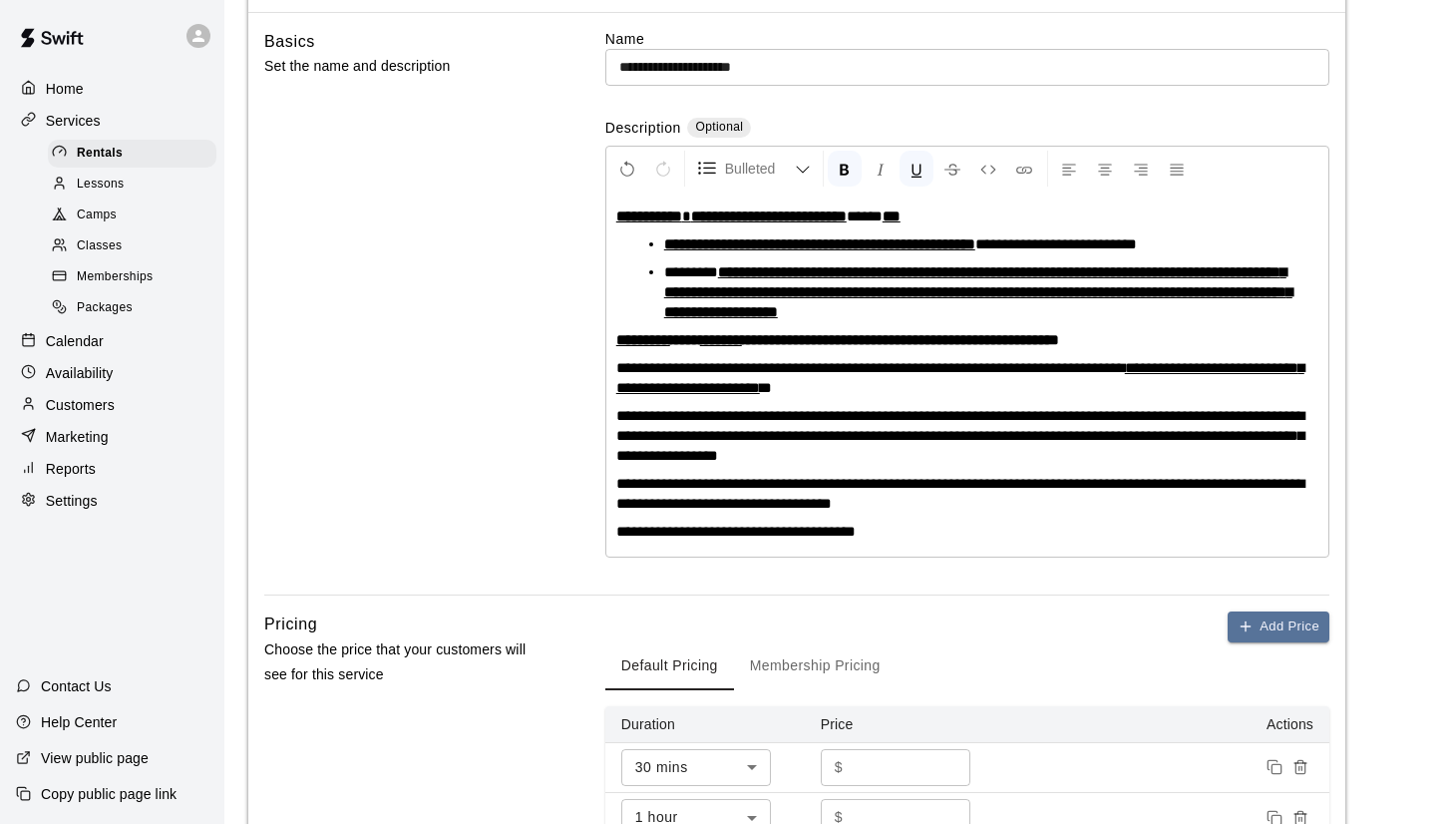 click on "**********" at bounding box center [820, 243] 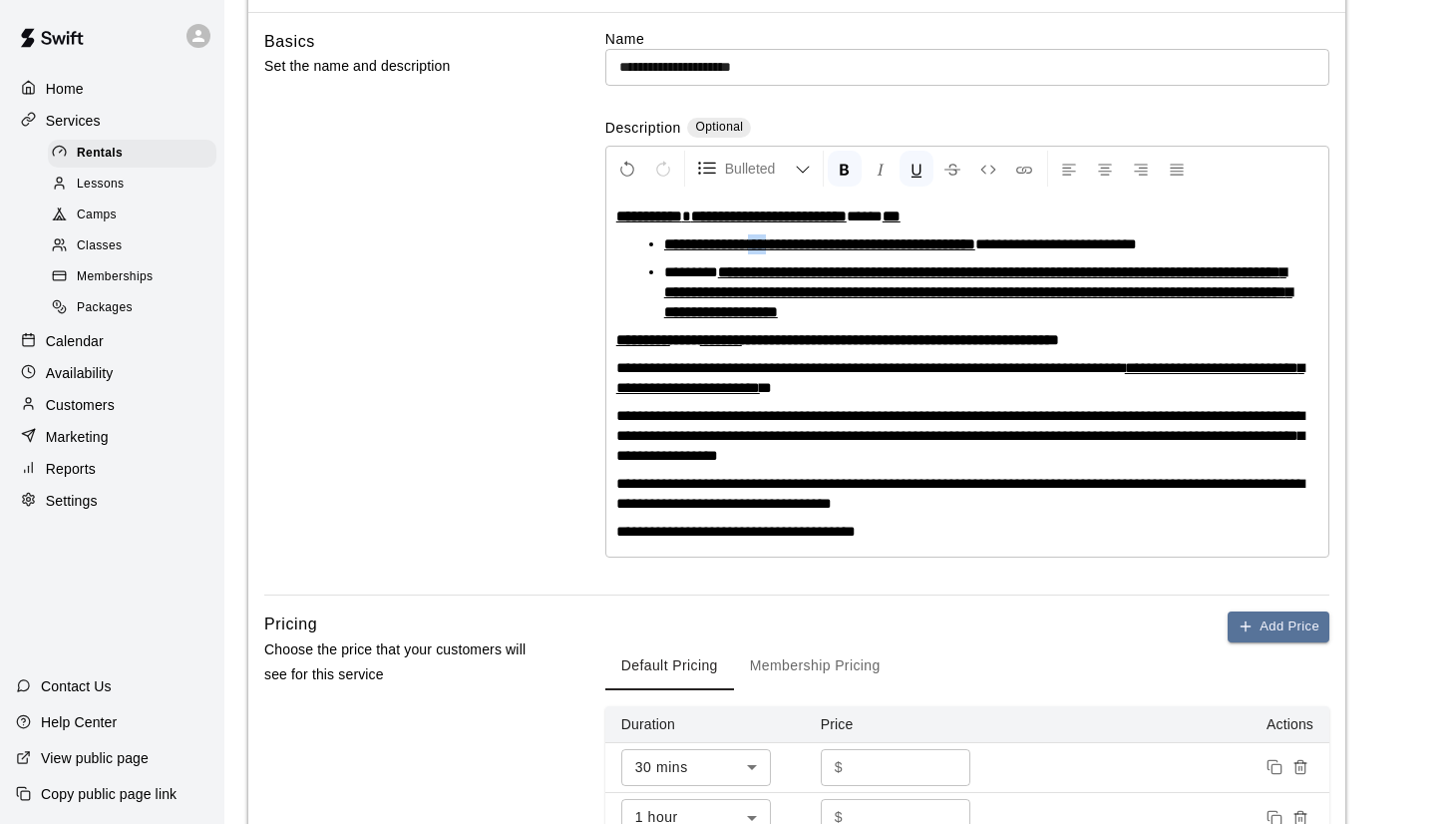 click on "**********" at bounding box center [820, 243] 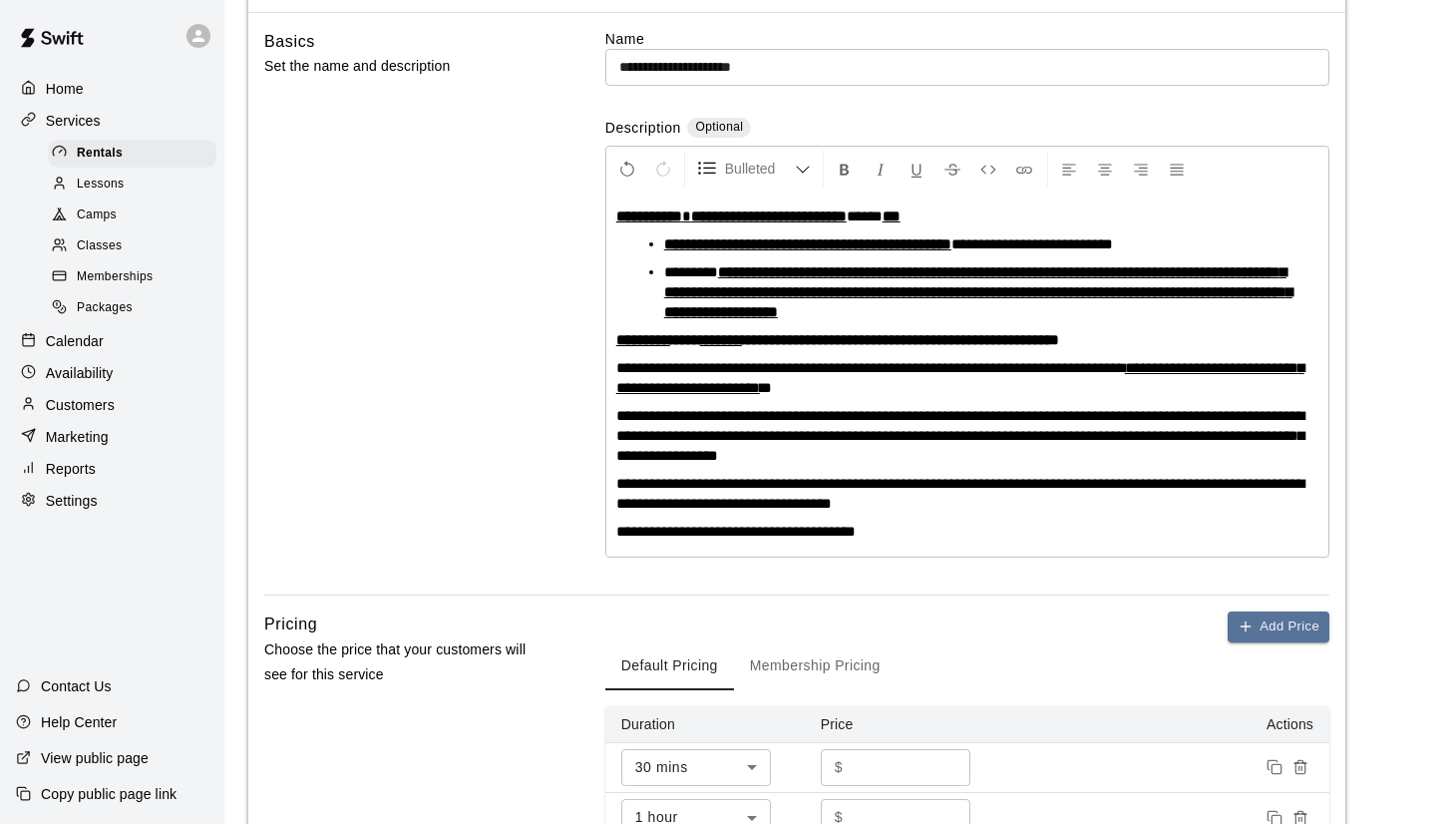 click on "**********" at bounding box center [1032, 243] 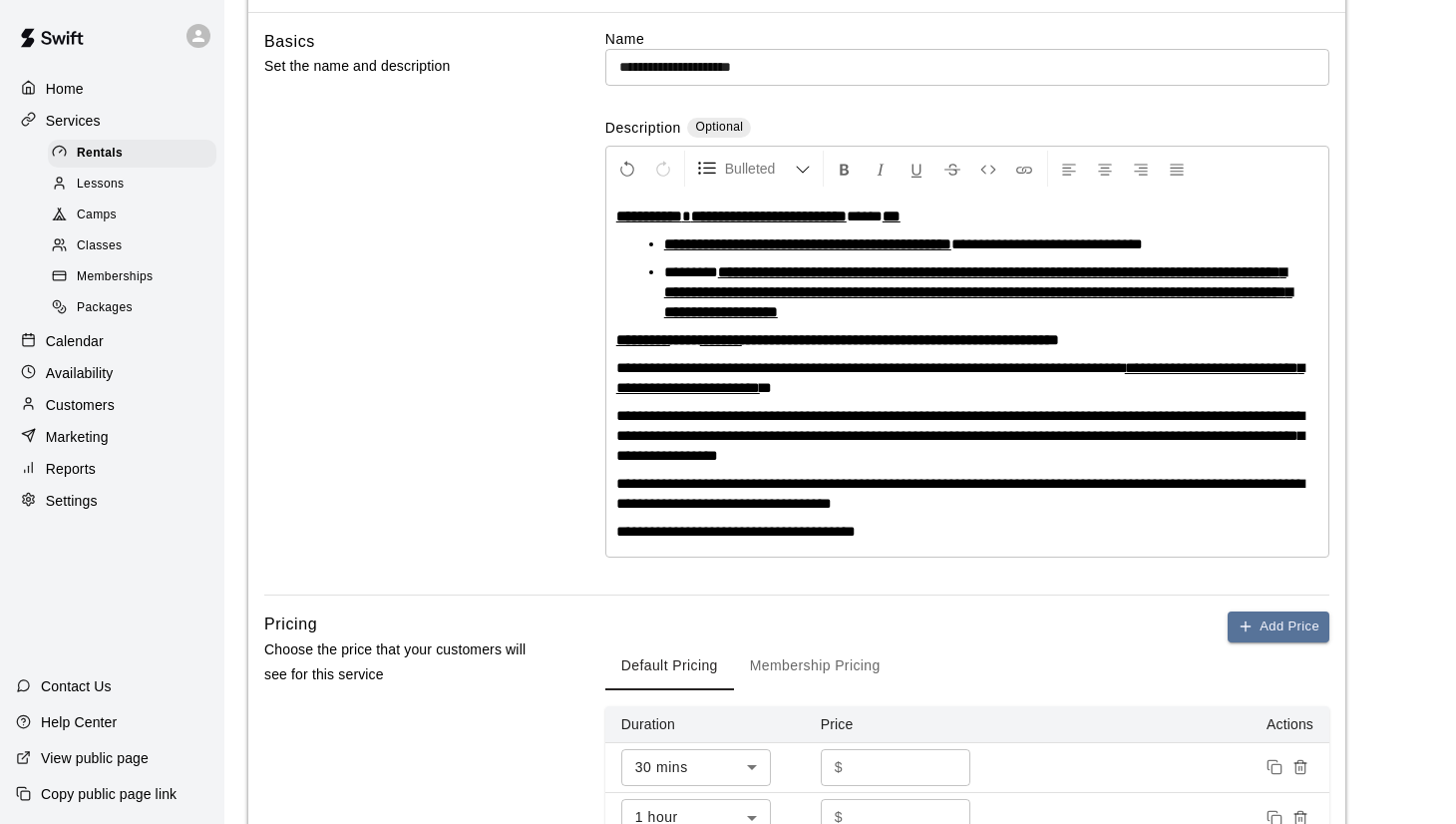 click on "********" at bounding box center [691, 271] 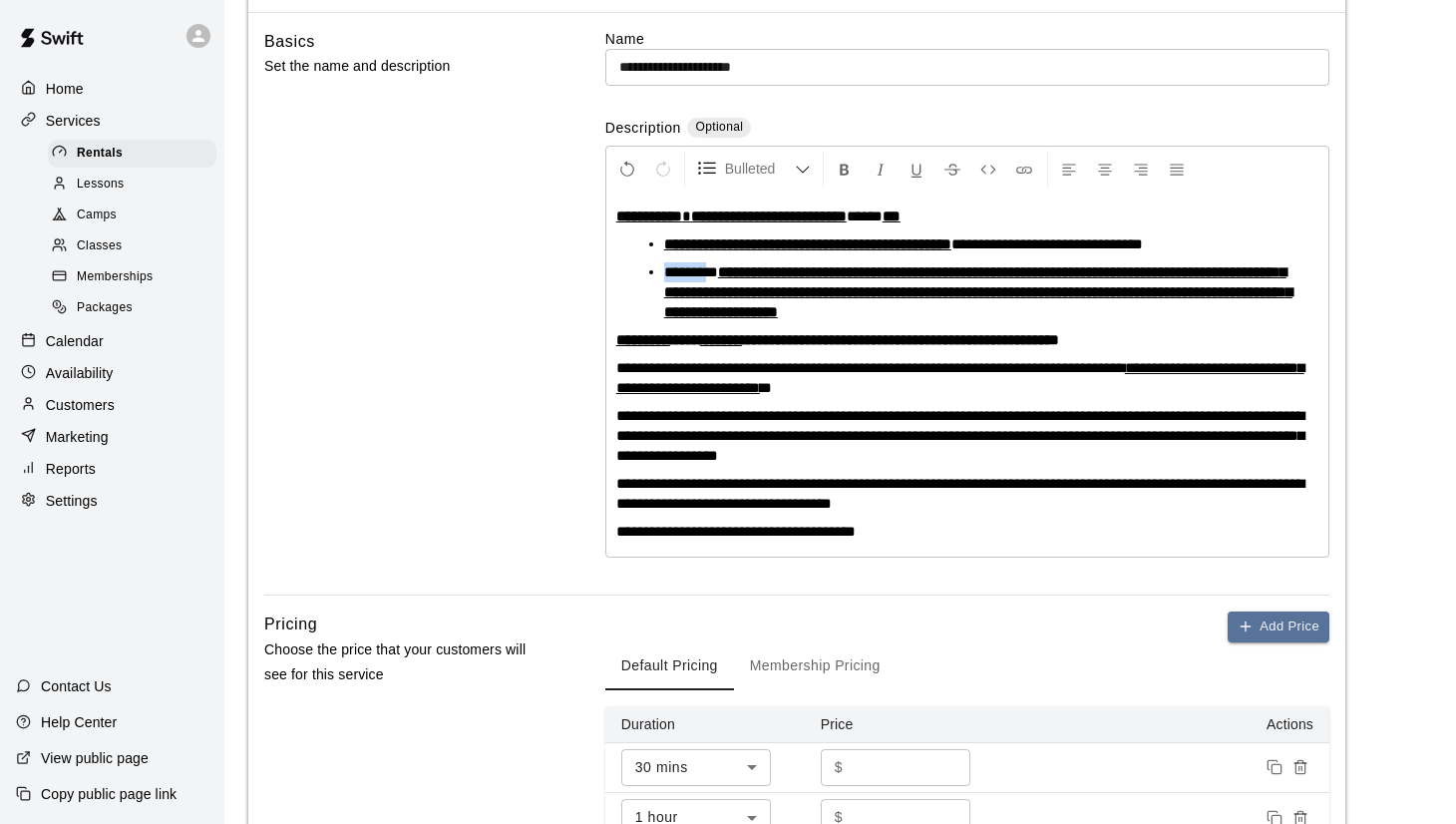 click on "********" at bounding box center [691, 271] 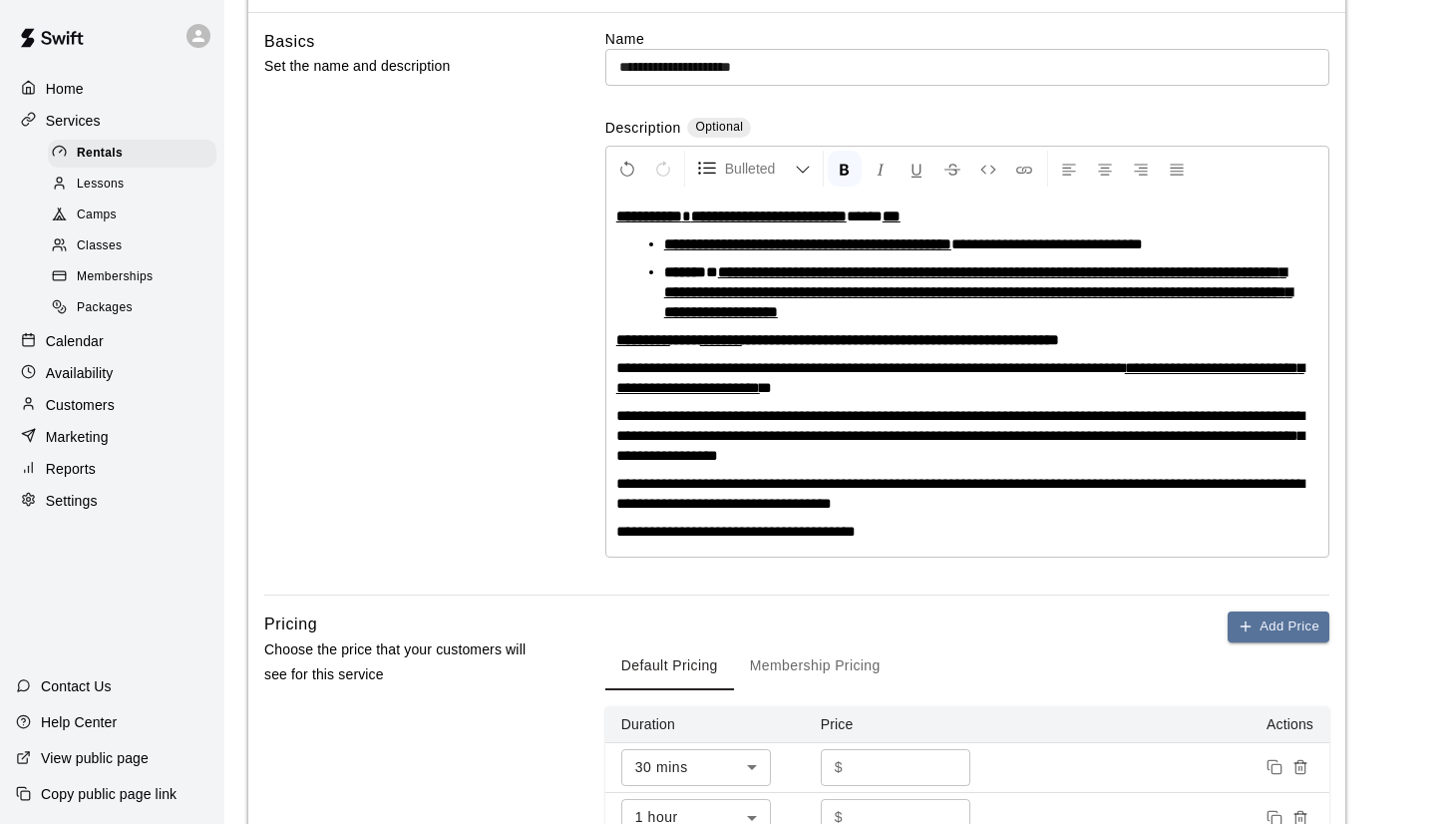 click on "**********" at bounding box center (978, 291) 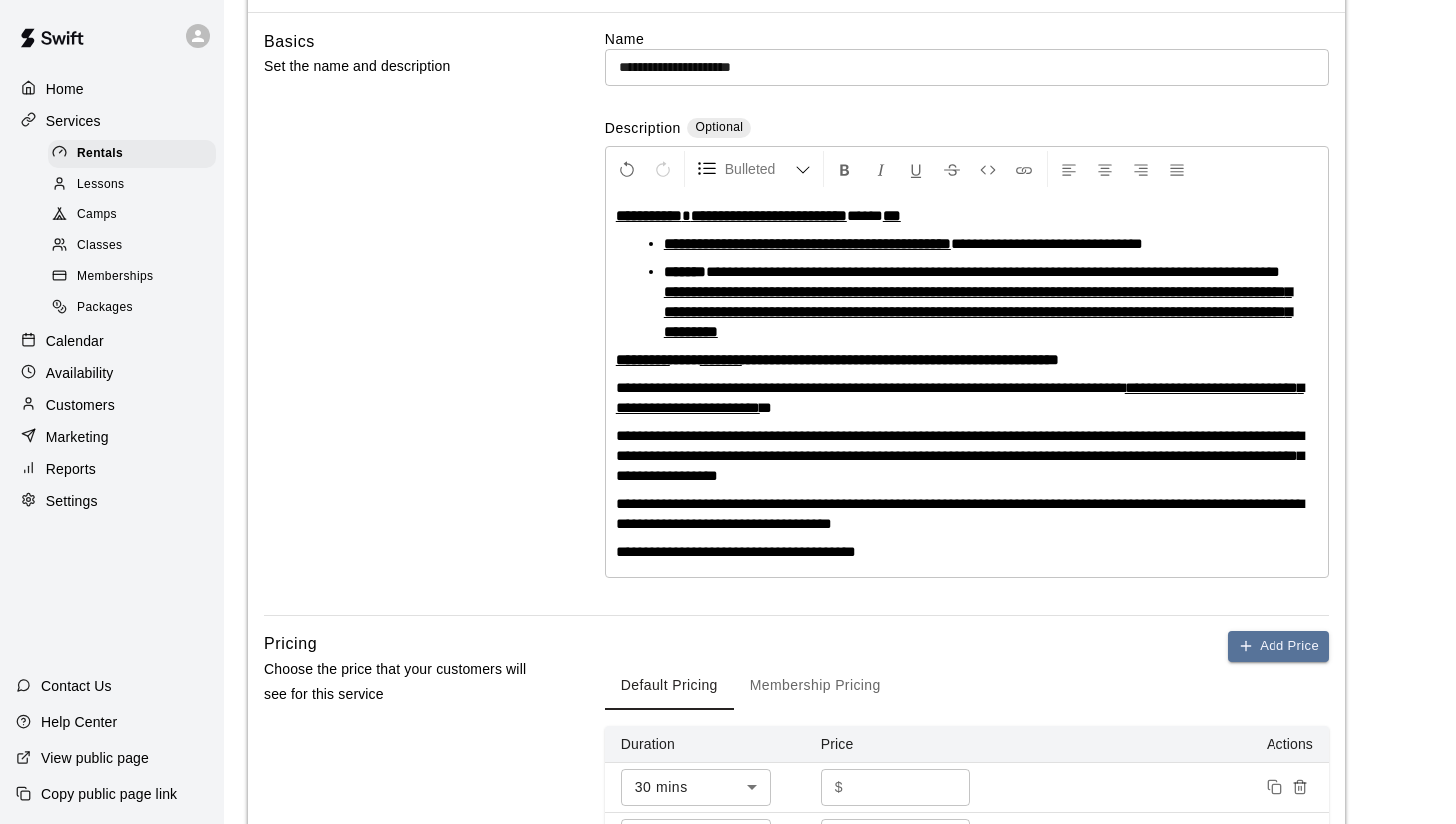 click on "**********" at bounding box center (978, 311) 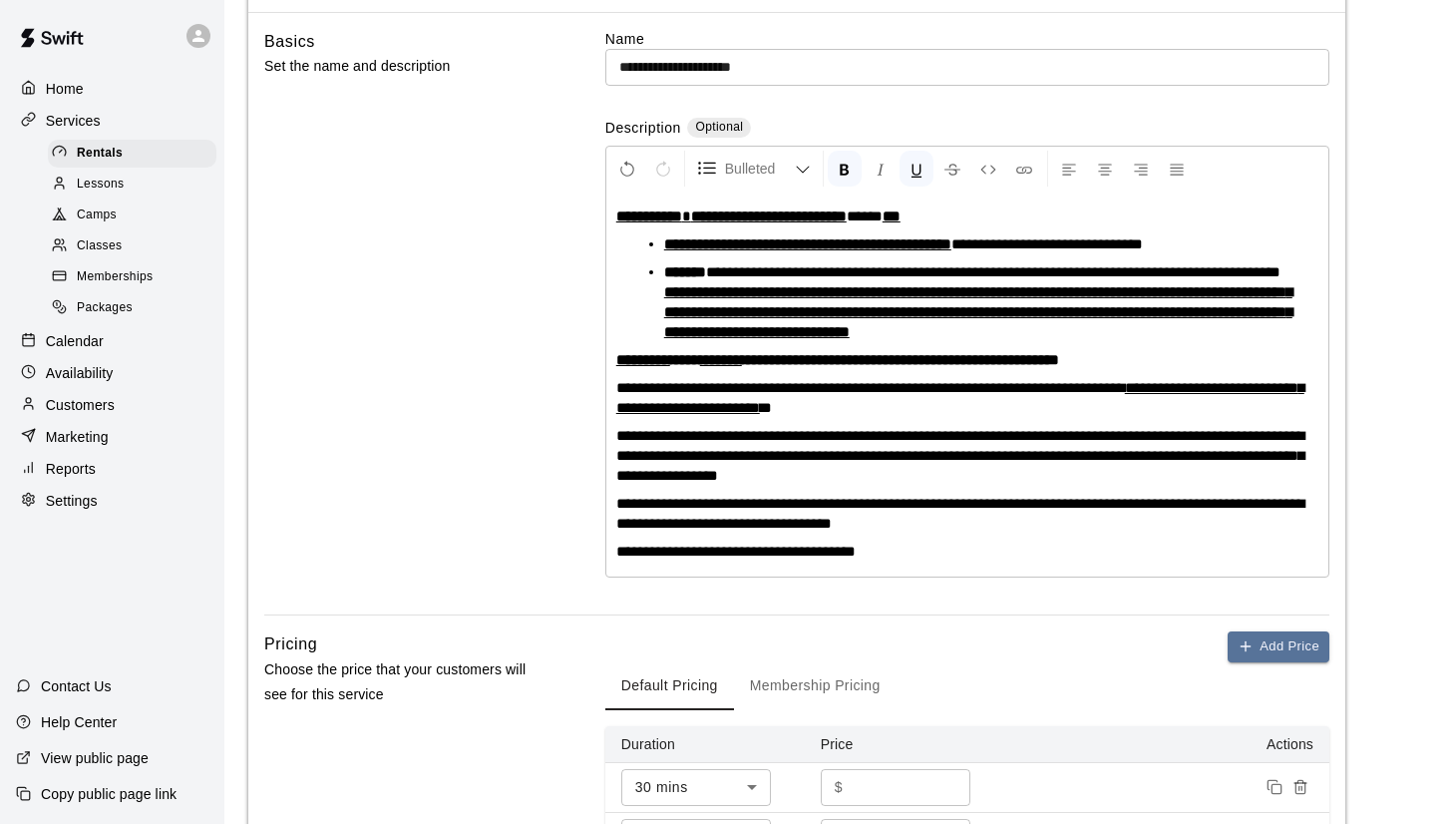 click on "**********" at bounding box center (978, 311) 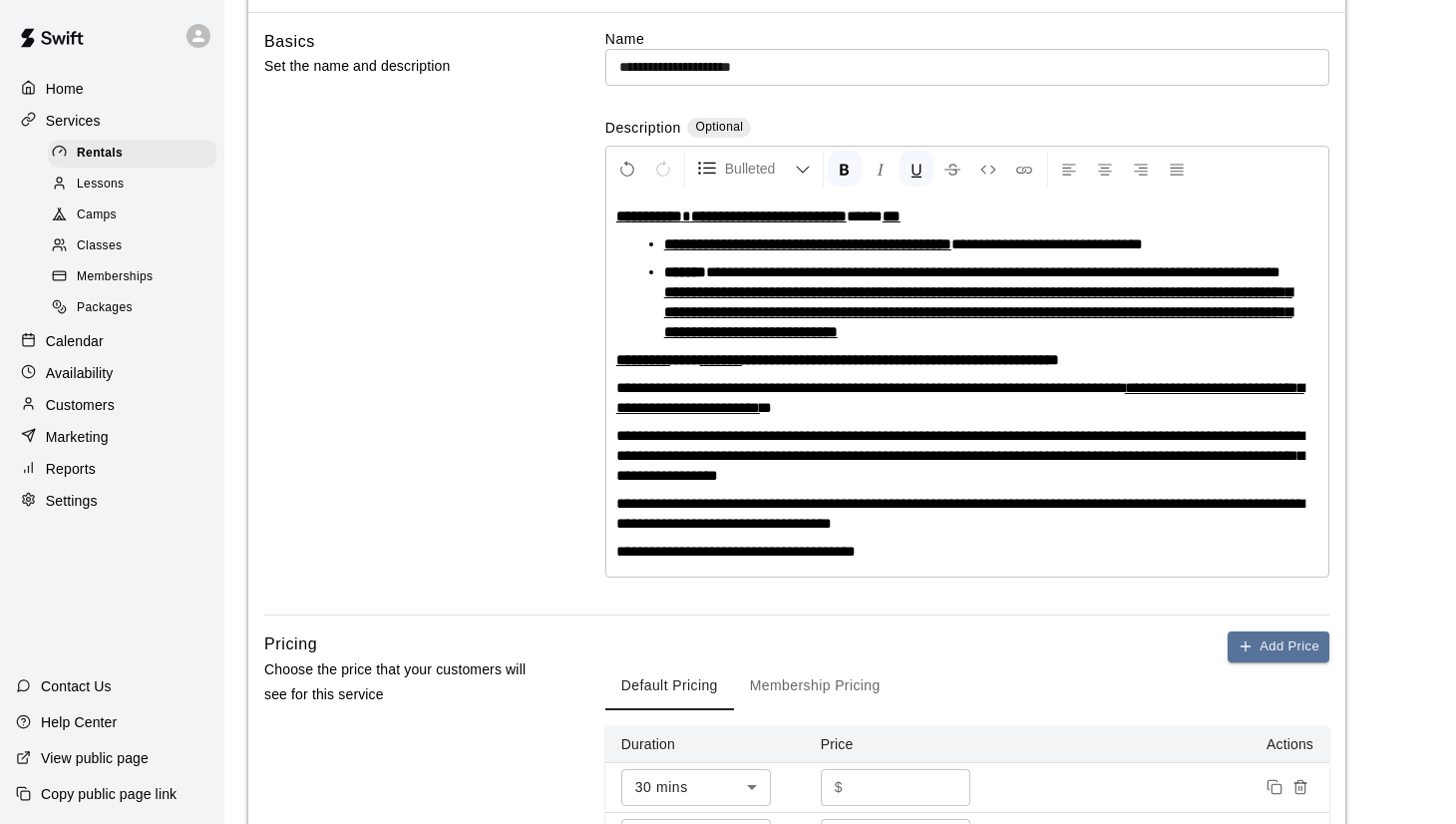 click on "**********" at bounding box center [978, 311] 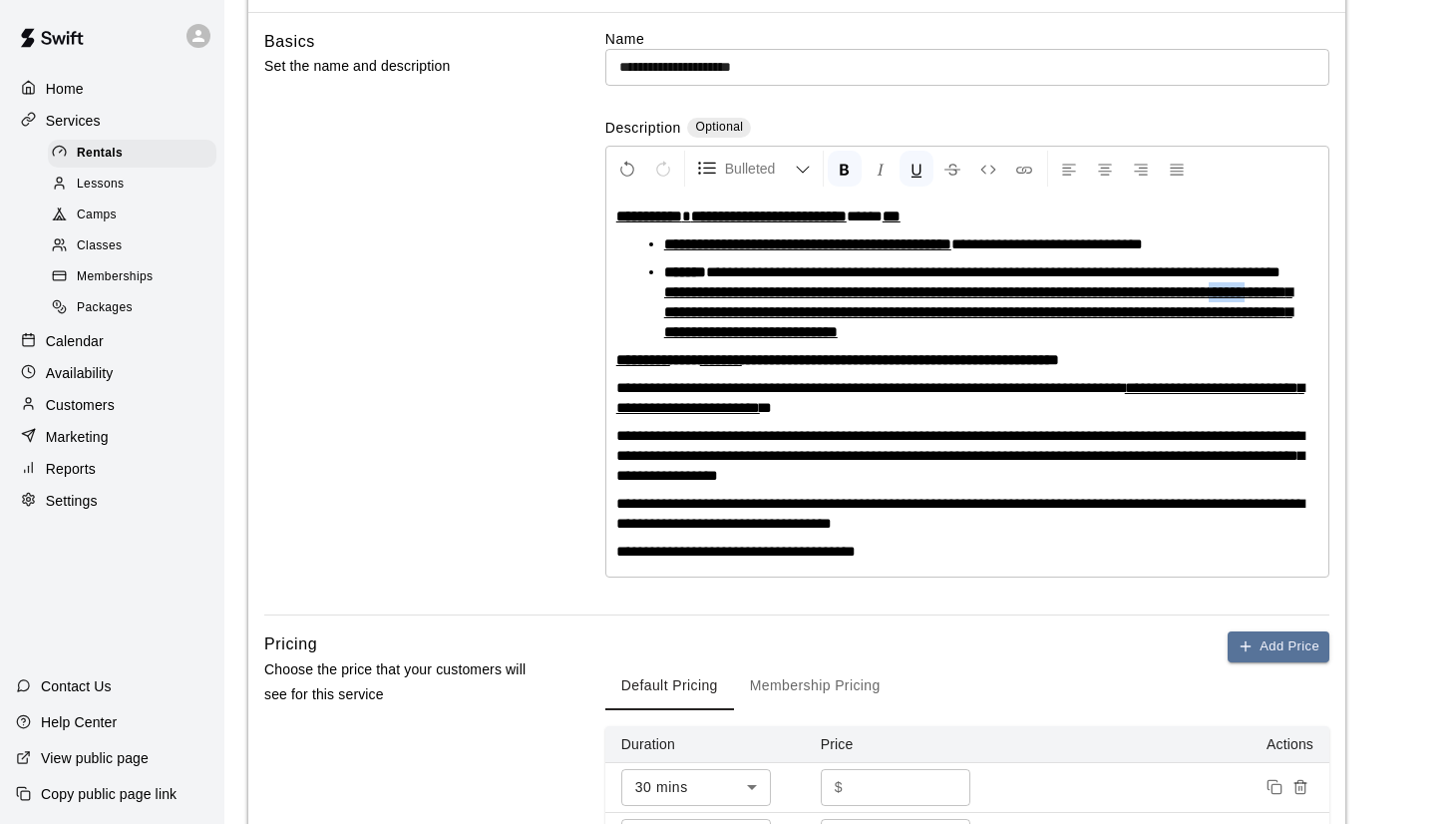 click on "**********" at bounding box center [978, 311] 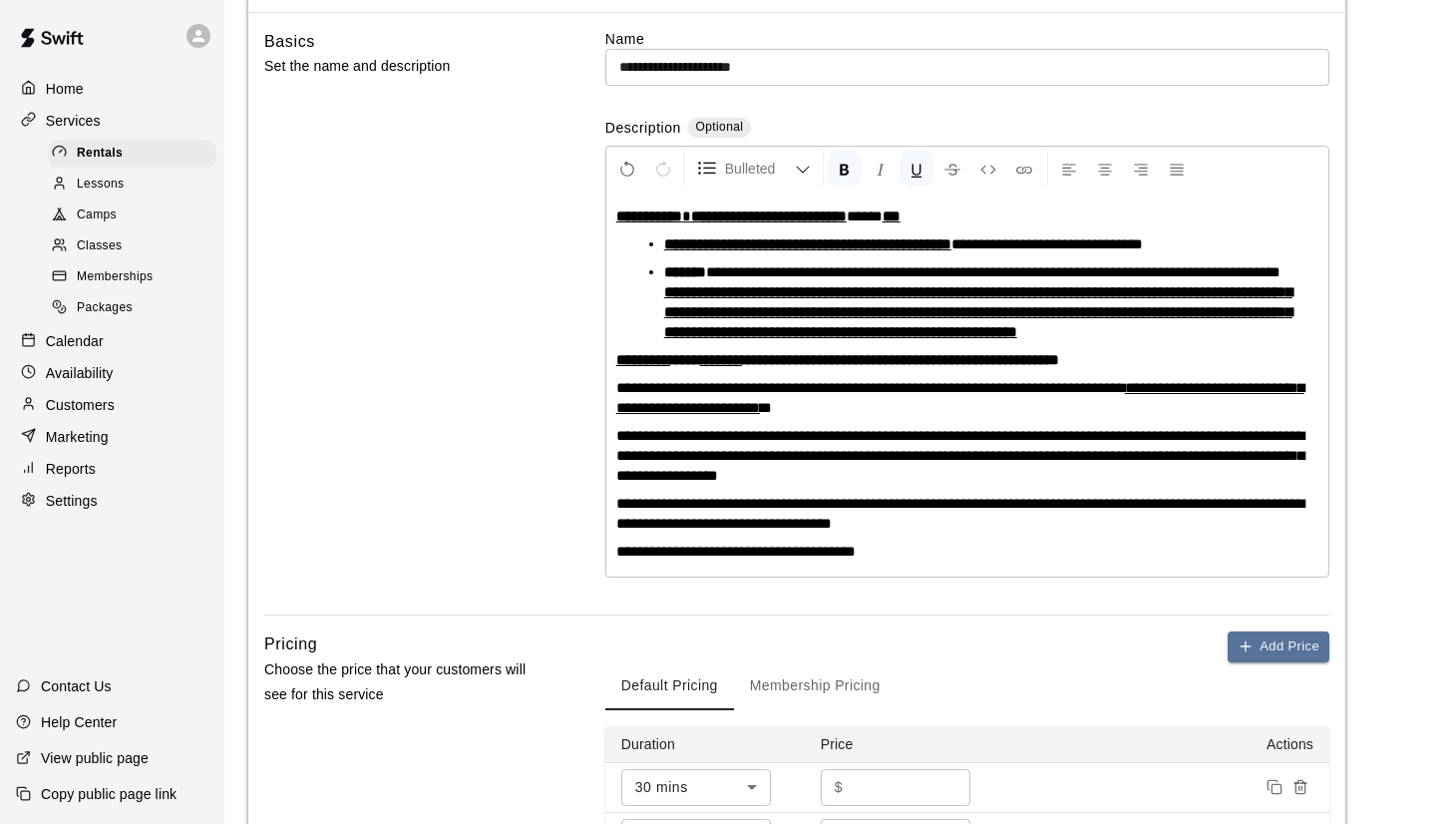 click on "**********" at bounding box center (978, 311) 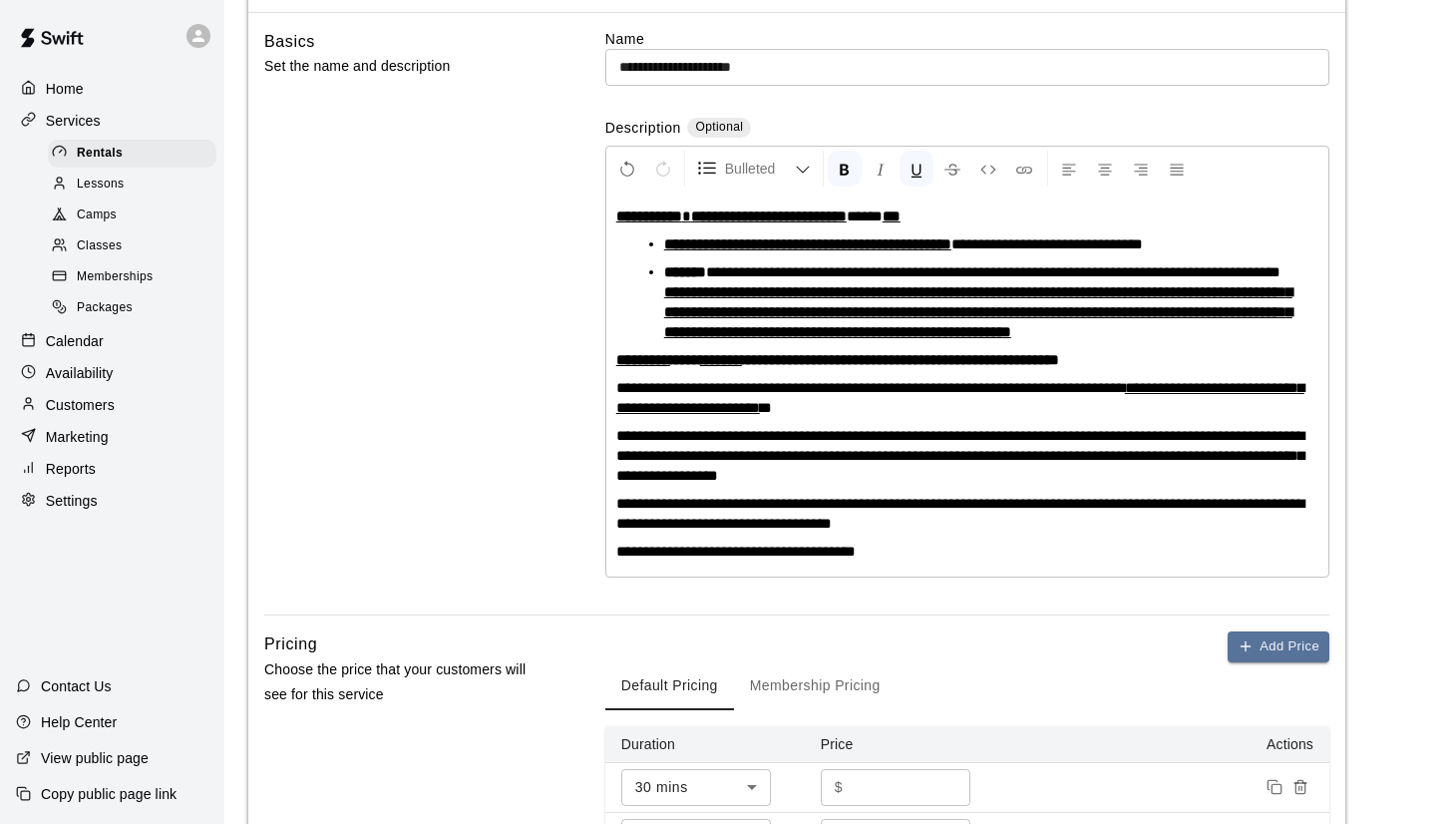 click on "**********" at bounding box center (975, 302) 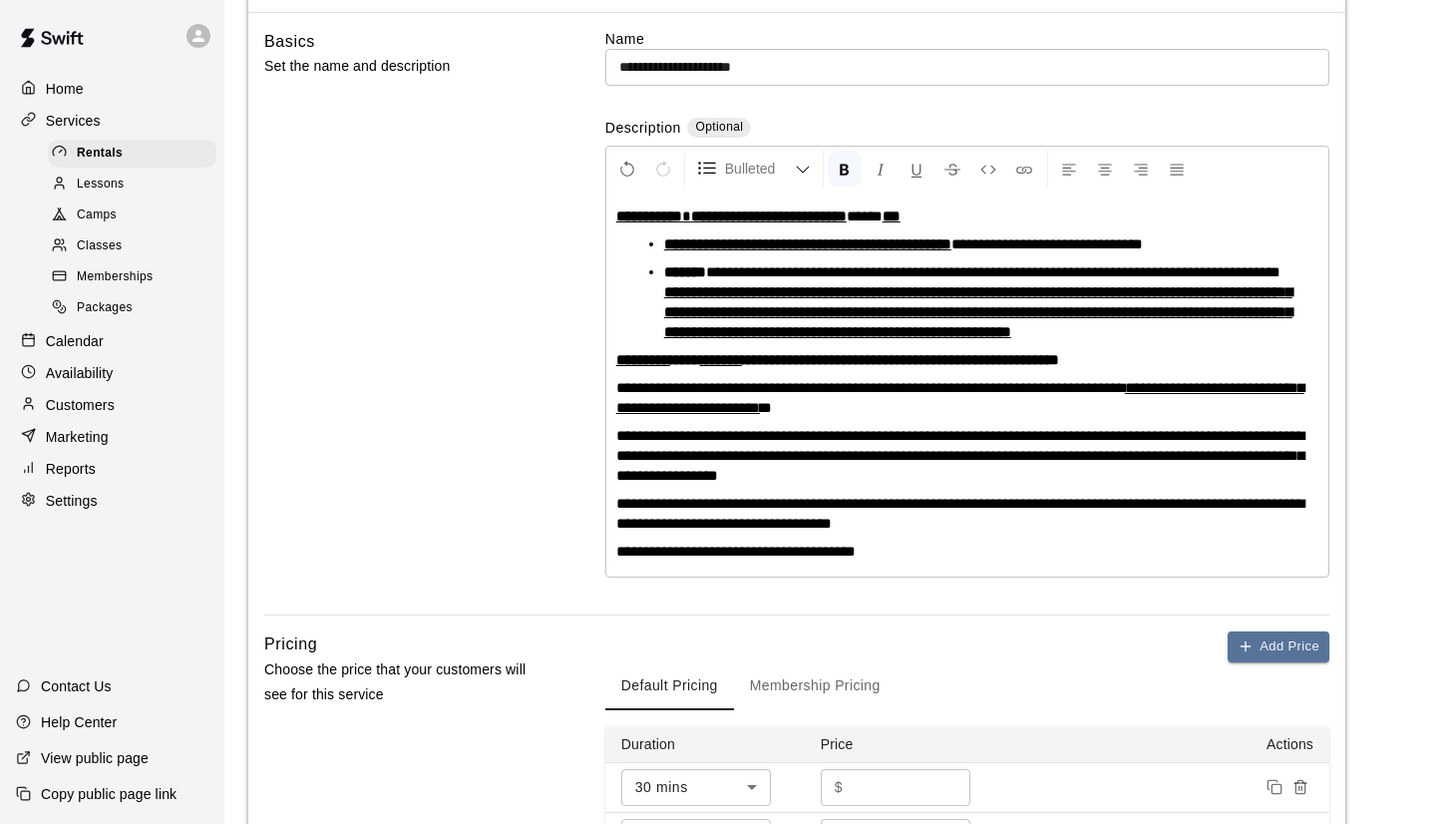 click on "*******" at bounding box center [685, 271] 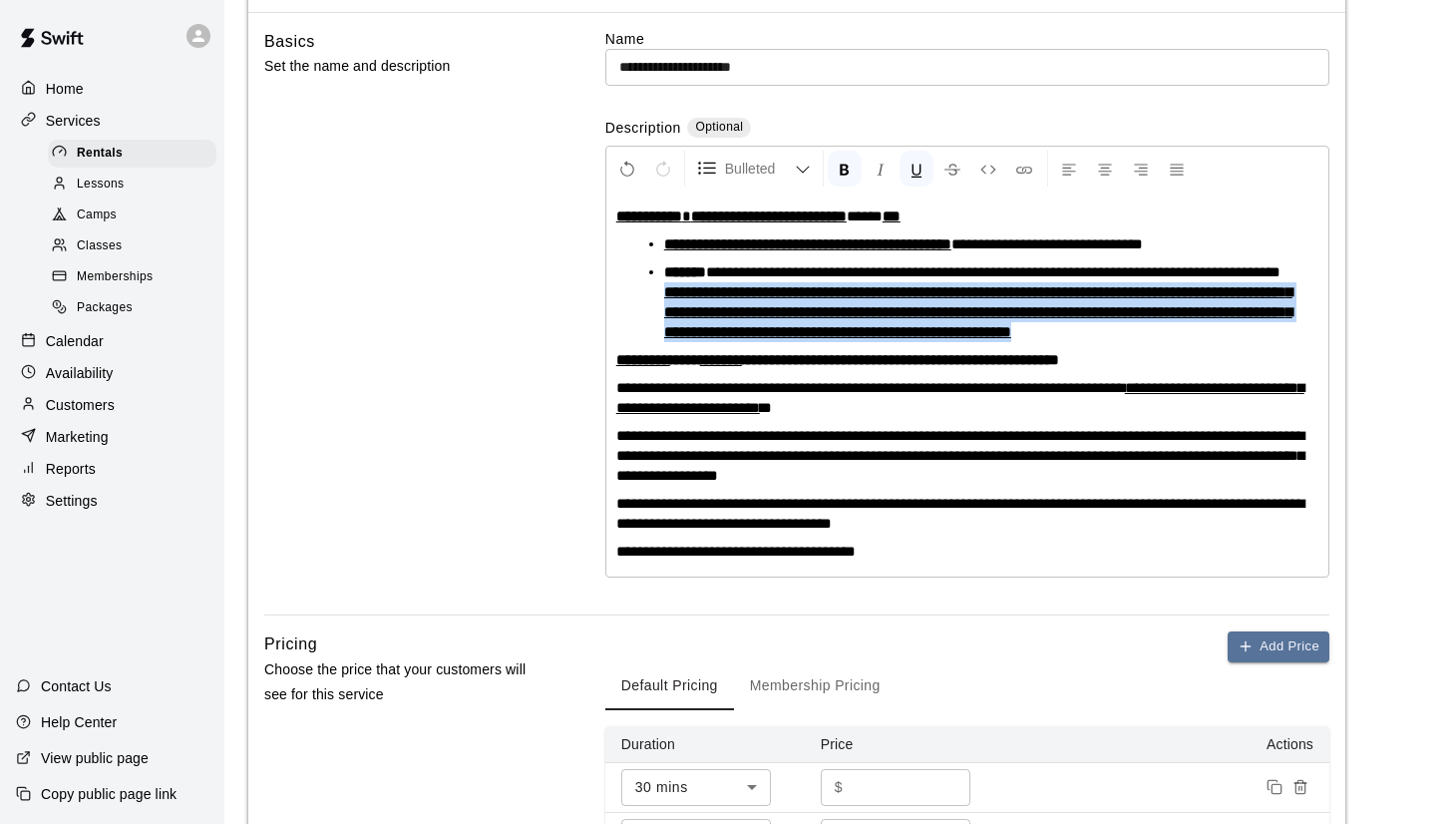 drag, startPoint x: 748, startPoint y: 291, endPoint x: 869, endPoint y: 354, distance: 136.41847 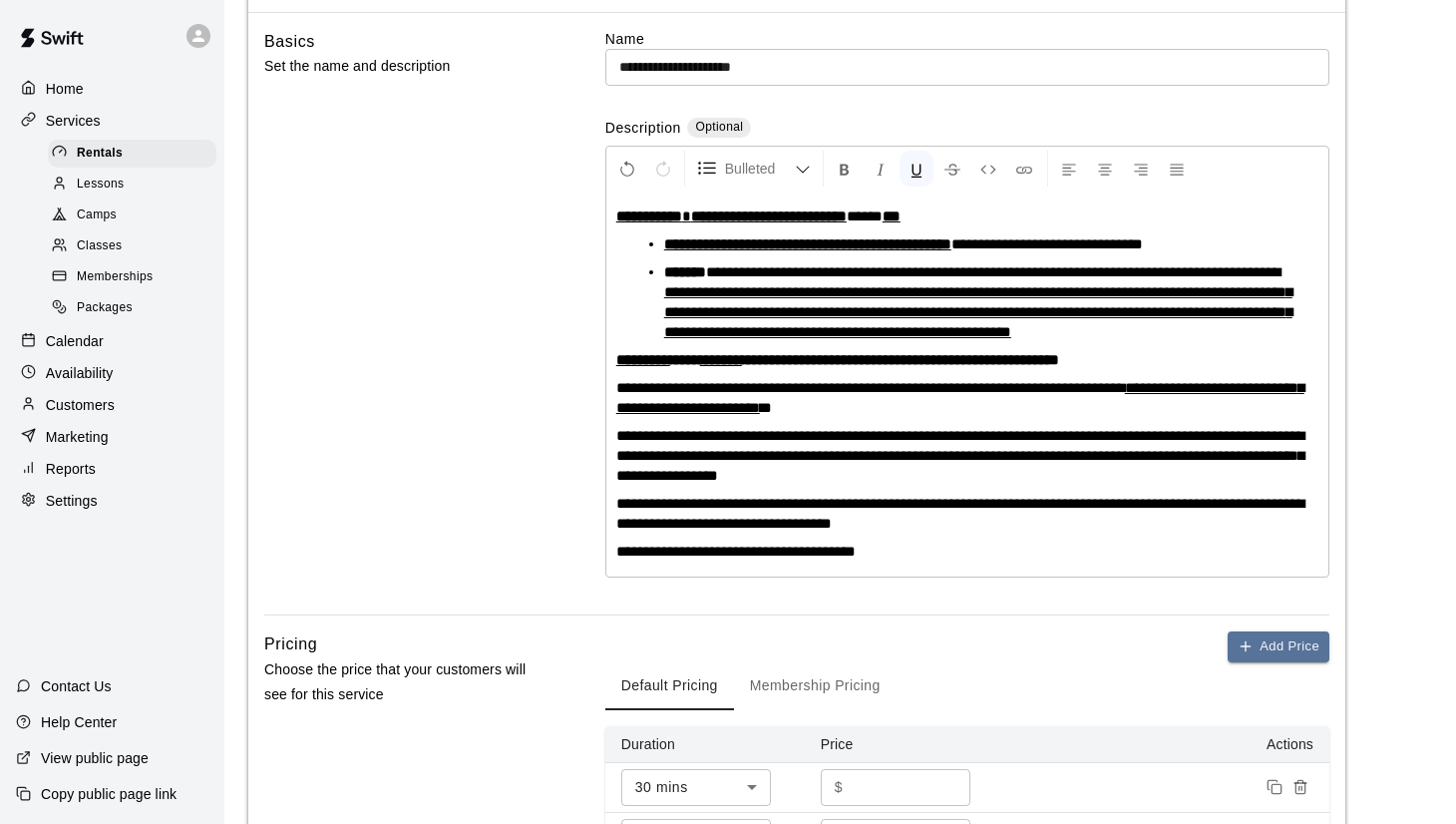 click on "Basics Set the name and description" at bounding box center (403, 322) 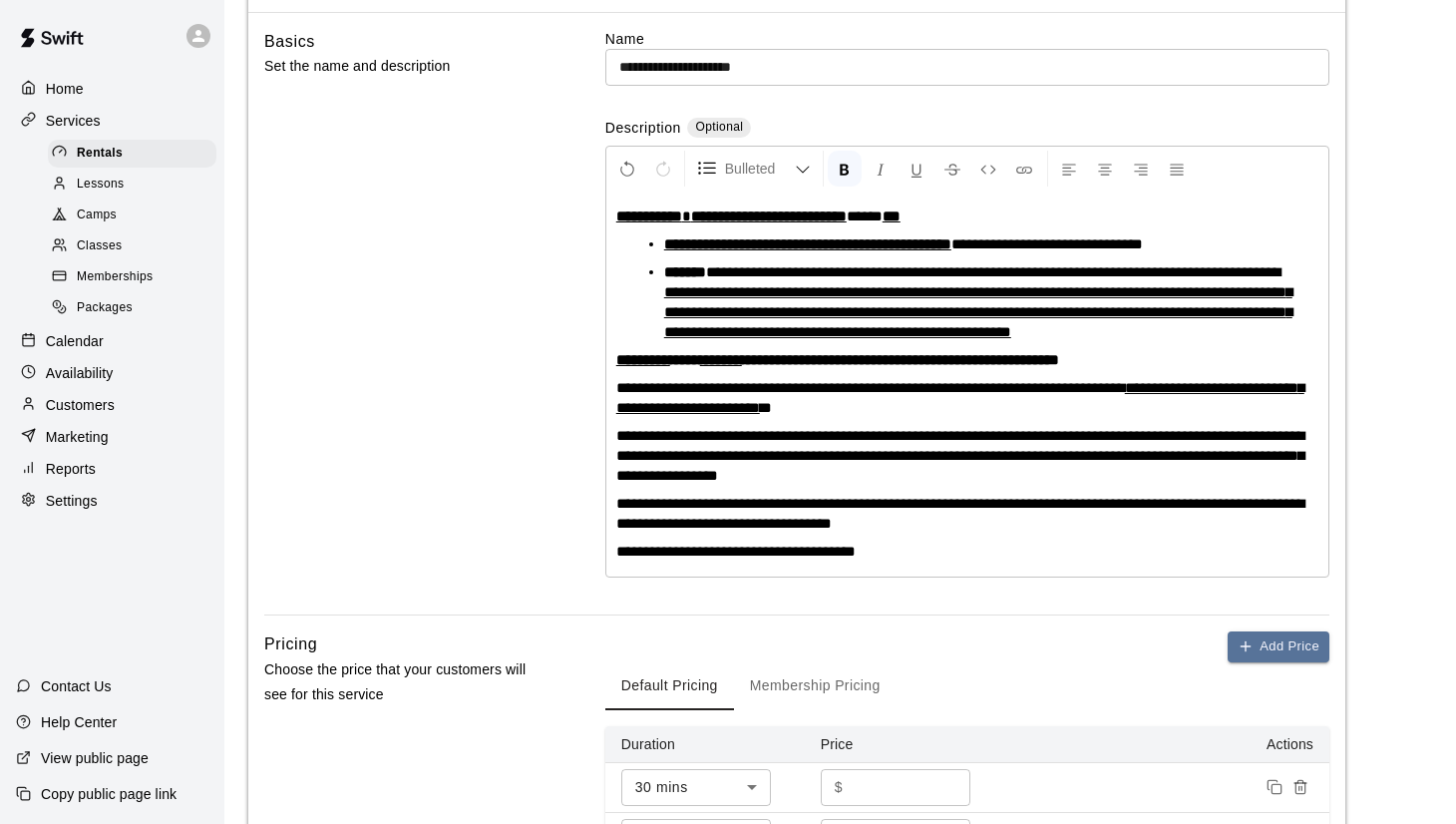 click on "*******" at bounding box center [685, 271] 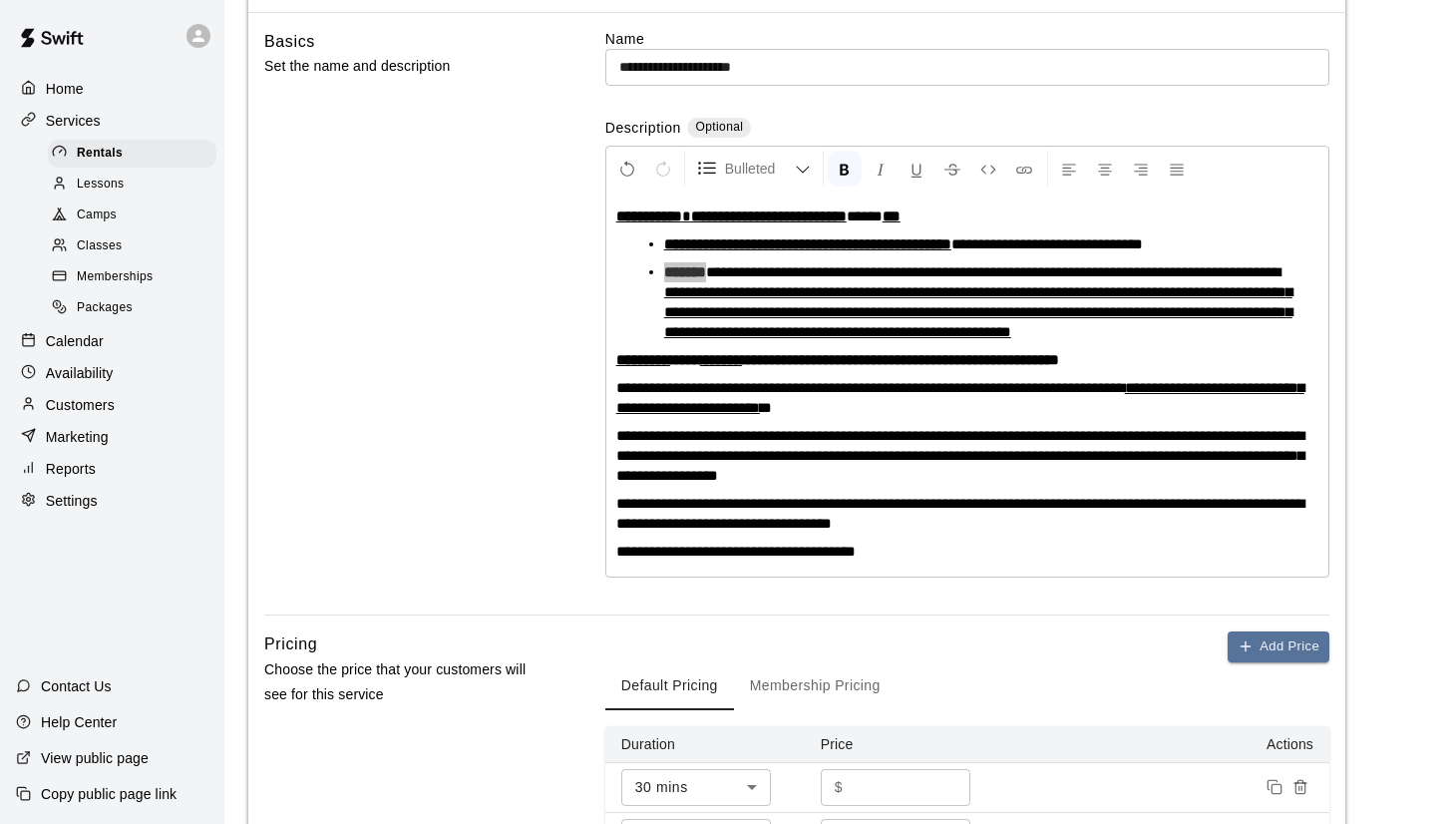 click on "*******" at bounding box center [685, 271] 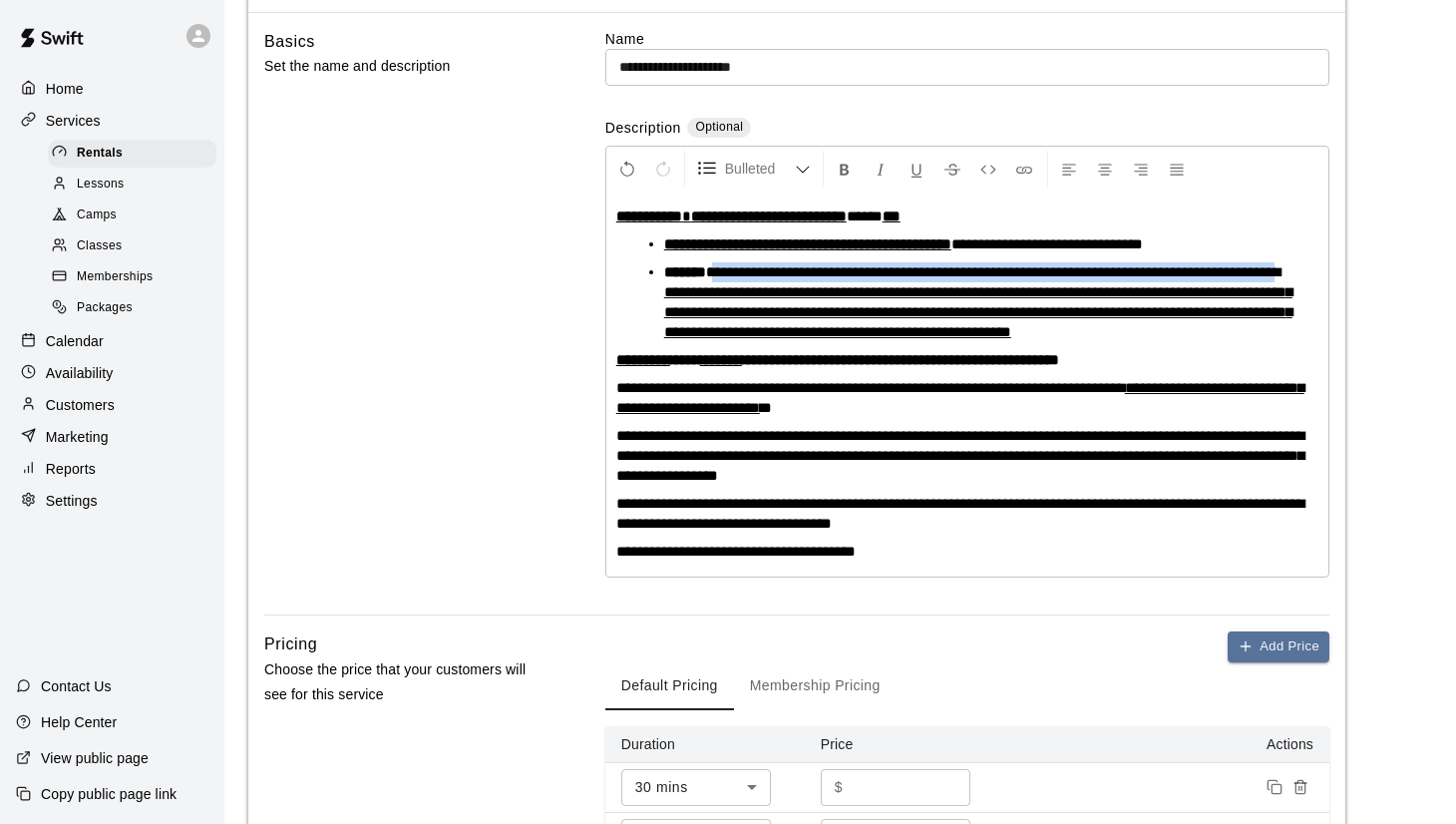 drag, startPoint x: 736, startPoint y: 269, endPoint x: 744, endPoint y: 285, distance: 17.888544 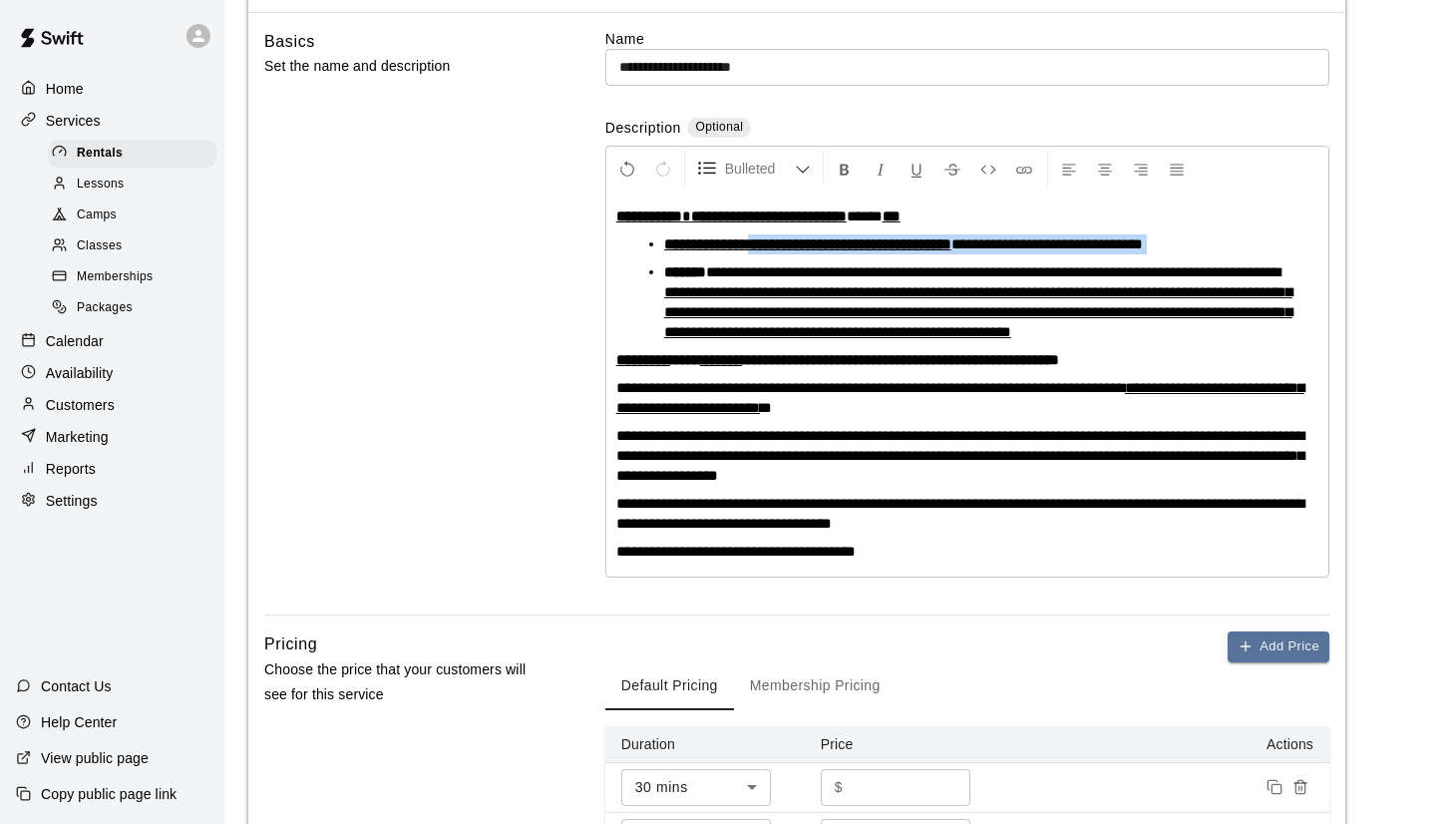 drag, startPoint x: 781, startPoint y: 246, endPoint x: 1150, endPoint y: 255, distance: 369.10974 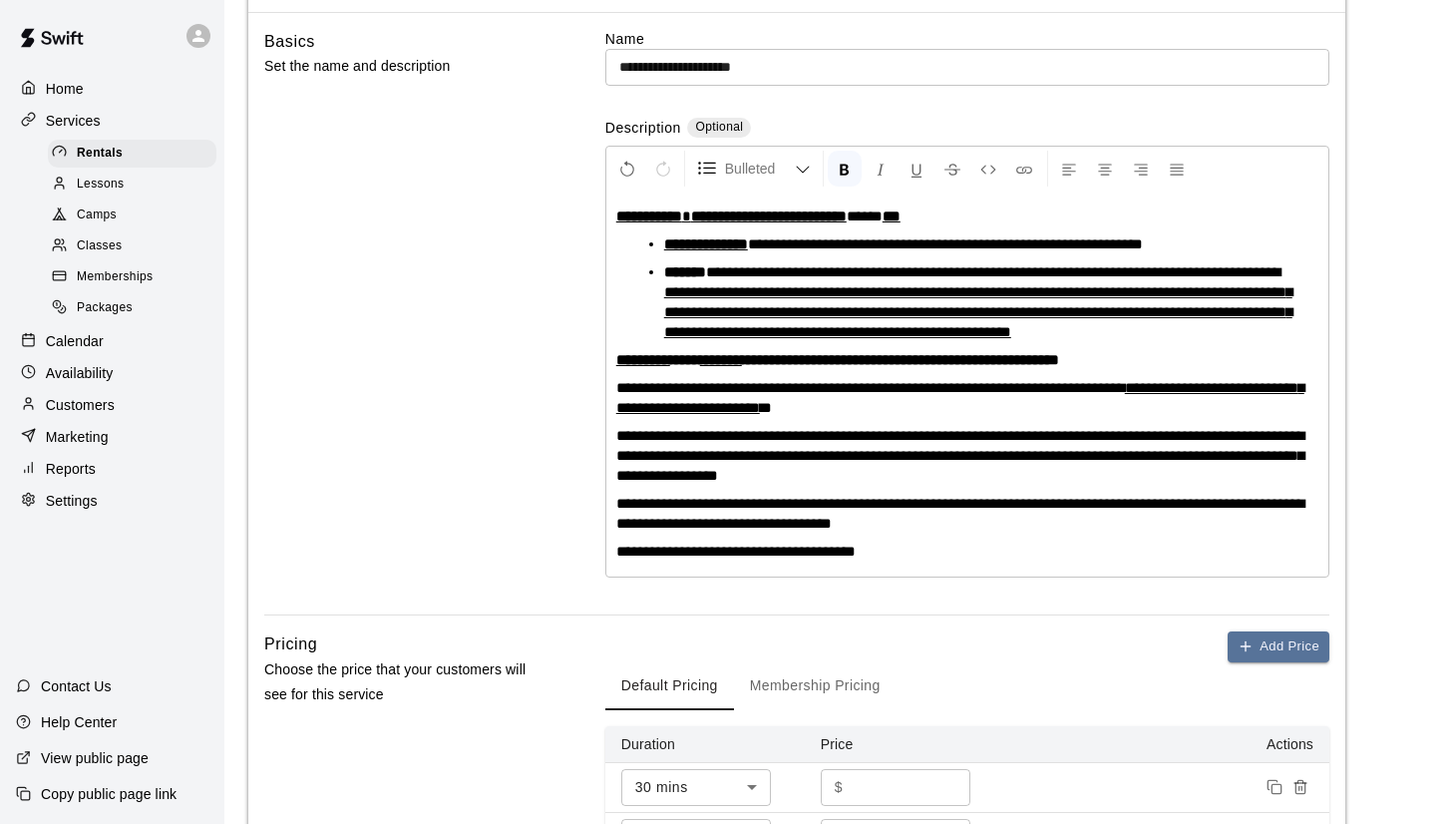 click on "**********" at bounding box center (975, 302) 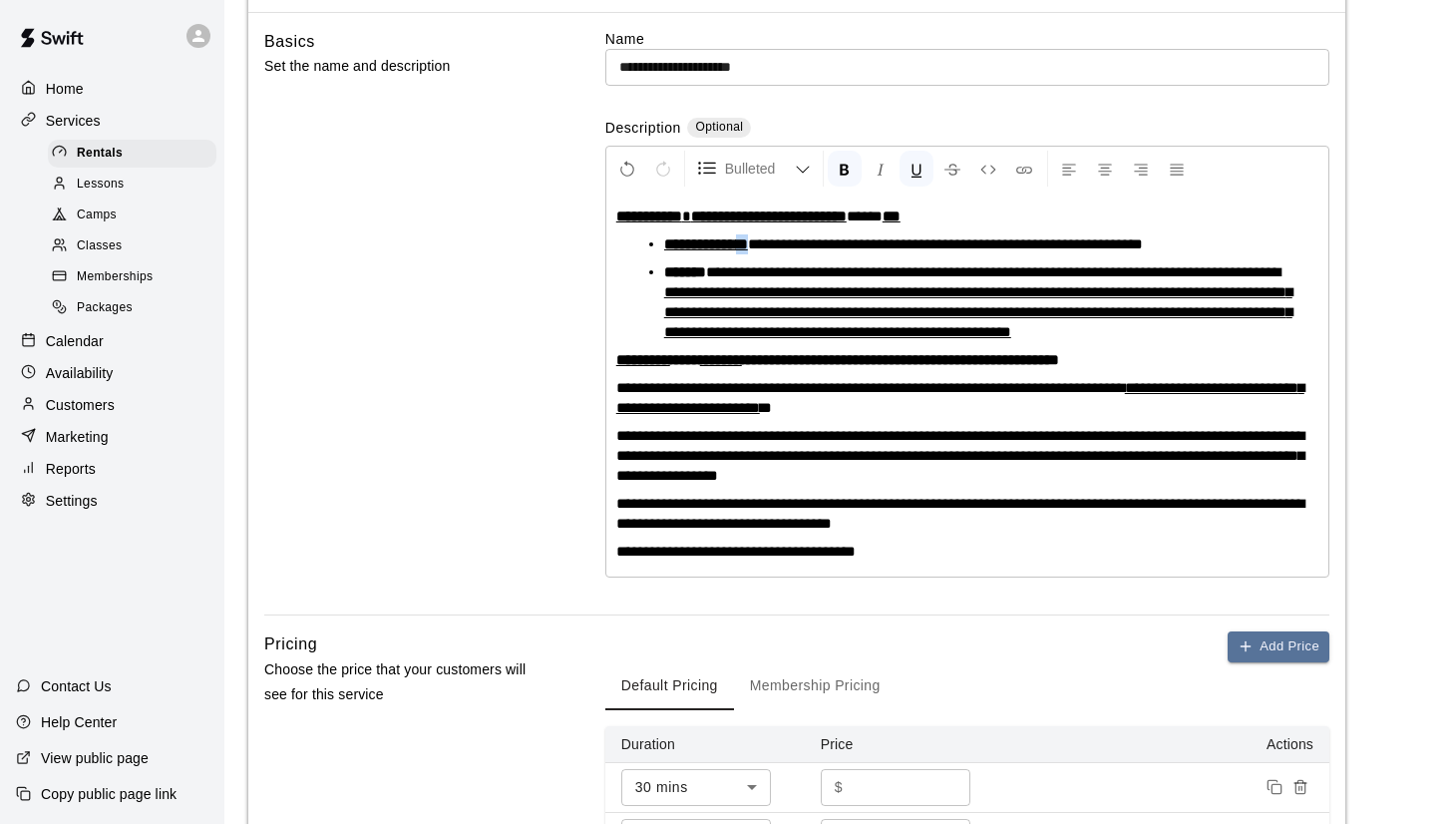 click on "**********" at bounding box center (975, 244) 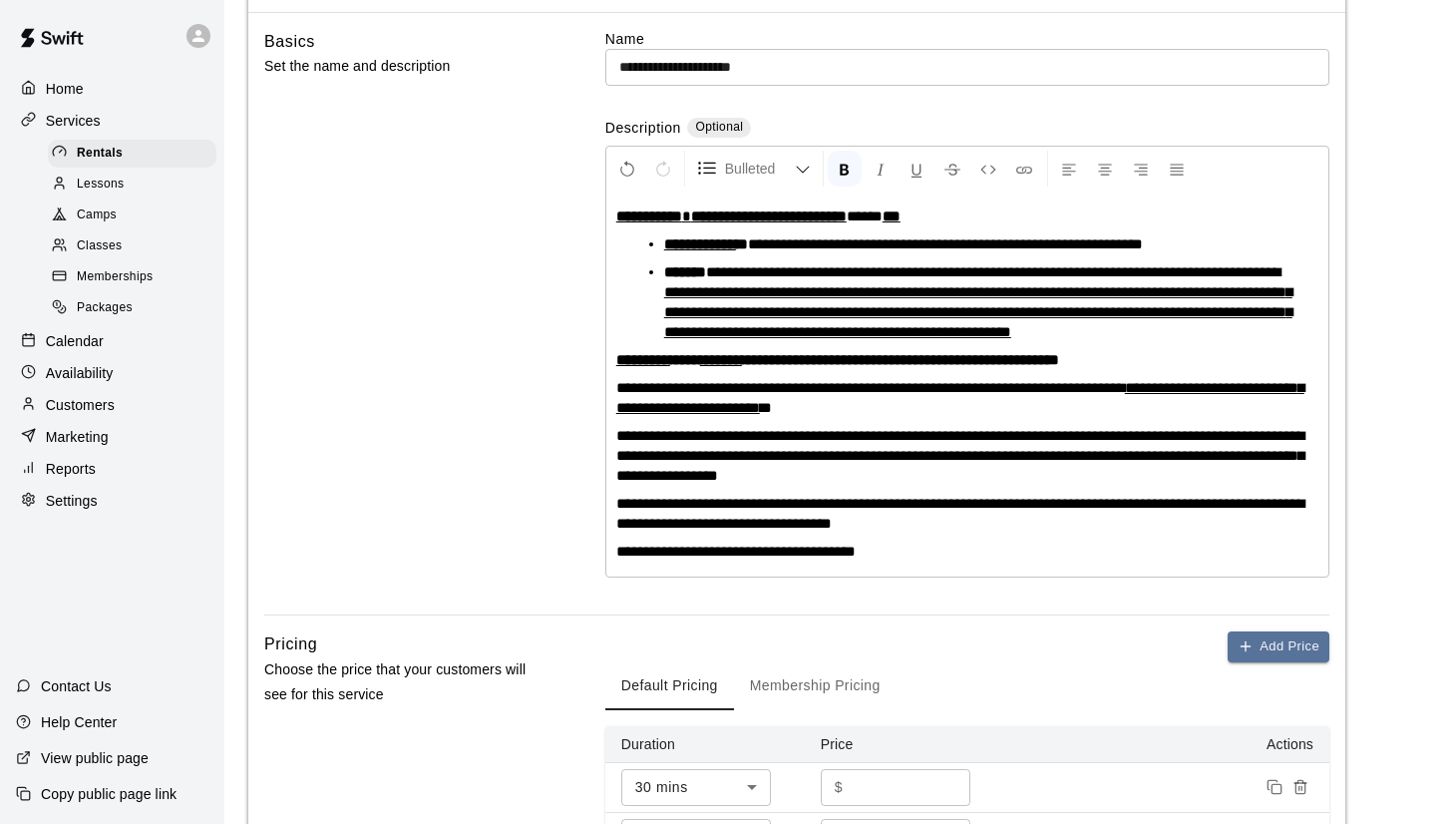 click on "**********" at bounding box center (978, 311) 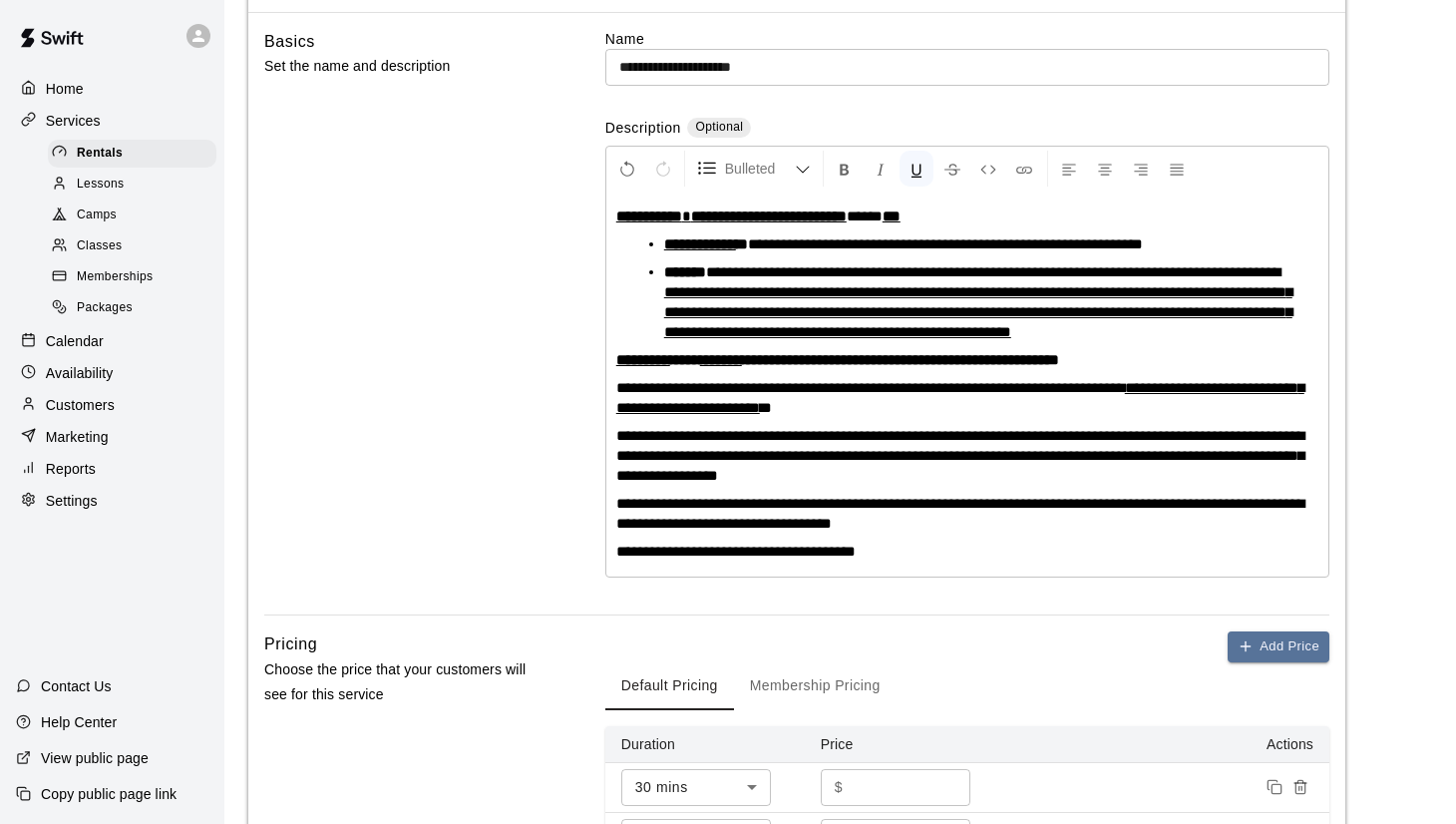 click on "**********" at bounding box center [993, 271] 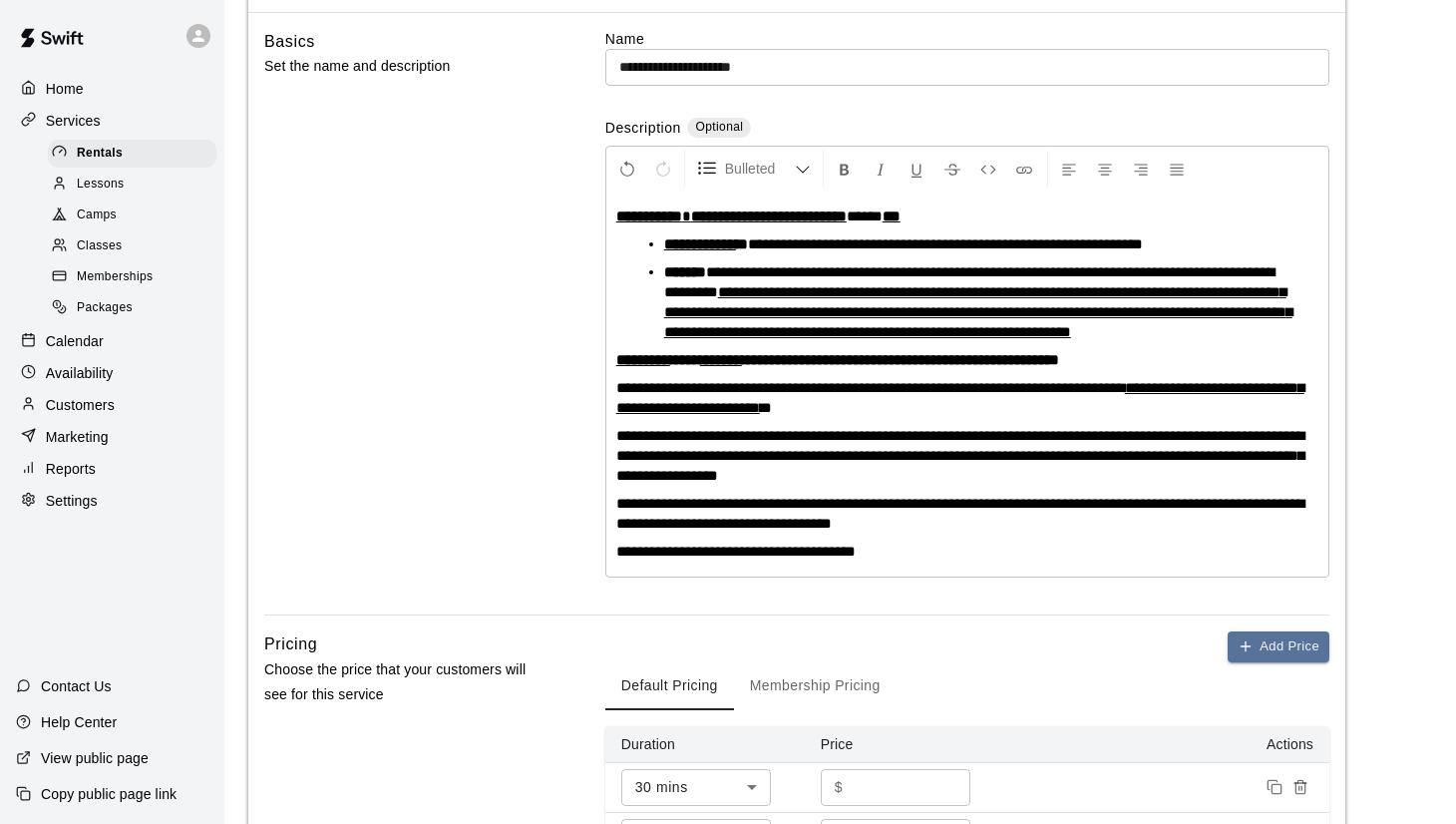 click on "**********" at bounding box center [978, 311] 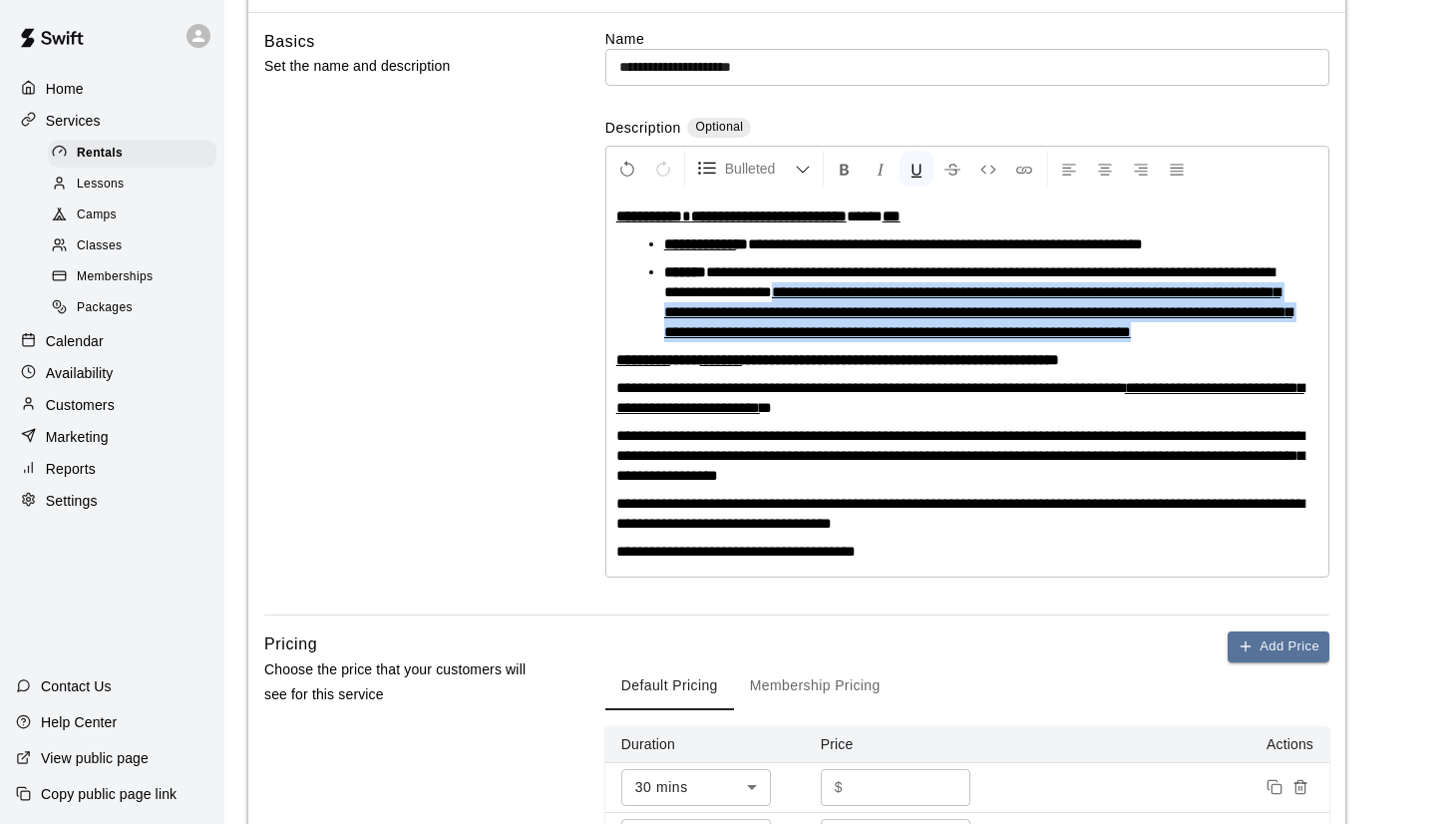 drag, startPoint x: 880, startPoint y: 295, endPoint x: 890, endPoint y: 351, distance: 56.88585 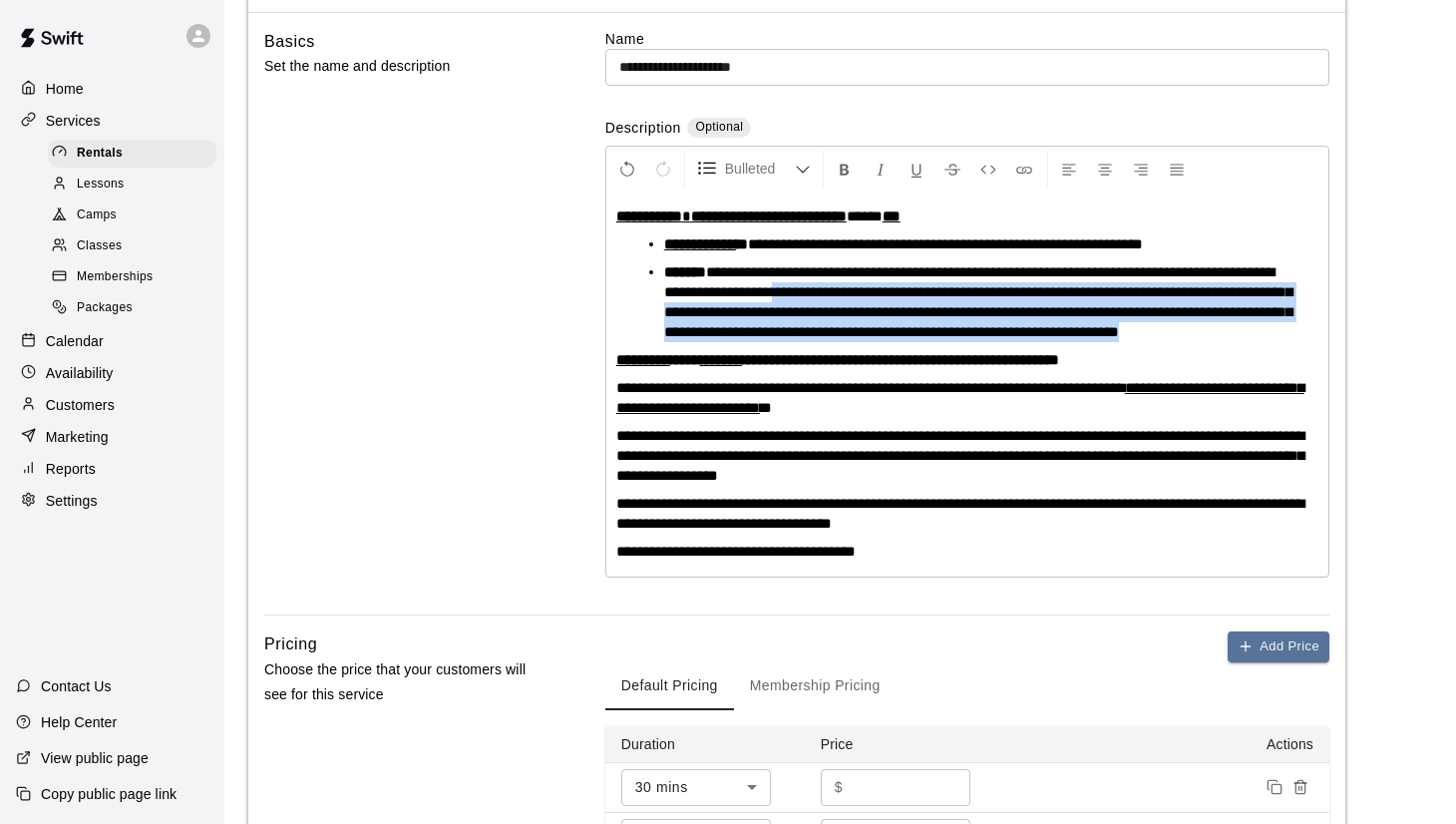 click on "**********" at bounding box center (975, 302) 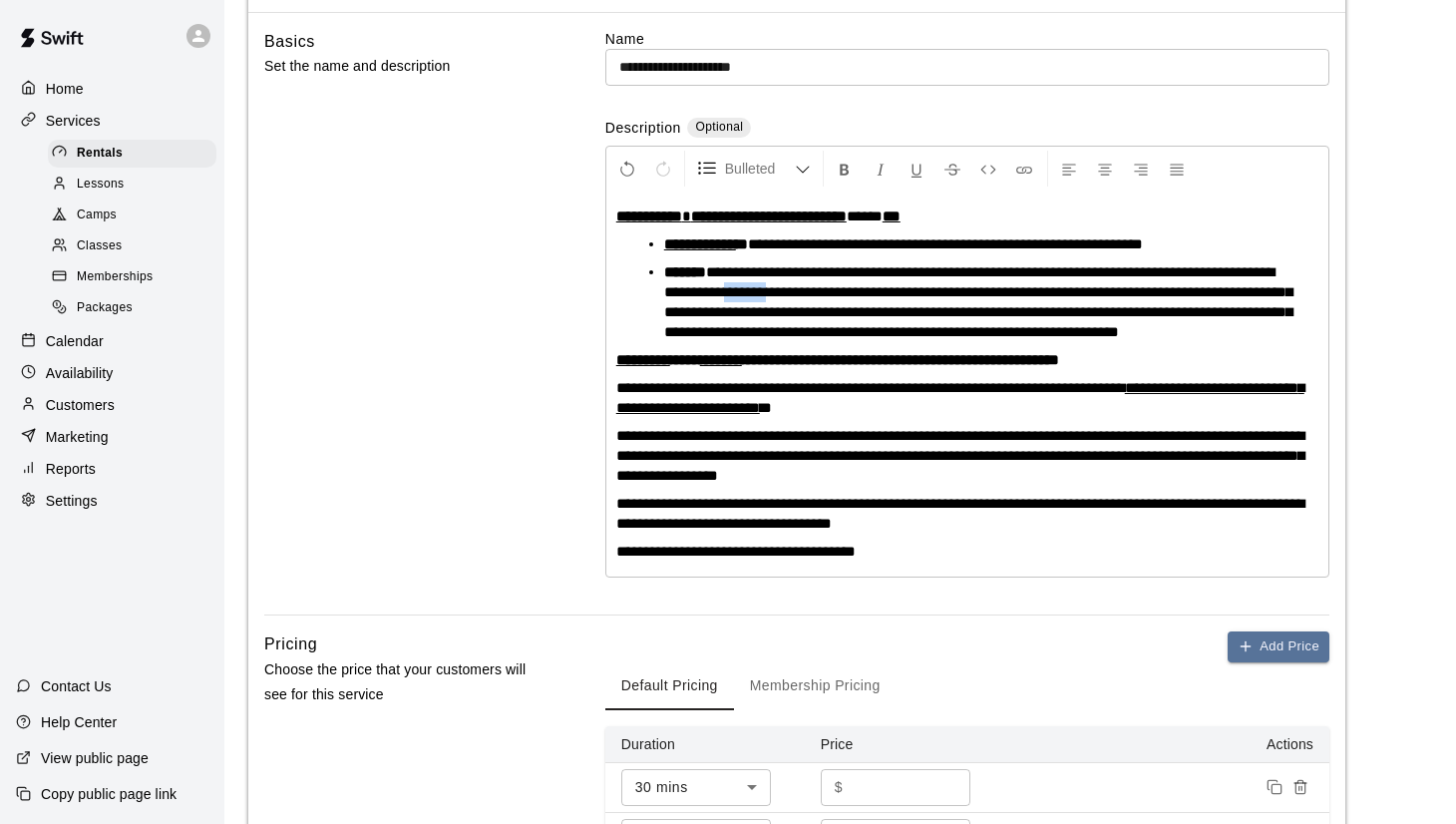 drag, startPoint x: 871, startPoint y: 292, endPoint x: 828, endPoint y: 293, distance: 43.011626 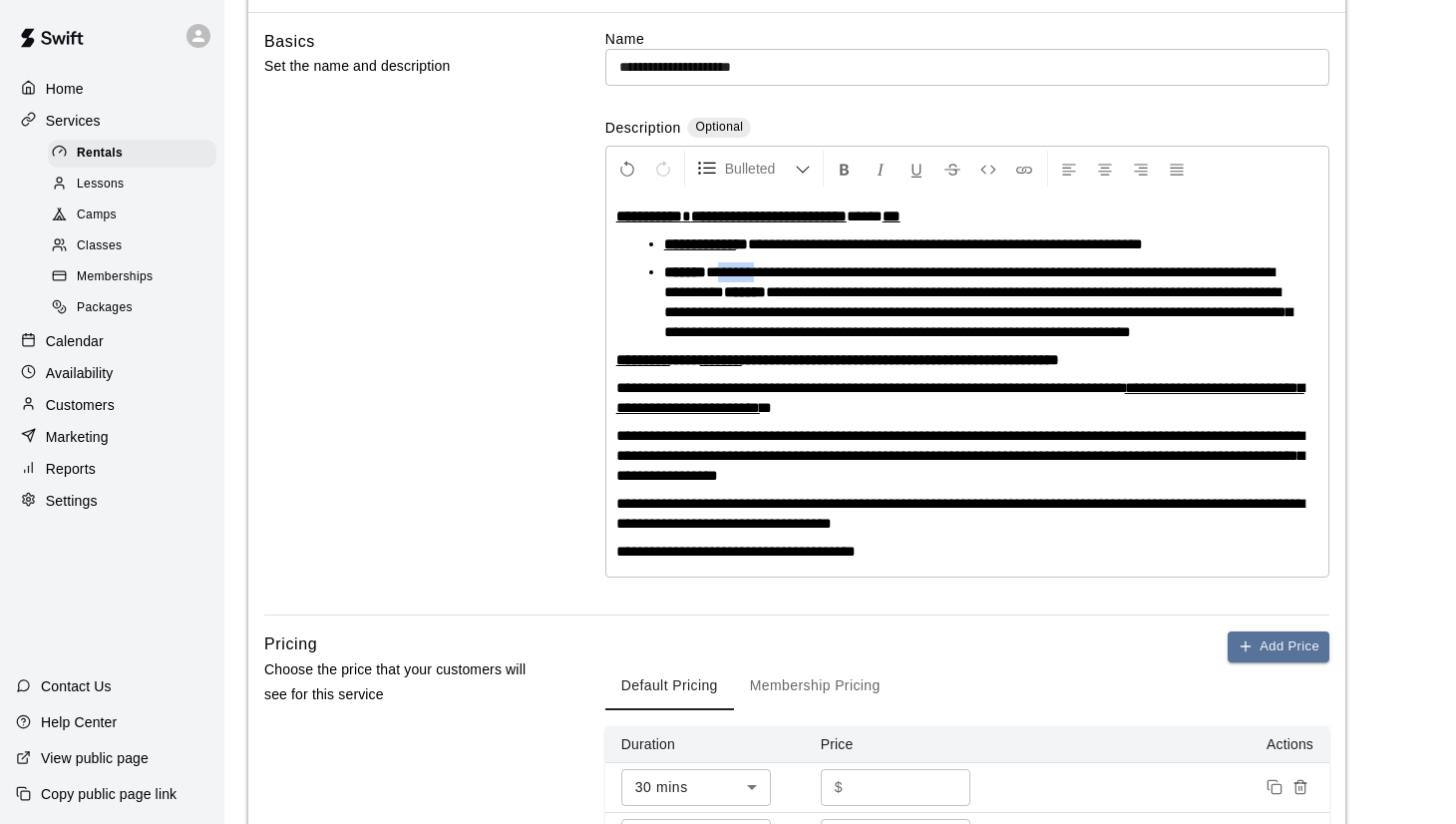 drag, startPoint x: 746, startPoint y: 273, endPoint x: 782, endPoint y: 281, distance: 36.878178 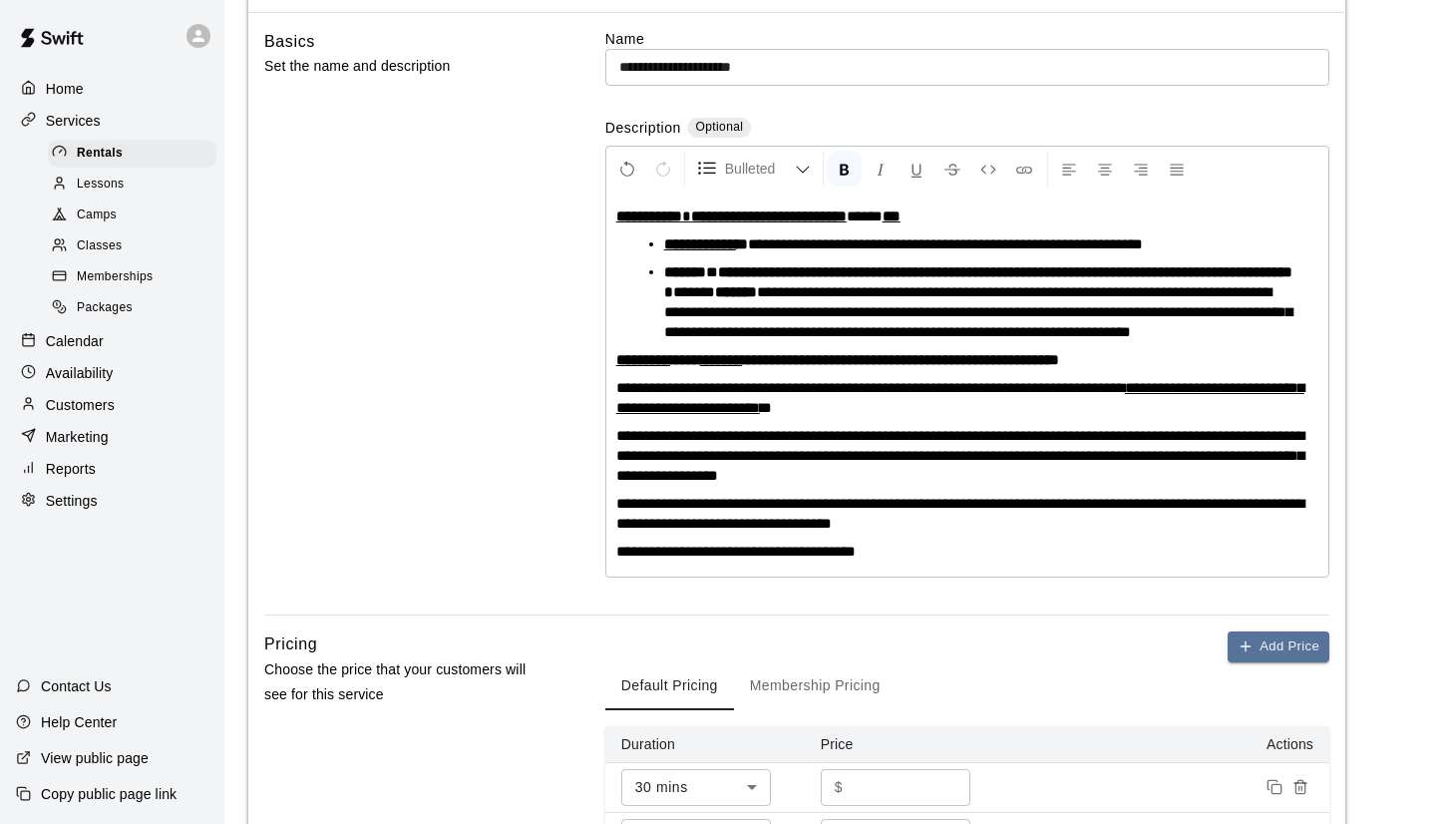 click on "*****" at bounding box center (694, 291) 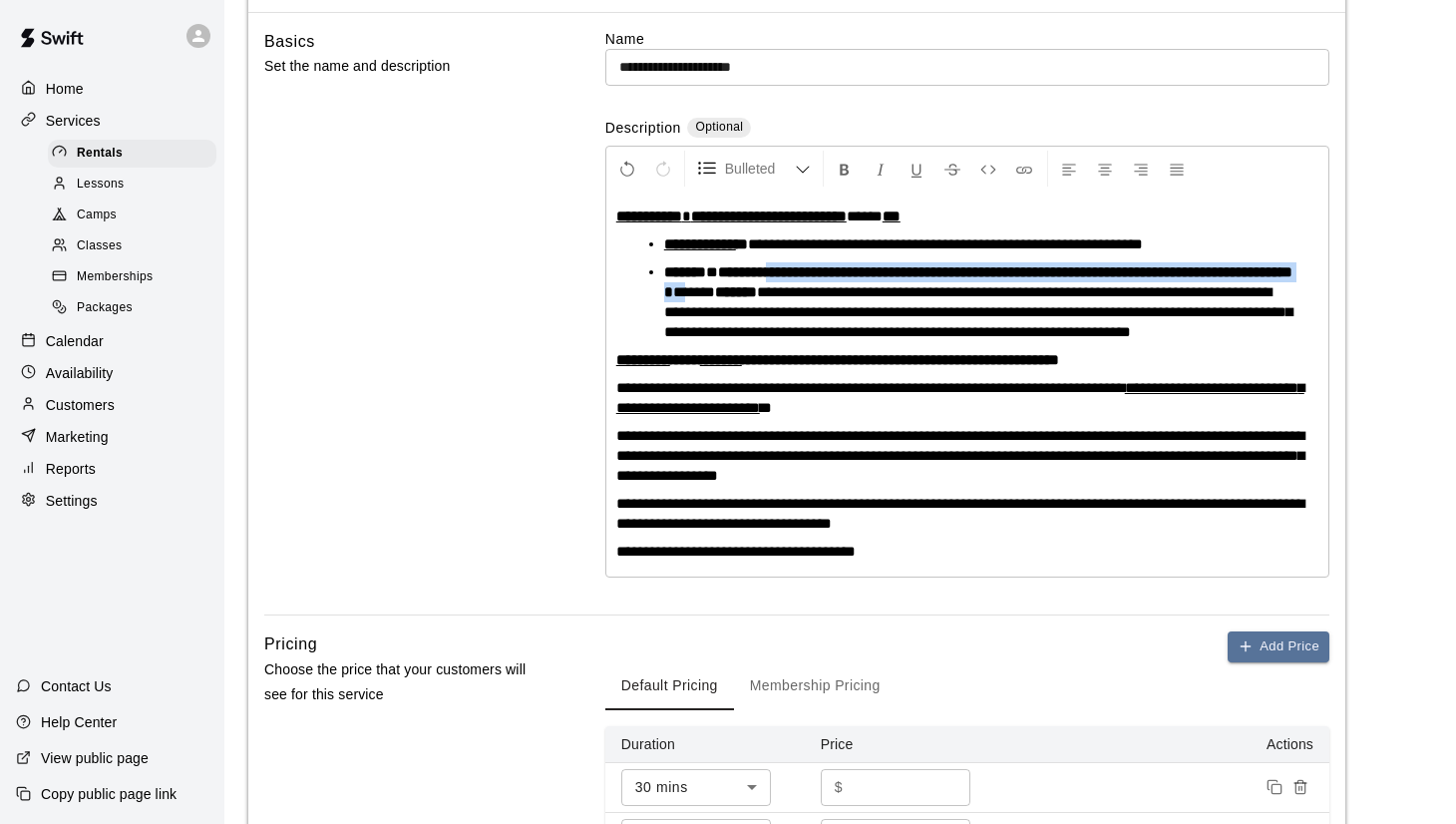 drag, startPoint x: 810, startPoint y: 271, endPoint x: 832, endPoint y: 287, distance: 27.202941 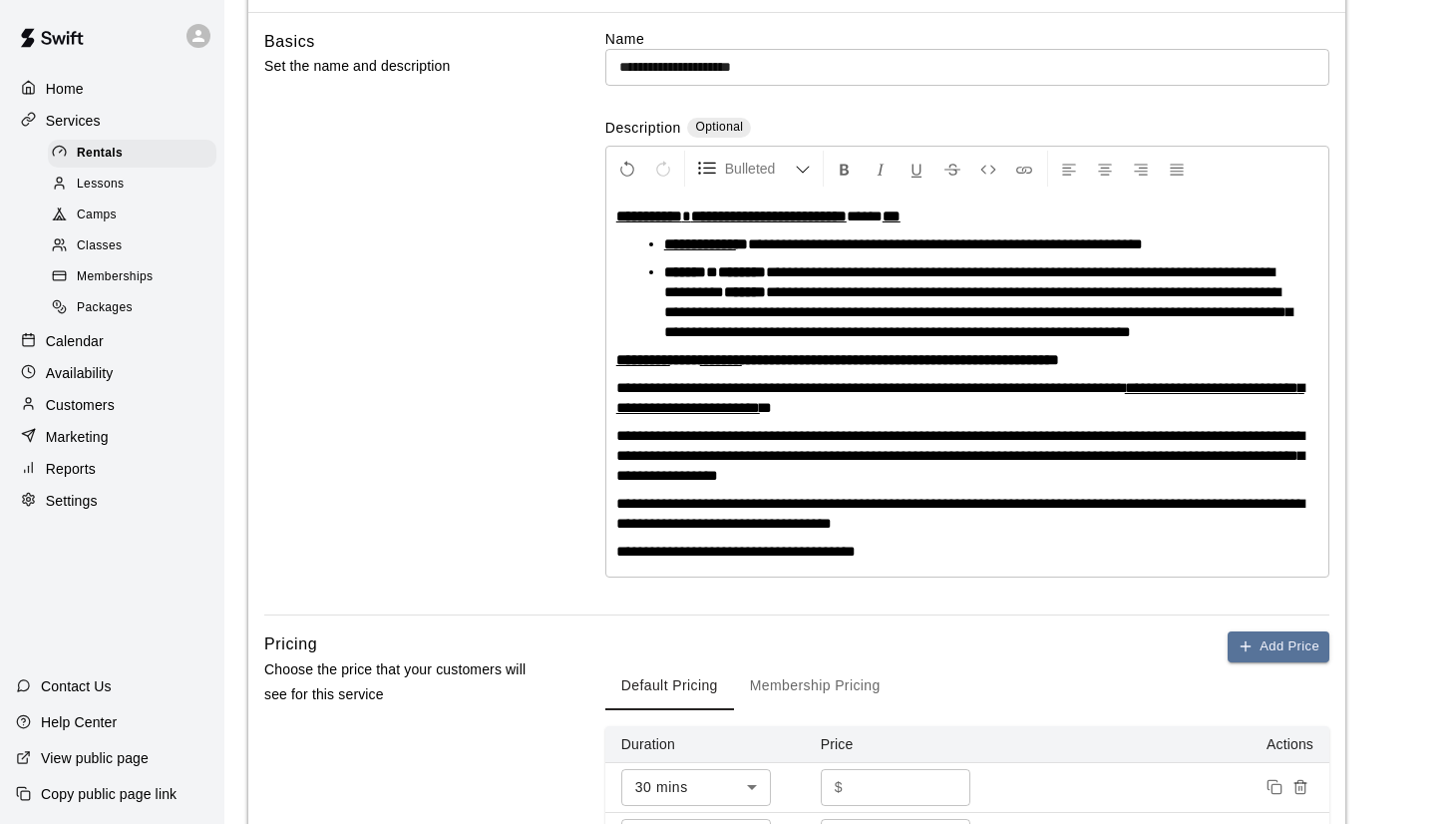 click on "**********" at bounding box center [978, 311] 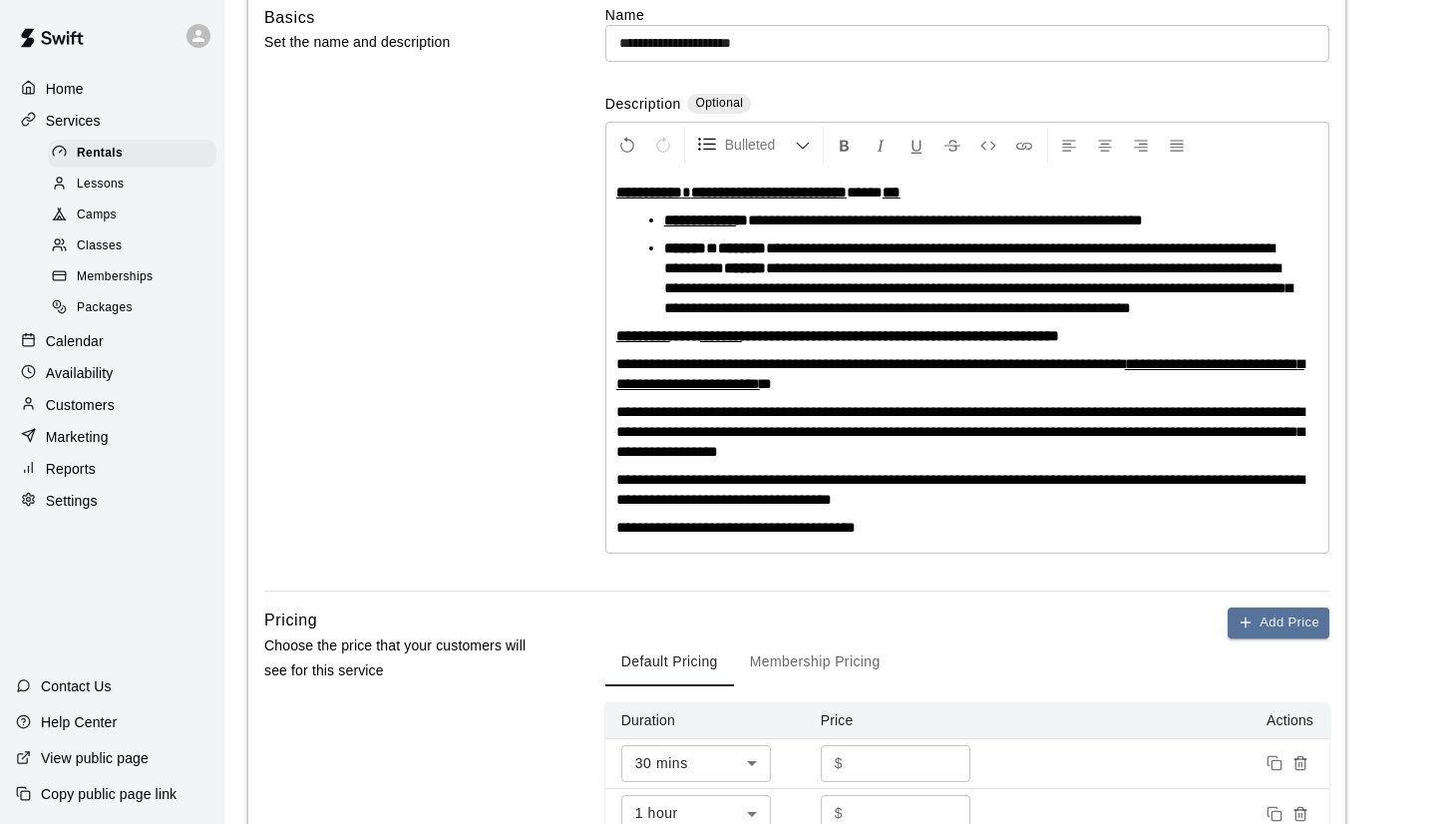 scroll, scrollTop: 190, scrollLeft: 0, axis: vertical 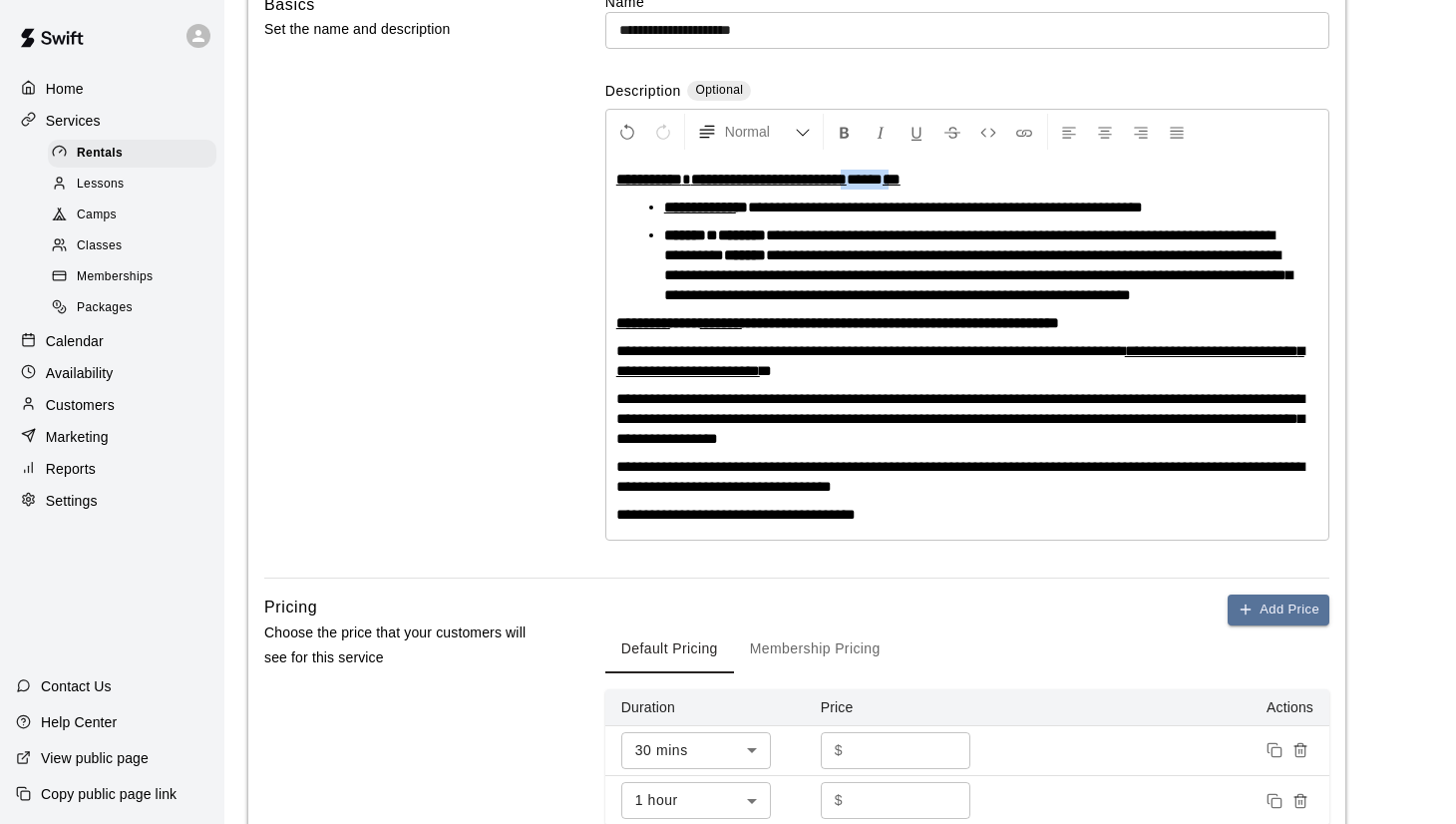 drag, startPoint x: 935, startPoint y: 181, endPoint x: 873, endPoint y: 181, distance: 62 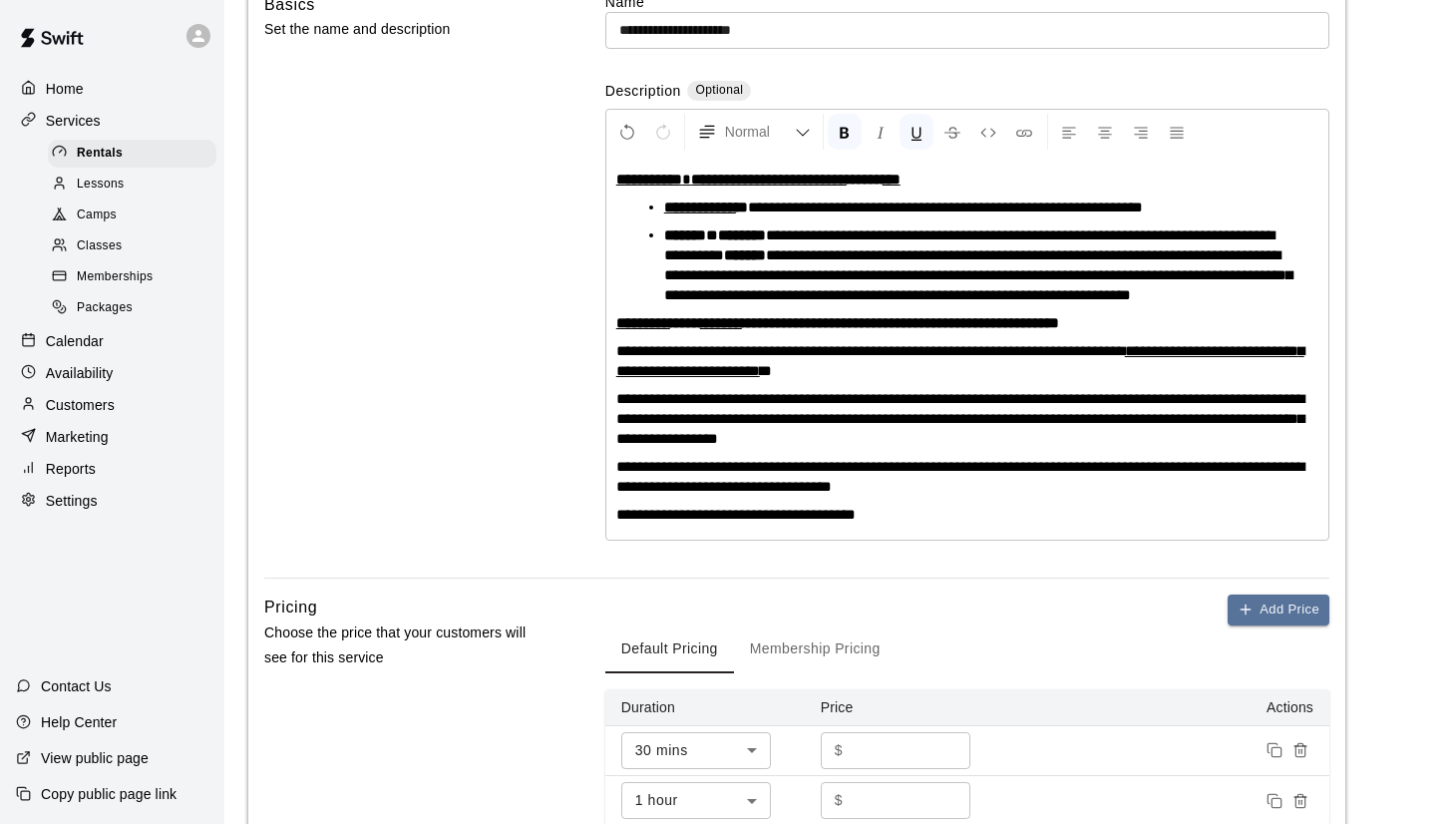 click on "*" at bounding box center [892, 179] 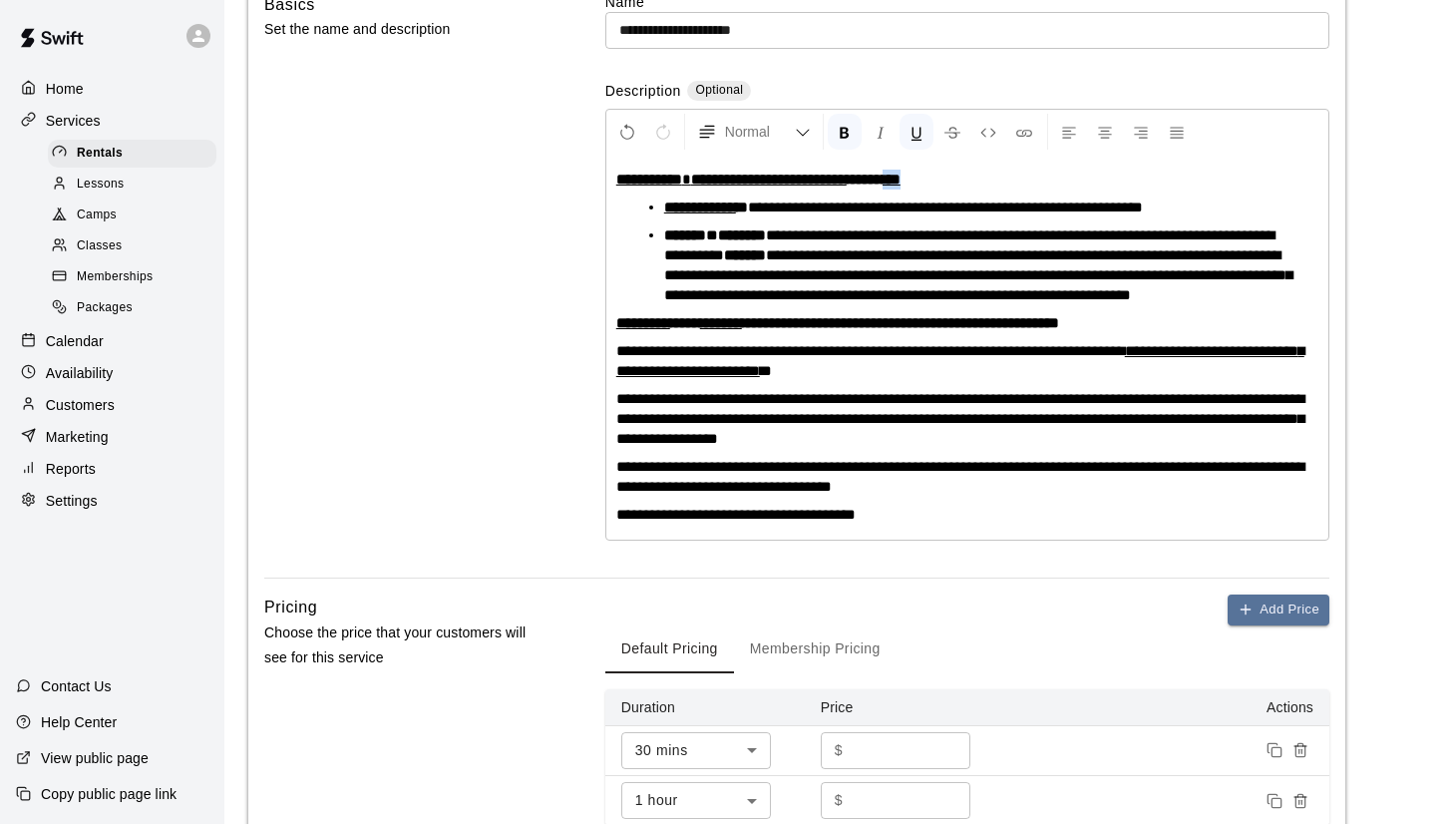 drag, startPoint x: 949, startPoint y: 182, endPoint x: 935, endPoint y: 180, distance: 14.142136 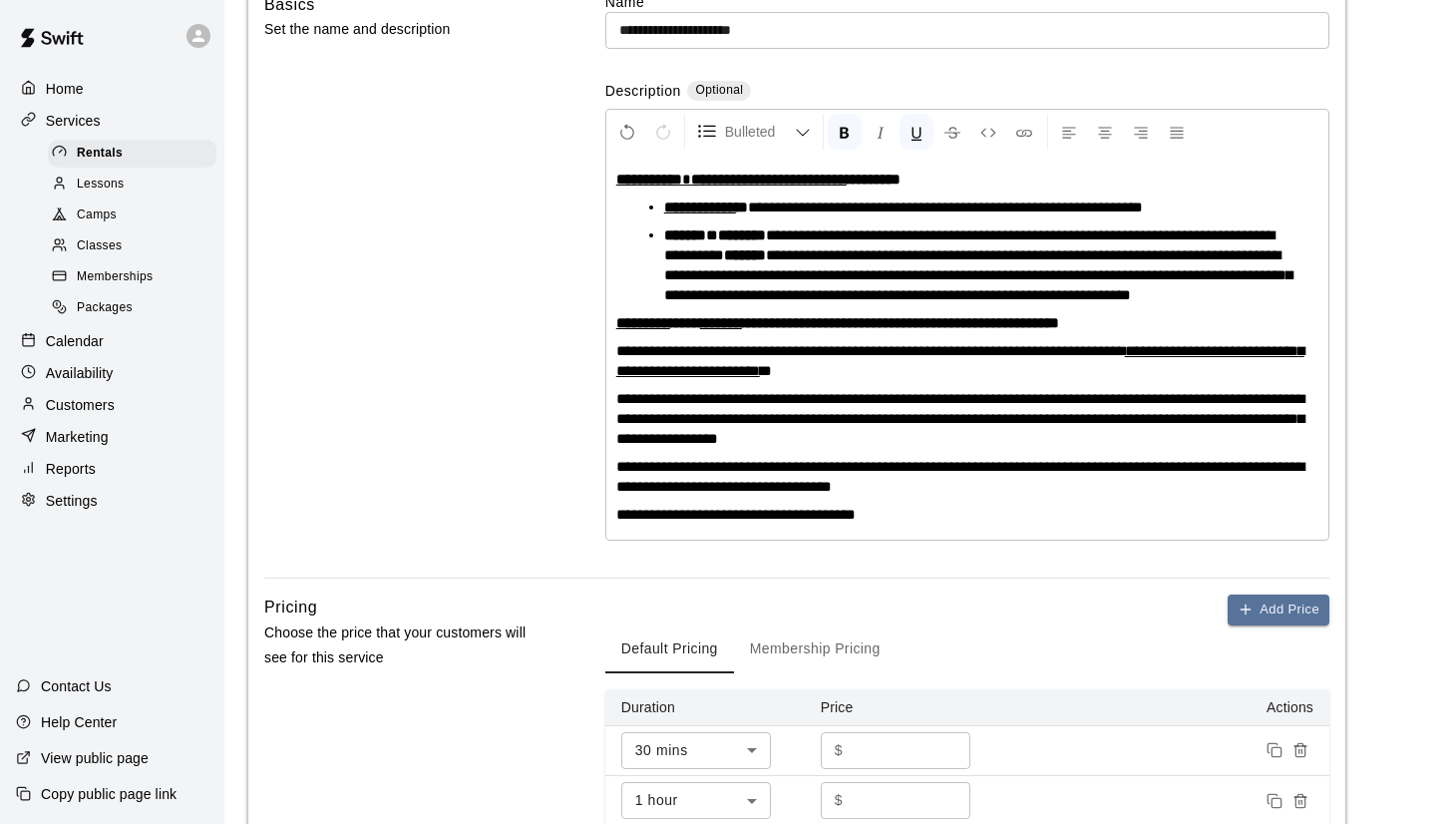 click on "**********" at bounding box center [975, 207] 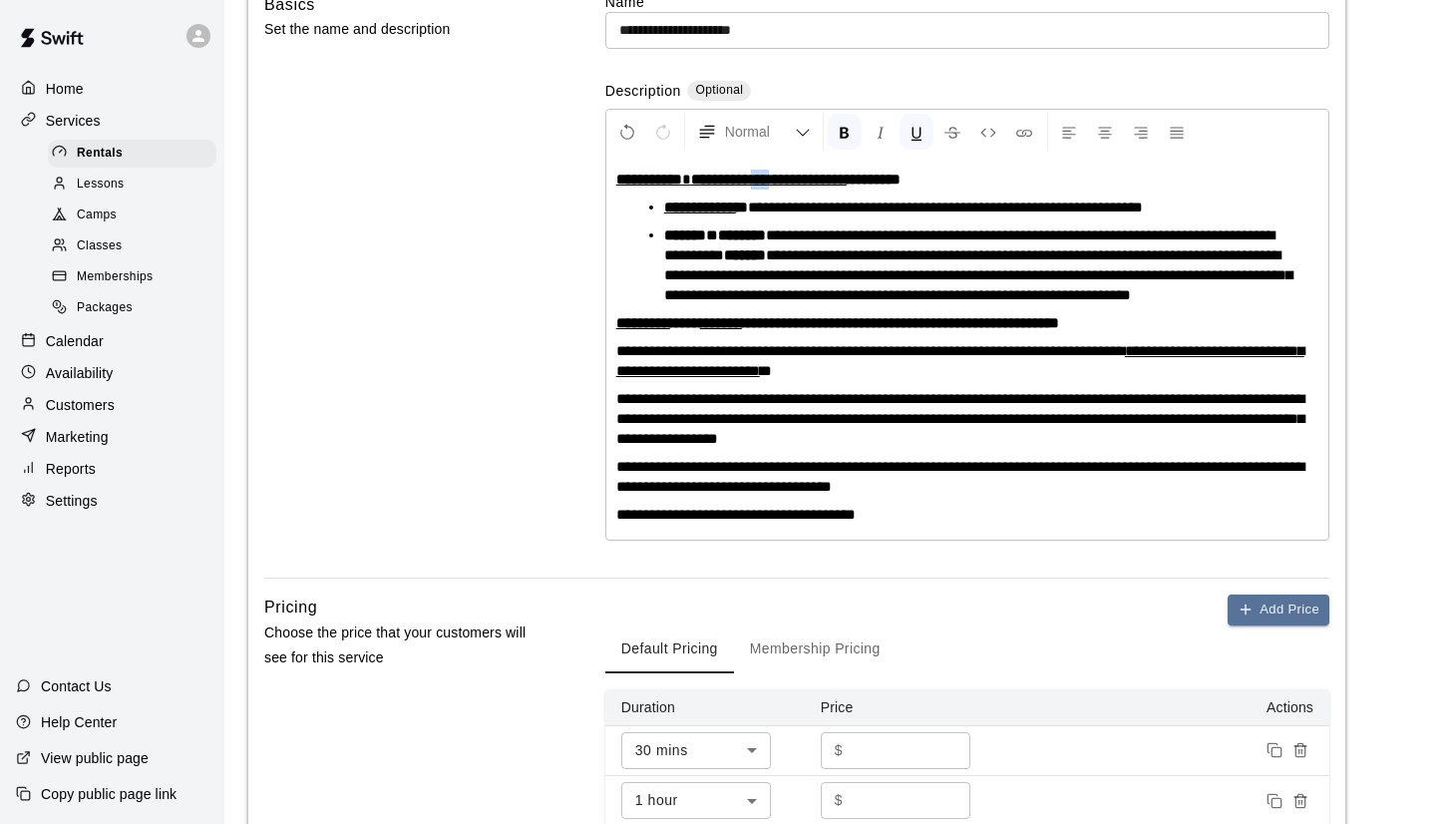 click on "**********" at bounding box center (769, 179) 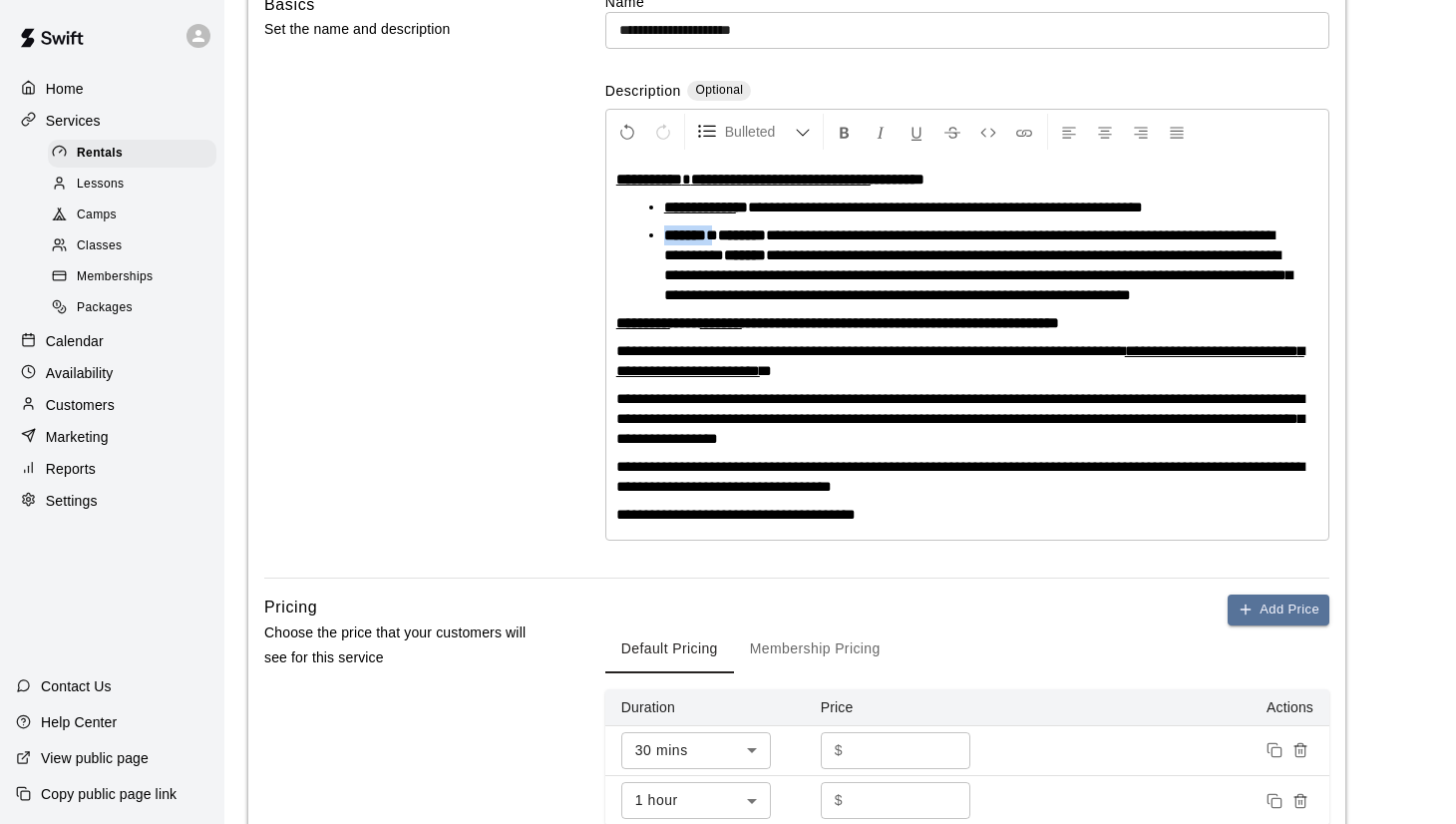 drag, startPoint x: 735, startPoint y: 235, endPoint x: 669, endPoint y: 236, distance: 66.007575 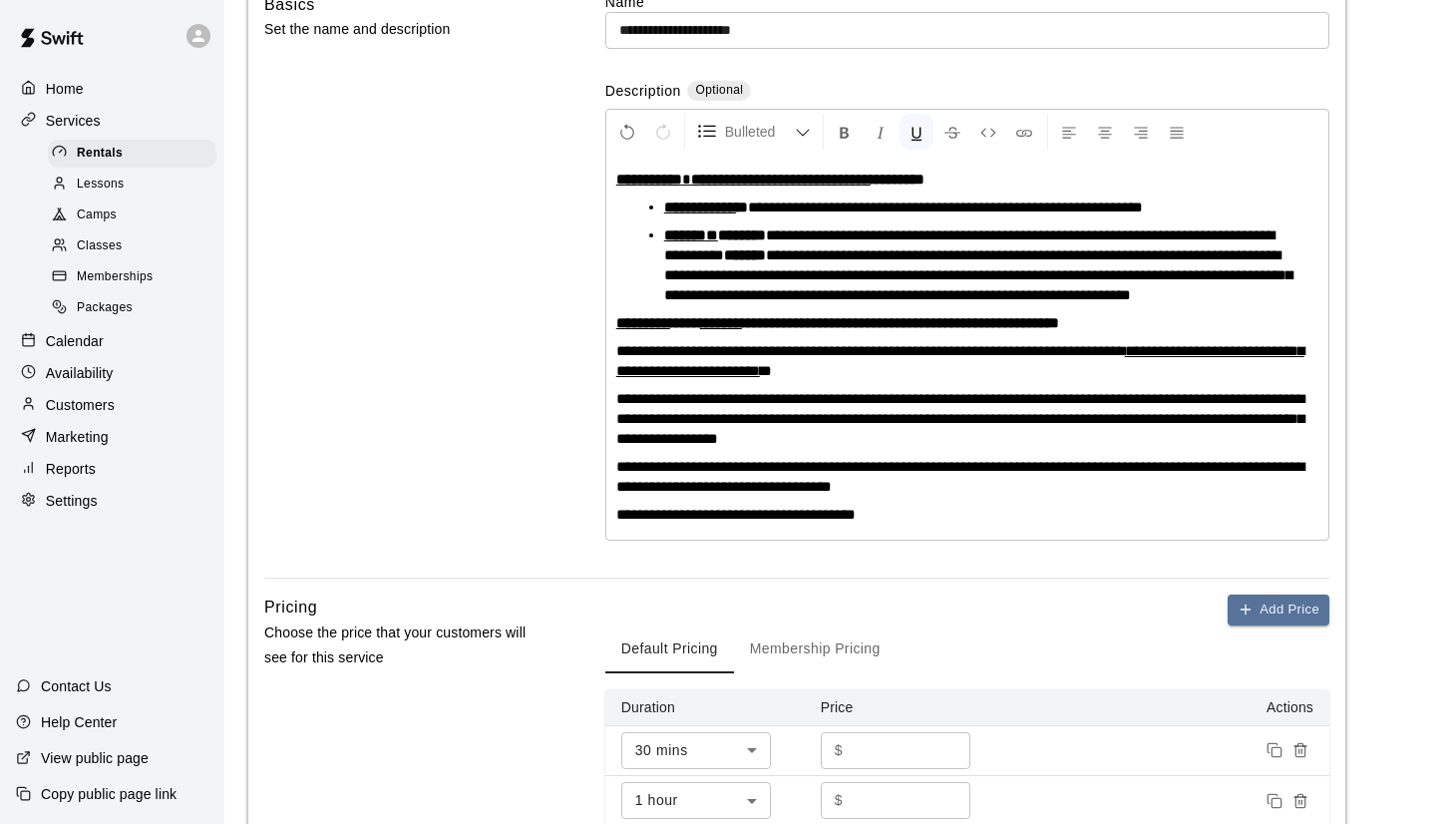click on "**********" at bounding box center [978, 274] 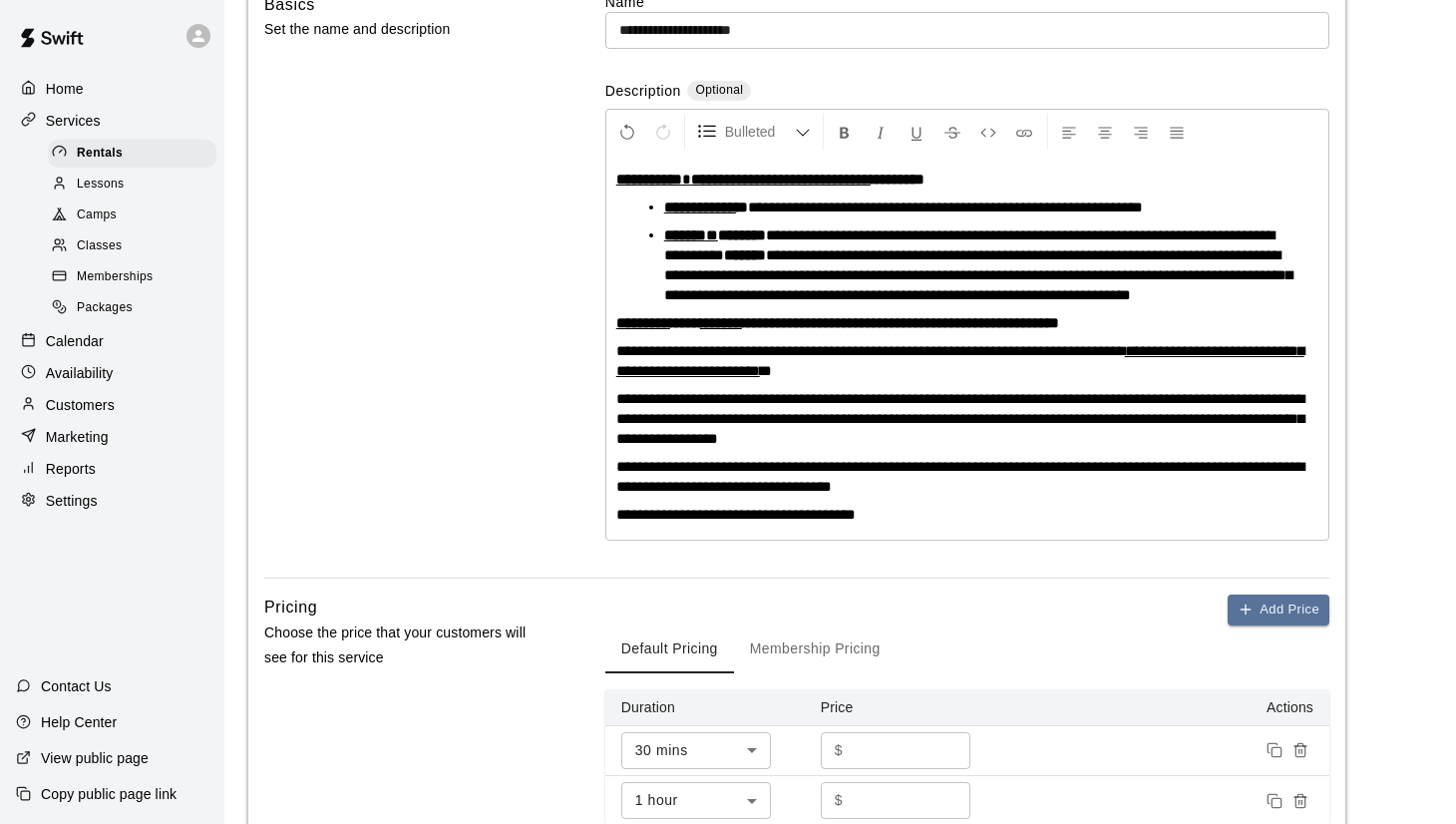 click on "**********" at bounding box center (945, 206) 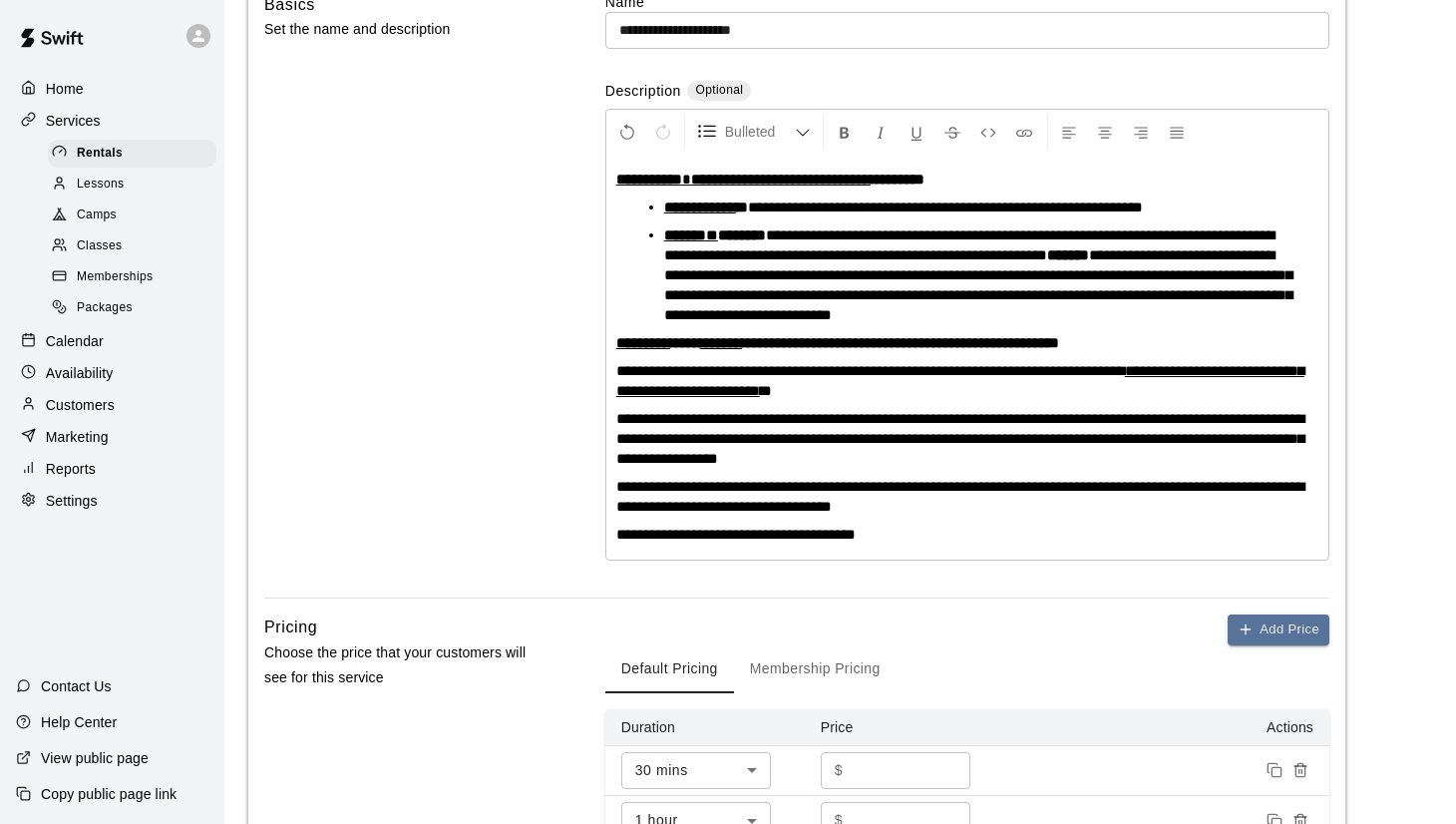 click on "*******" at bounding box center [742, 234] 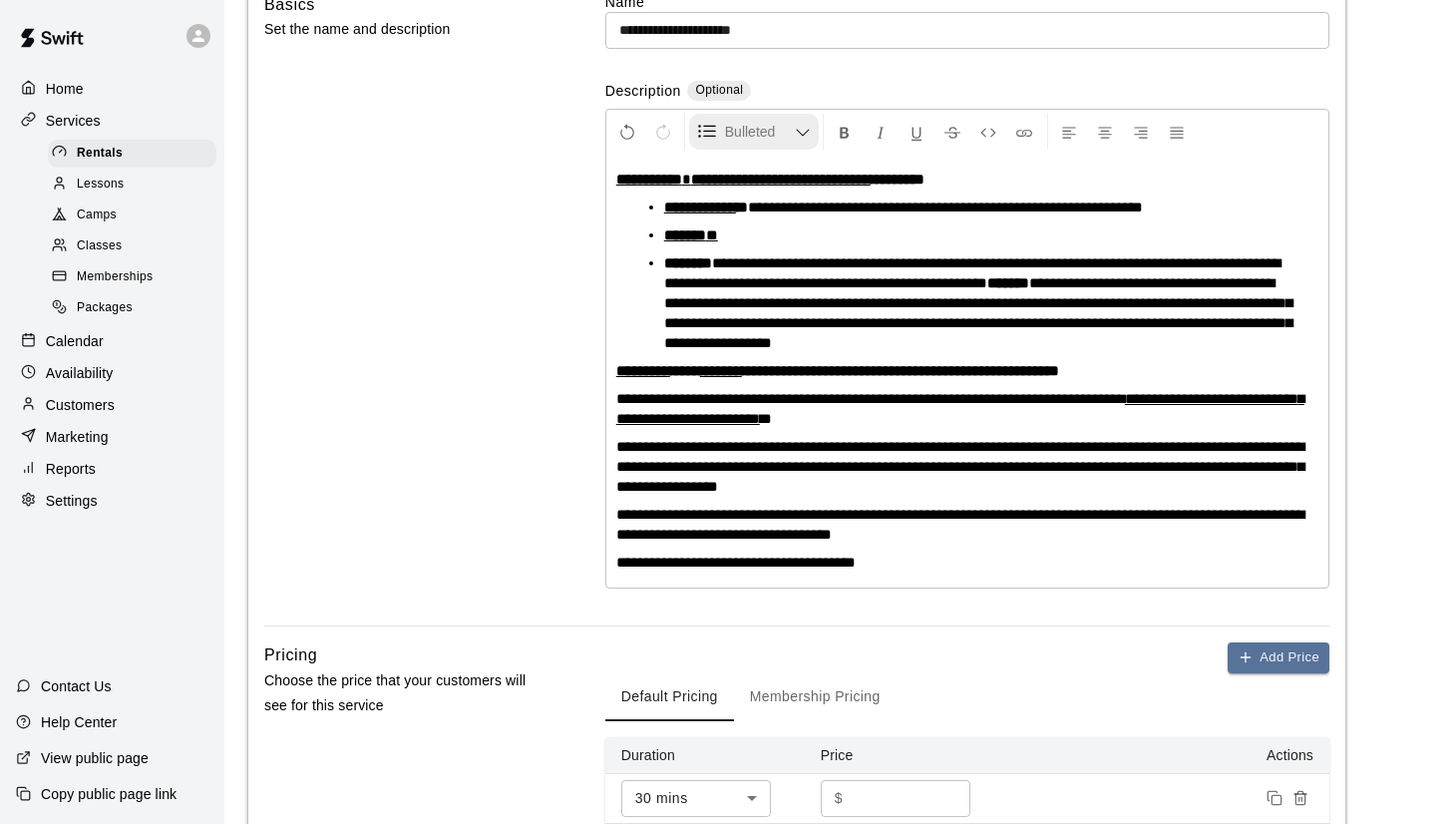 click on "Bulleted List" at bounding box center (754, 132) 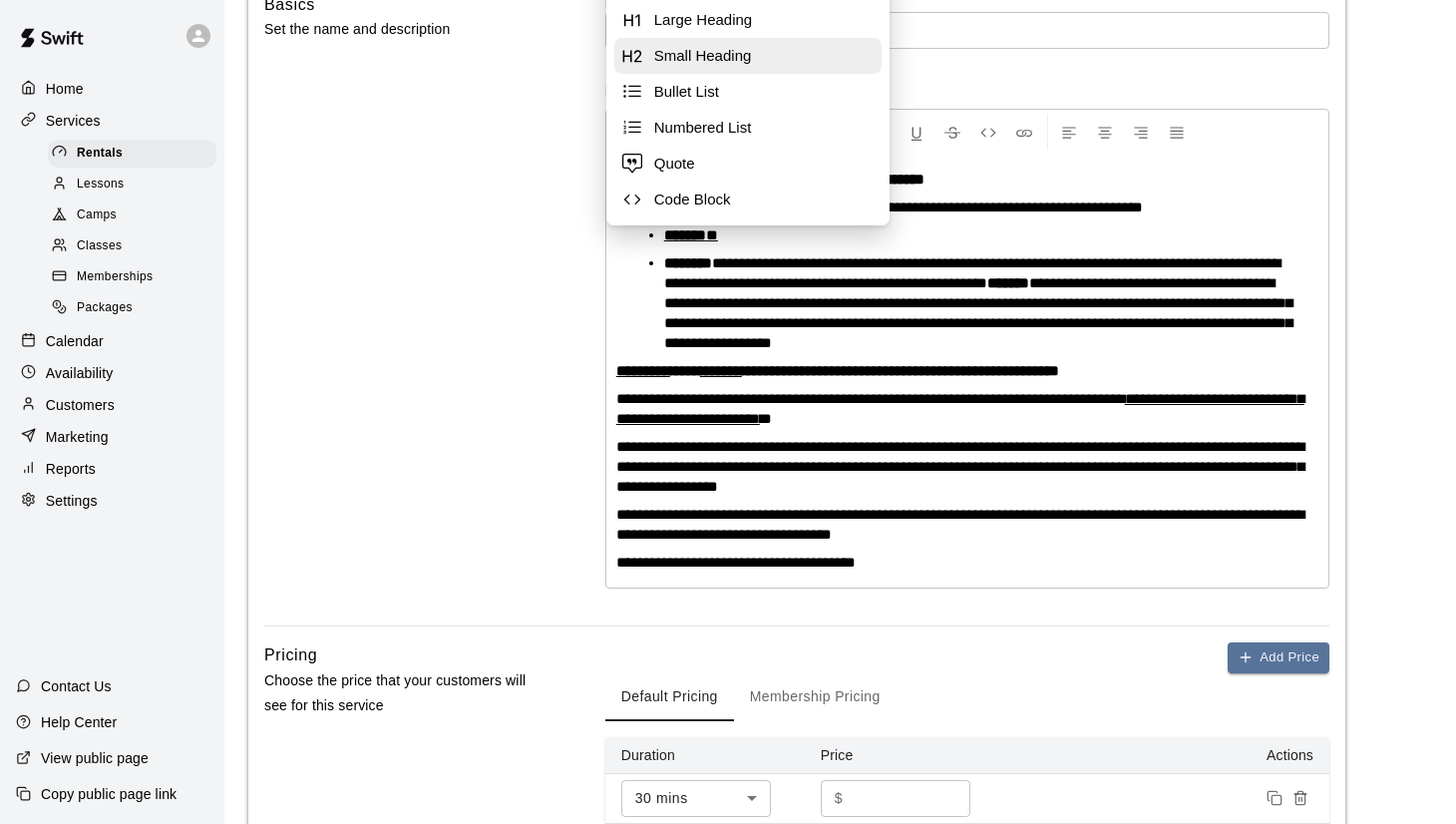 click on "Small Heading" at bounding box center (764, 56) 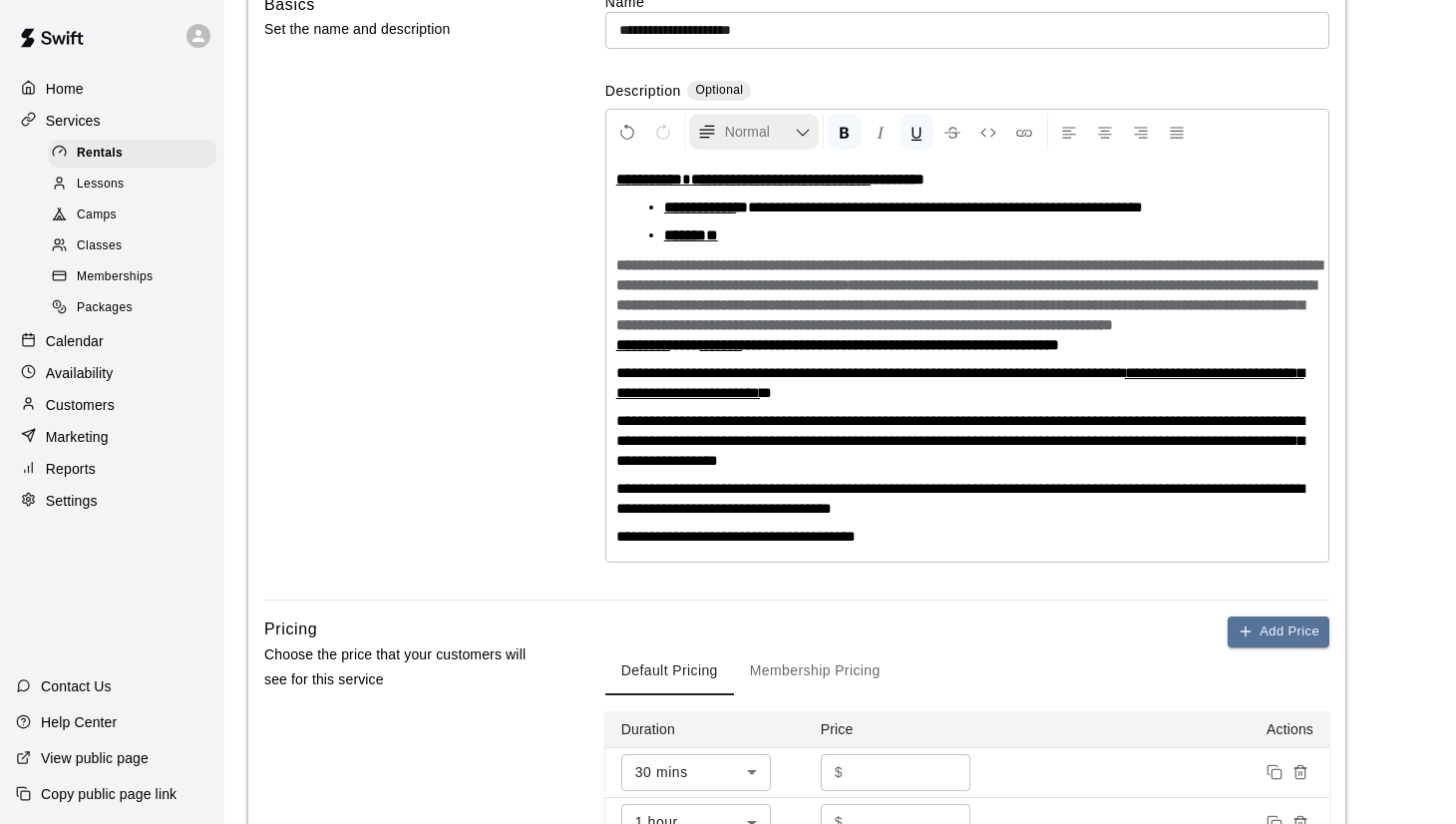 click at bounding box center (707, 132) 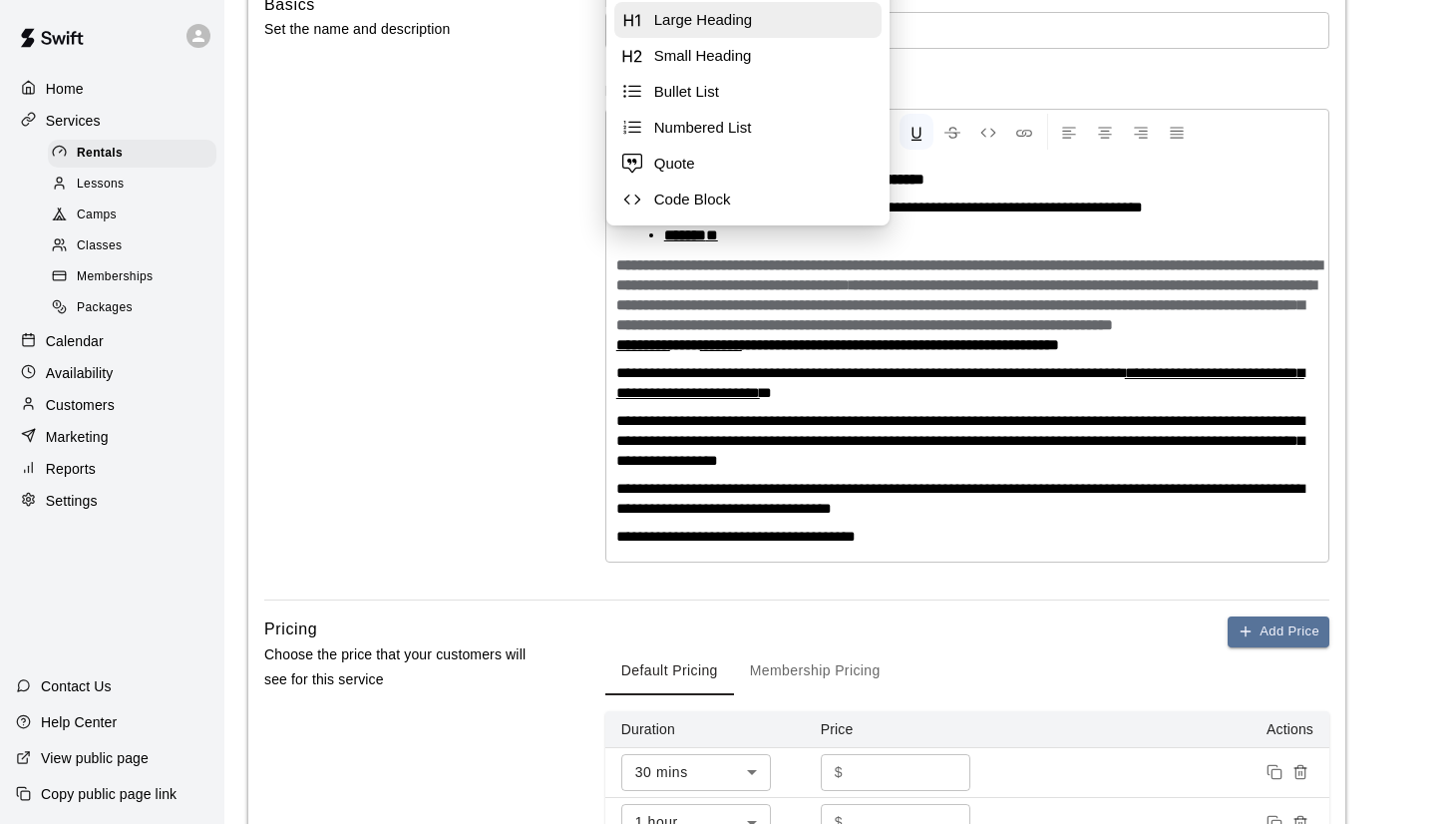 click on "Large Heading" at bounding box center (764, 20) 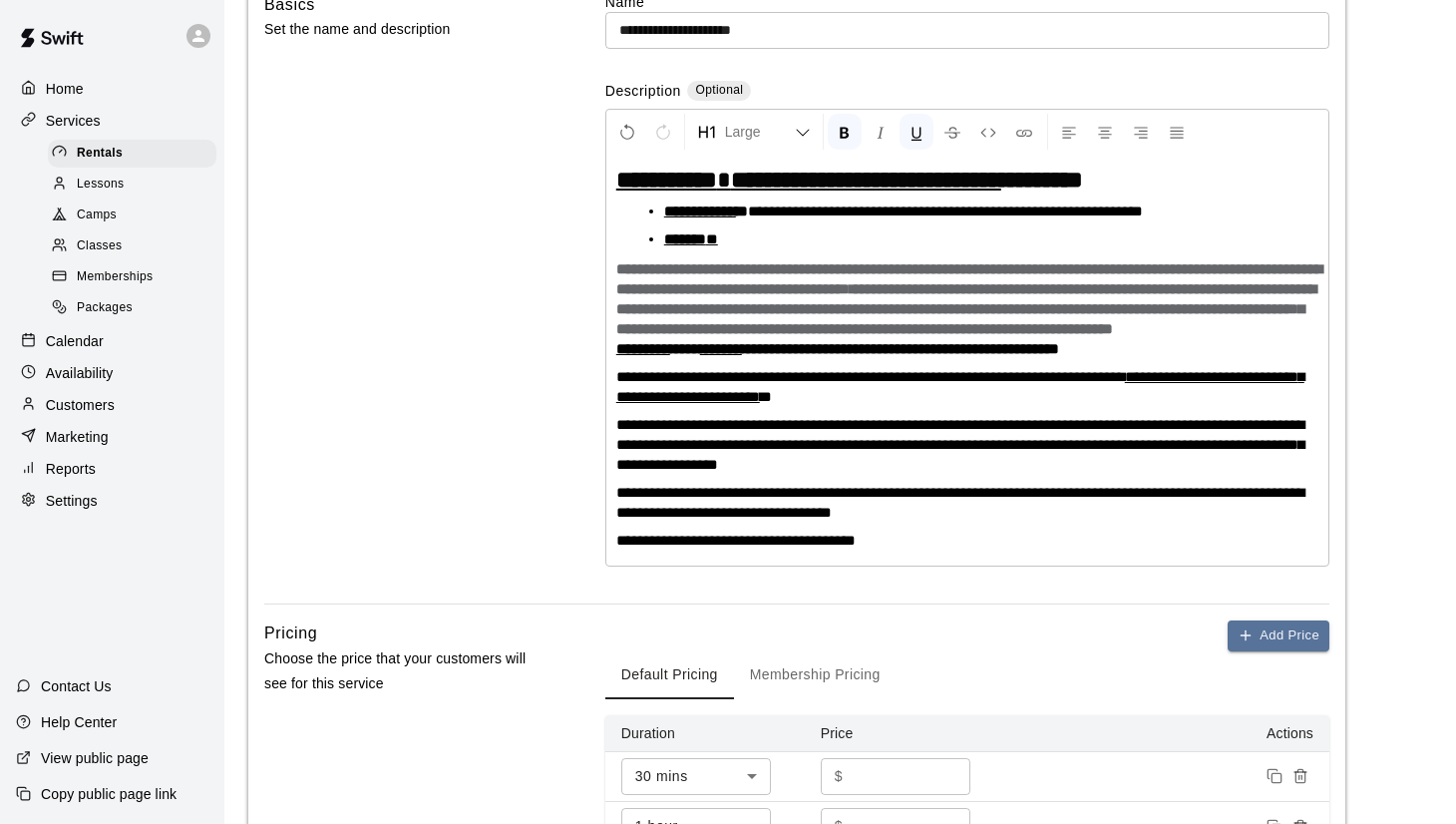 click on "**********" at bounding box center (969, 278) 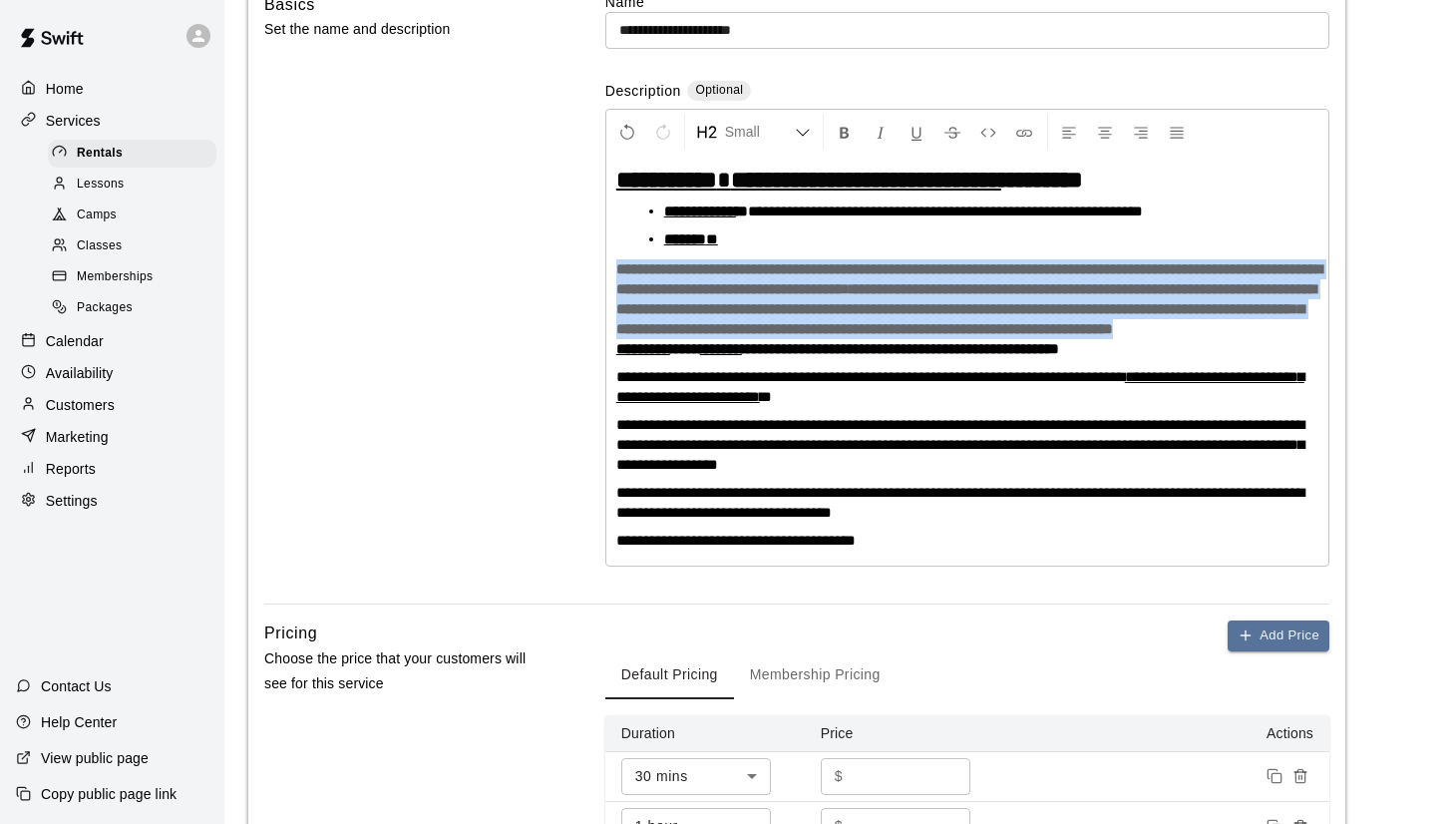 drag, startPoint x: 616, startPoint y: 264, endPoint x: 899, endPoint y: 363, distance: 299.81661 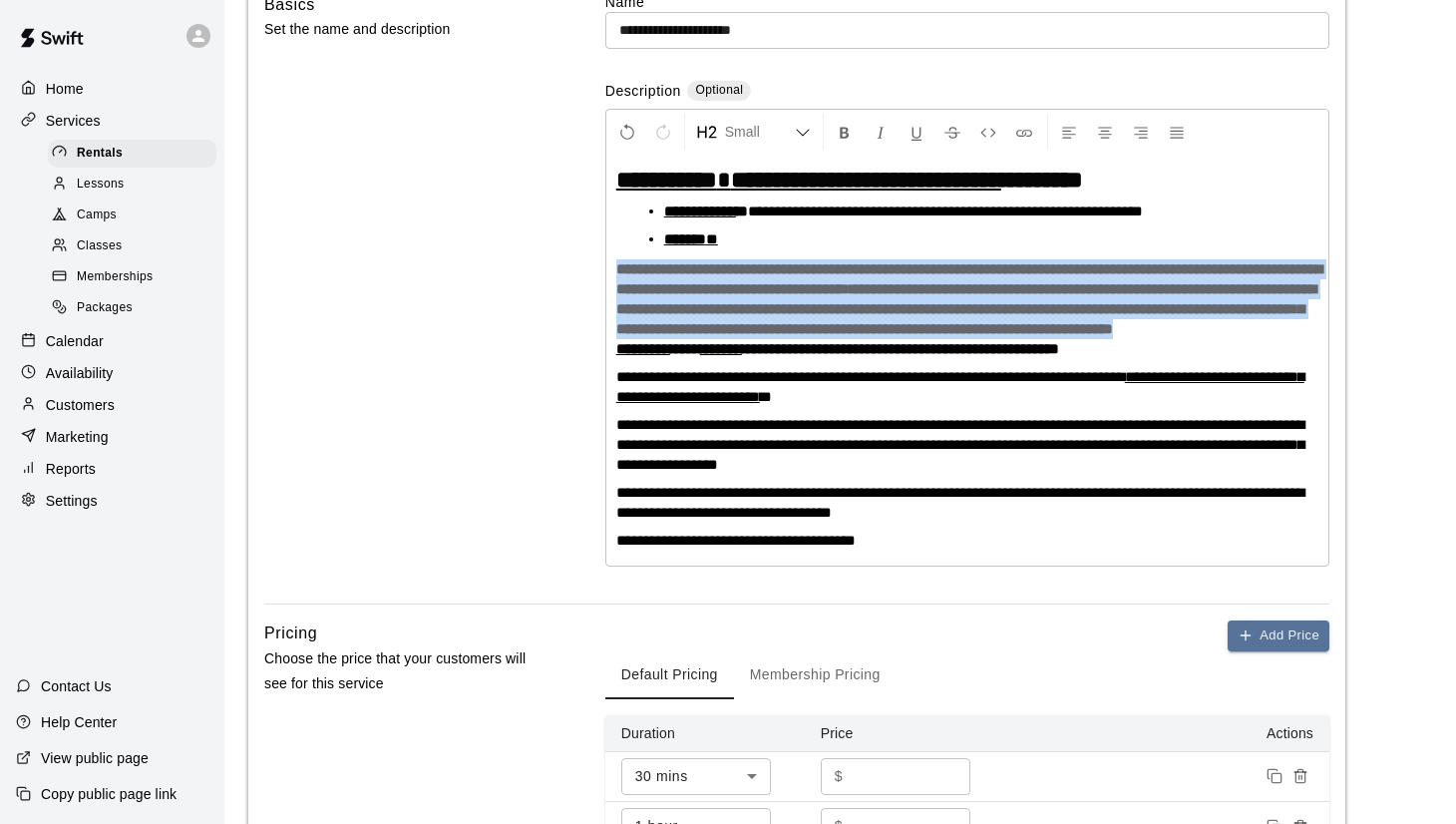 click on "**********" at bounding box center [967, 299] 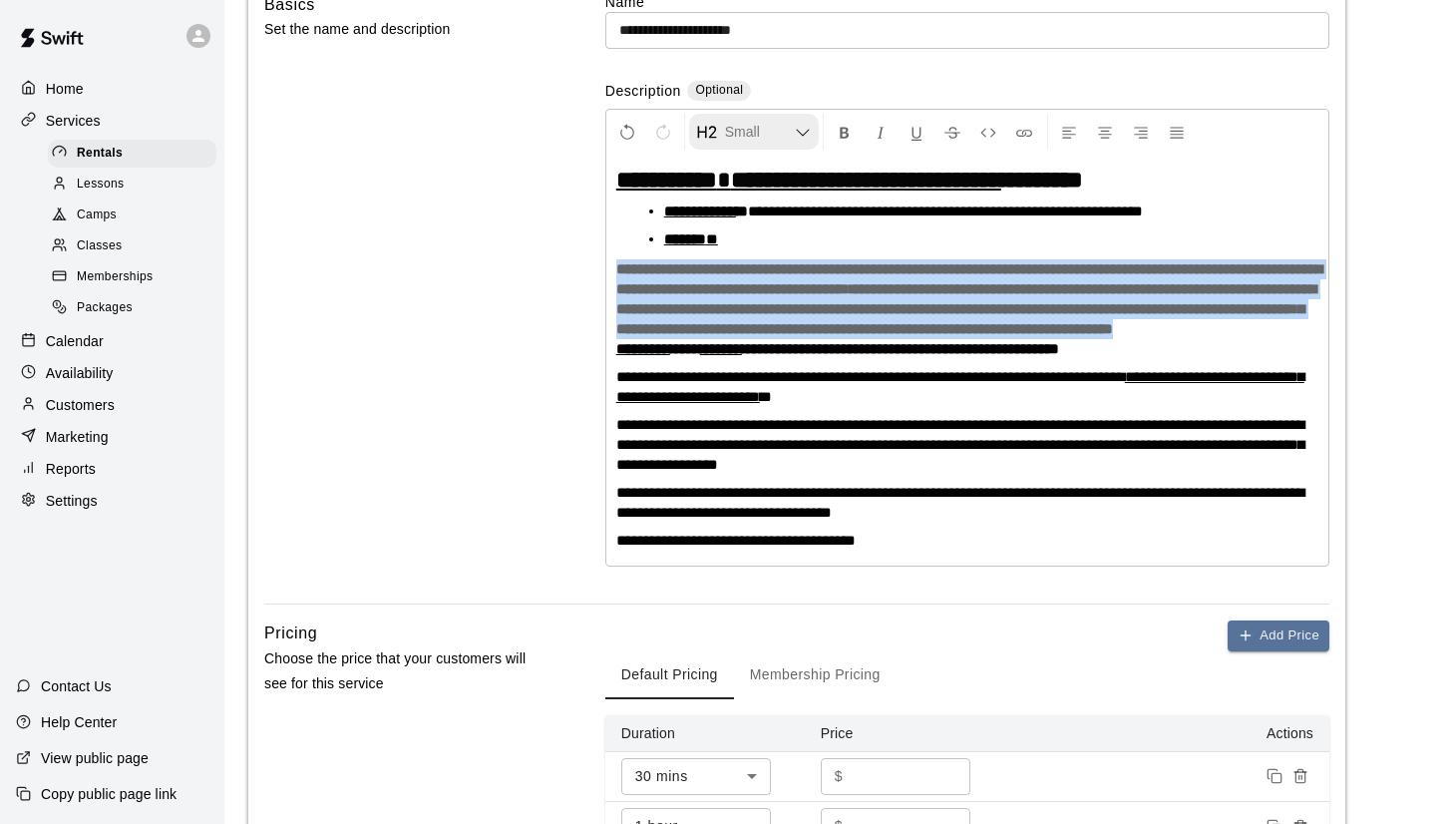 click at bounding box center [707, 132] 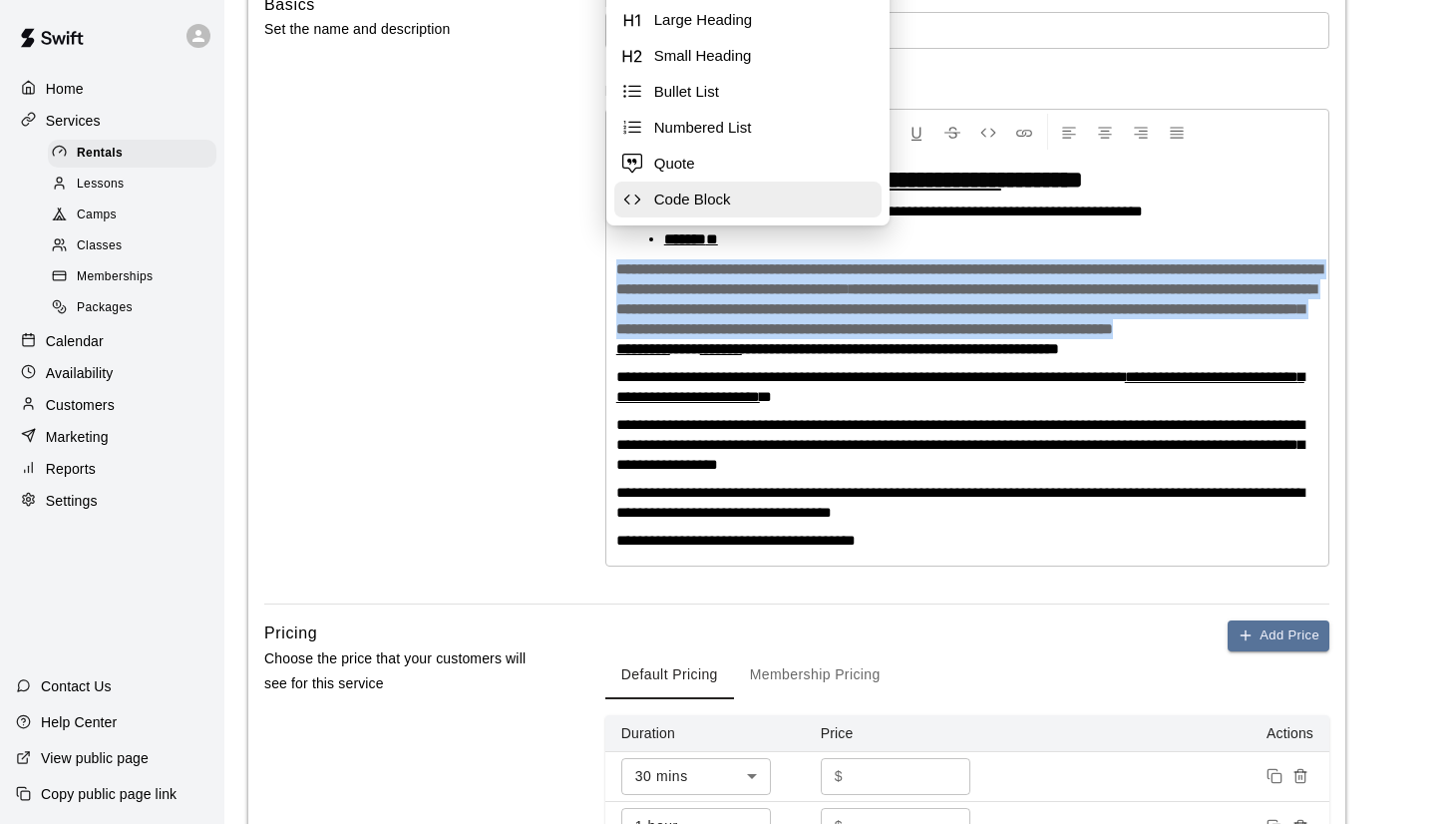 click on "Code Block" at bounding box center (764, 200) 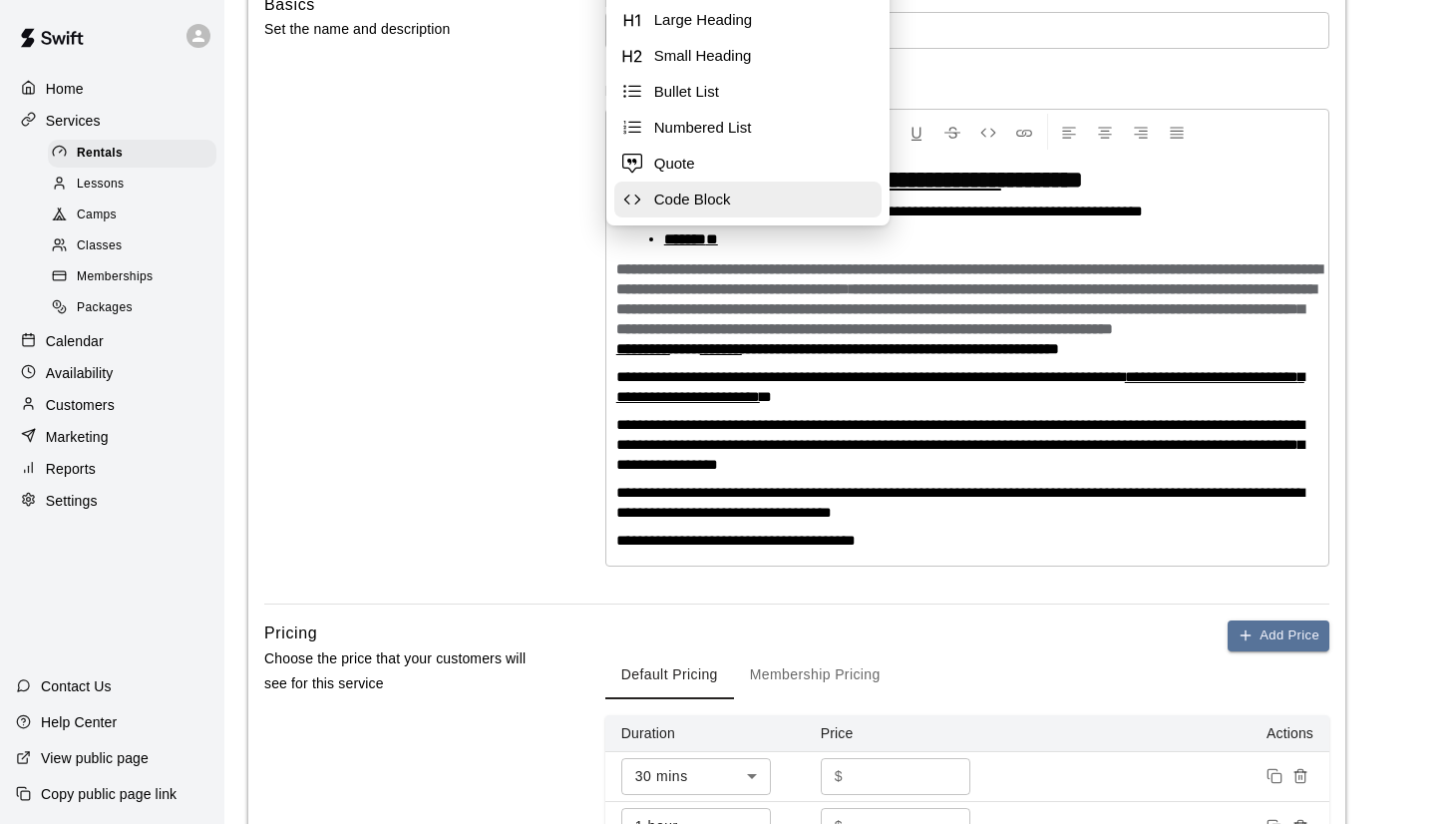select on "**********" 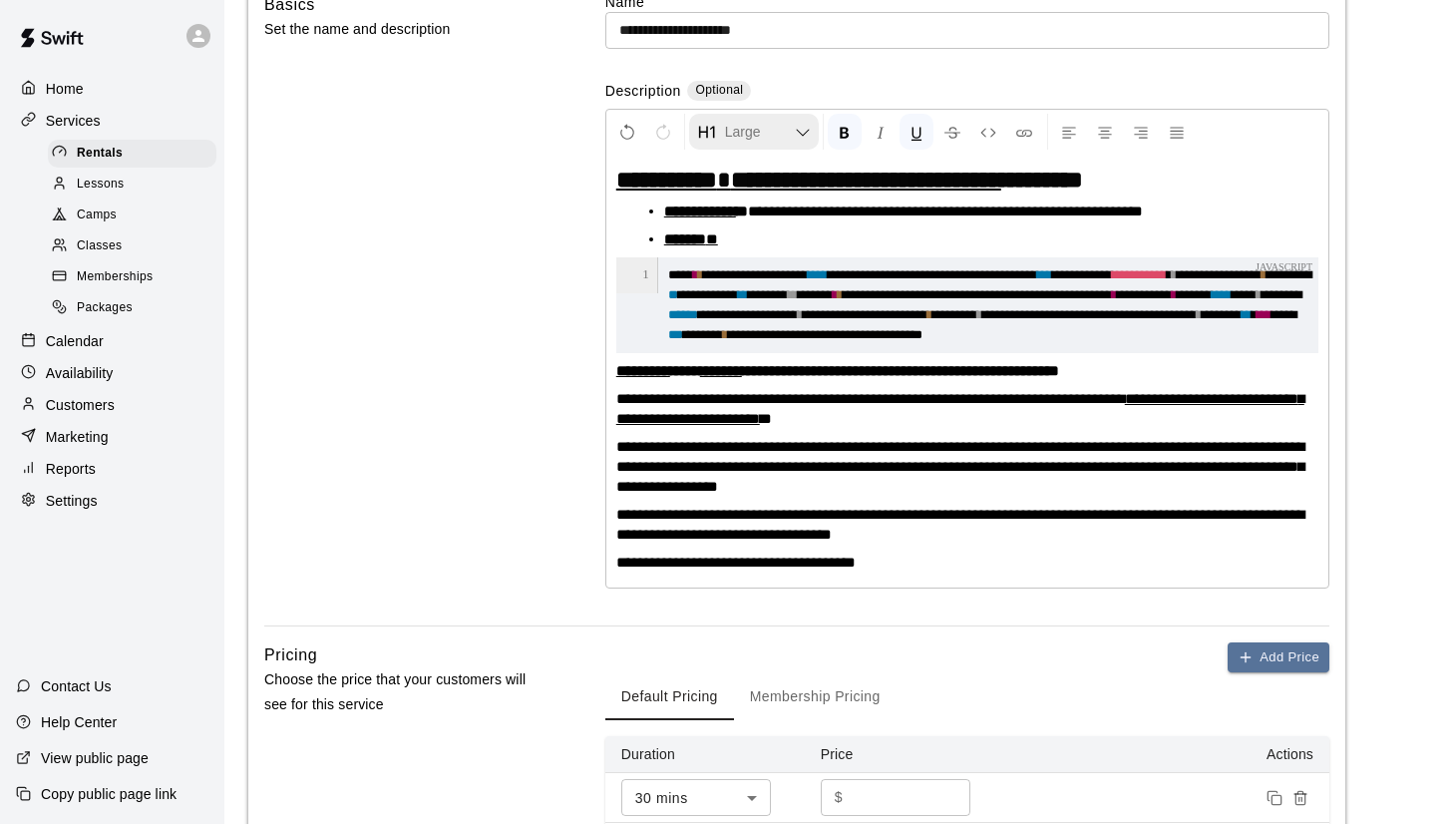 click on "Large Heading" at bounding box center (760, 132) 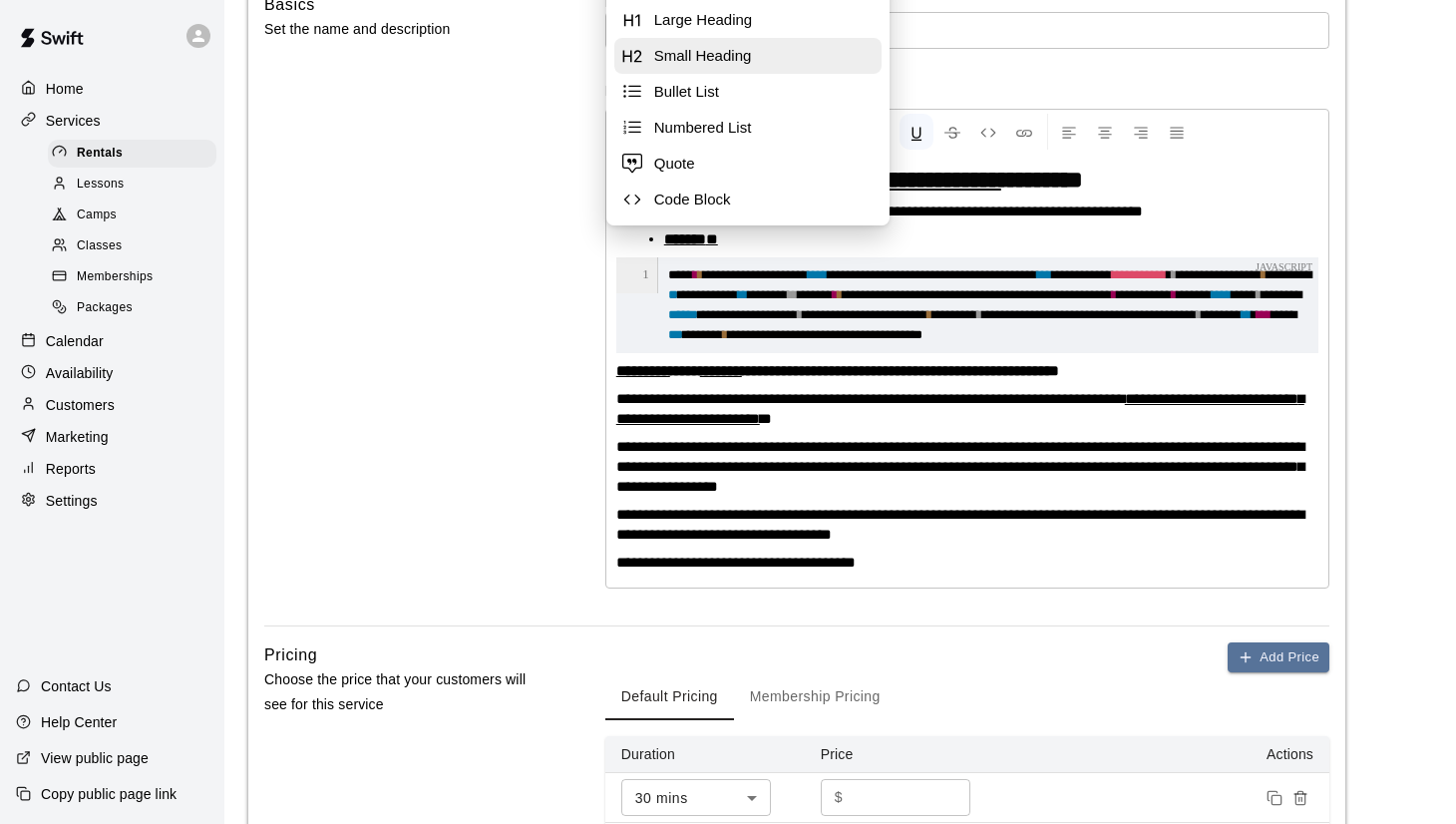 click on "Small Heading" at bounding box center [764, 56] 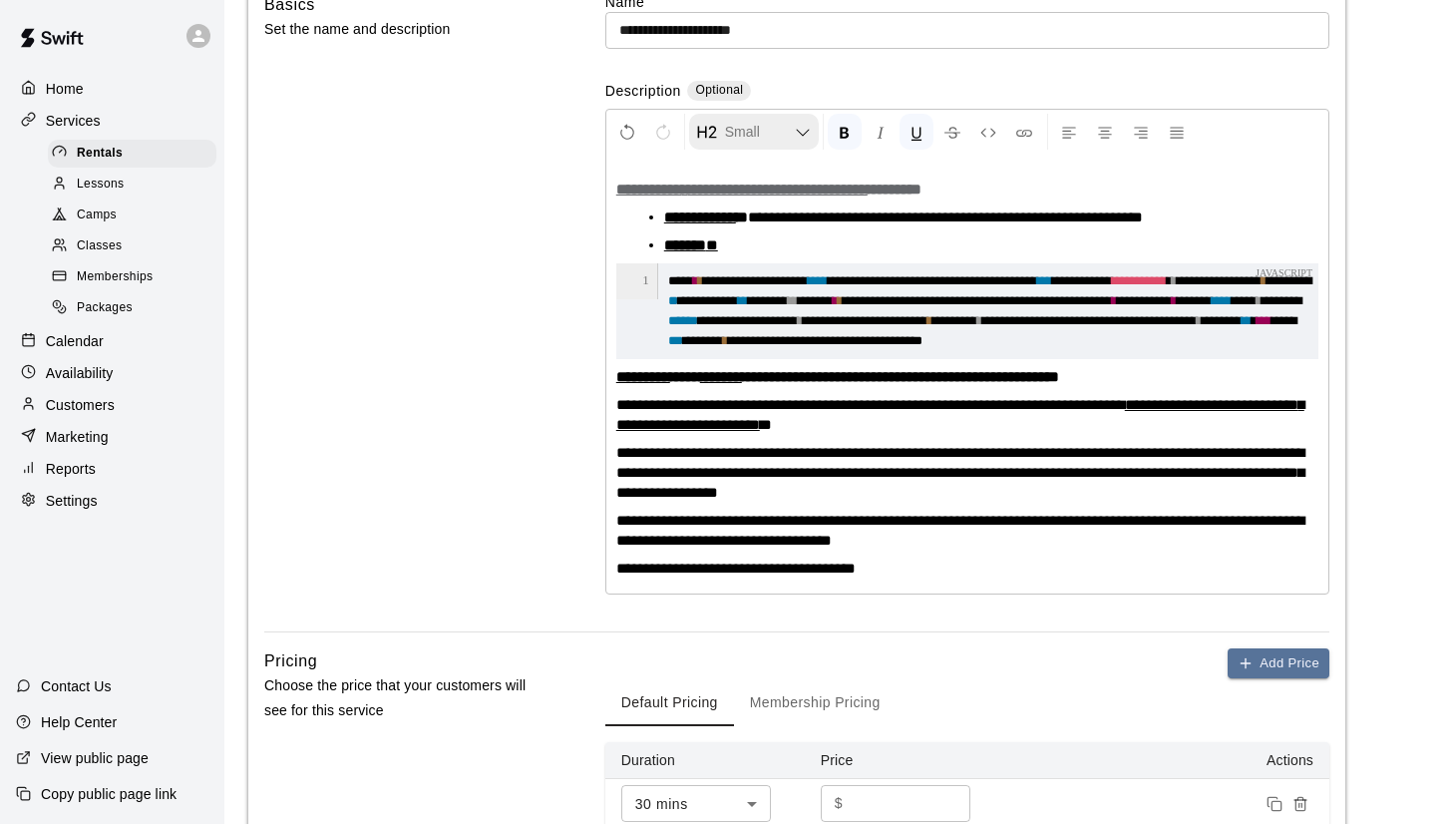 click at bounding box center [803, 133] 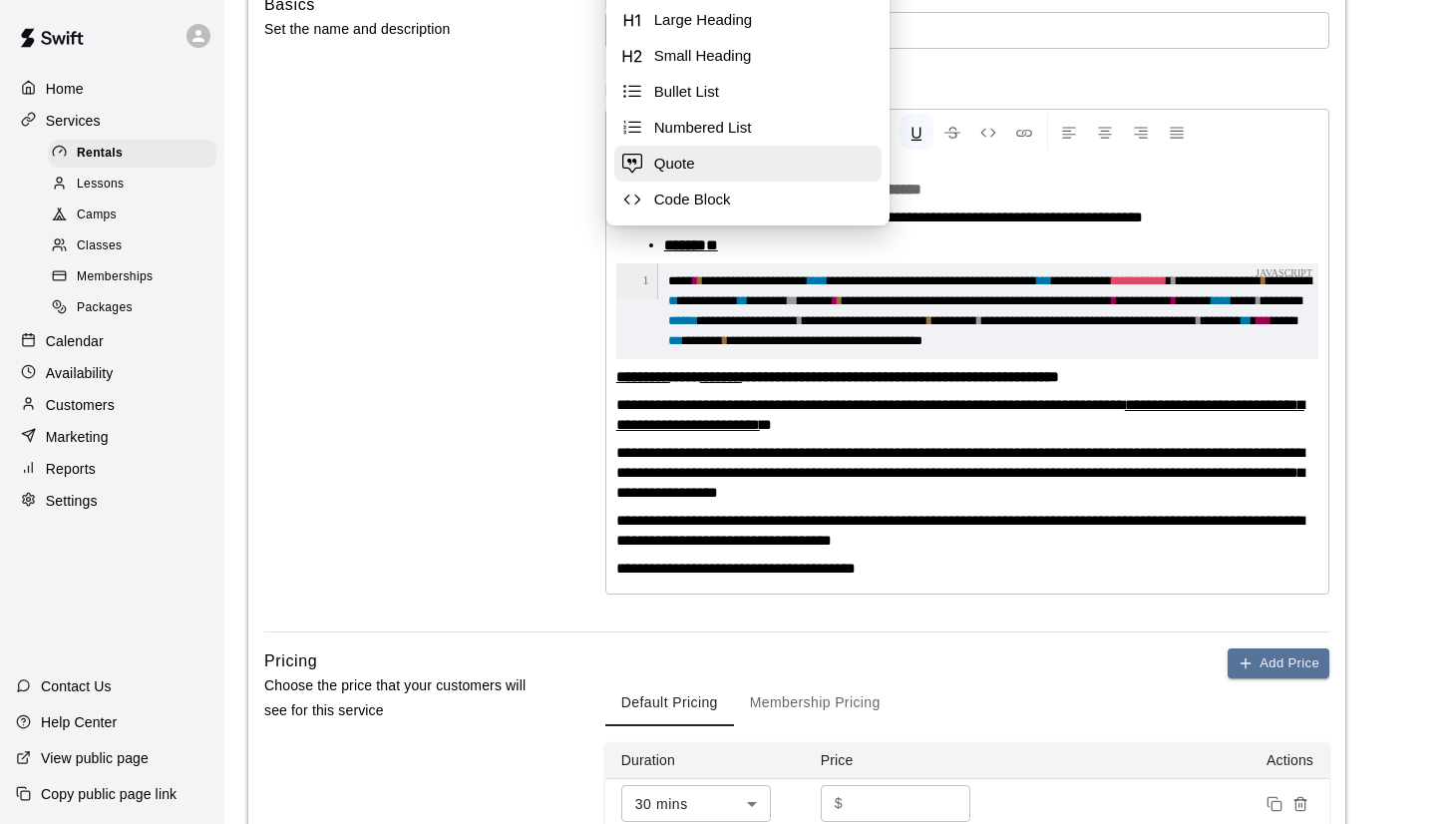 scroll, scrollTop: 0, scrollLeft: 0, axis: both 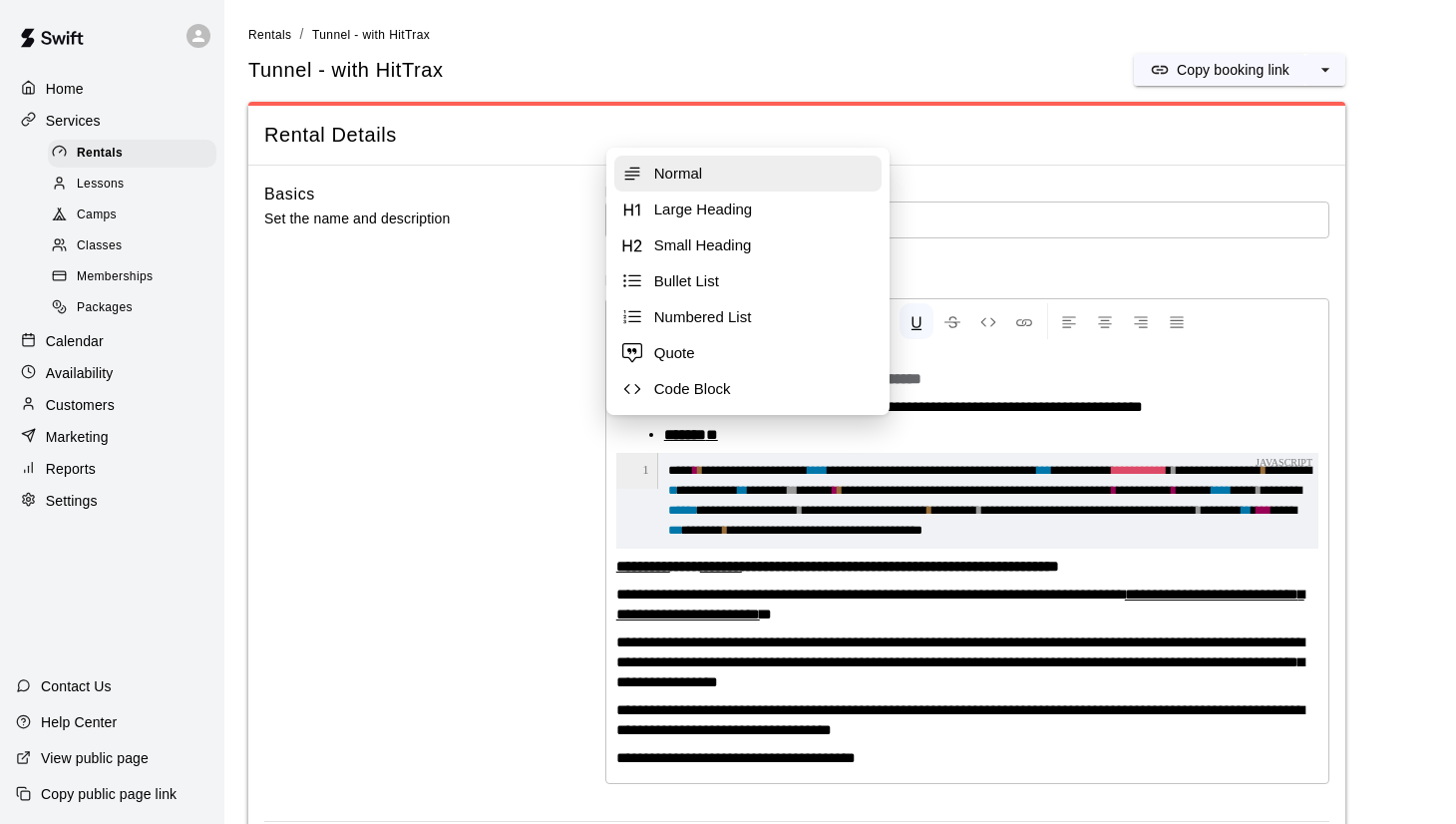 click on "Normal" at bounding box center (764, 174) 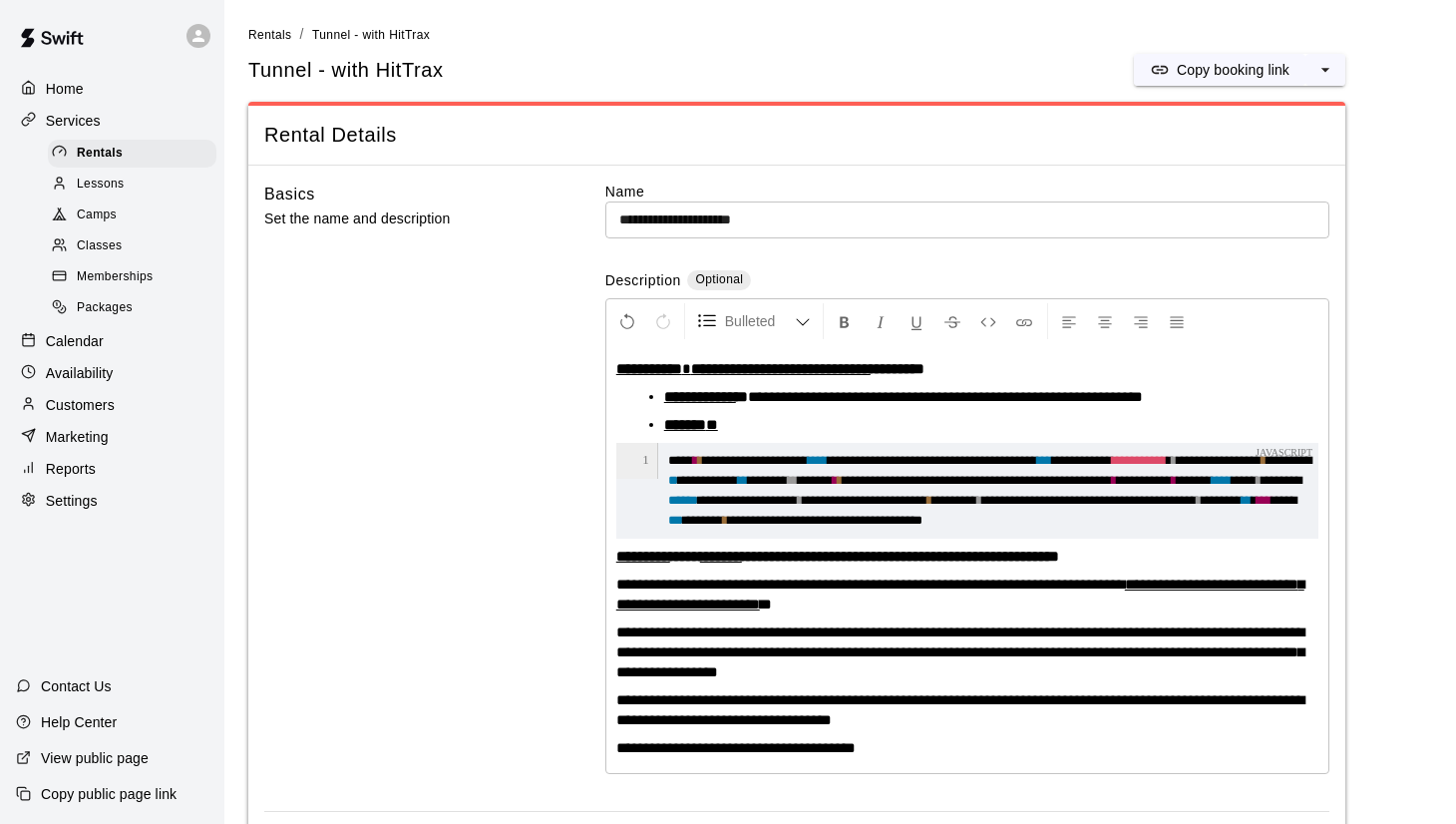 click on "******* *" at bounding box center [975, 425] 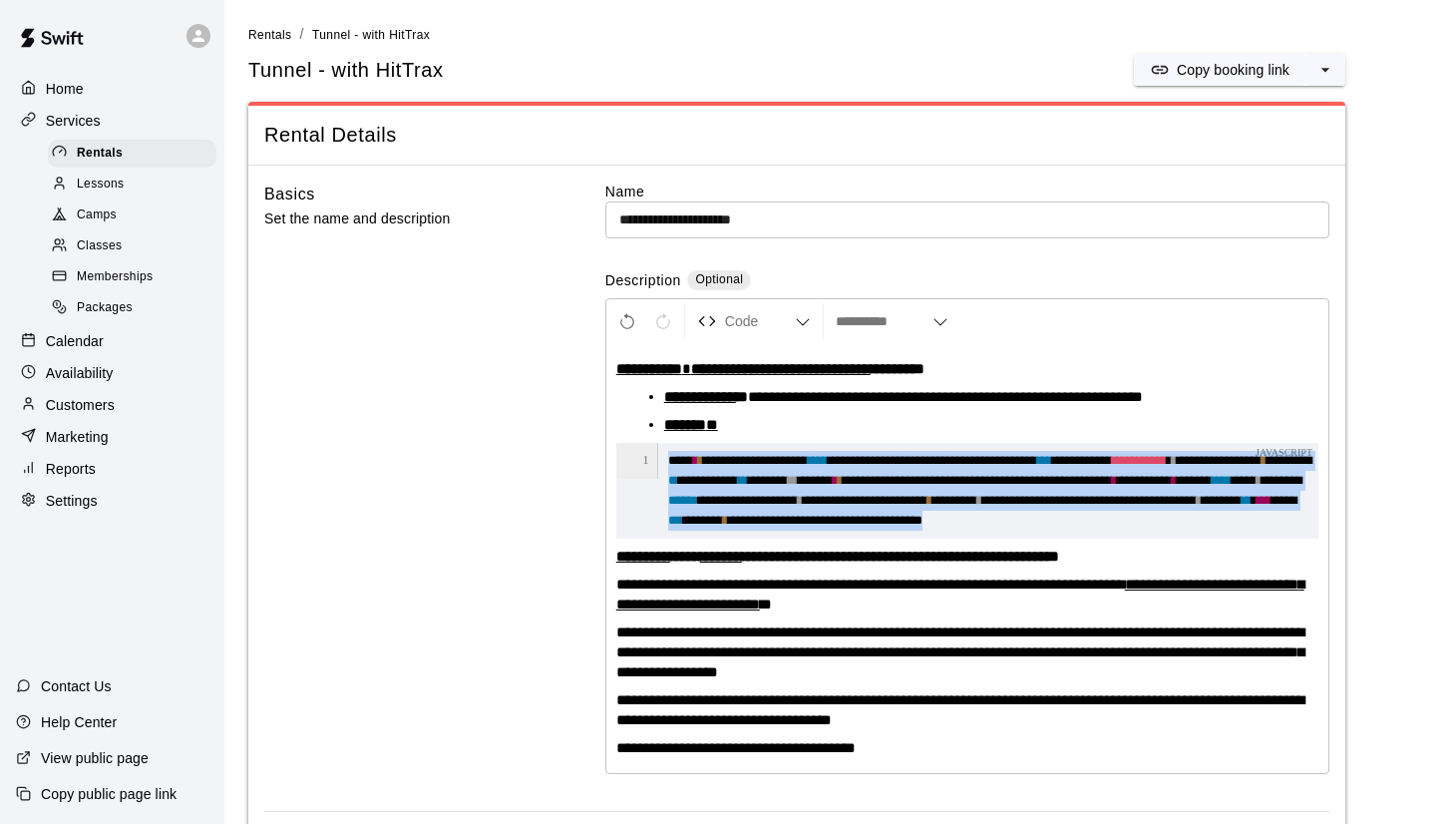 drag, startPoint x: 754, startPoint y: 435, endPoint x: 906, endPoint y: 554, distance: 193.04145 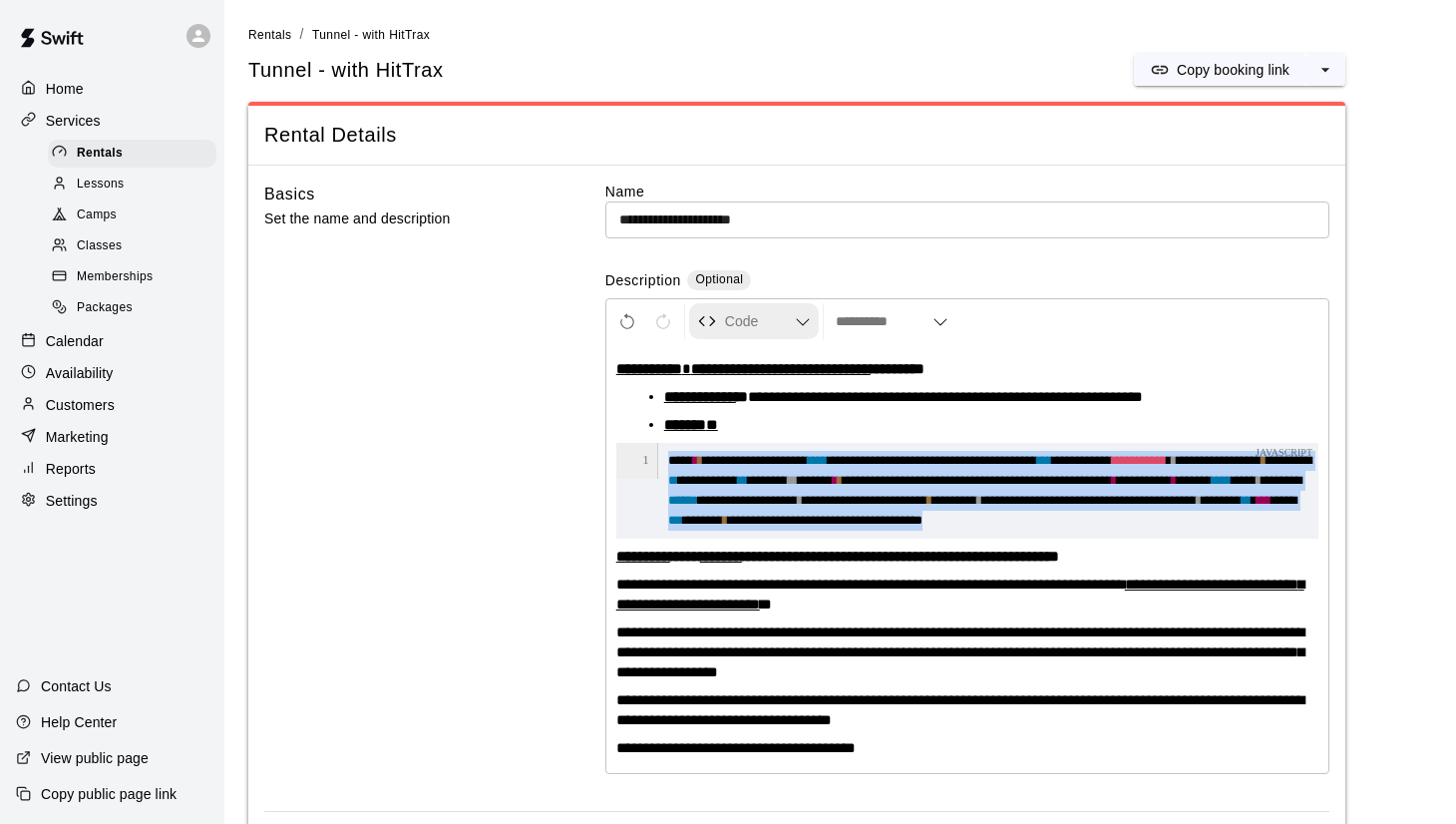 click on "Code Block" at bounding box center [760, 321] 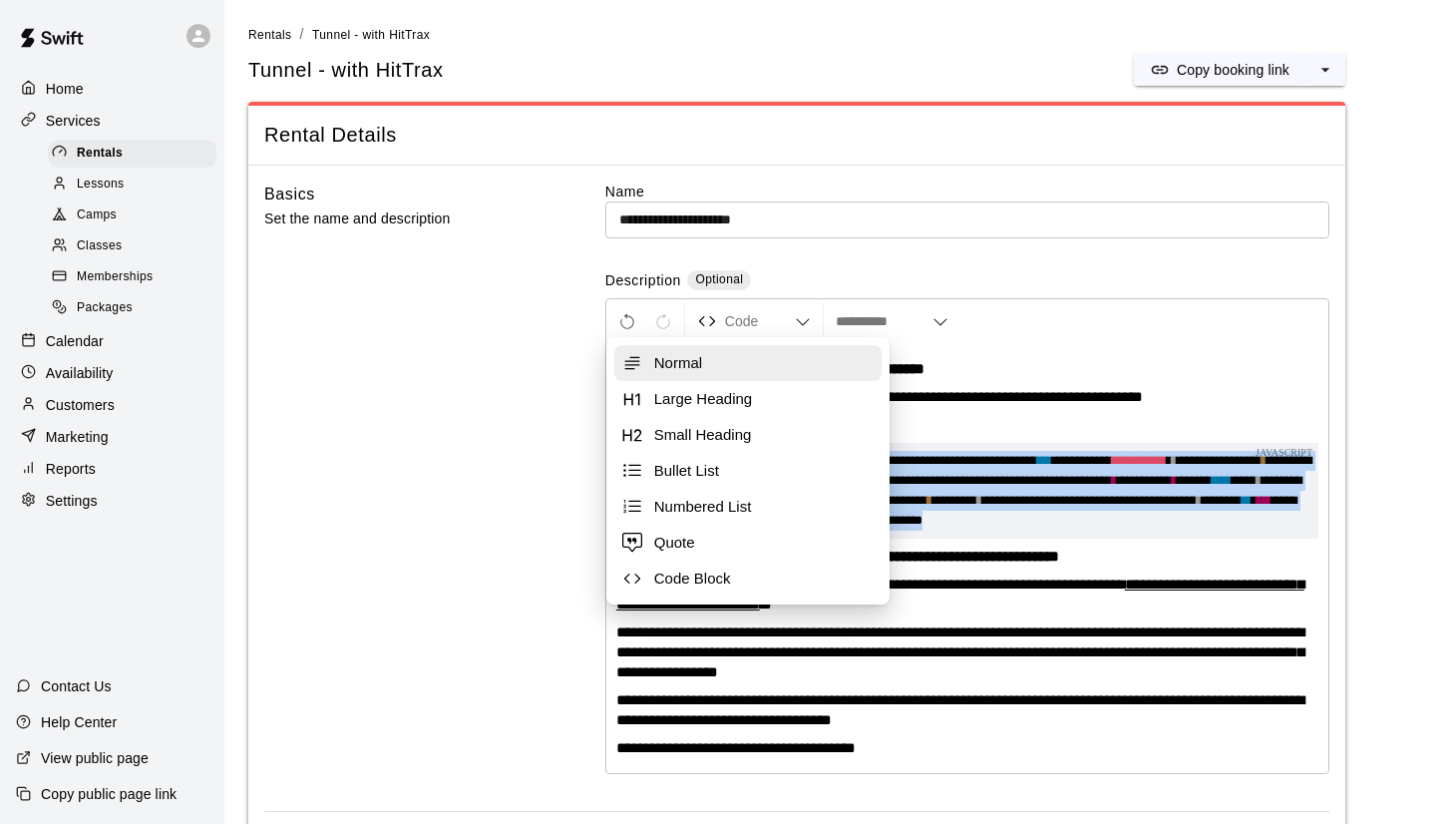 click on "Normal" at bounding box center (764, 363) 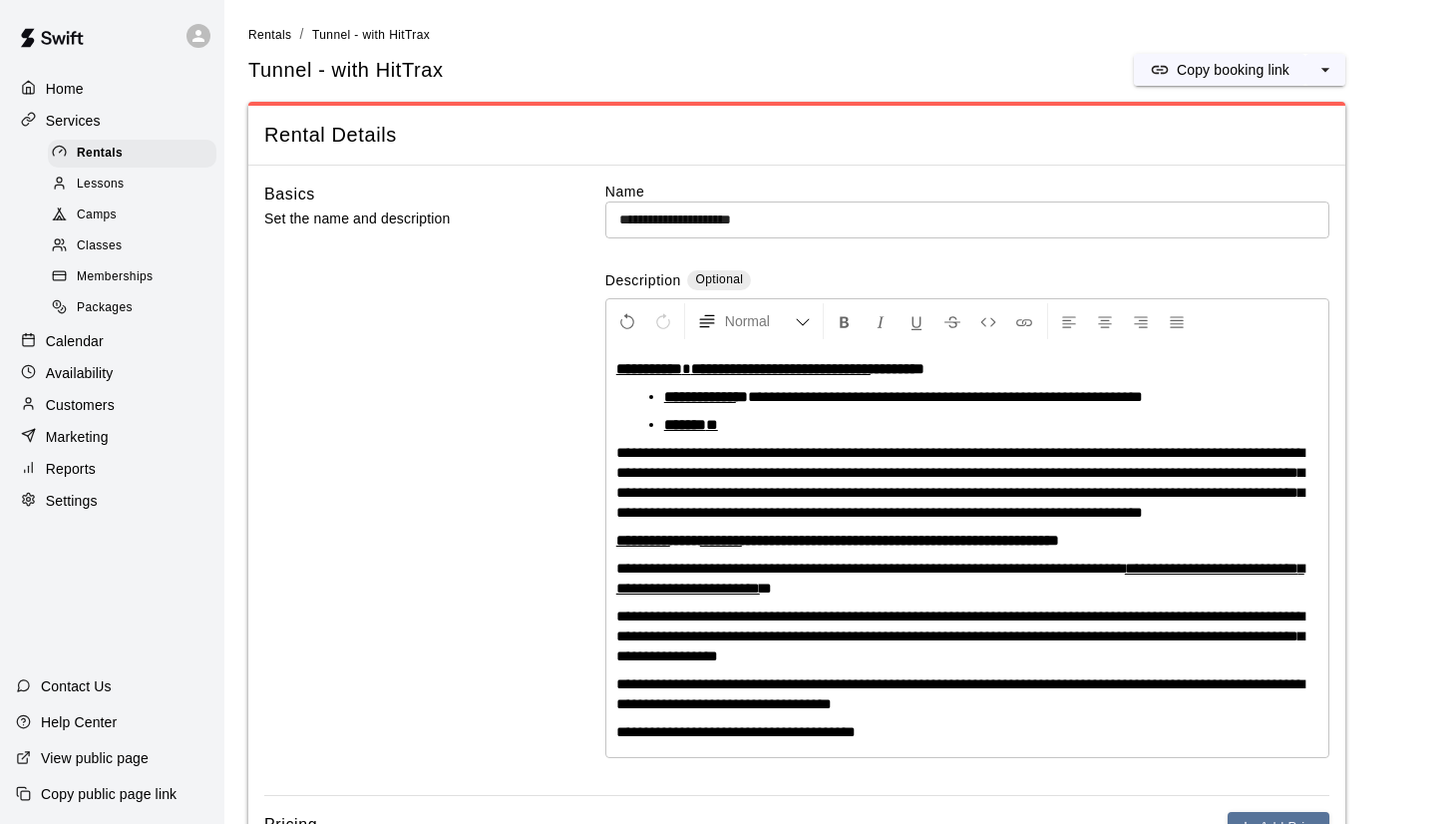 click on "******* *" at bounding box center (975, 425) 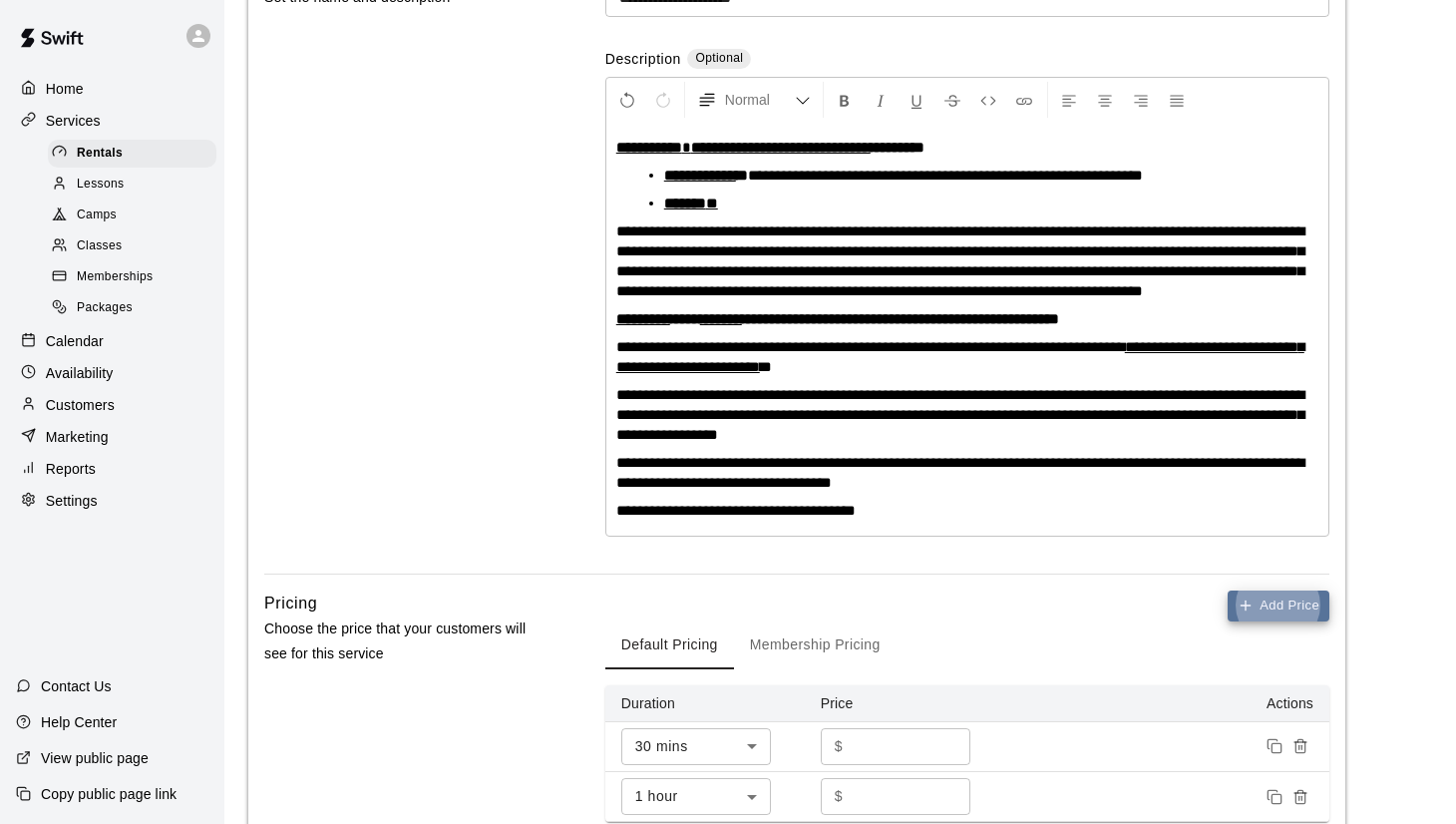 scroll, scrollTop: 119, scrollLeft: 0, axis: vertical 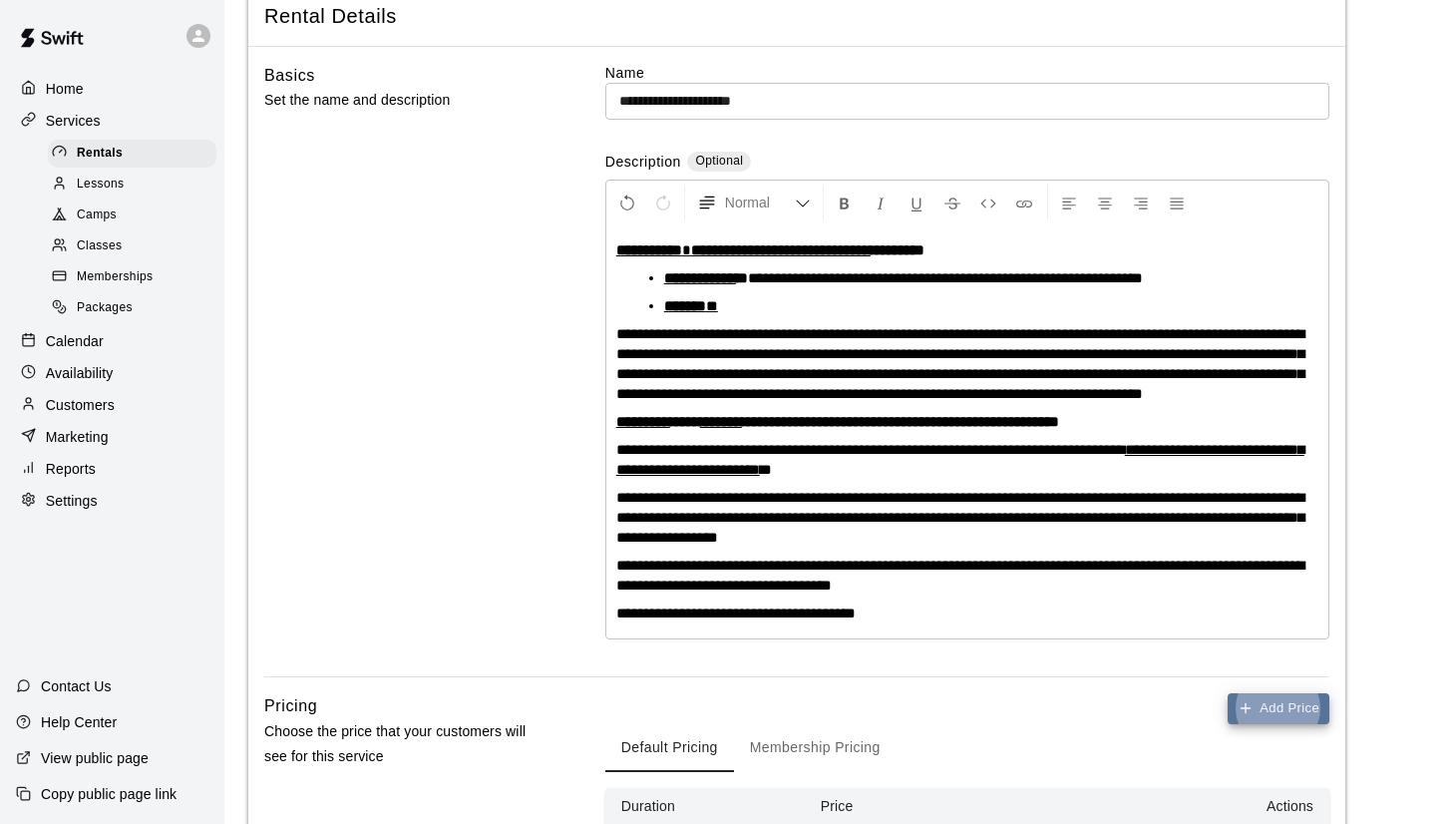 click on "**********" at bounding box center (960, 363) 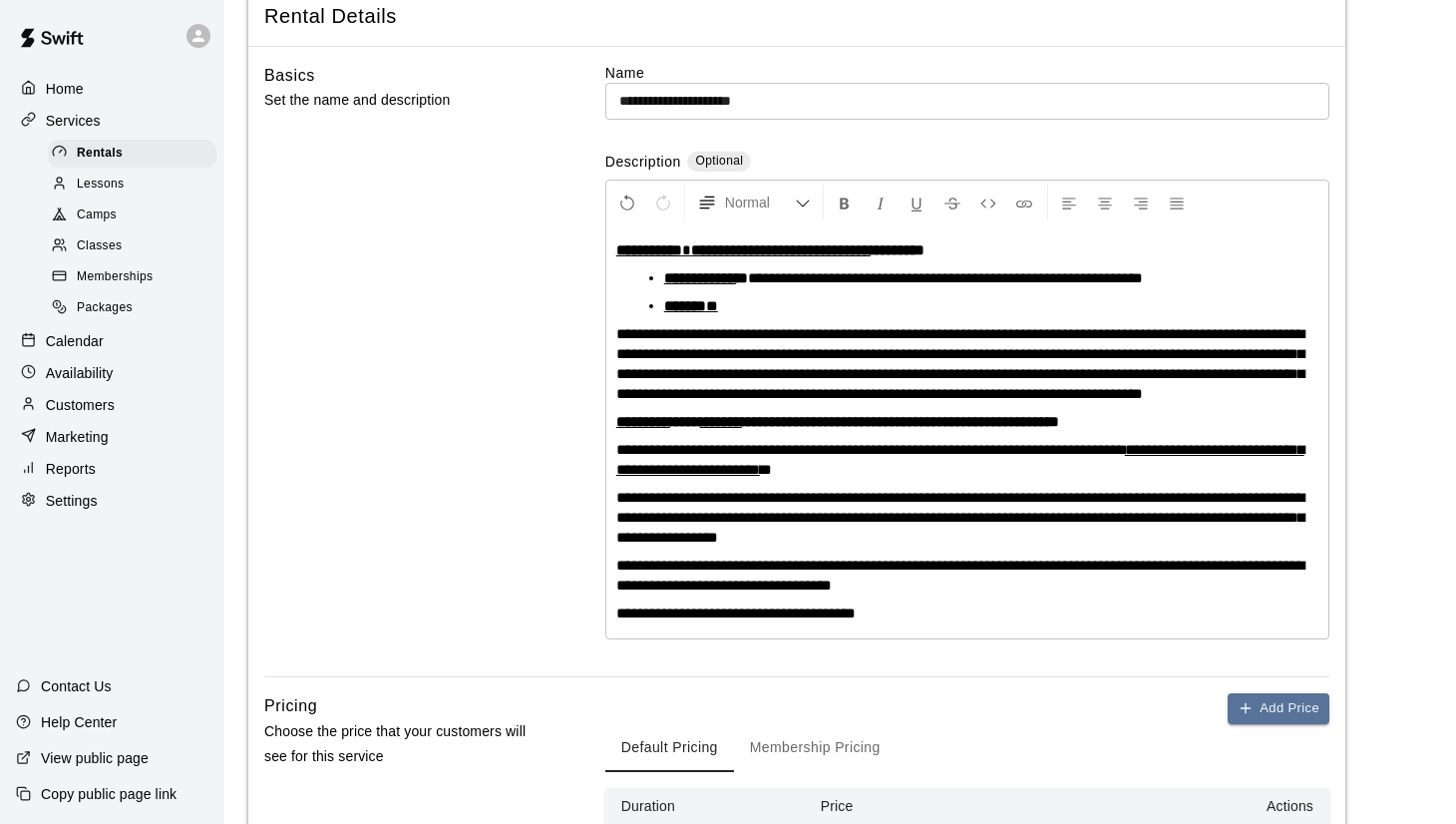 click on "**********" at bounding box center [967, 432] 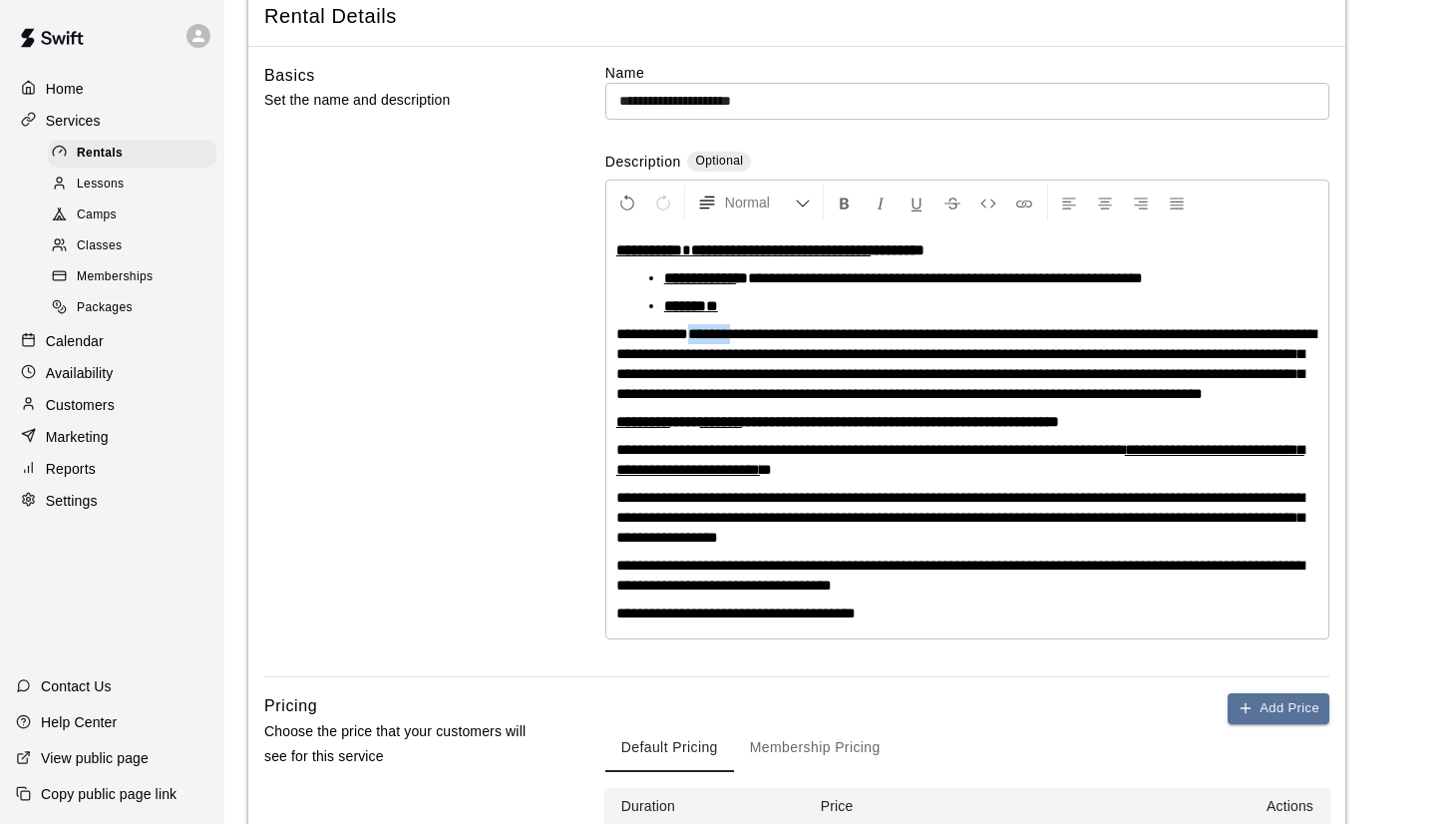 drag, startPoint x: 709, startPoint y: 334, endPoint x: 662, endPoint y: 333, distance: 47.010637 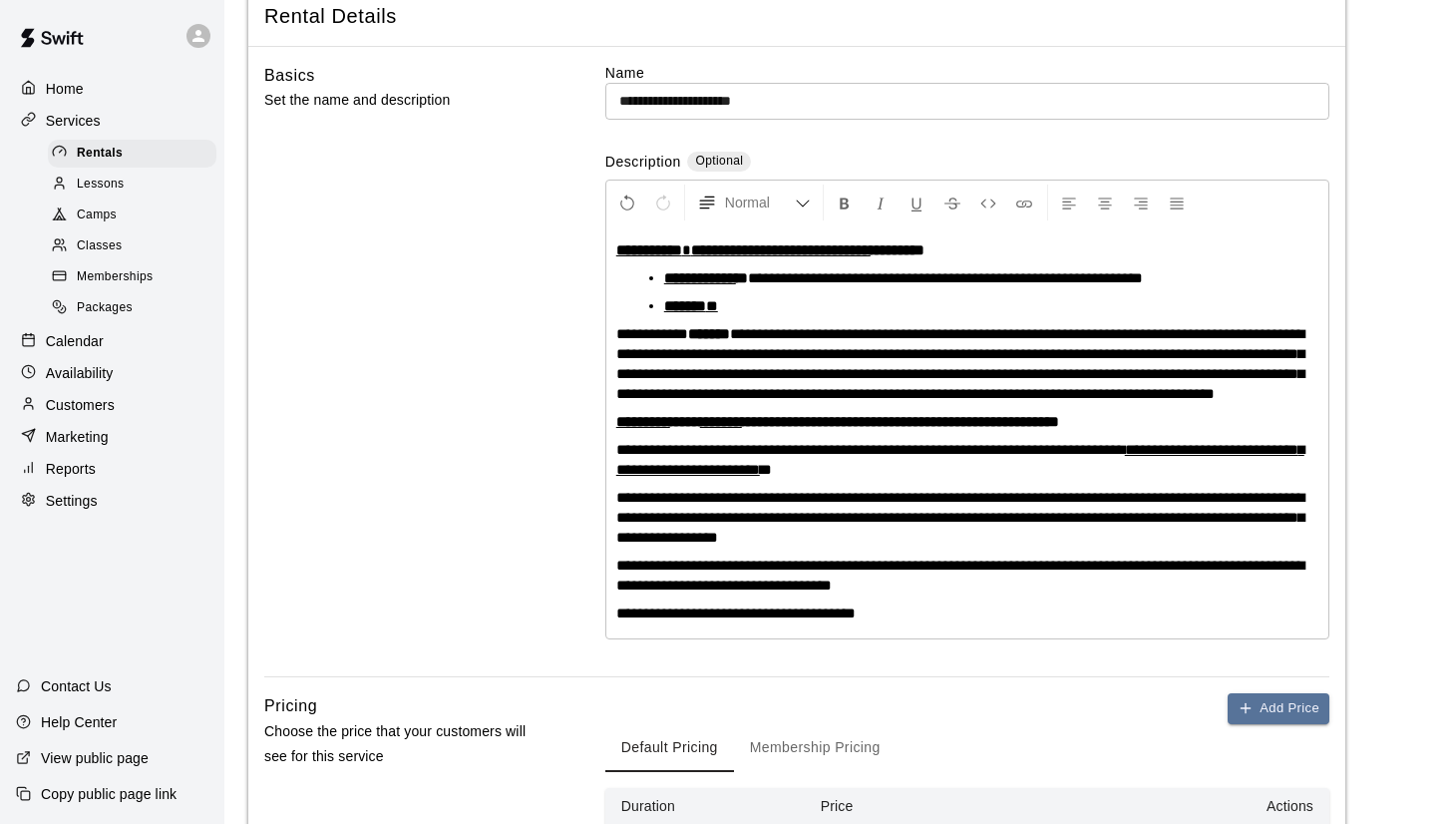 click on "**********" at bounding box center (960, 363) 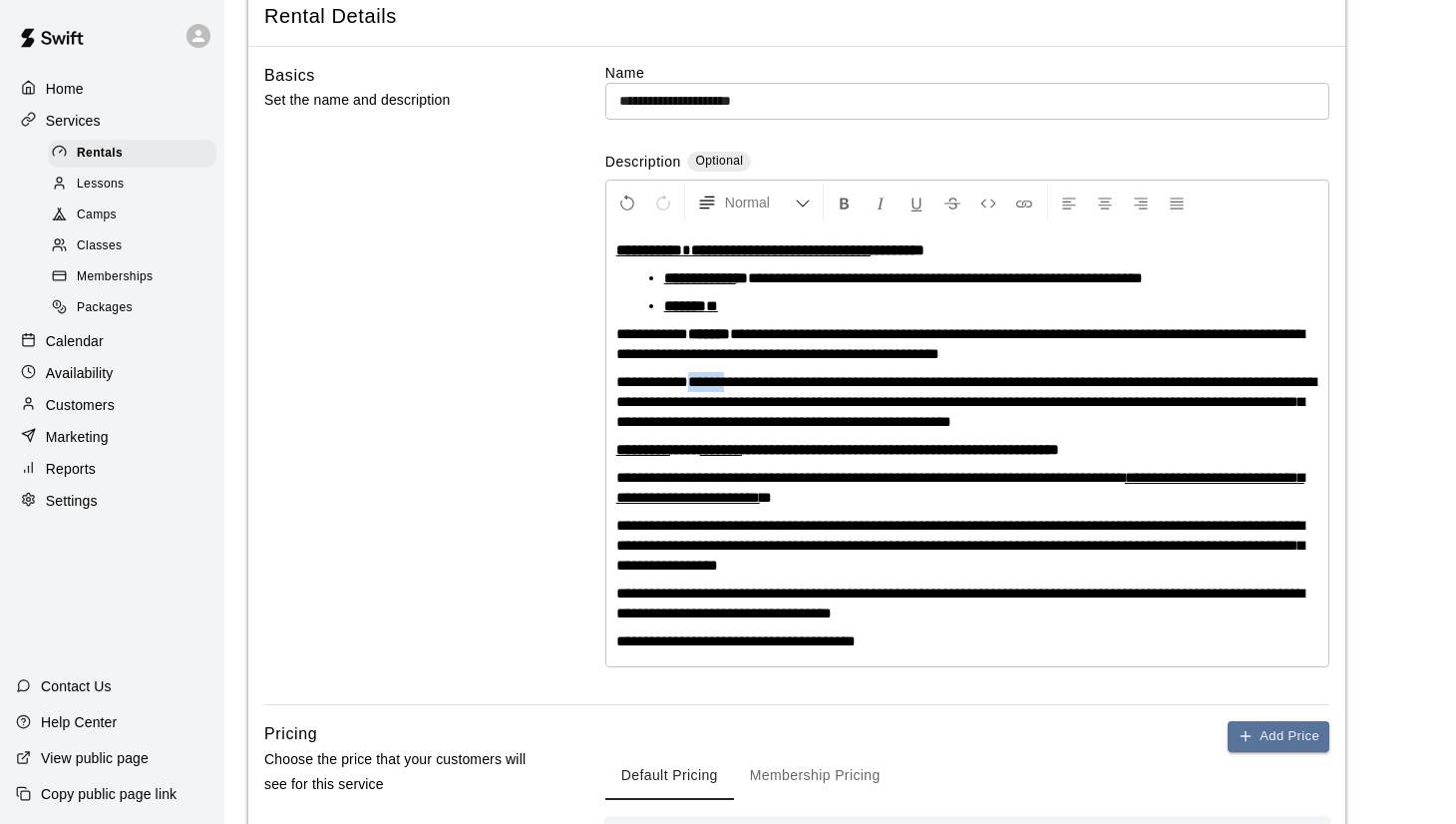 drag, startPoint x: 707, startPoint y: 381, endPoint x: 666, endPoint y: 381, distance: 41 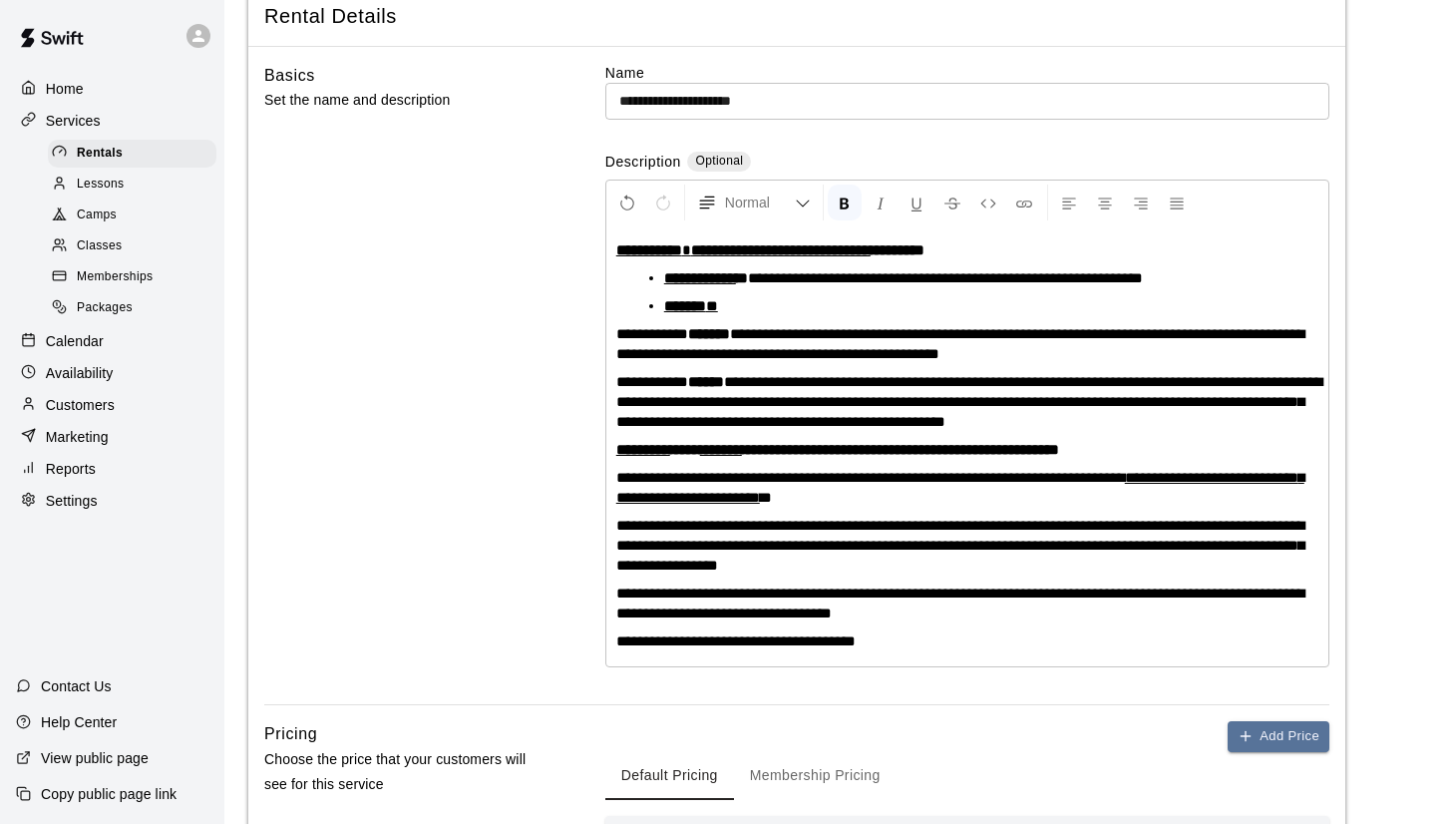 click on "**********" at bounding box center [969, 401] 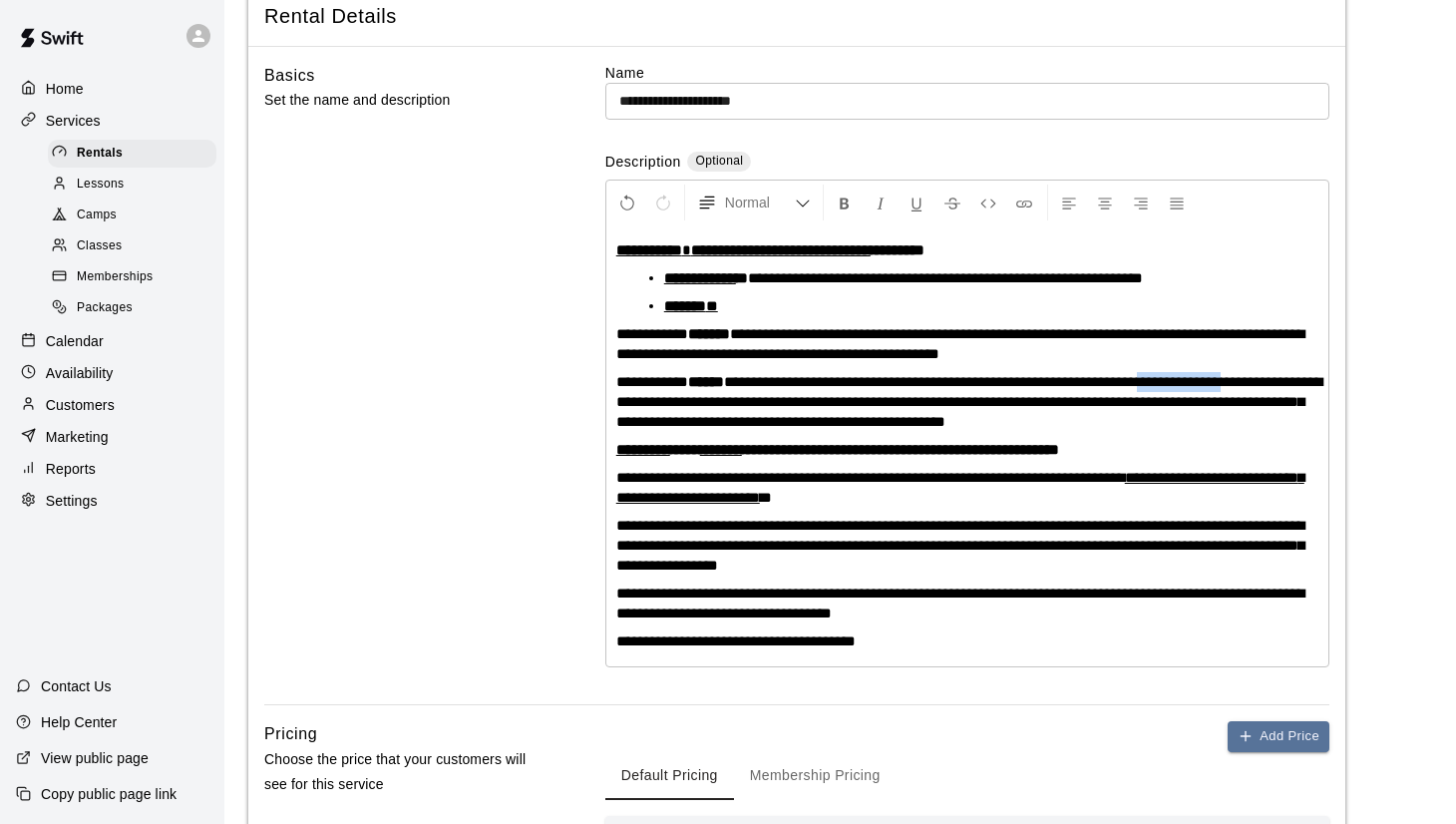 drag, startPoint x: 1178, startPoint y: 382, endPoint x: 1267, endPoint y: 385, distance: 89.050547 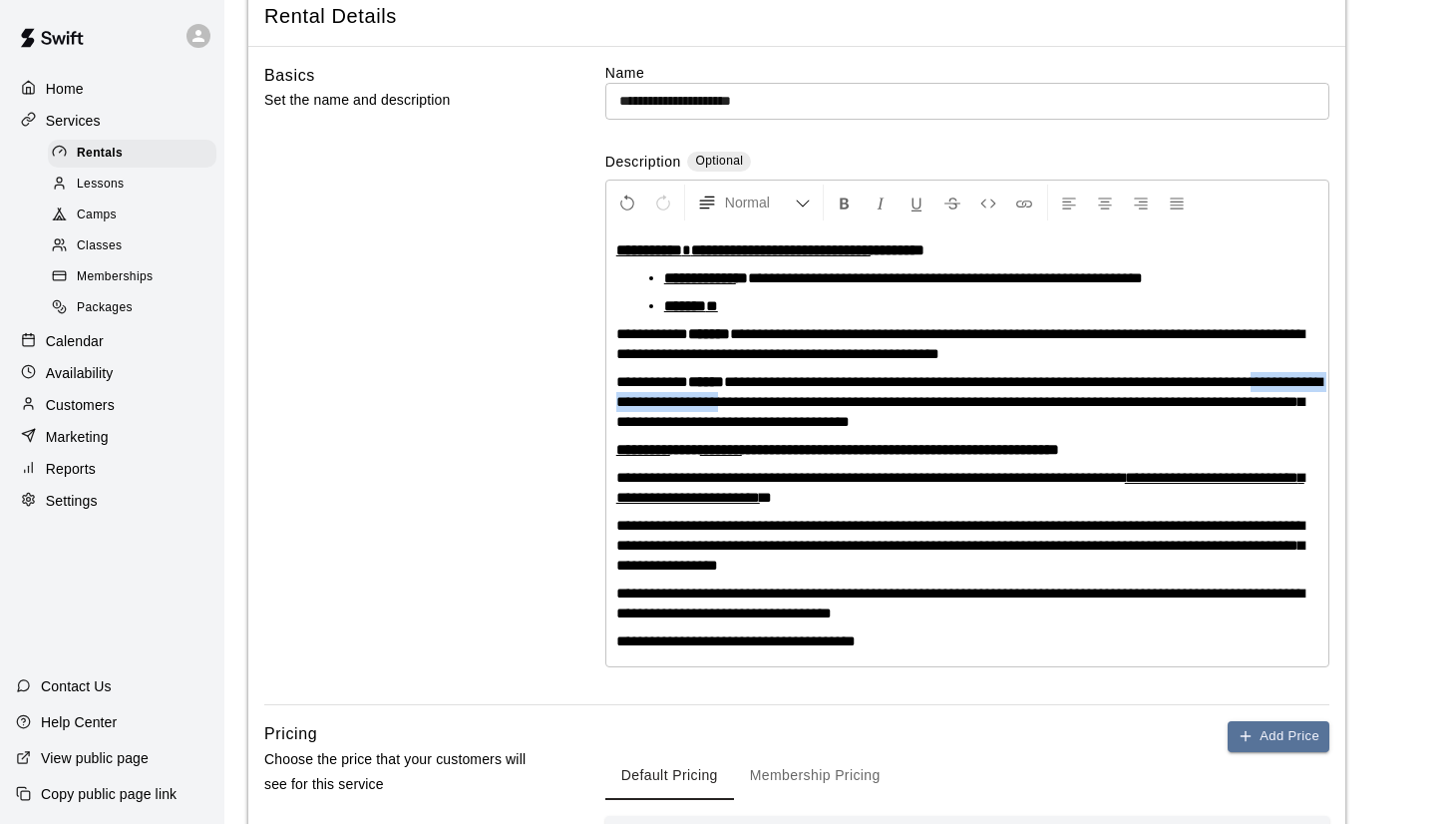 drag, startPoint x: 617, startPoint y: 402, endPoint x: 803, endPoint y: 406, distance: 186.043 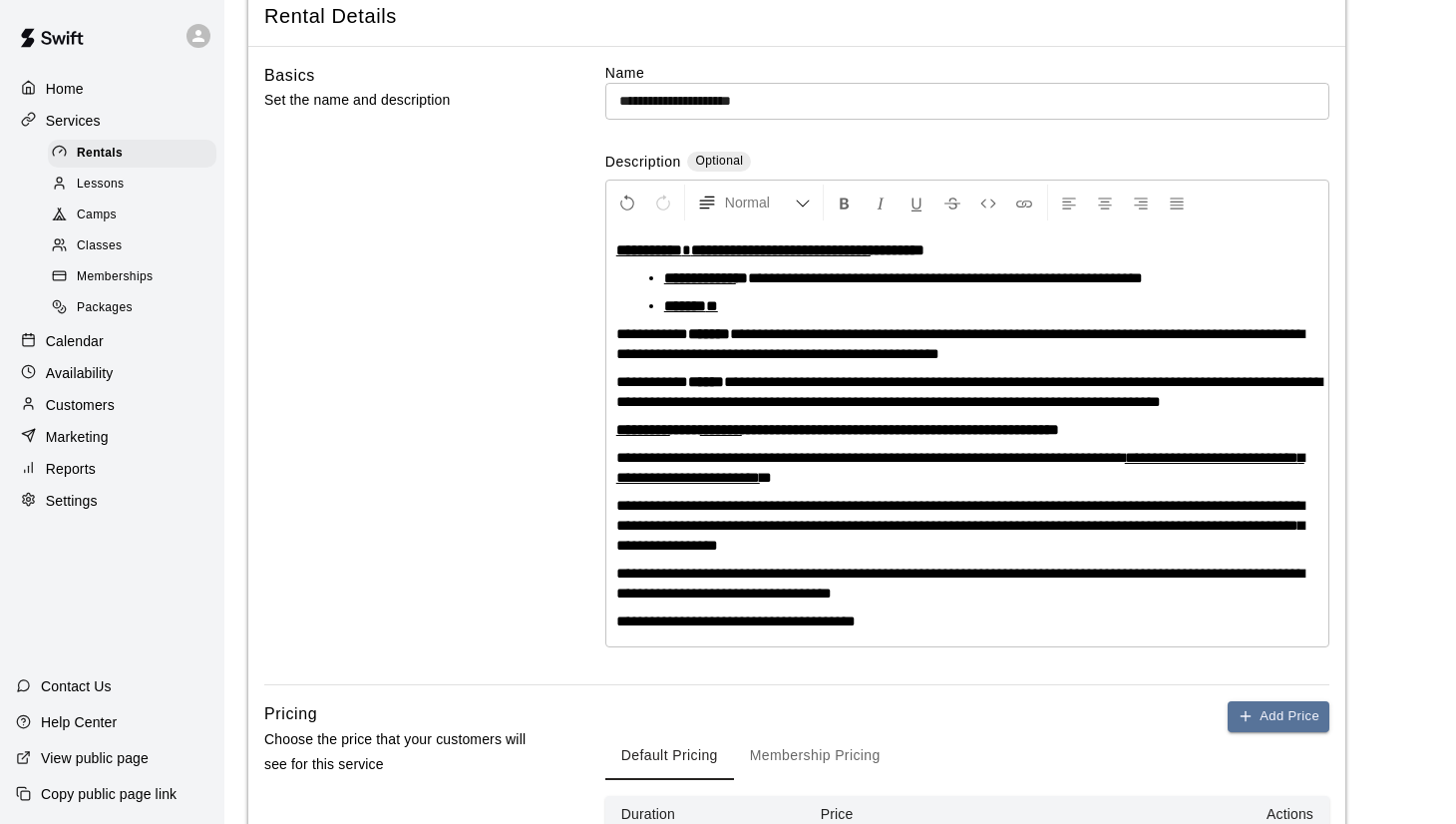 click on "**********" at bounding box center (969, 391) 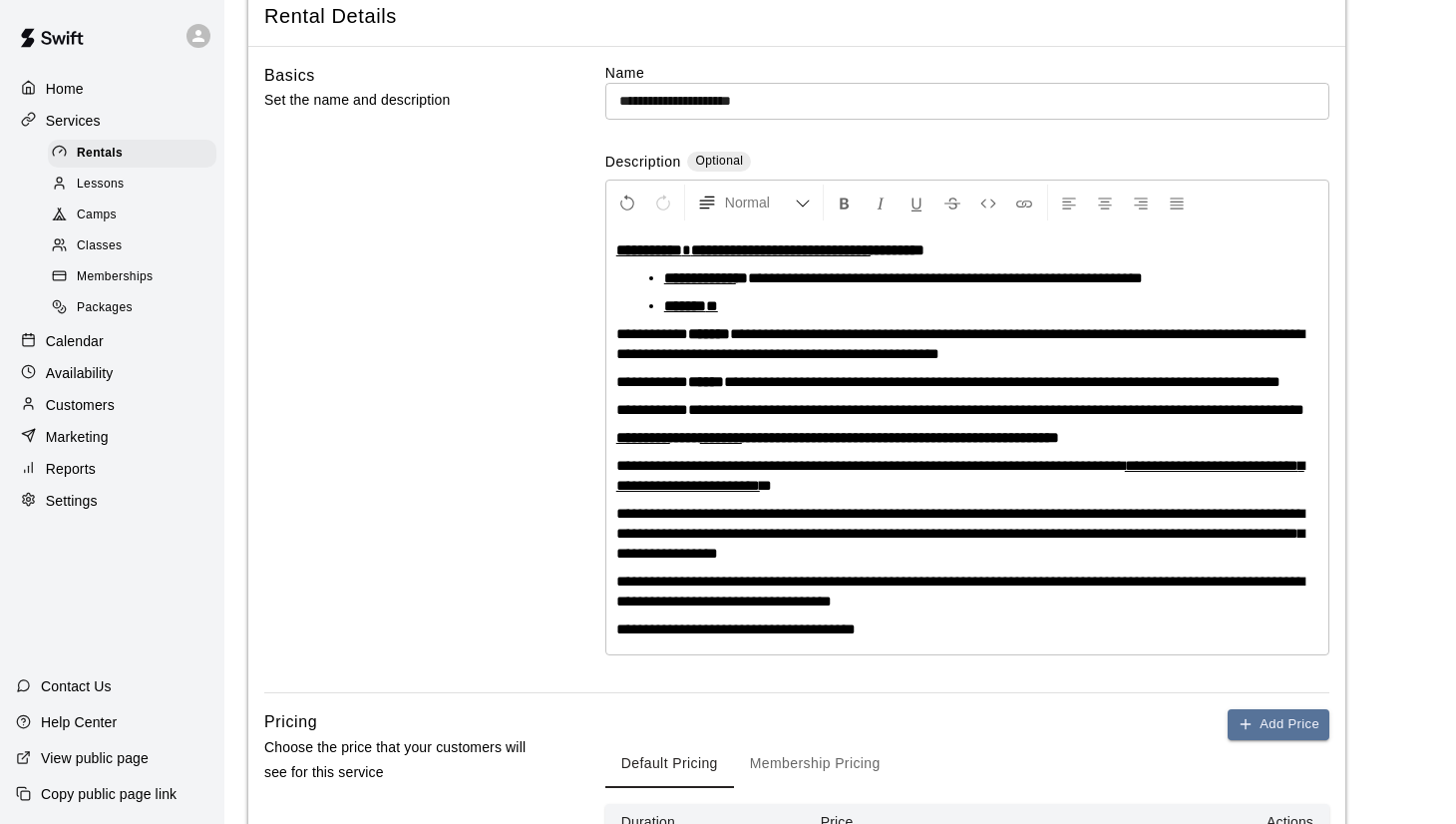 click on "**********" at bounding box center (960, 409) 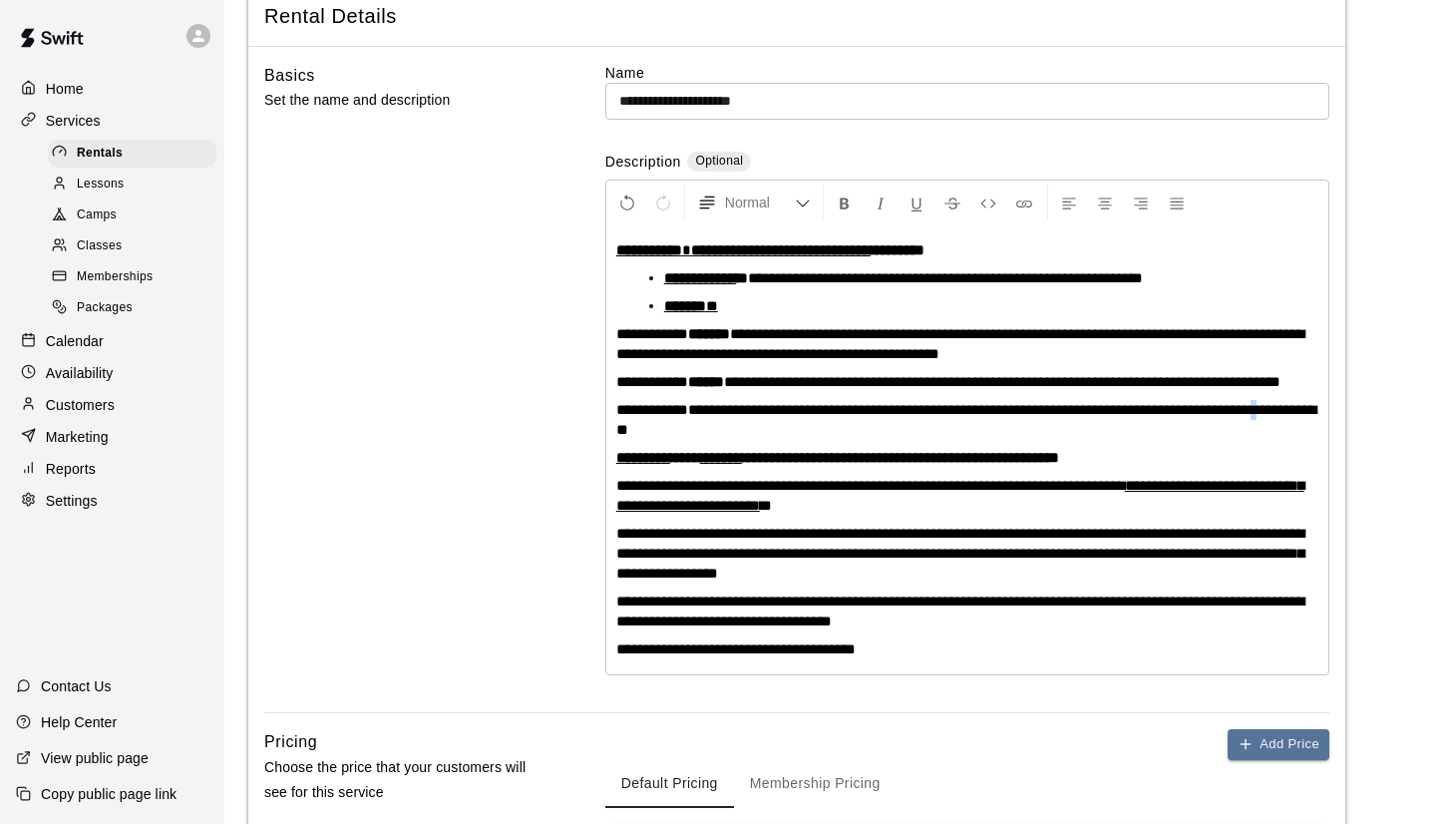 click on "**********" at bounding box center [967, 420] 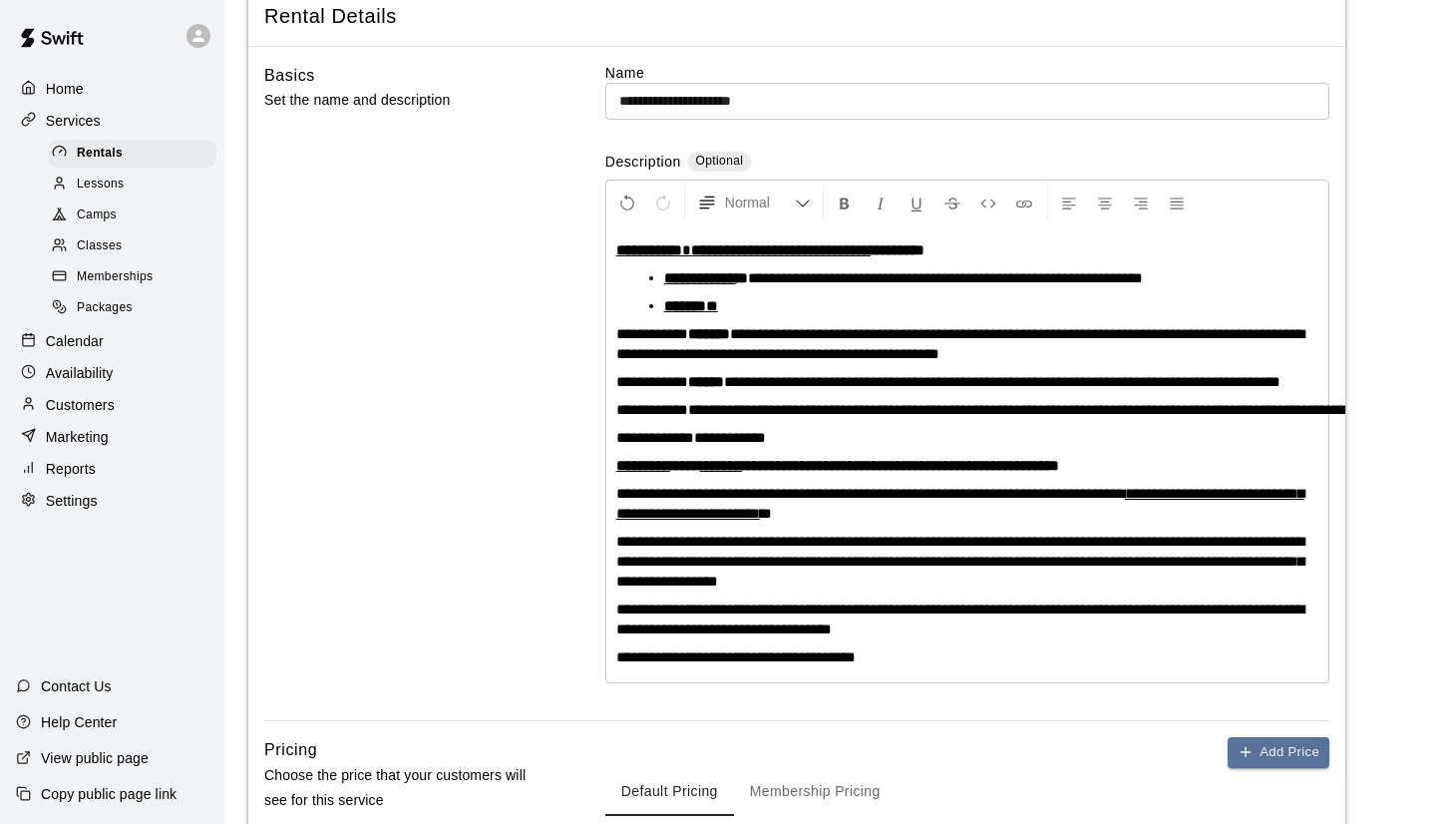 click on "**********" at bounding box center [967, 454] 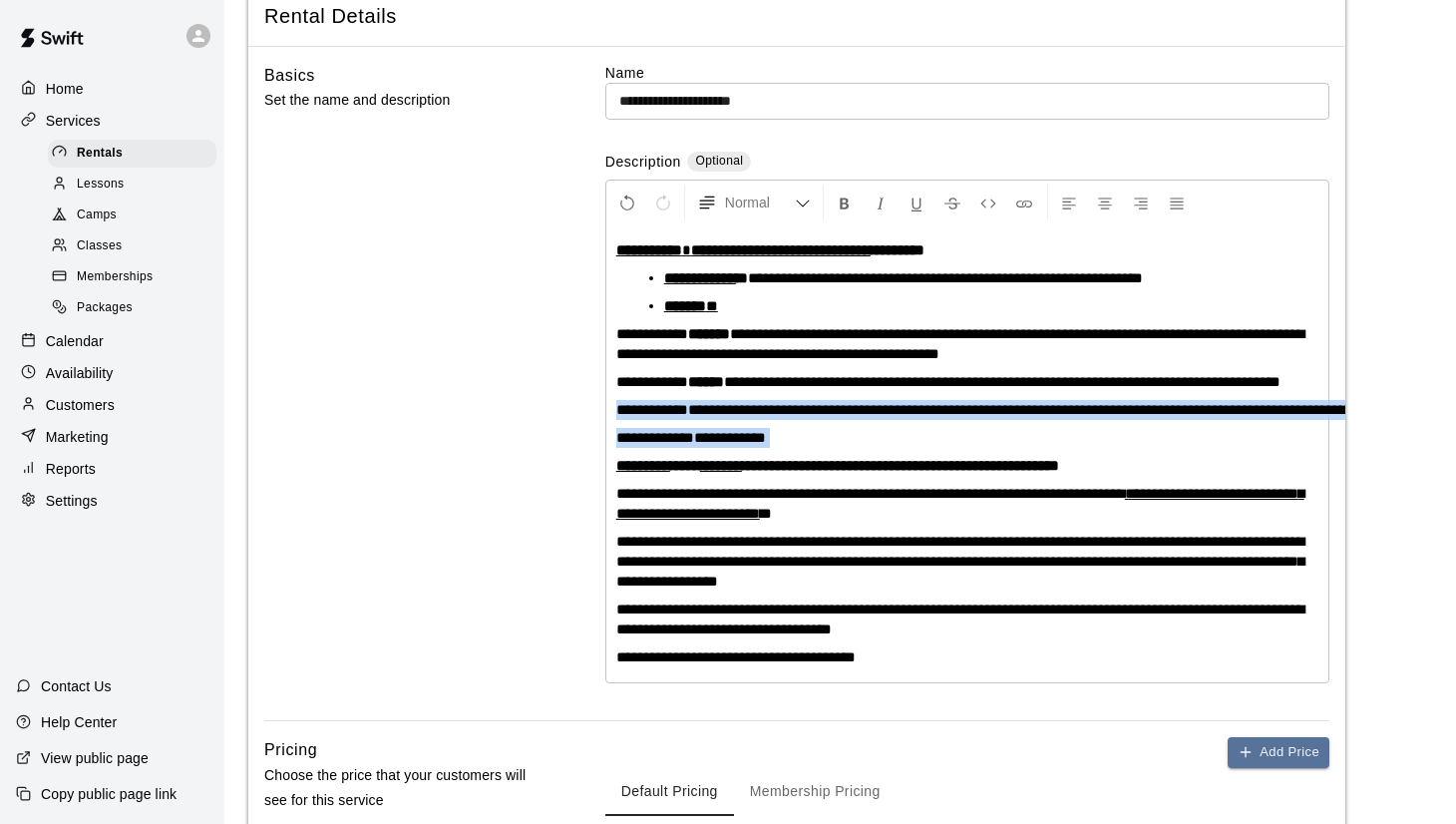 drag, startPoint x: 666, startPoint y: 398, endPoint x: 758, endPoint y: 452, distance: 106.677083 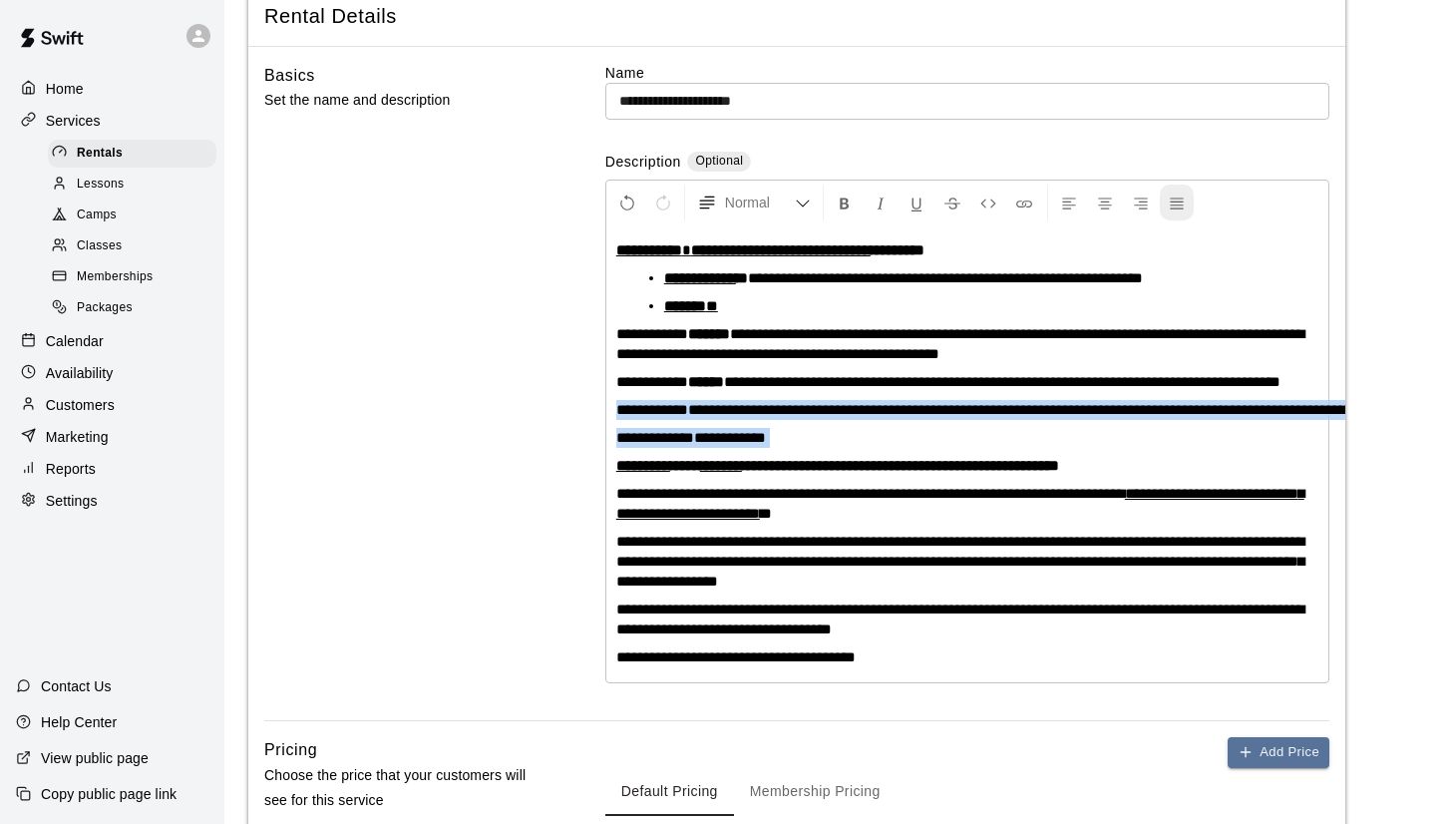 click at bounding box center (1177, 204) 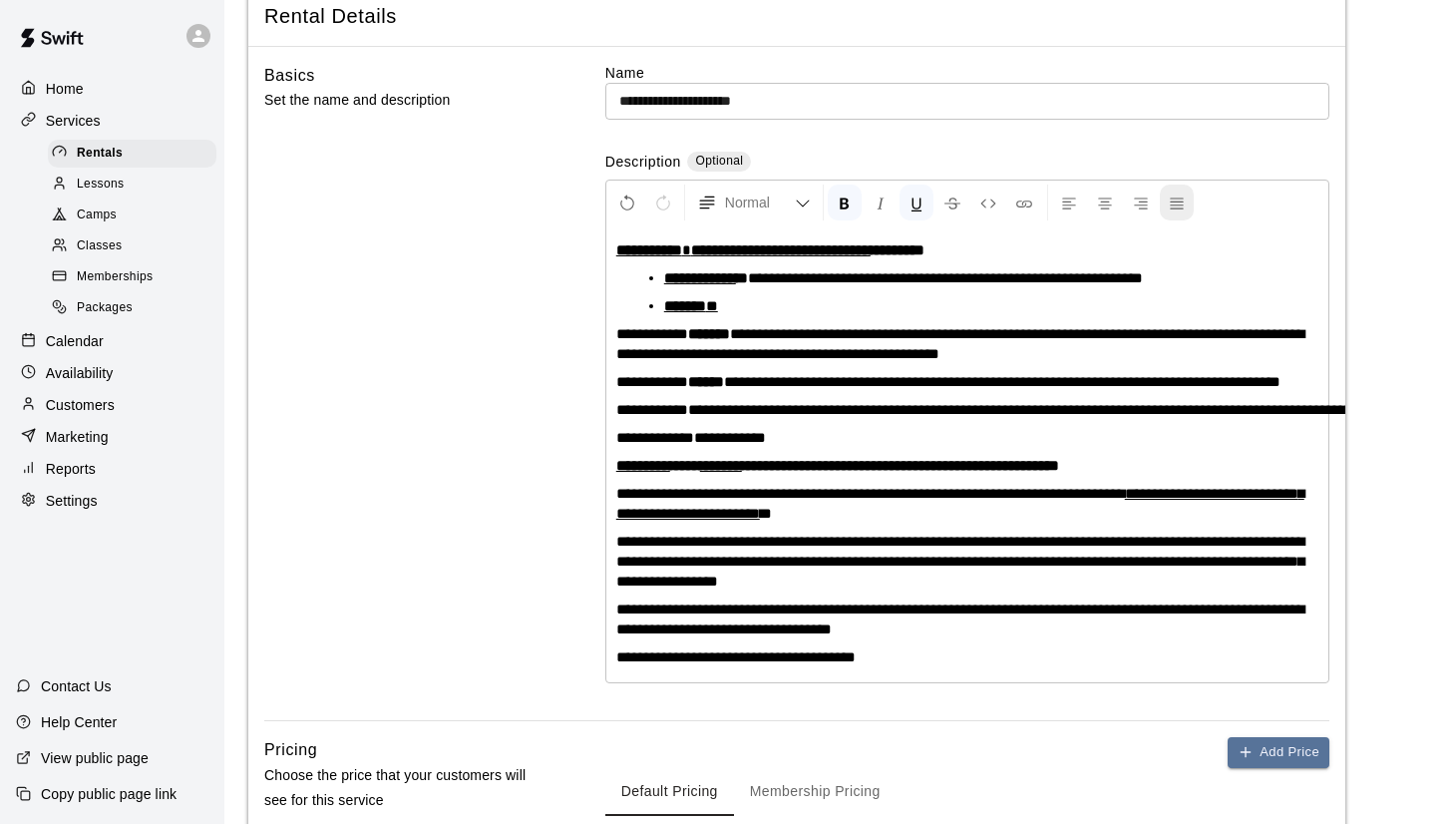 click at bounding box center (1177, 204) 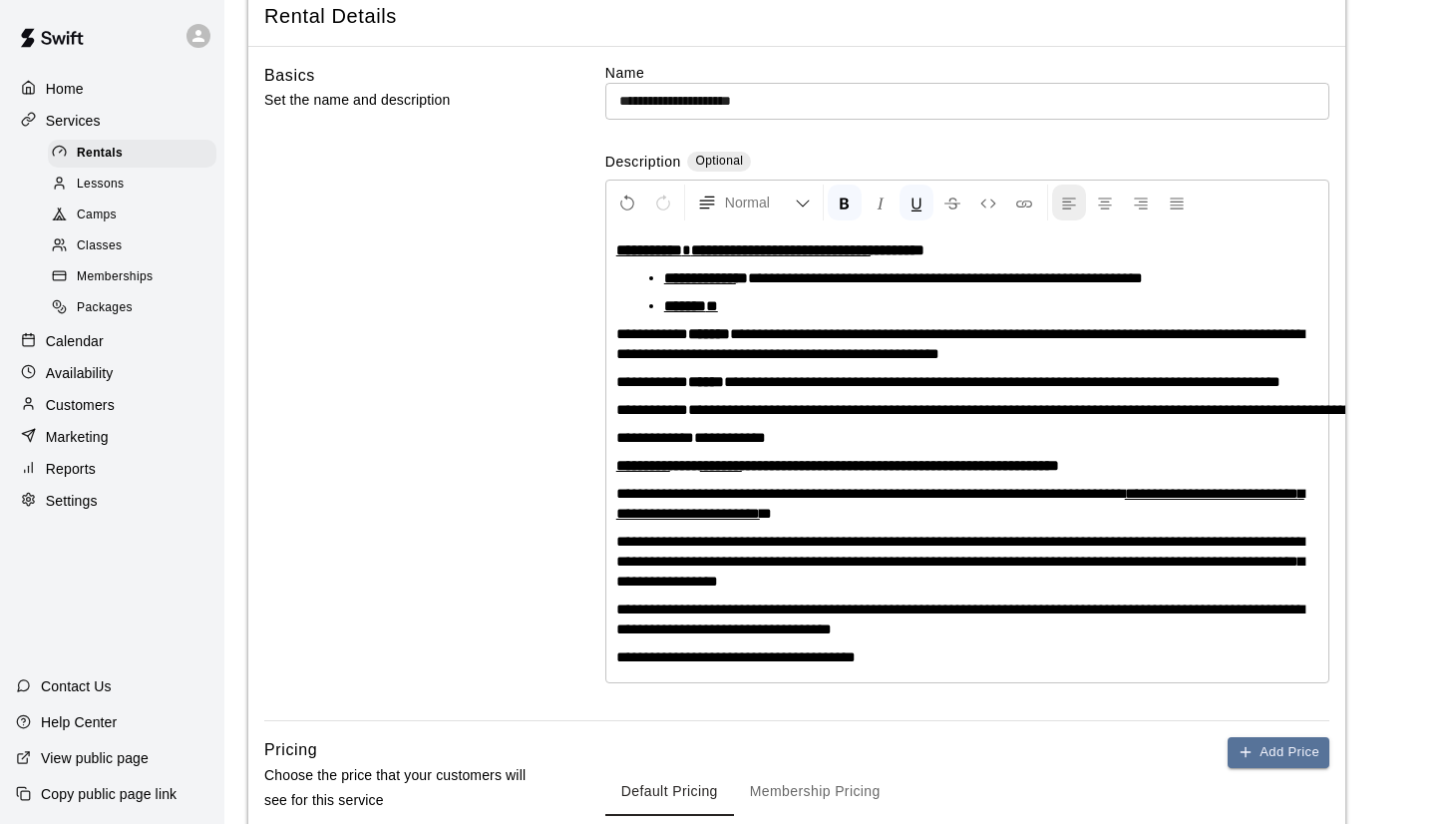 click at bounding box center (1069, 204) 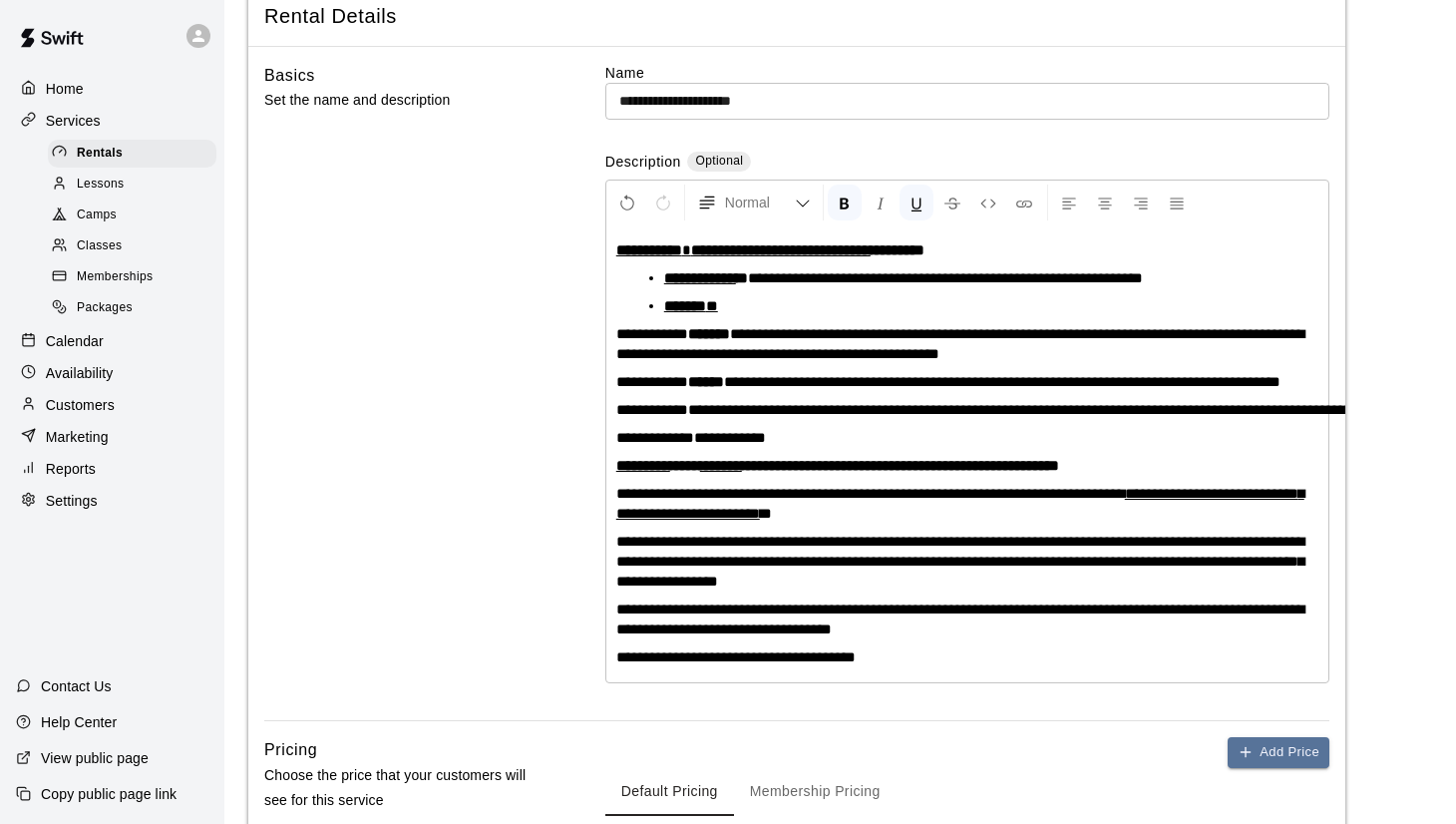 click on "**********" at bounding box center (967, 344) 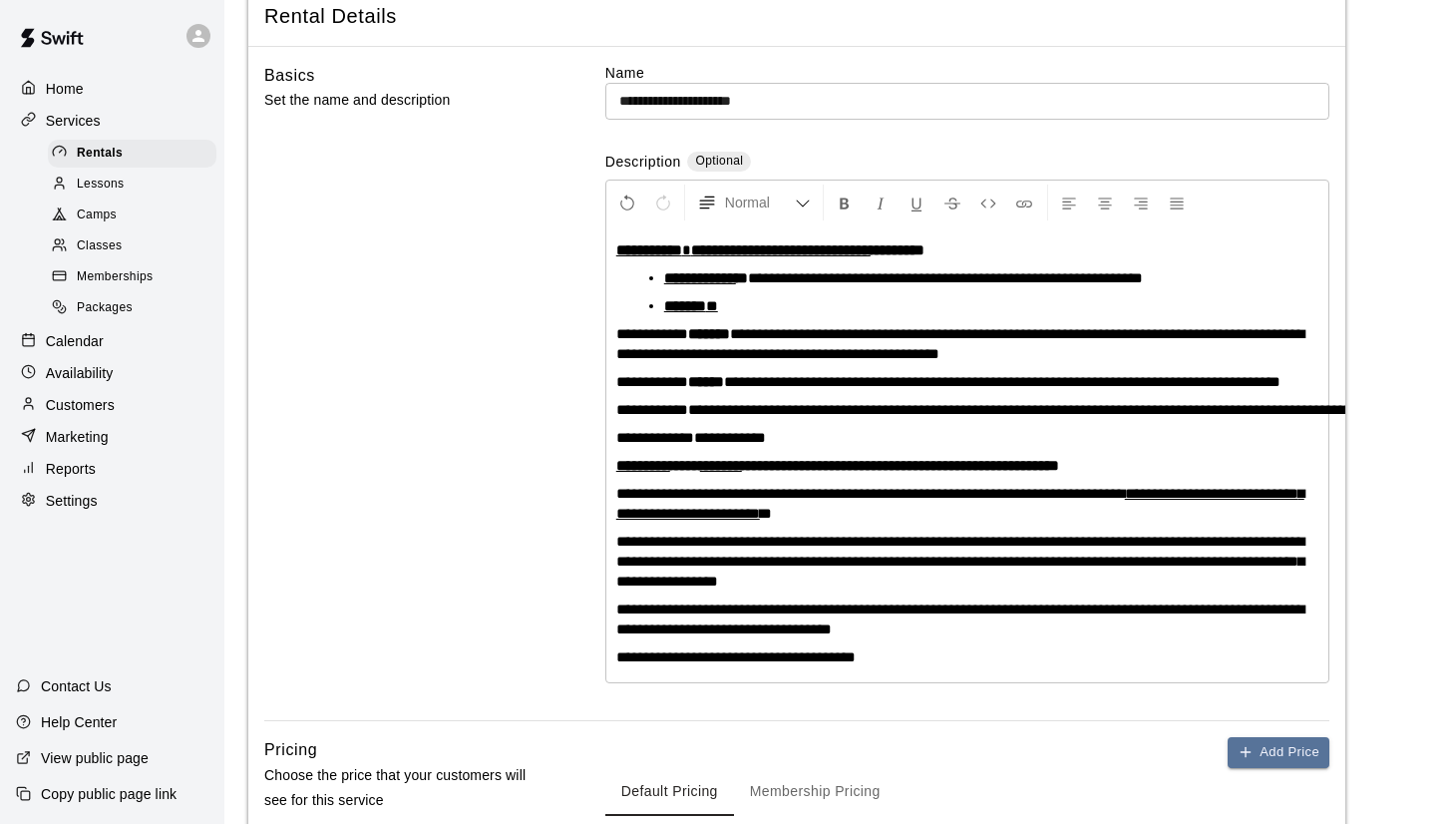 click on "******* *" at bounding box center (975, 306) 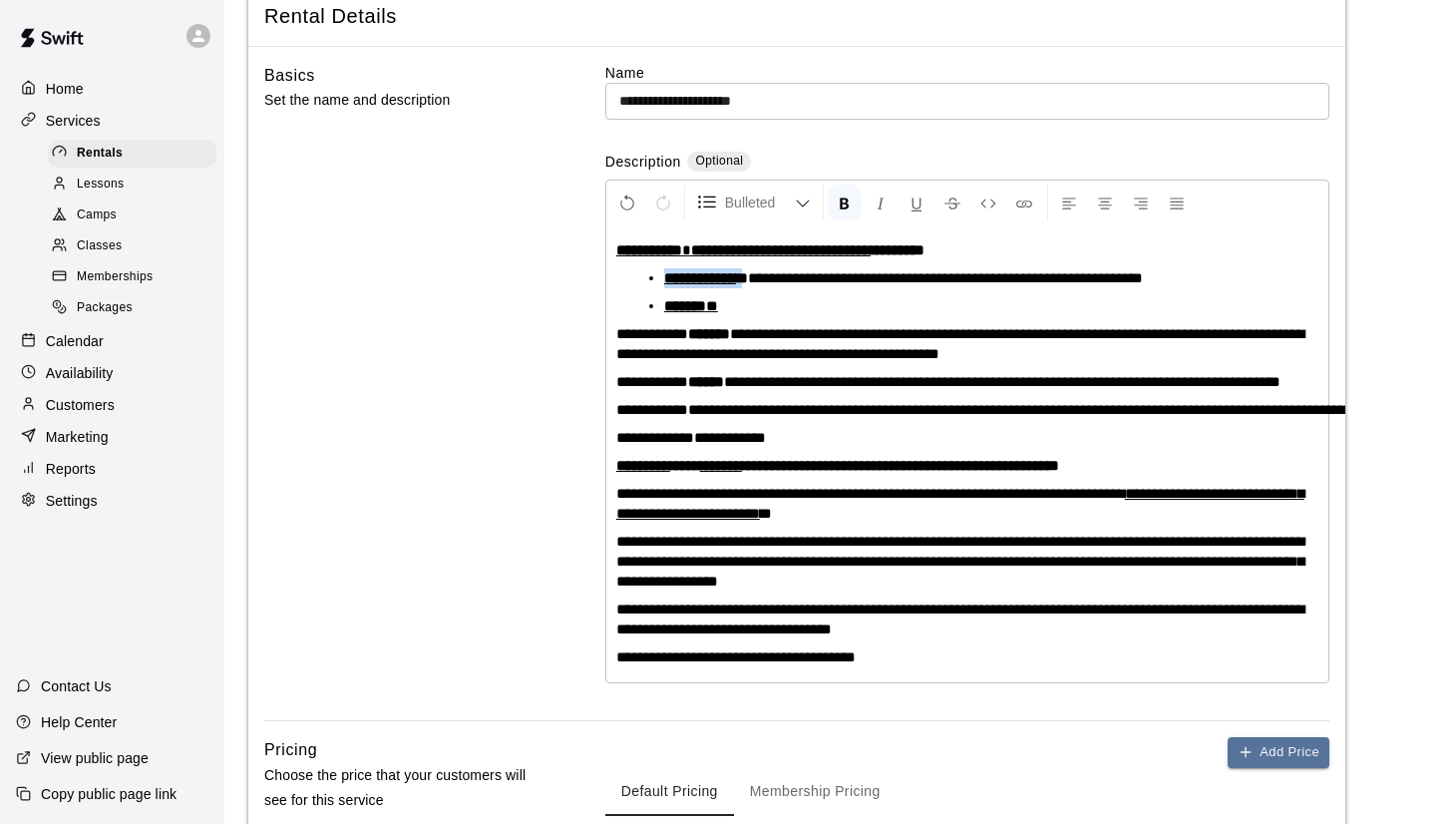 drag, startPoint x: 776, startPoint y: 279, endPoint x: 668, endPoint y: 282, distance: 108.04166 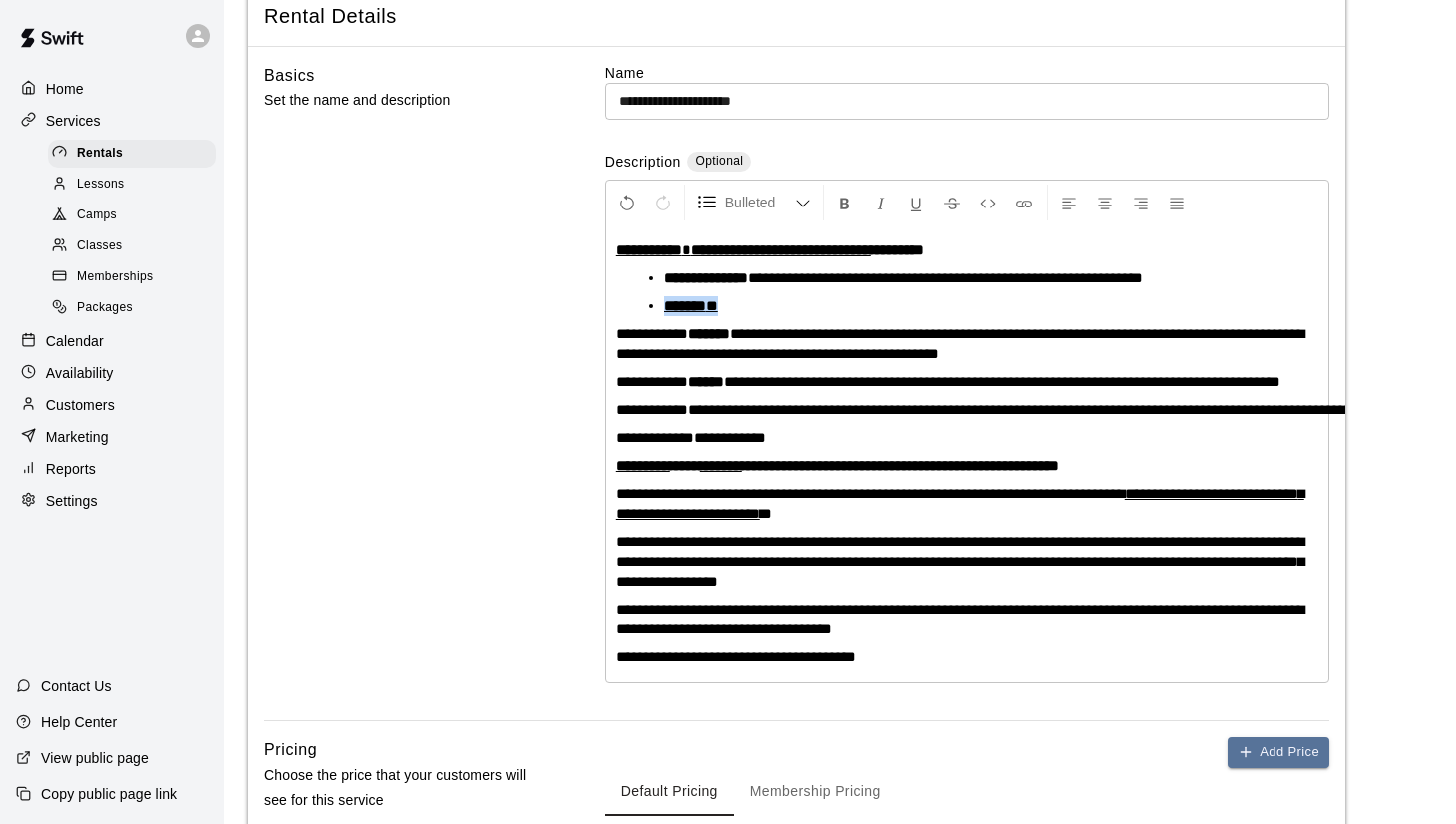 drag, startPoint x: 666, startPoint y: 306, endPoint x: 752, endPoint y: 309, distance: 86.05231 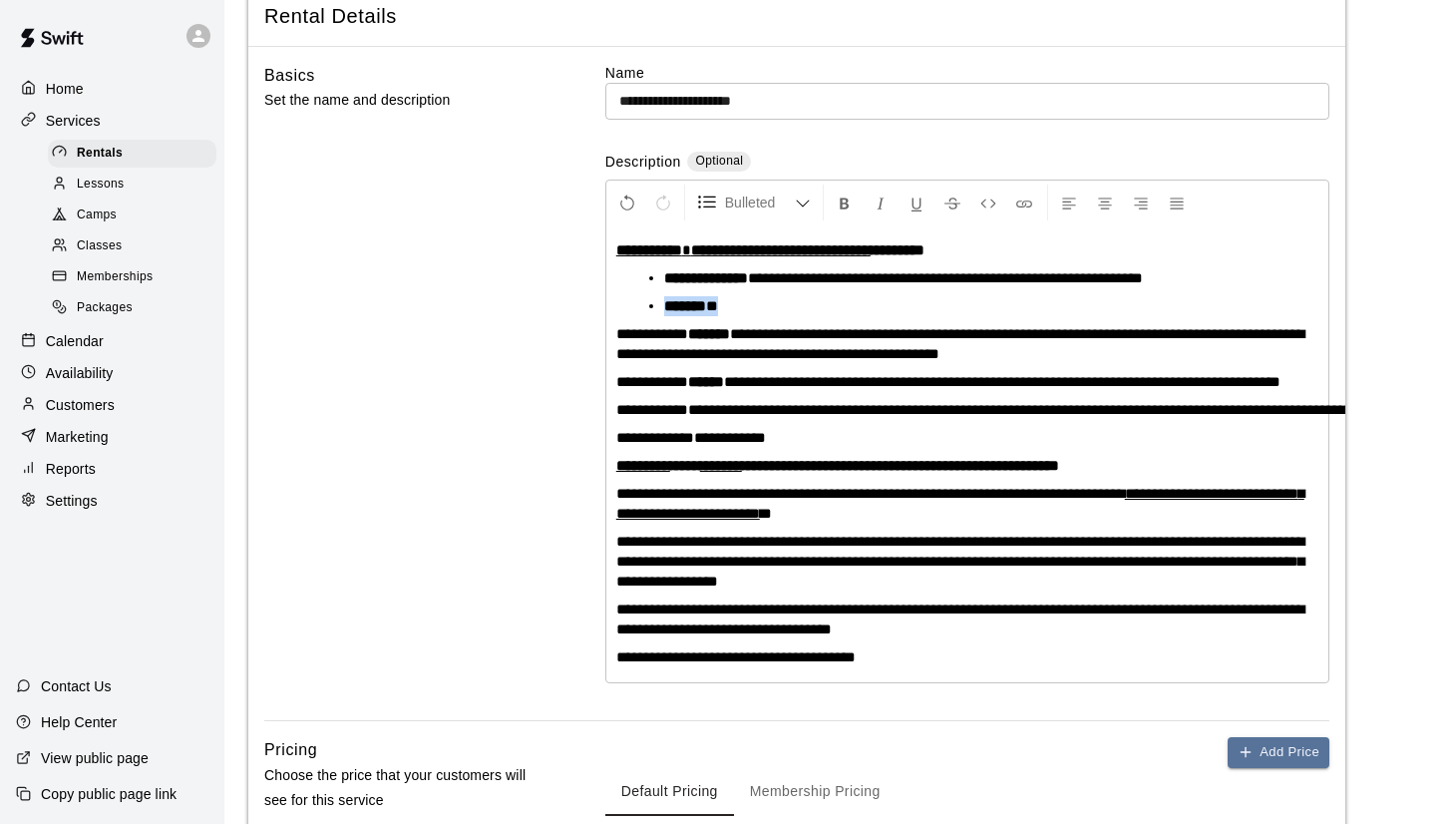 click on "******* *" at bounding box center [975, 306] 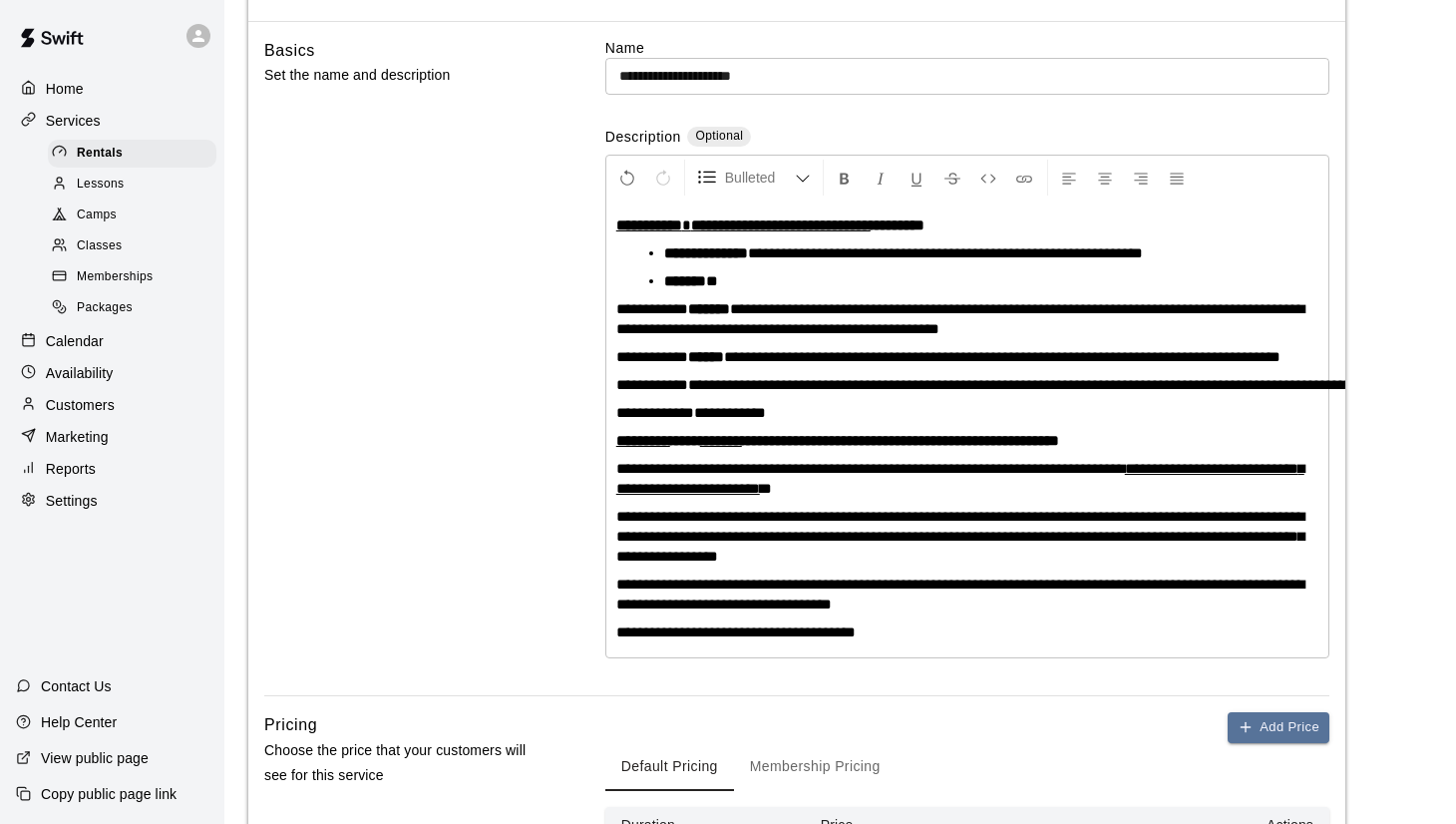 scroll, scrollTop: 157, scrollLeft: 0, axis: vertical 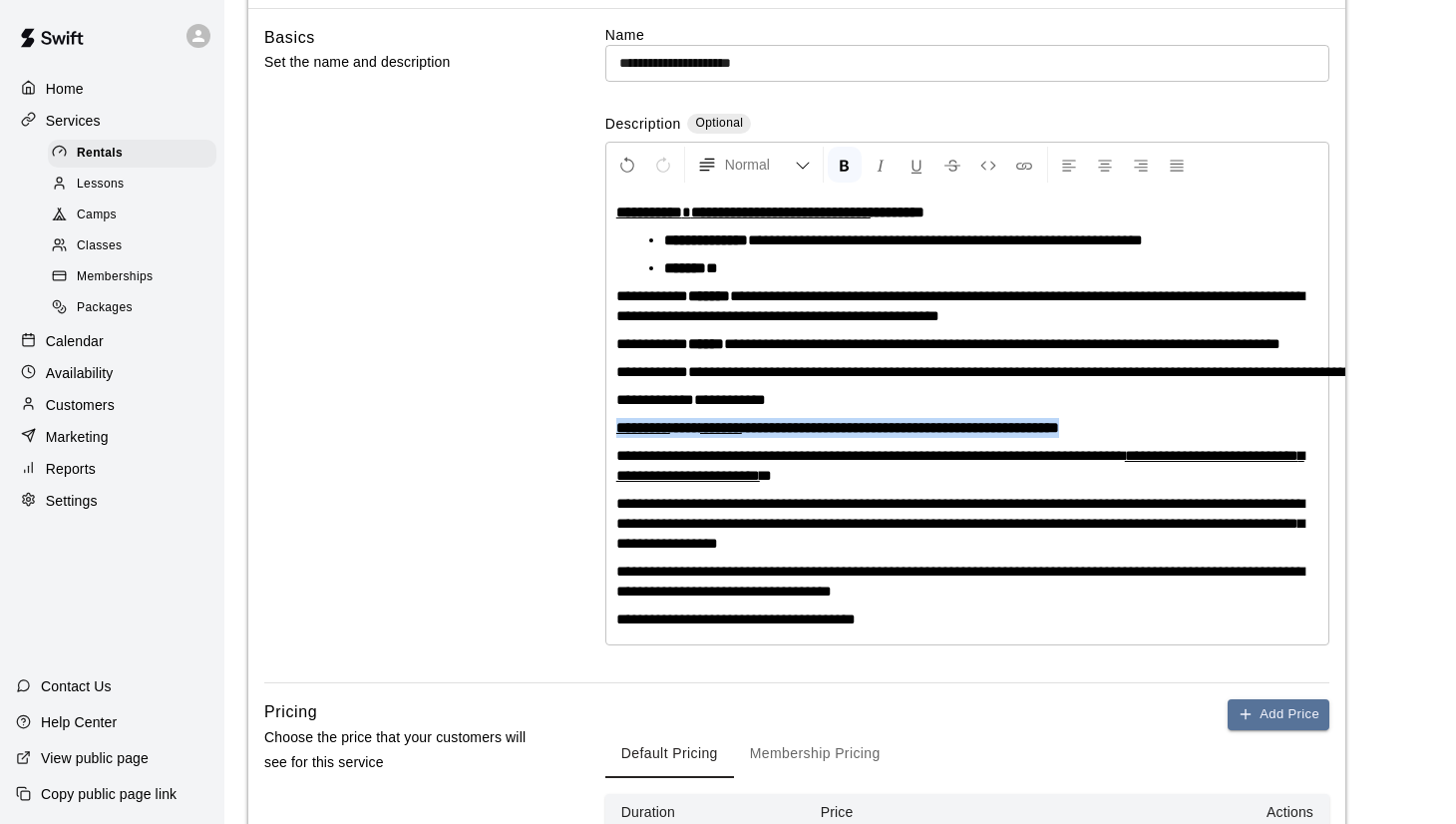 drag, startPoint x: 1179, startPoint y: 433, endPoint x: 621, endPoint y: 429, distance: 558.0143 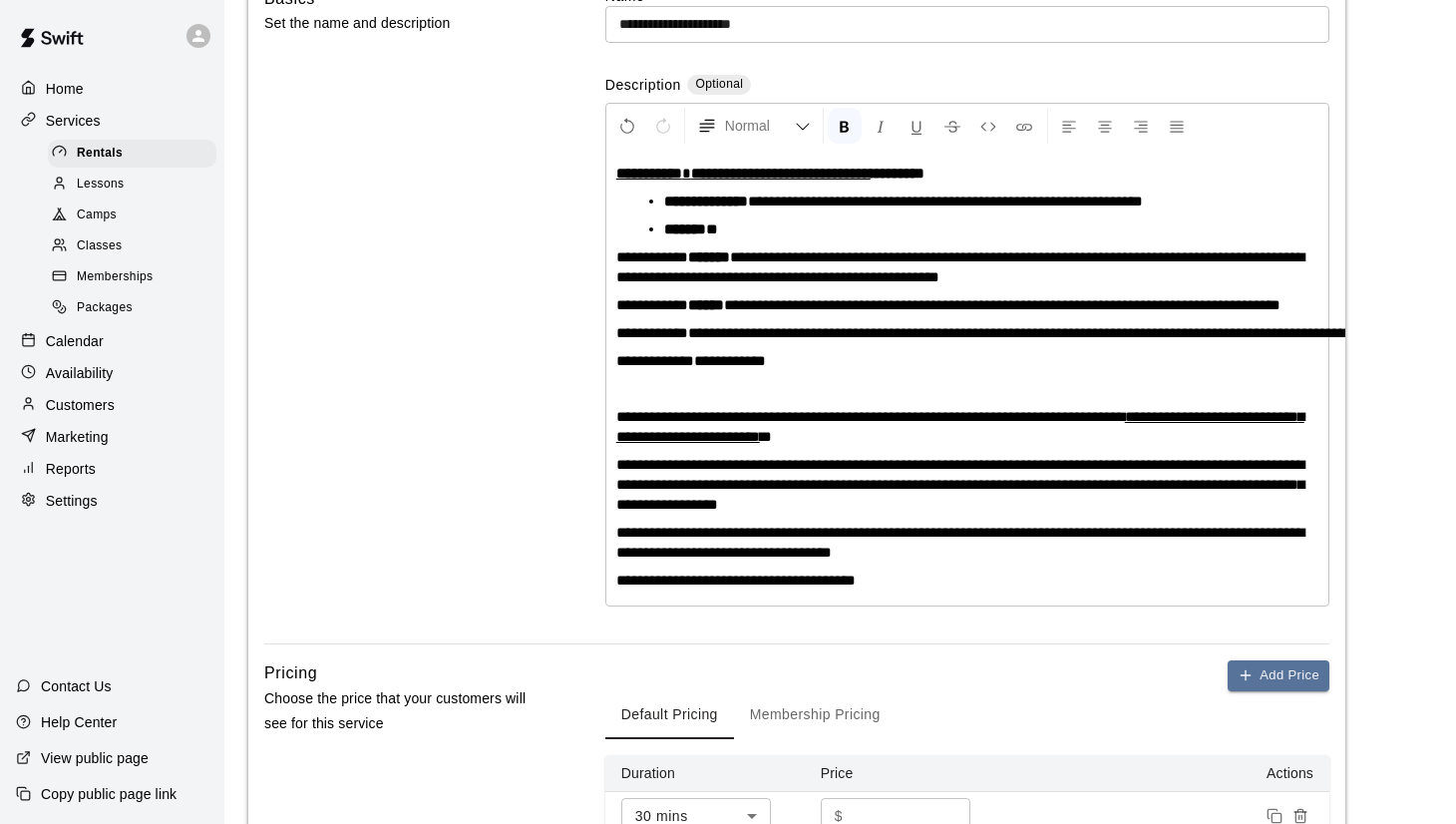scroll, scrollTop: 184, scrollLeft: 0, axis: vertical 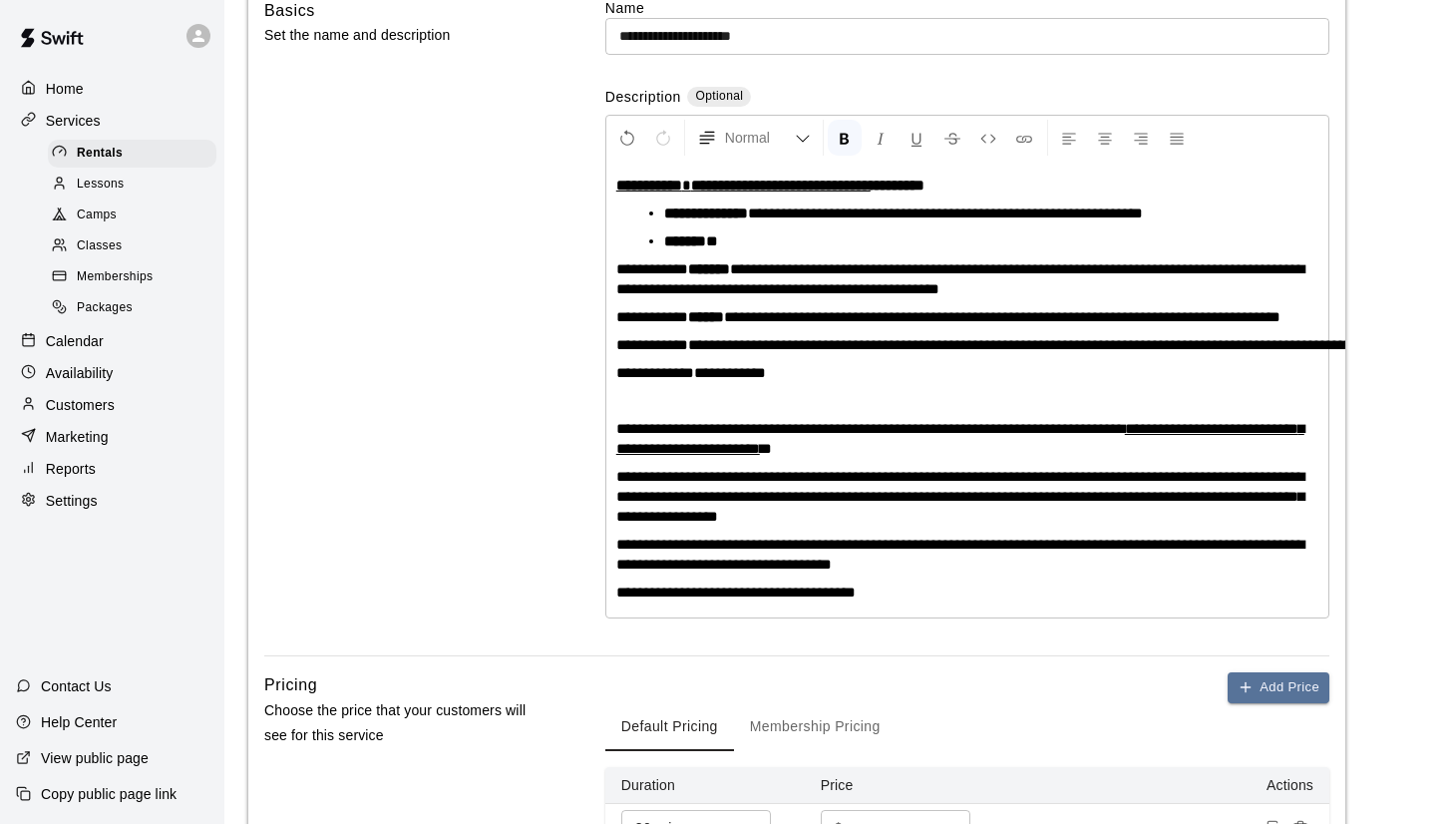 click on "**********" at bounding box center [736, 592] 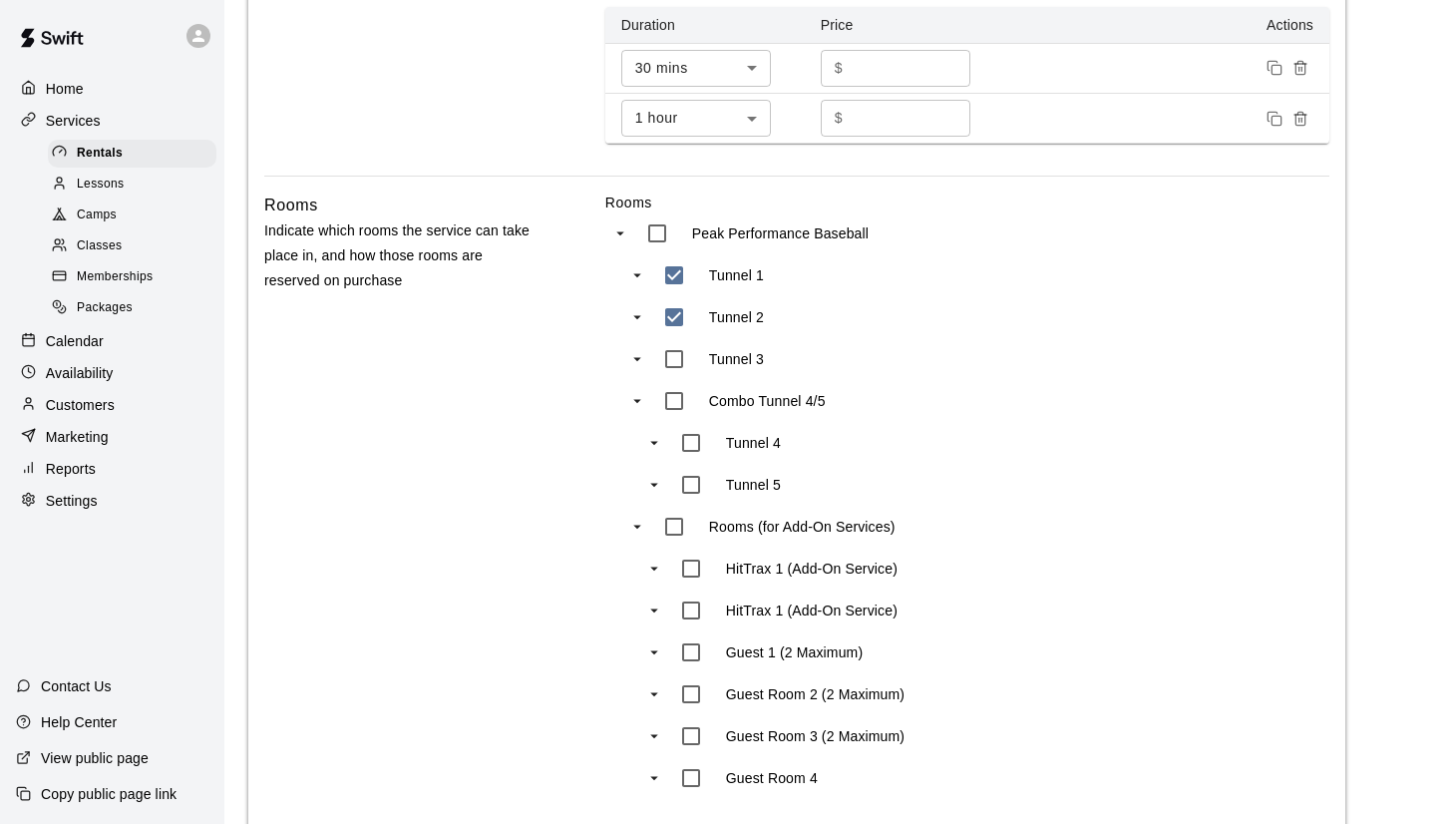 scroll, scrollTop: 1245, scrollLeft: 0, axis: vertical 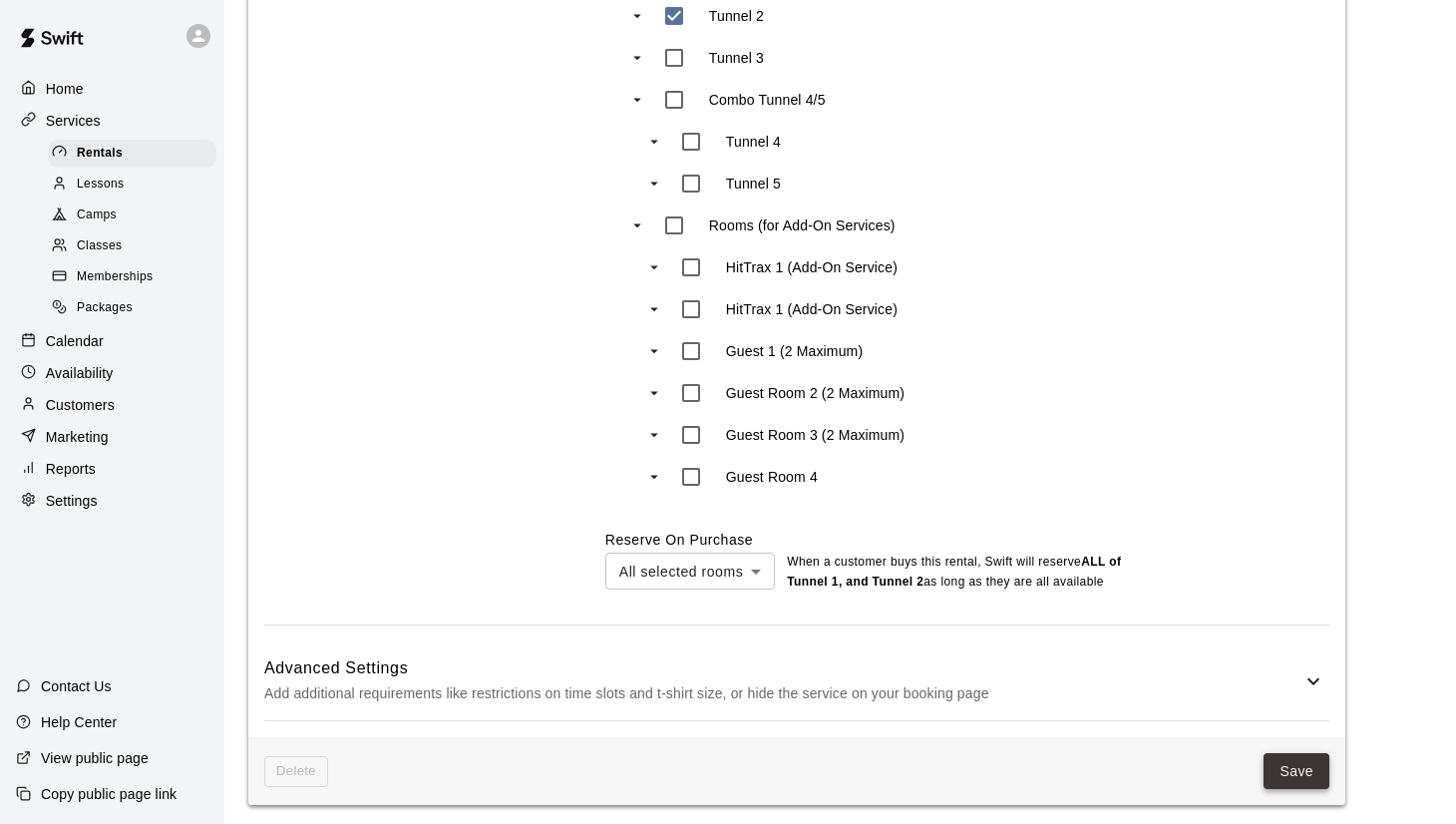 click on "Save" at bounding box center (1296, 771) 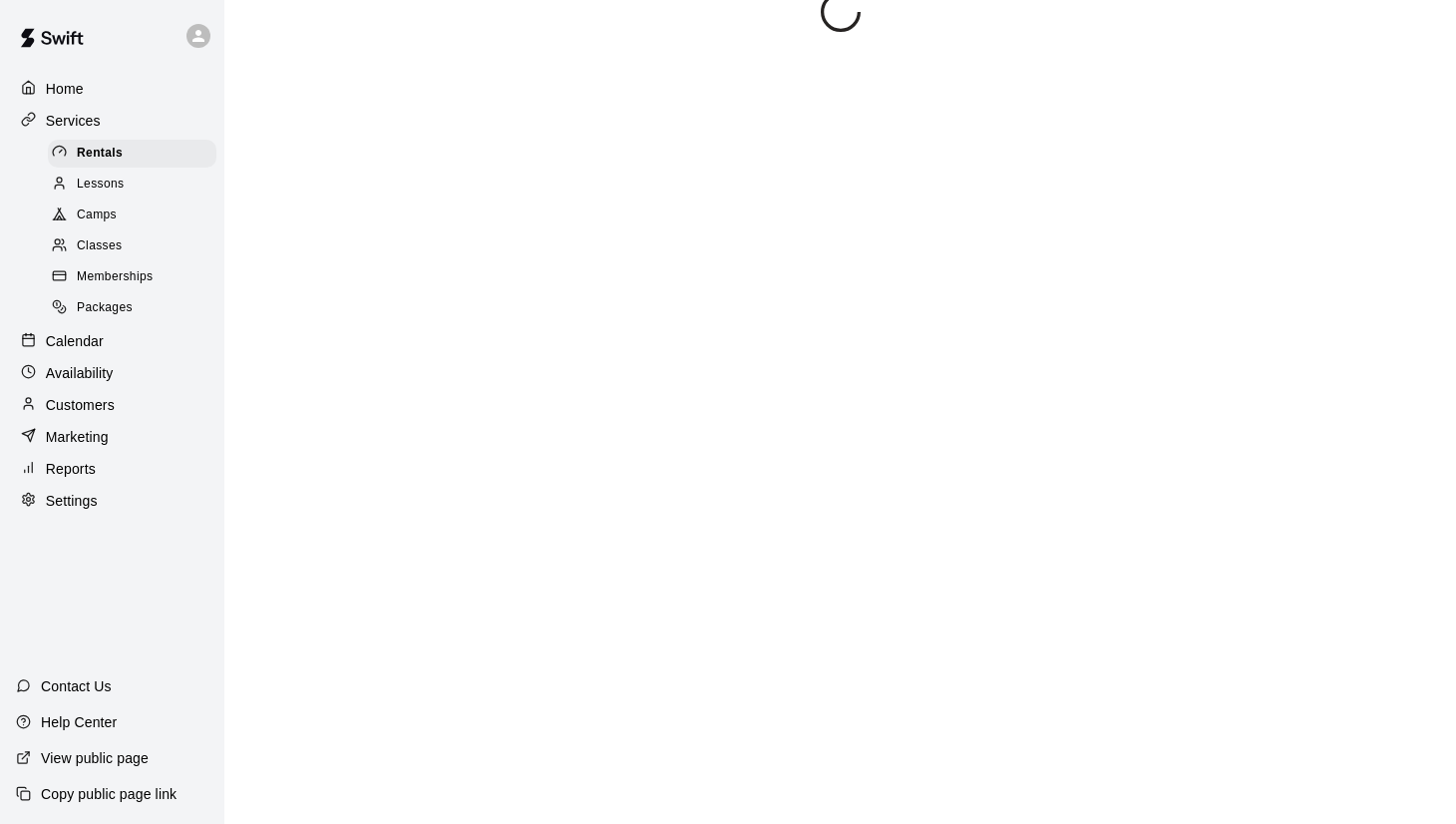 scroll, scrollTop: 0, scrollLeft: 0, axis: both 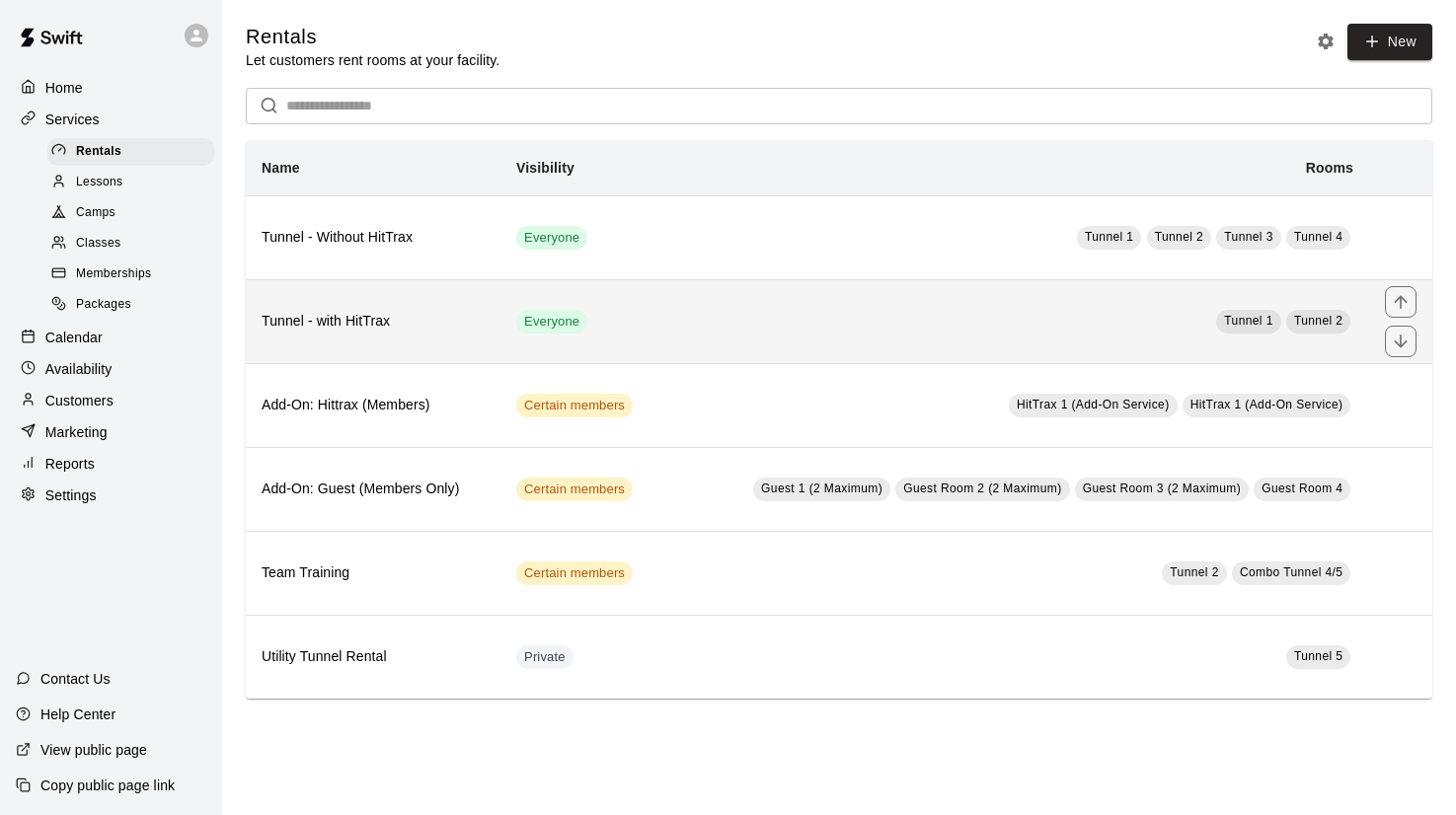 click on "Everyone" at bounding box center [582, 321] 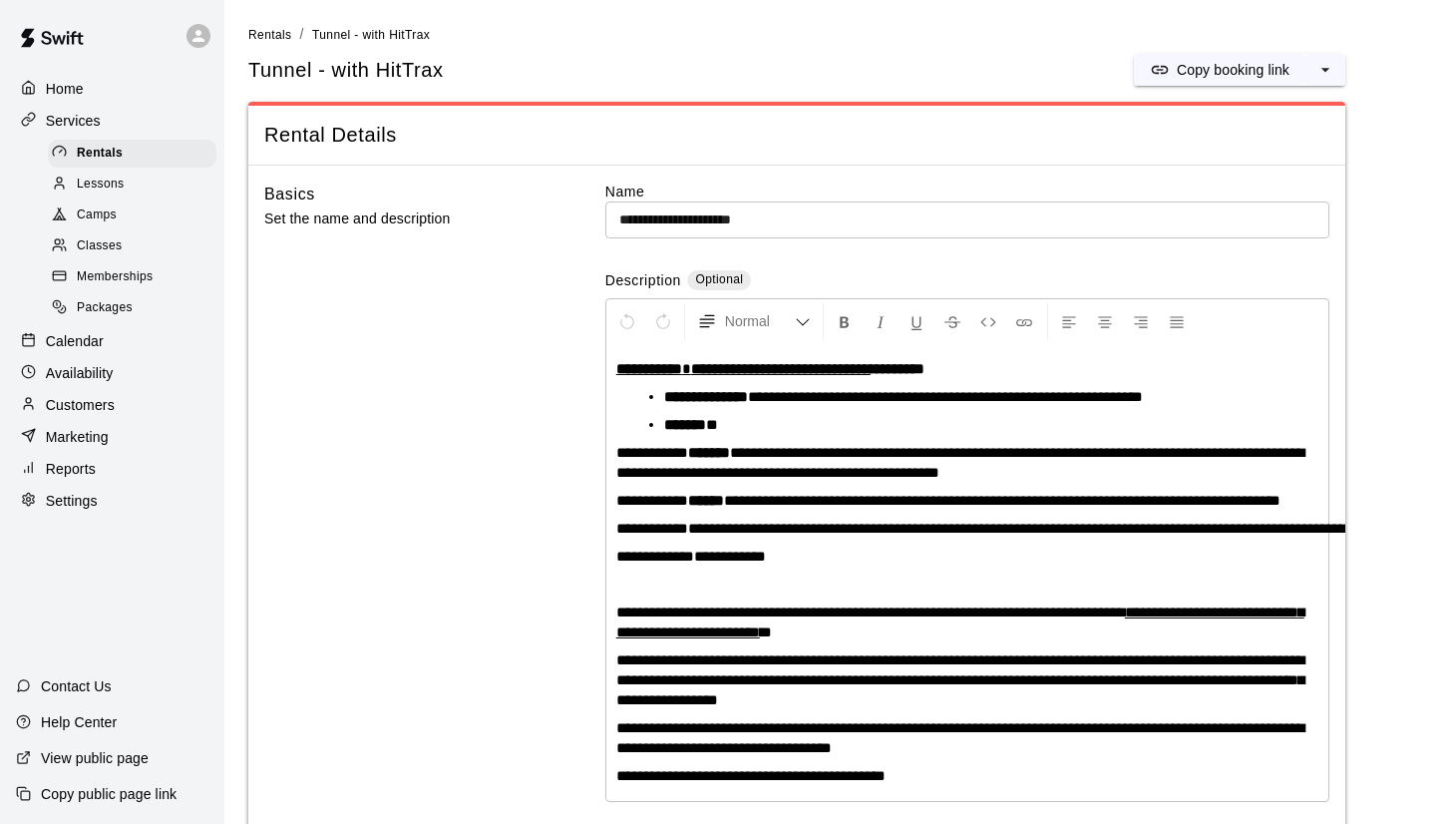 drag, startPoint x: 1303, startPoint y: 502, endPoint x: 1344, endPoint y: 515, distance: 43.011626 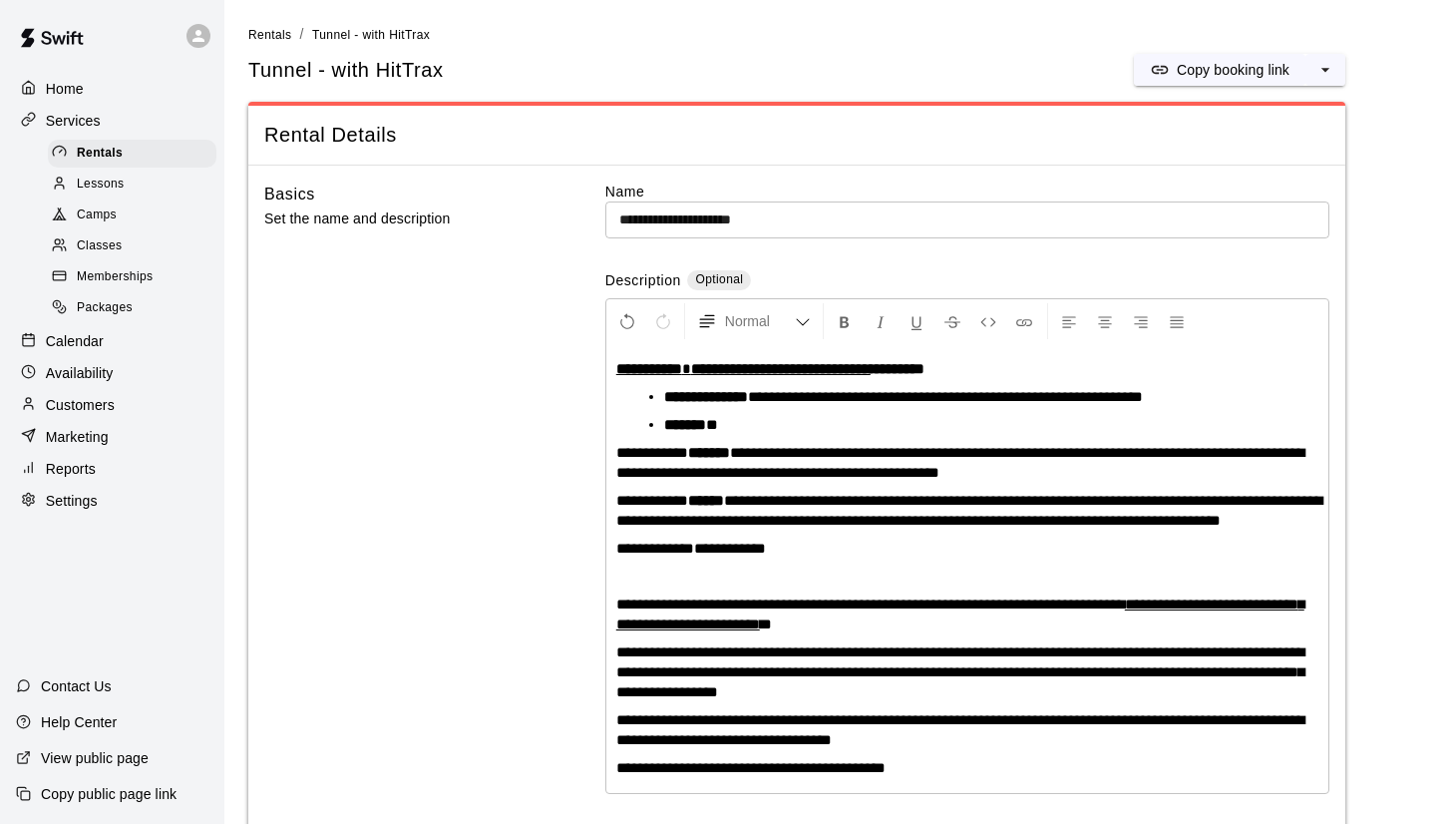 type 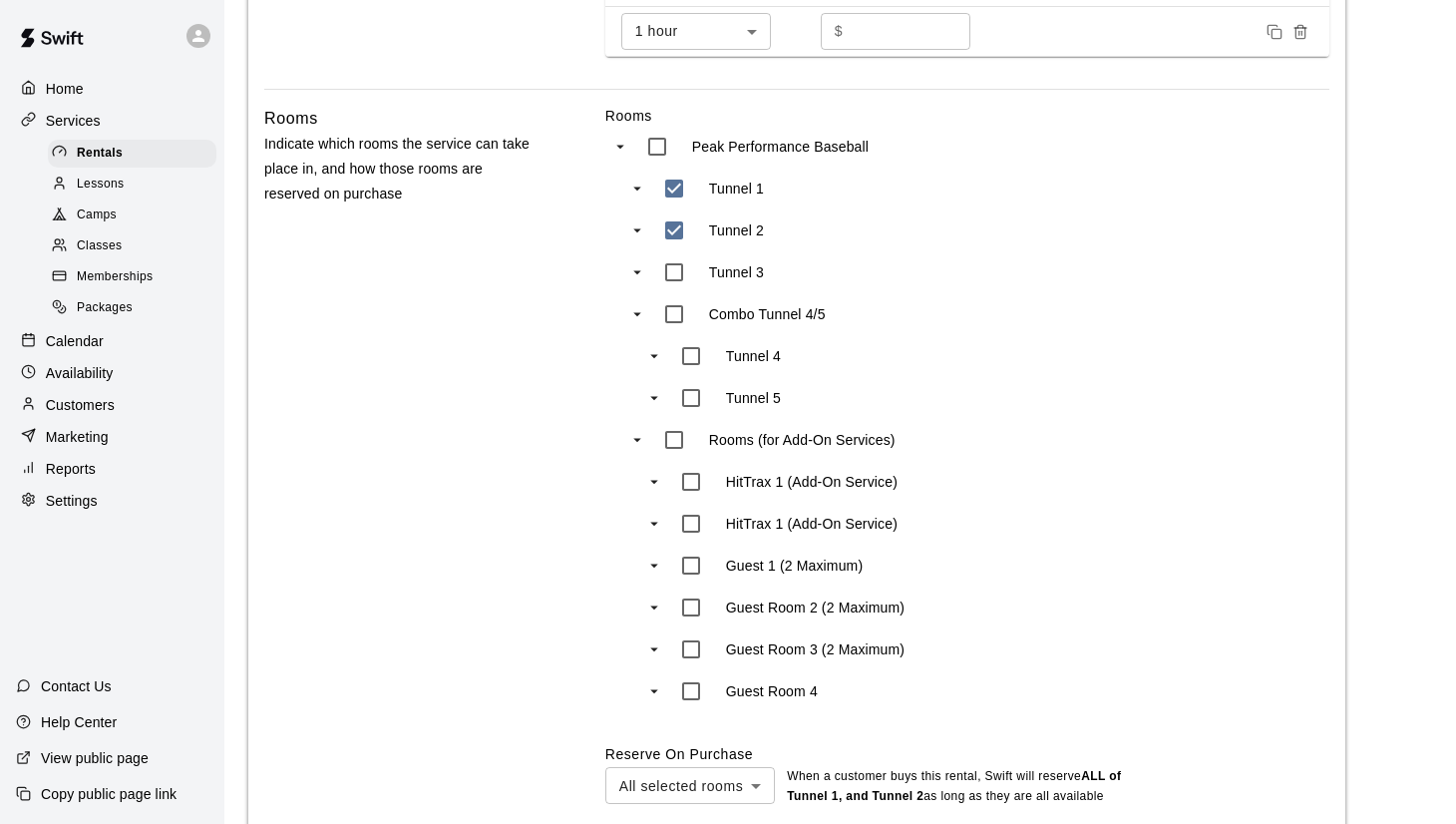 scroll, scrollTop: 1229, scrollLeft: 0, axis: vertical 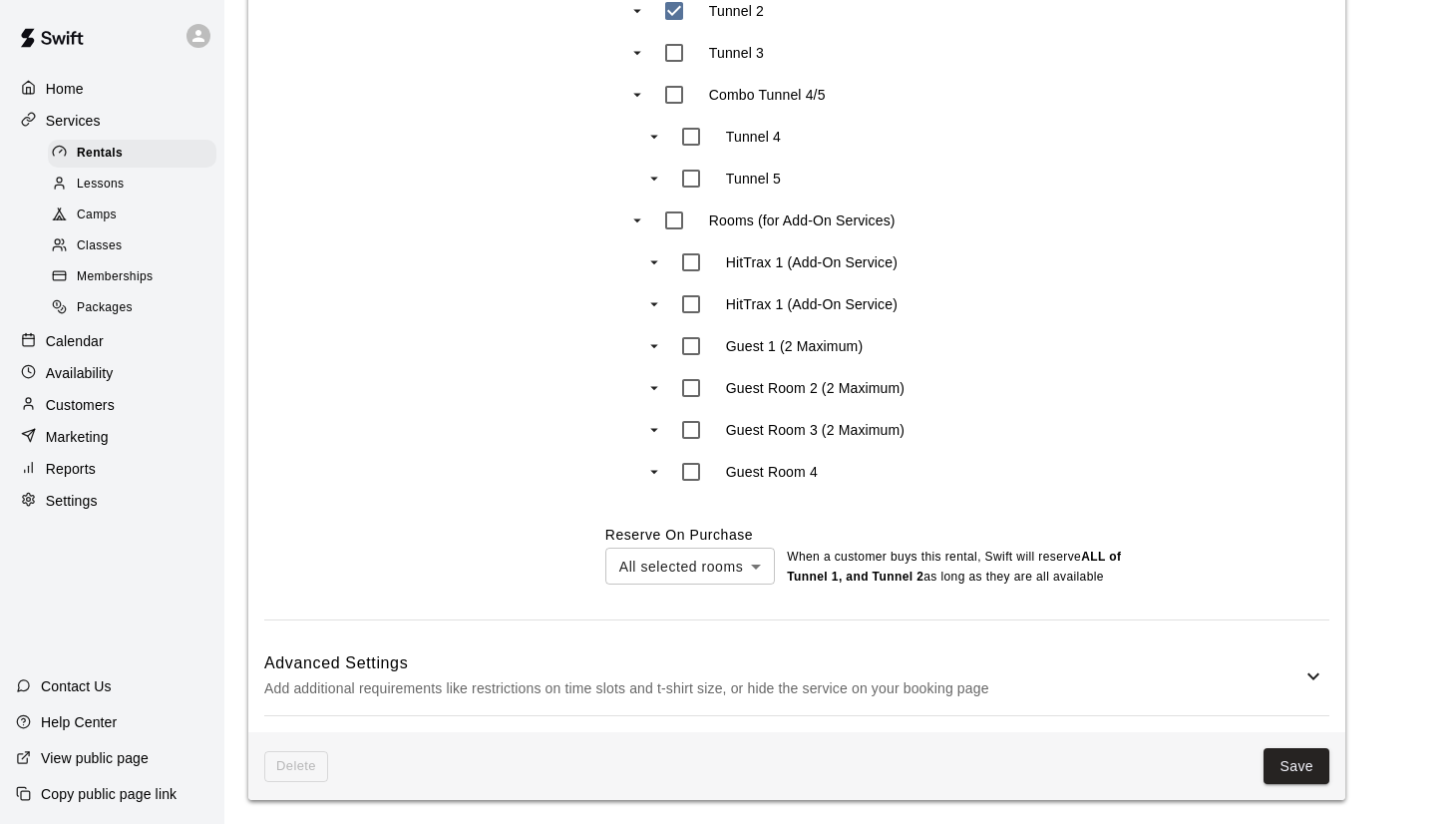 click on "Delete Save" at bounding box center (797, 766) 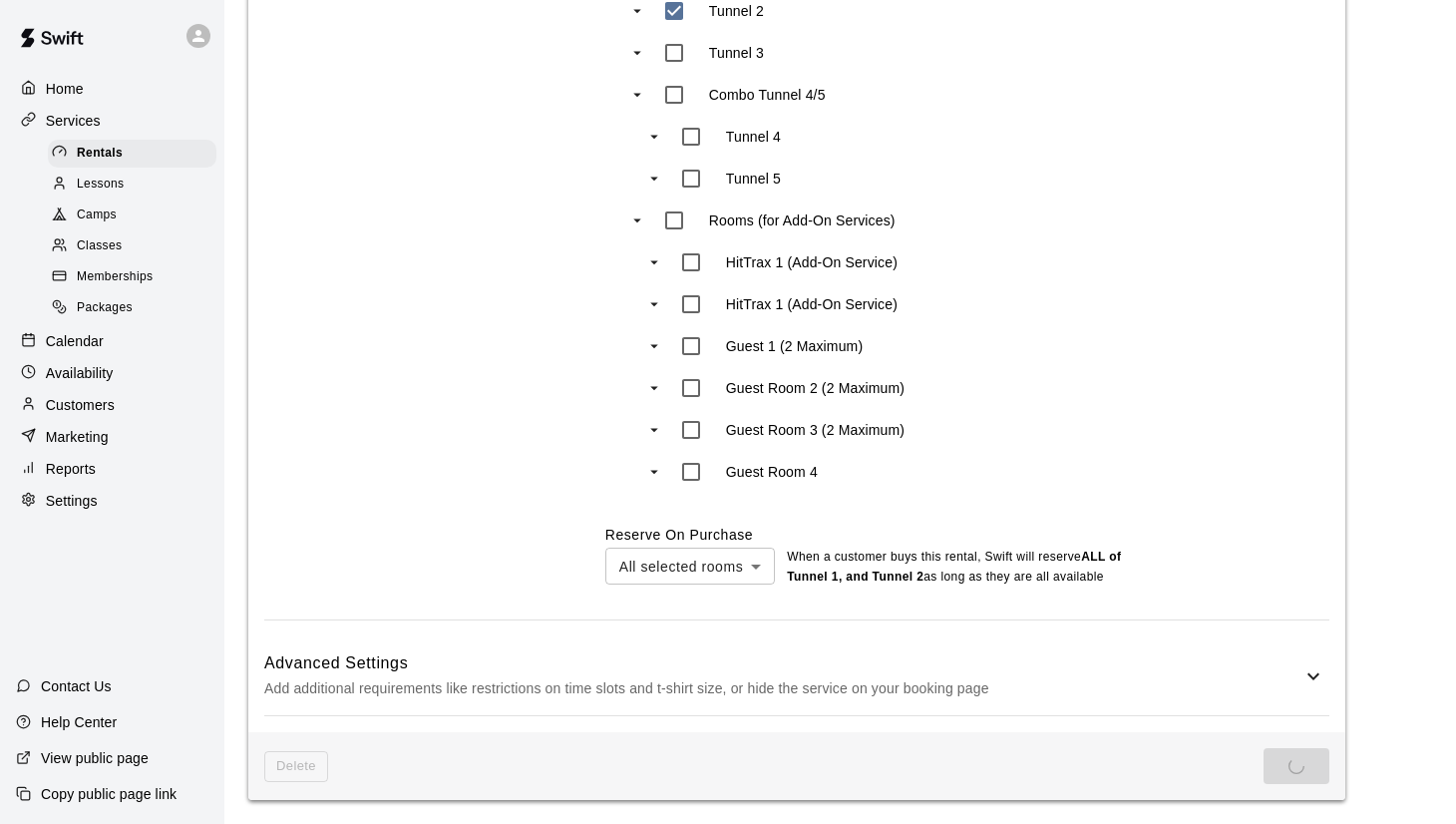 scroll, scrollTop: 0, scrollLeft: 0, axis: both 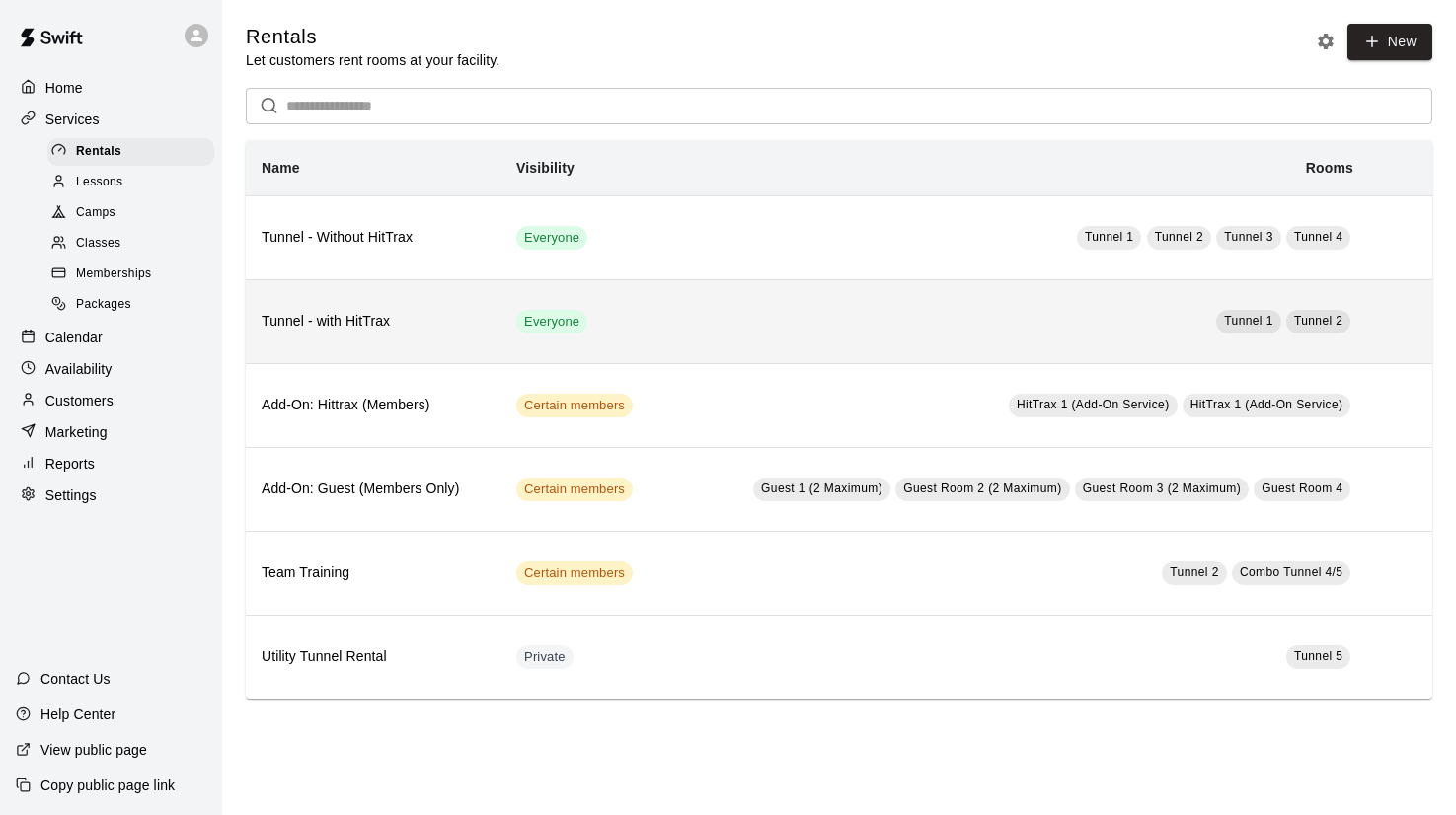 click on "Tunnel - with HitTrax" at bounding box center [373, 322] 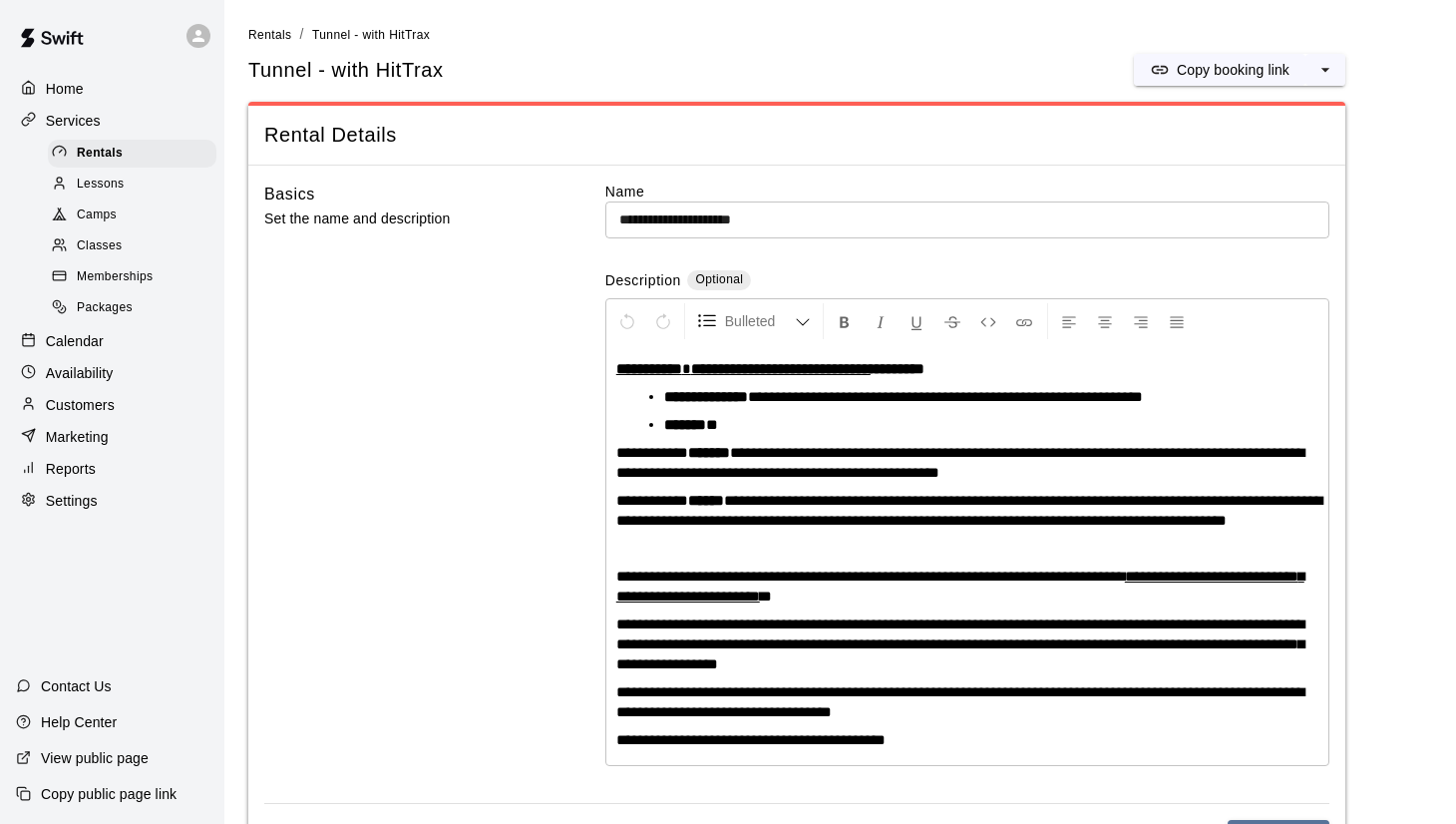 click on "******* *" at bounding box center (975, 425) 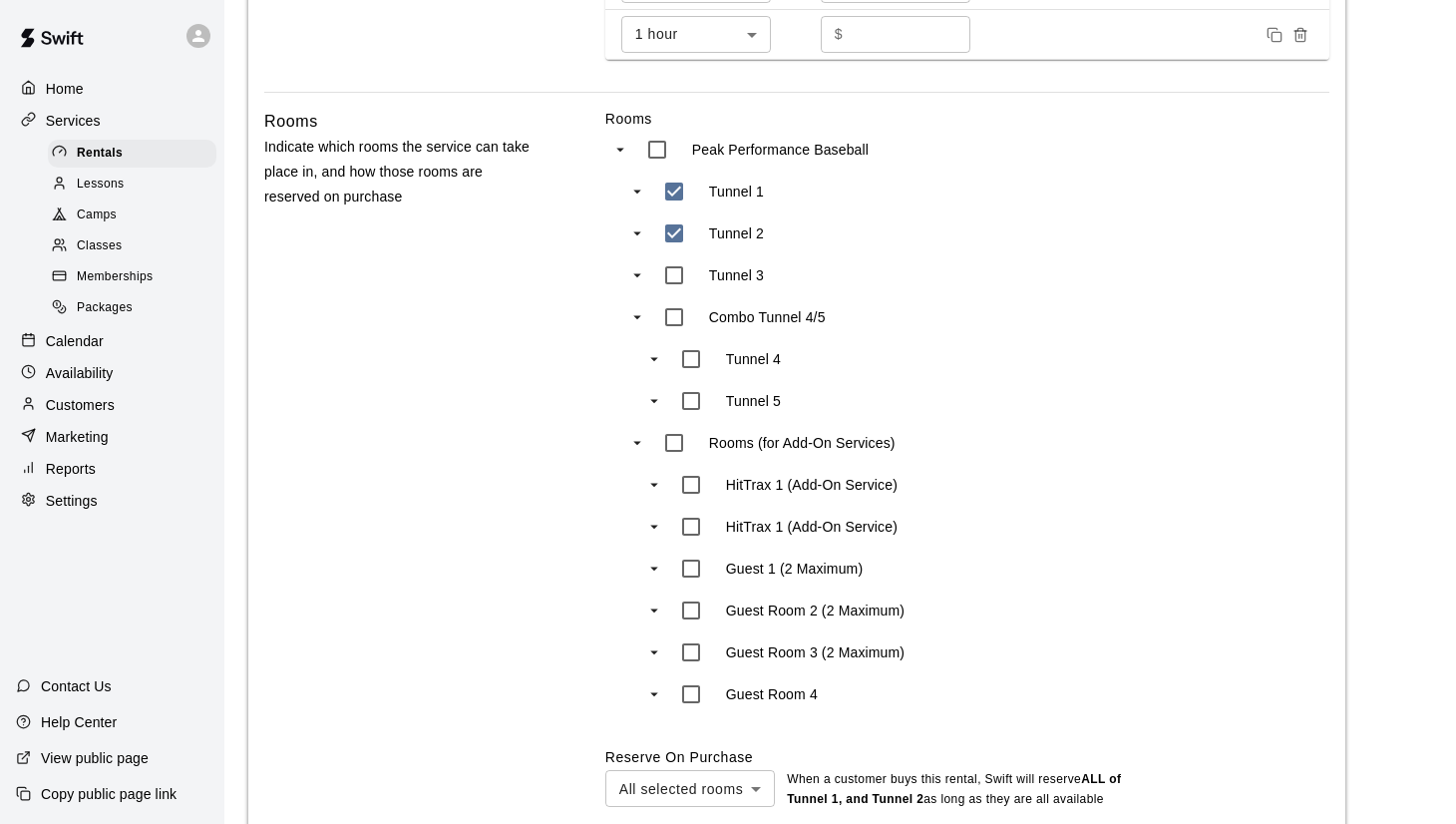 scroll, scrollTop: 1201, scrollLeft: 0, axis: vertical 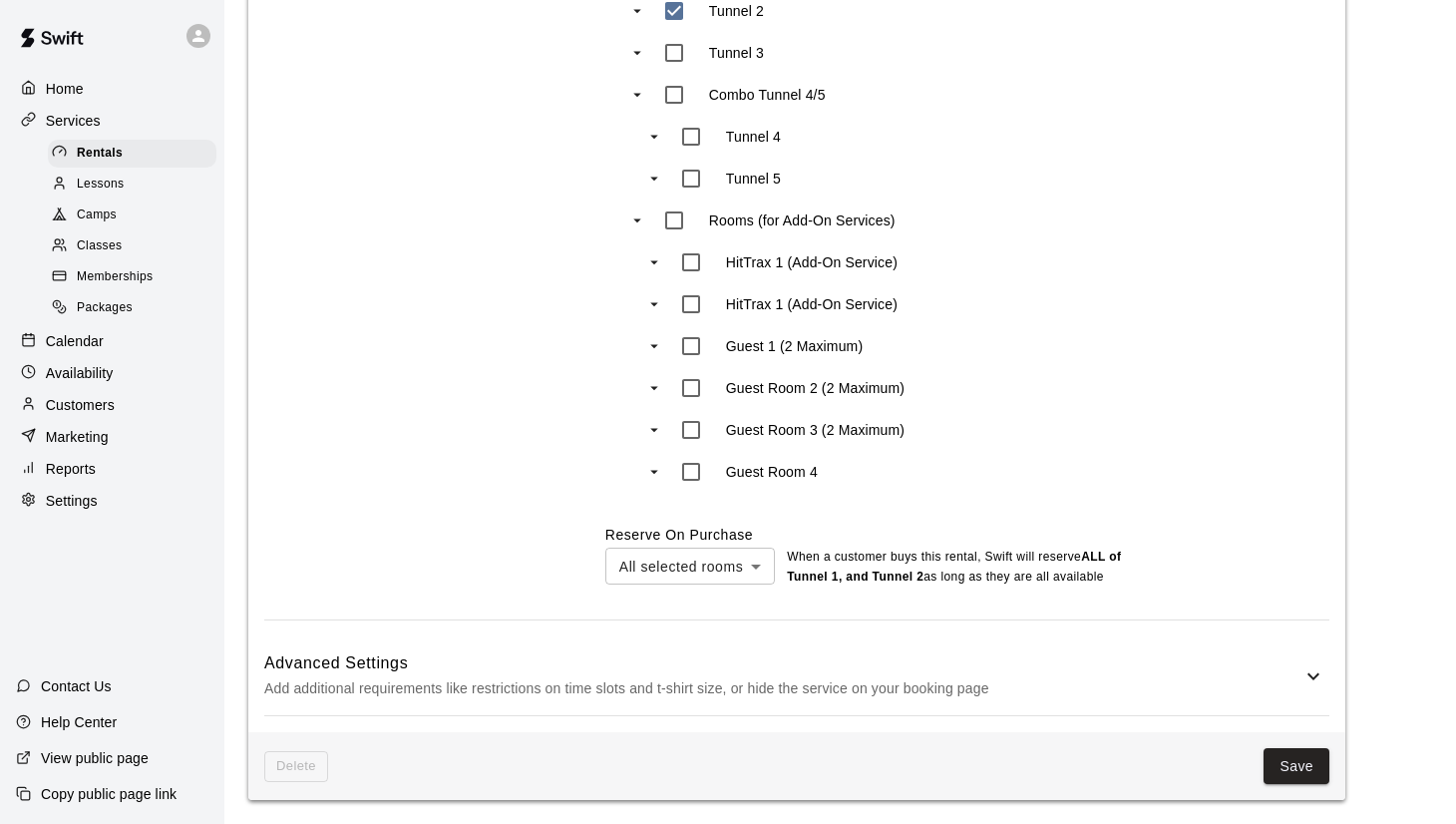 click on "Delete Save" at bounding box center (797, 766) 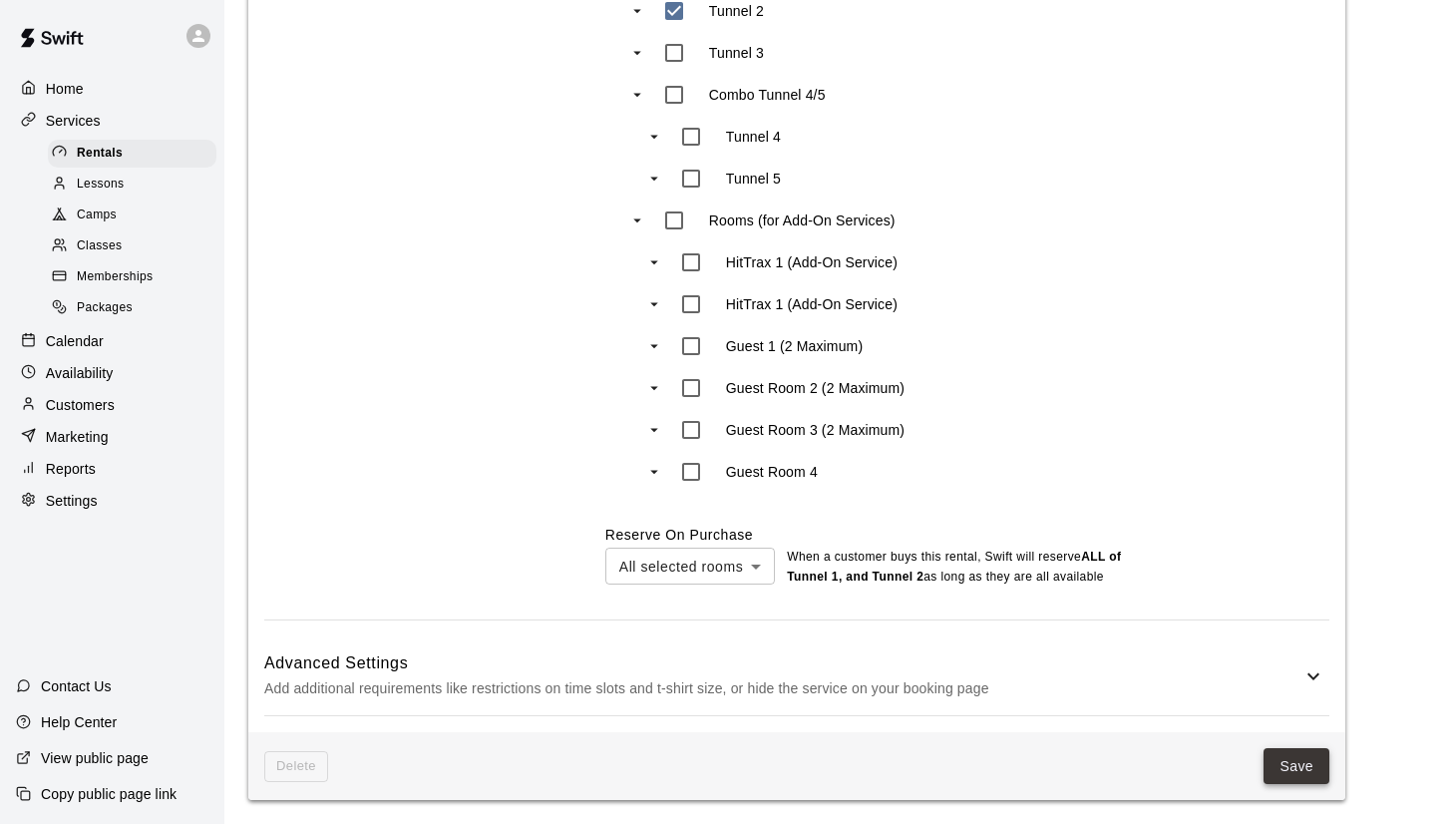 click on "Save" at bounding box center (1296, 766) 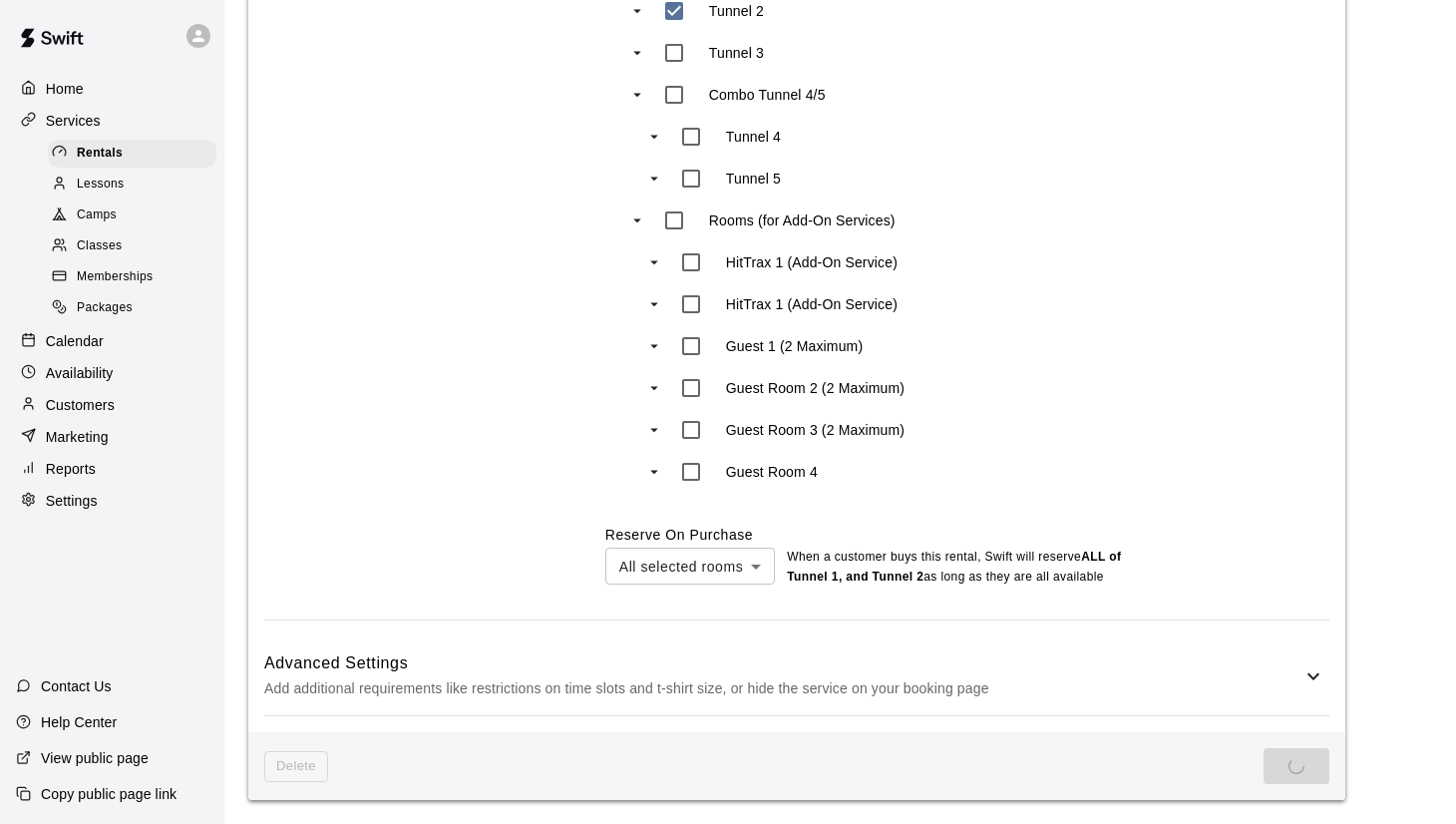scroll, scrollTop: 0, scrollLeft: 0, axis: both 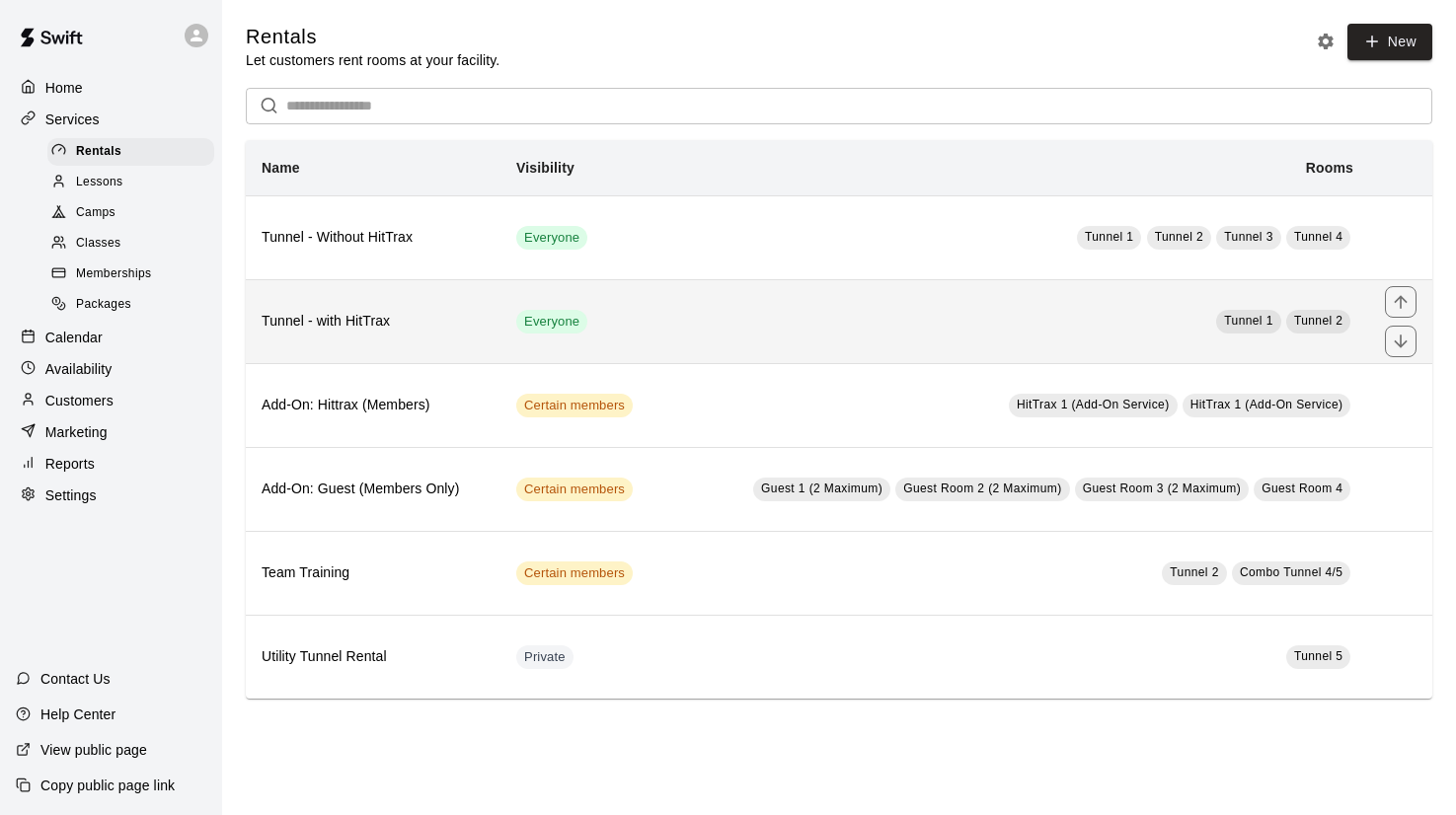 click on "Tunnel - with HitTrax" at bounding box center (373, 322) 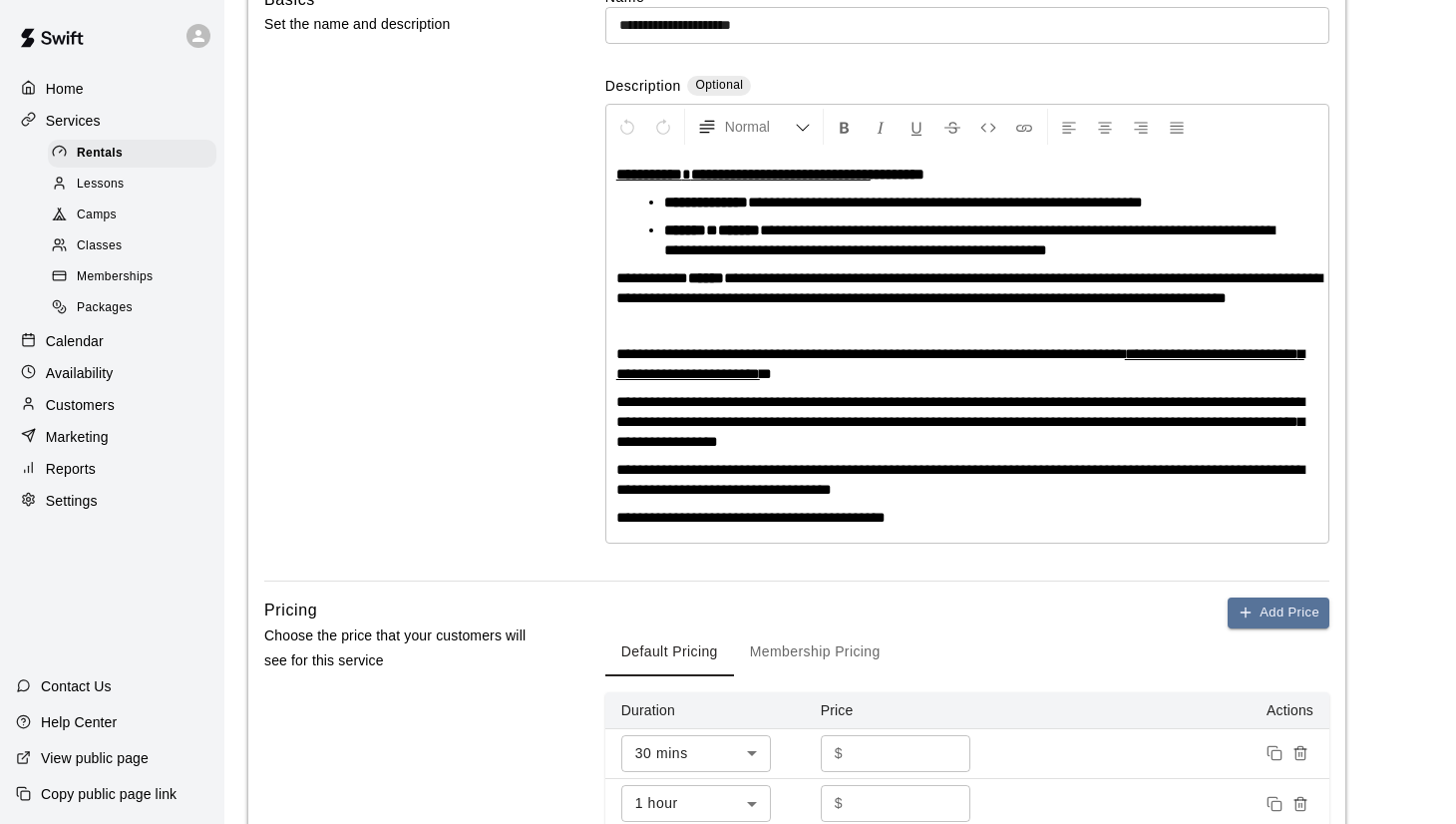 scroll, scrollTop: 297, scrollLeft: 0, axis: vertical 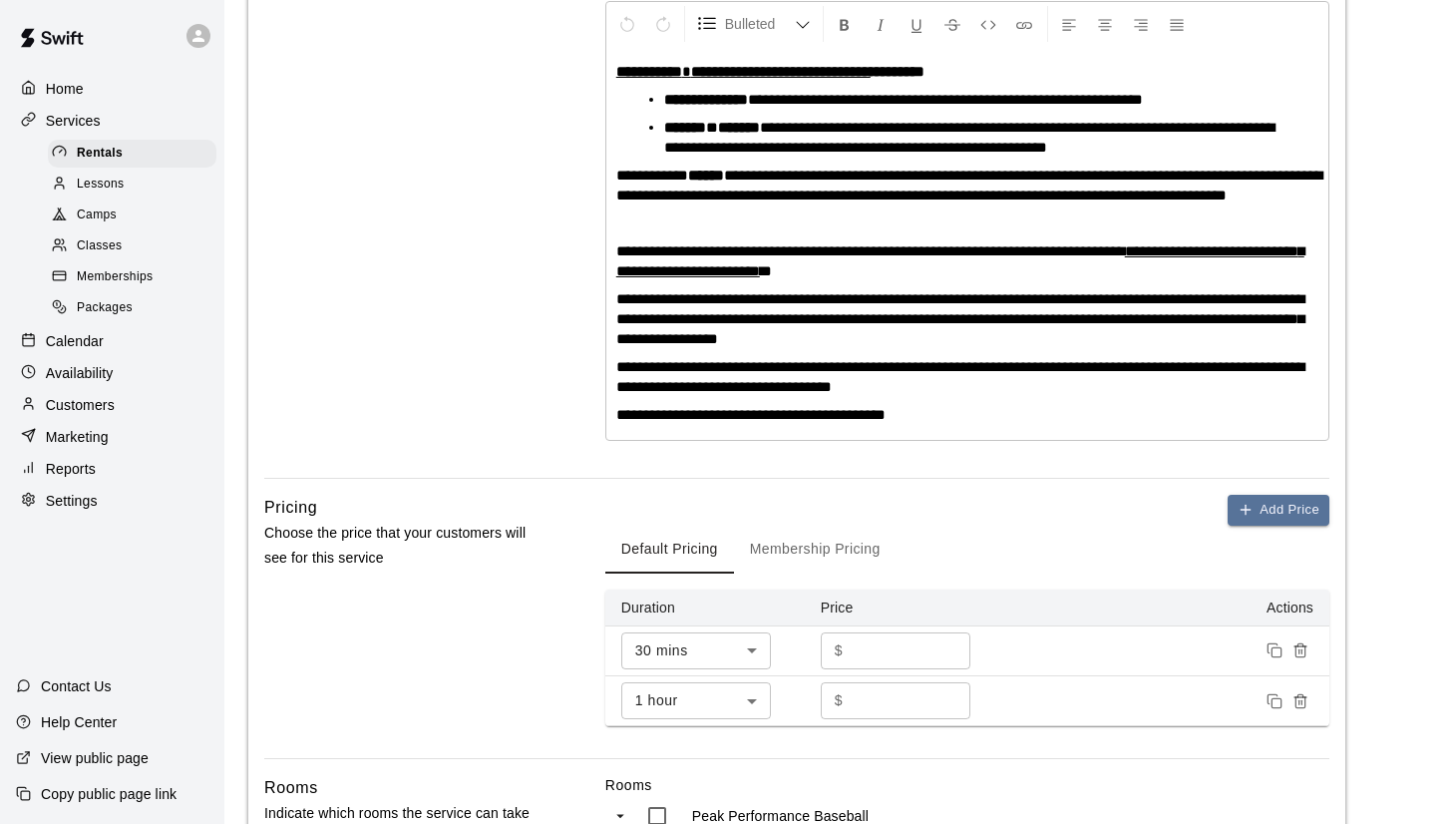 click on "**********" at bounding box center [975, 138] 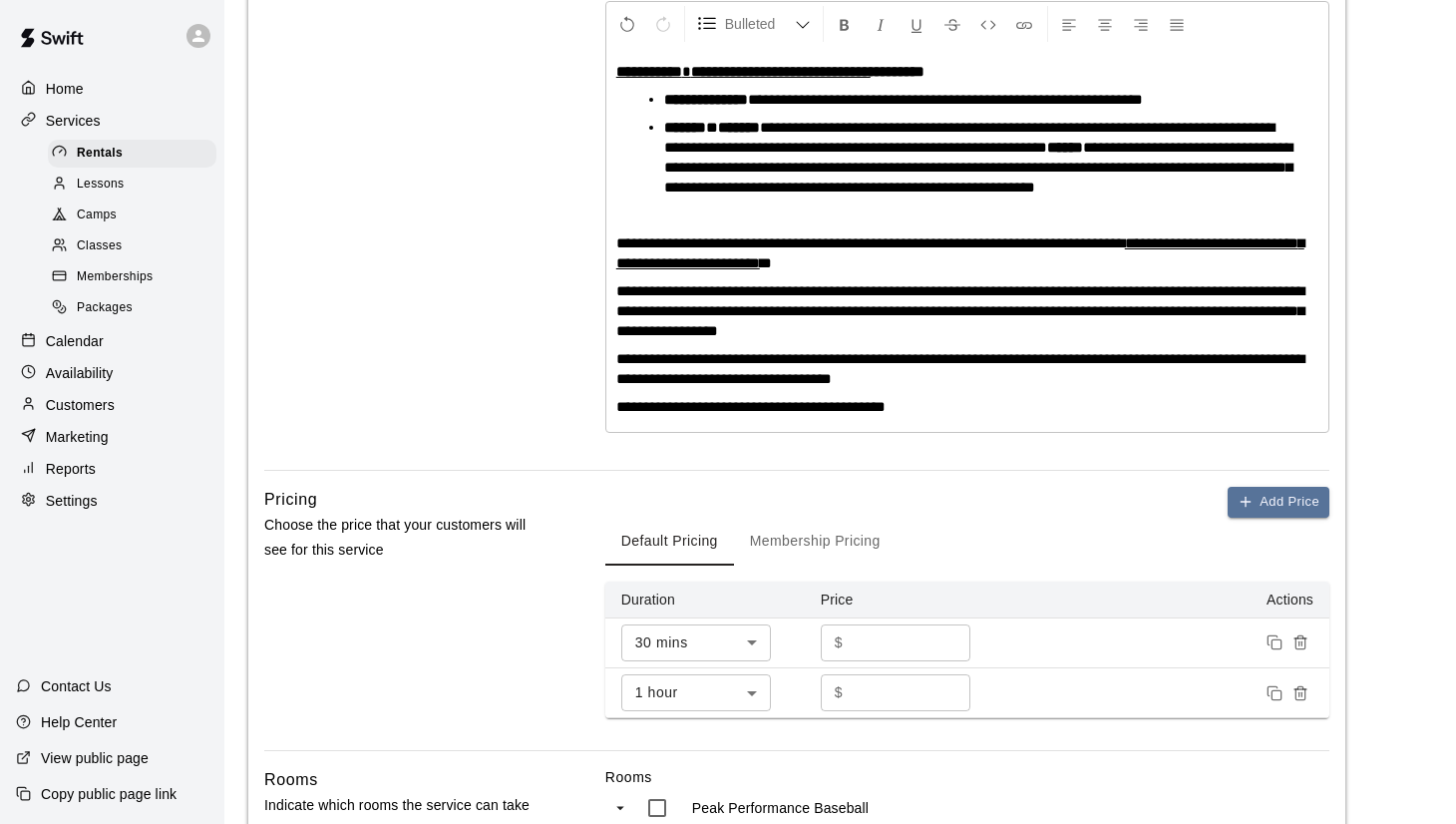 type 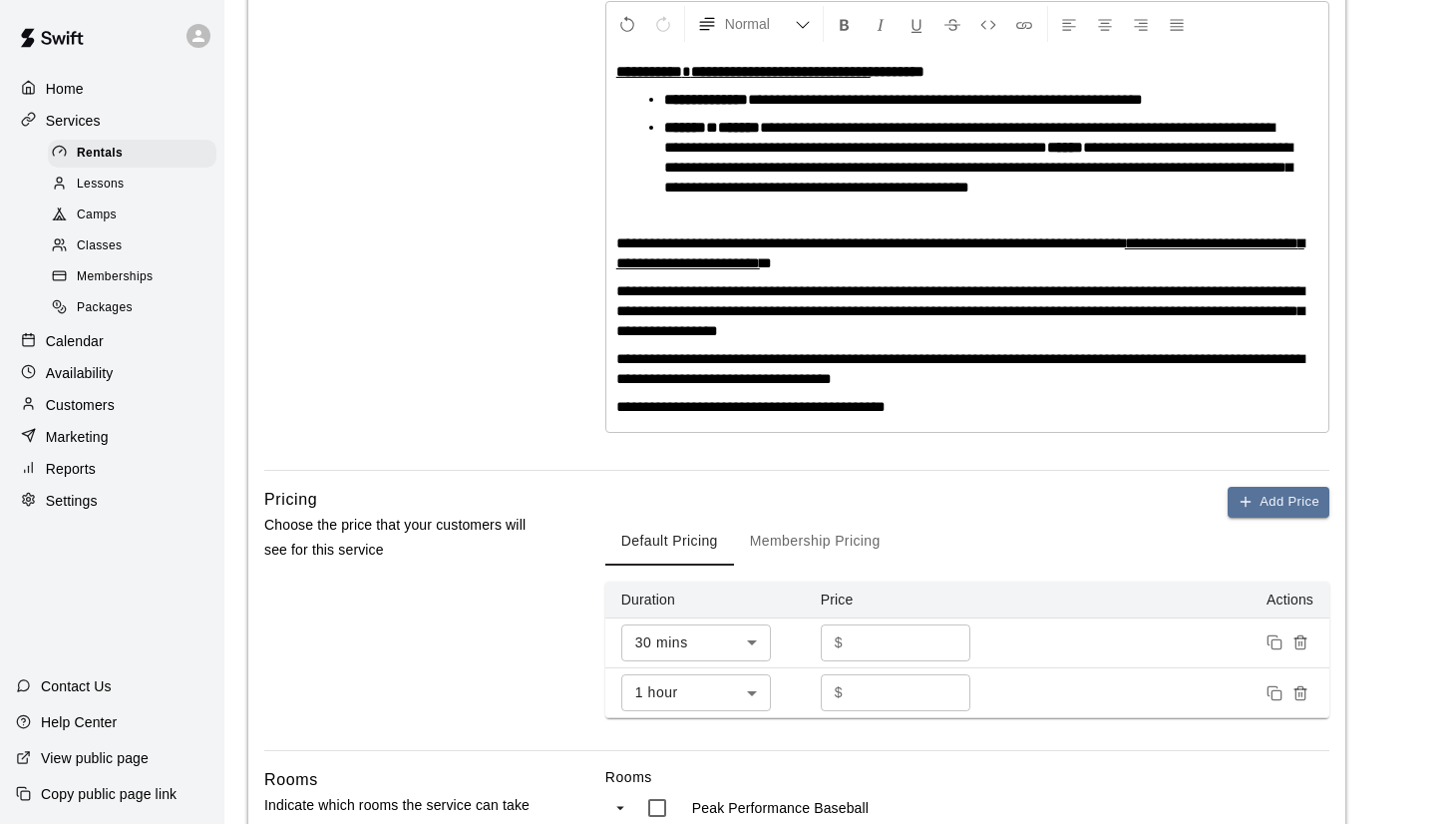 click at bounding box center (967, 215) 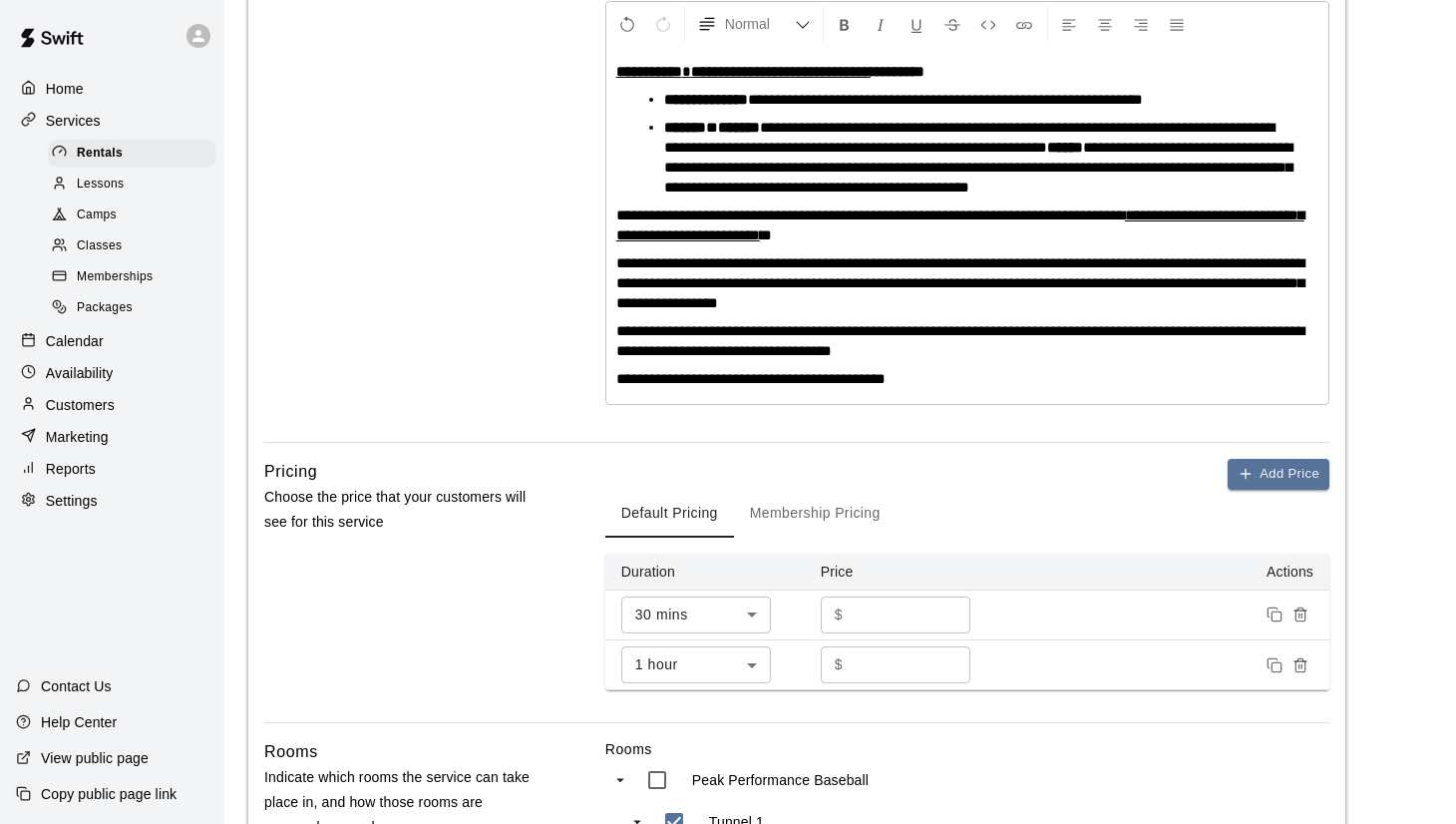 scroll, scrollTop: 1165, scrollLeft: 0, axis: vertical 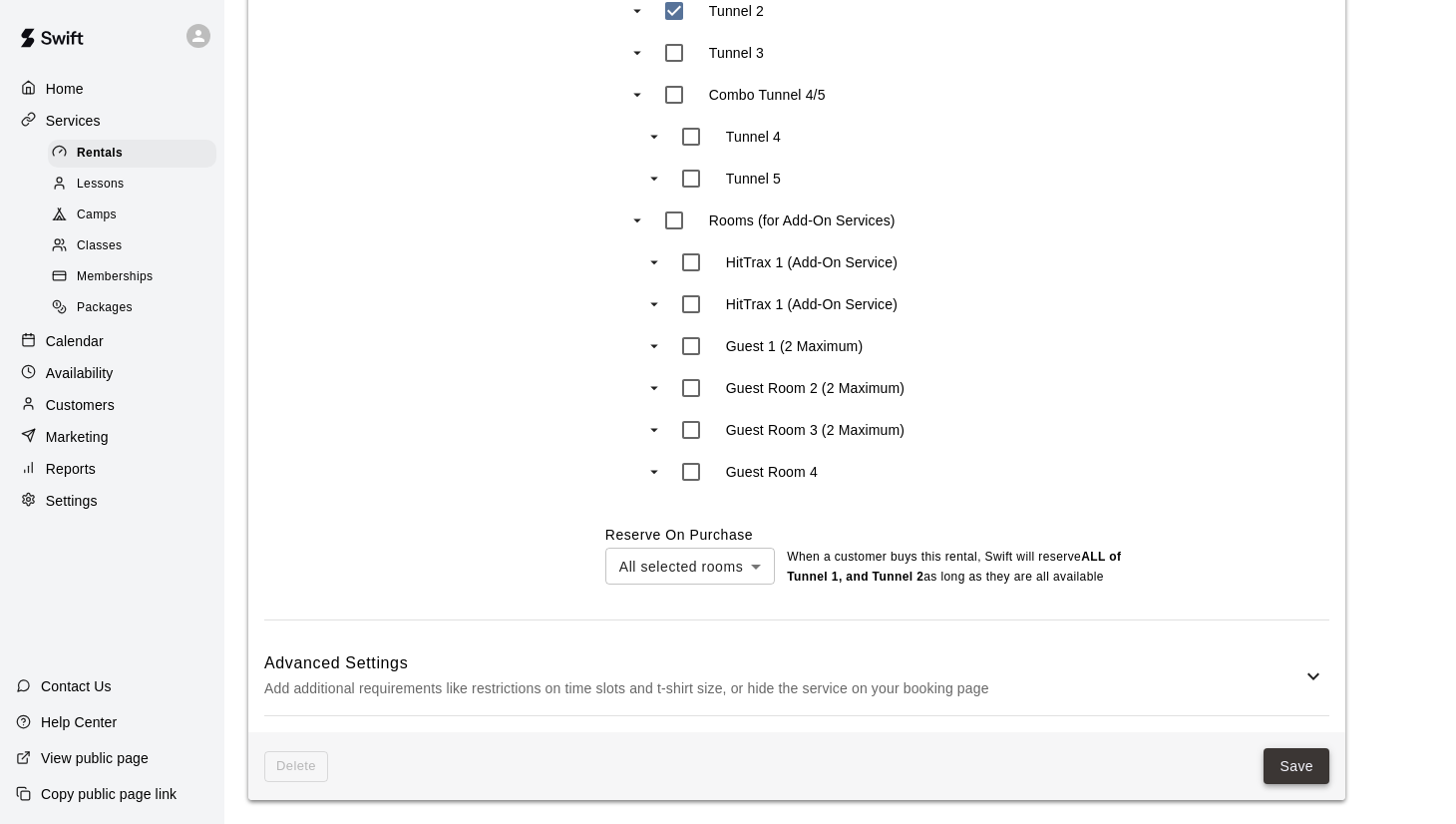 click on "Save" at bounding box center (1296, 766) 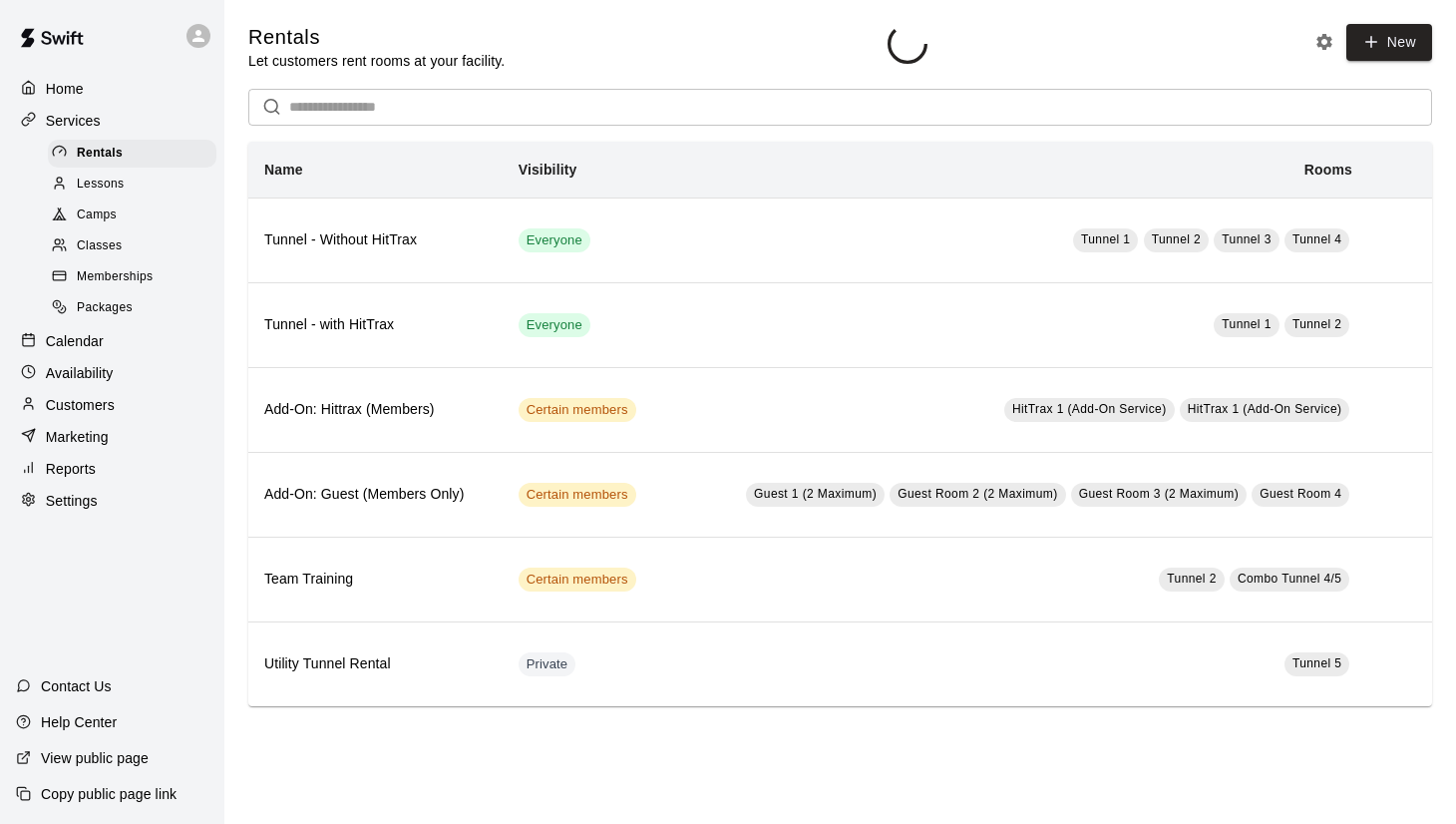 scroll, scrollTop: 0, scrollLeft: 0, axis: both 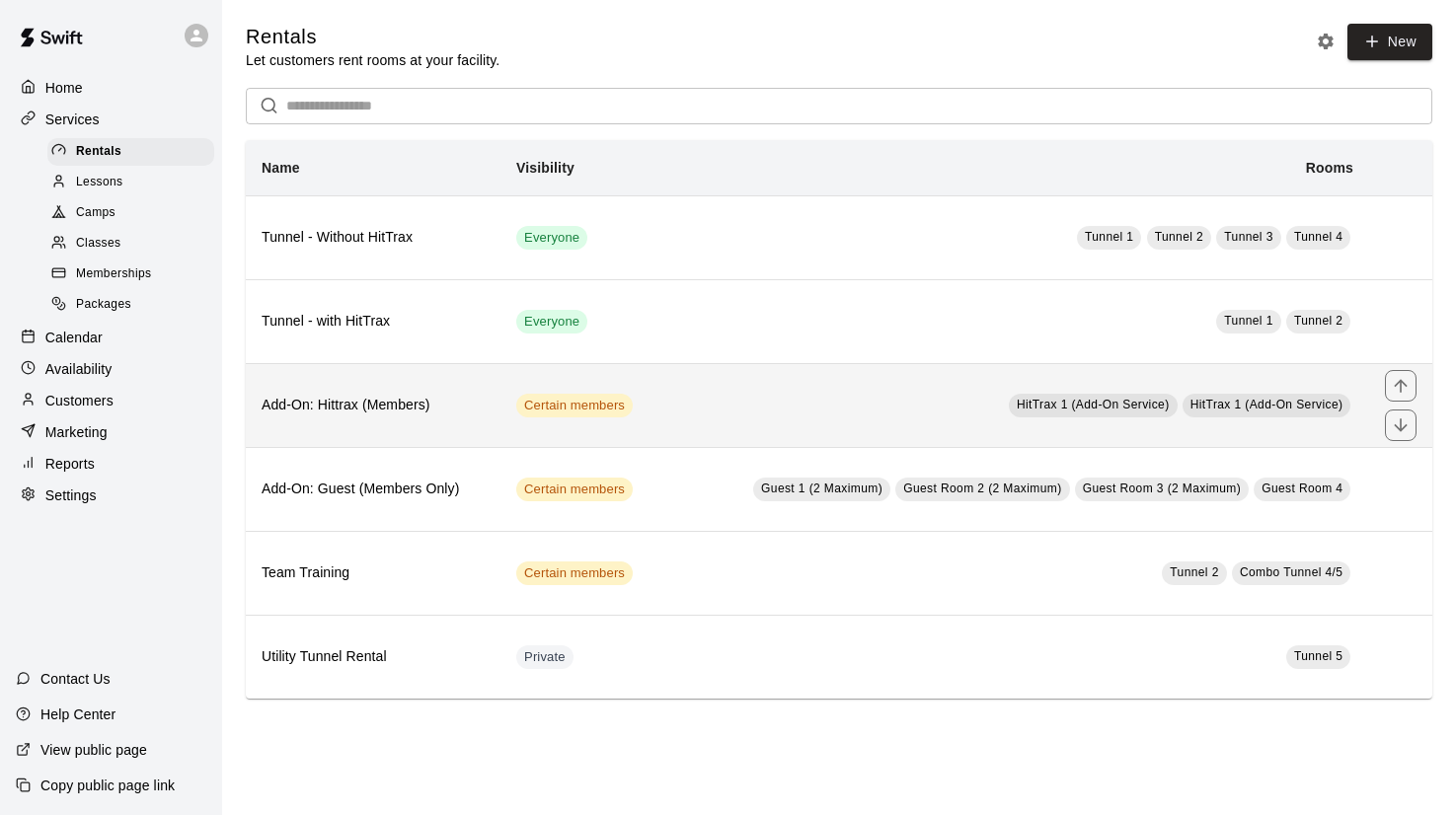 click on "Add-On: Hittrax (Members)" at bounding box center [373, 405] 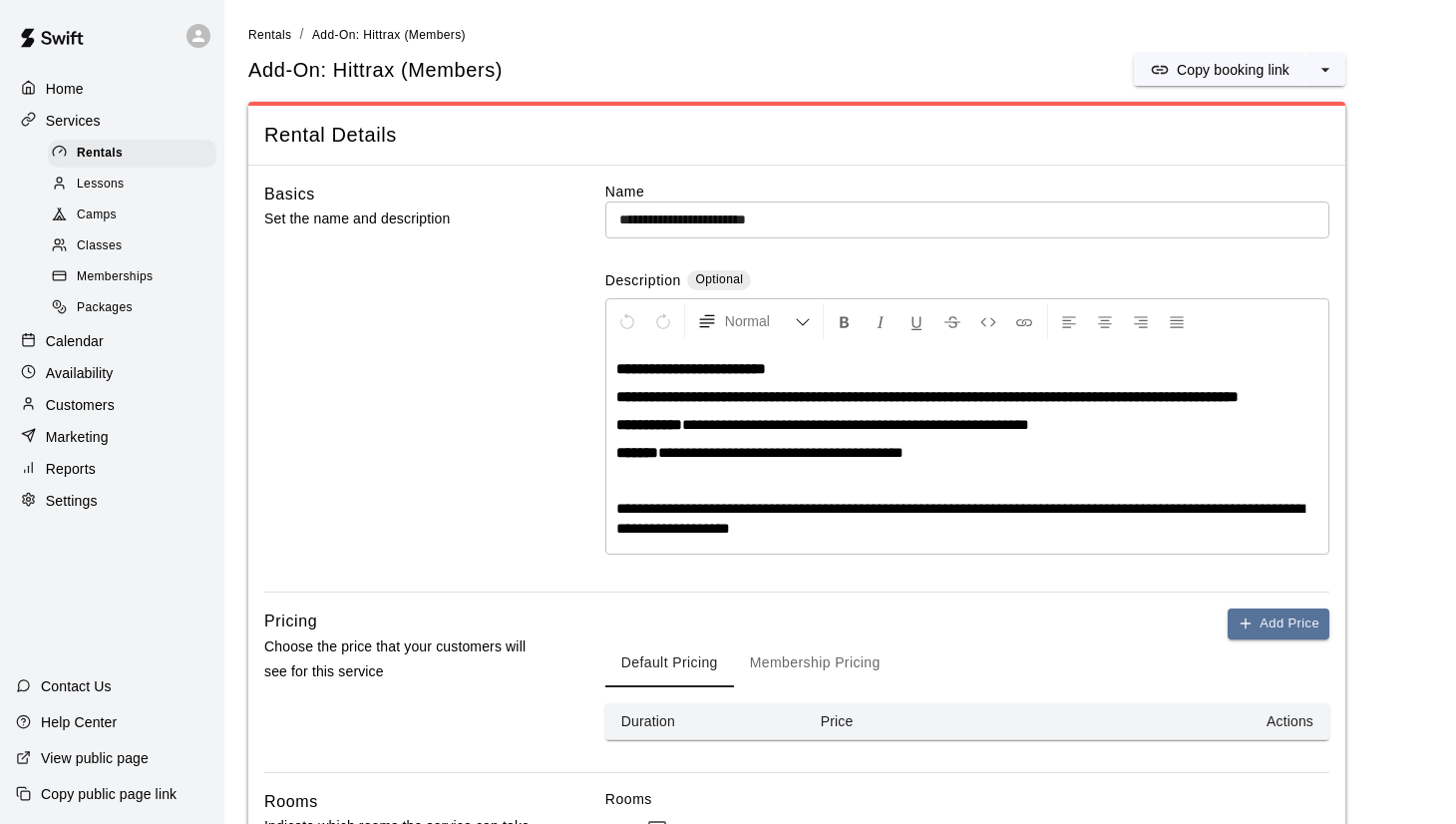 click on "**********" at bounding box center [967, 219] 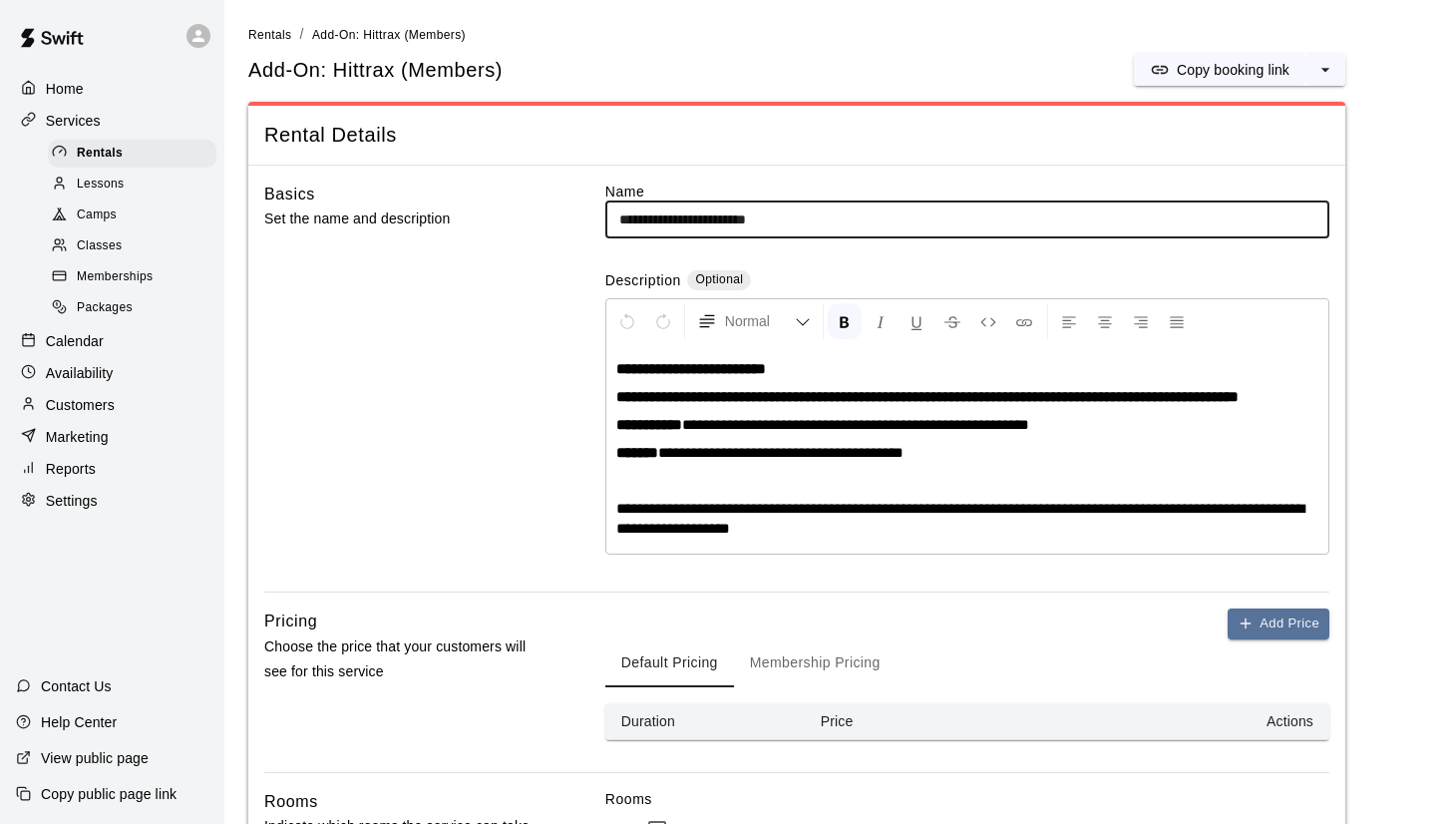 click on "**********" at bounding box center [967, 219] 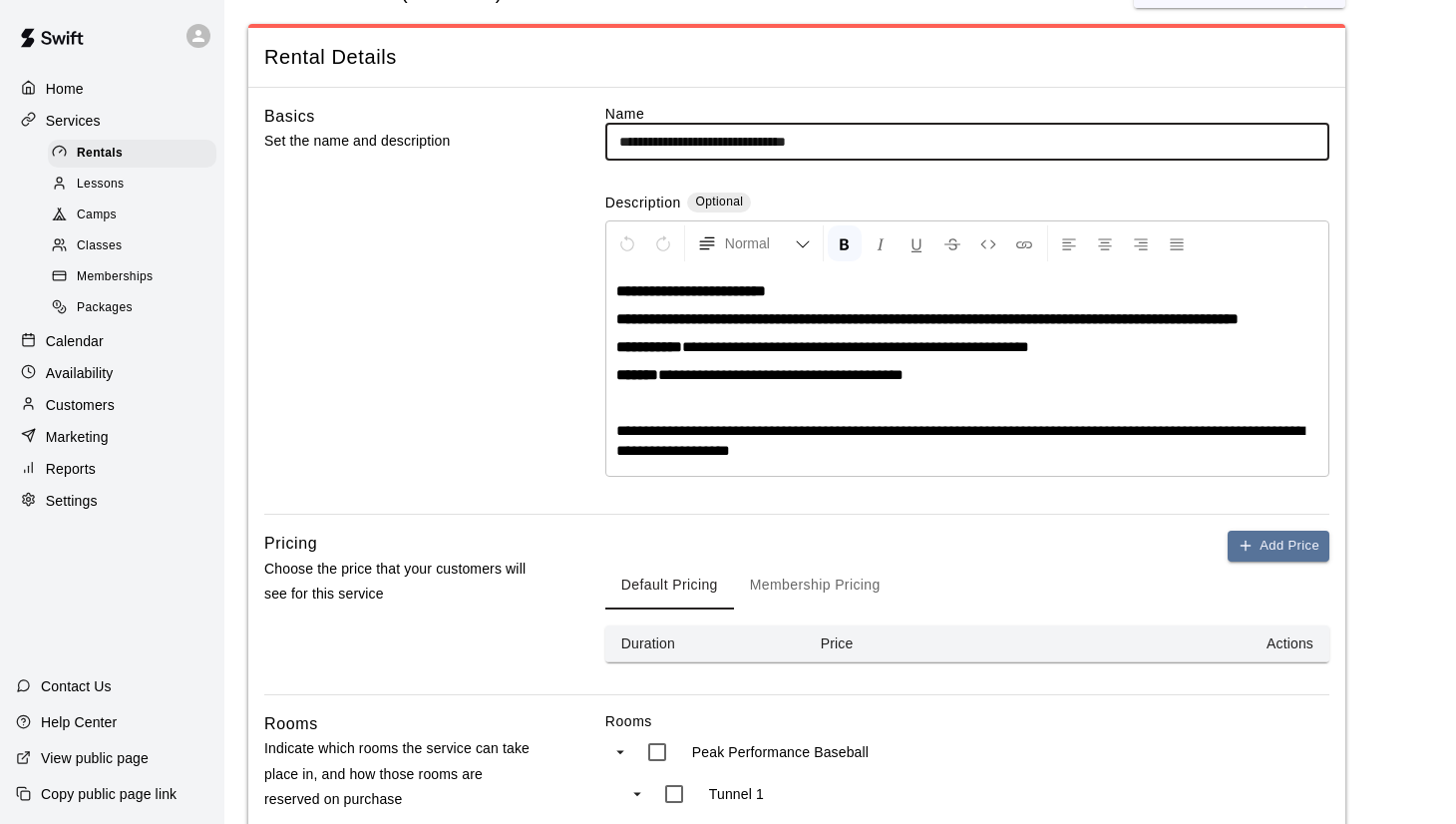 scroll, scrollTop: 91, scrollLeft: 0, axis: vertical 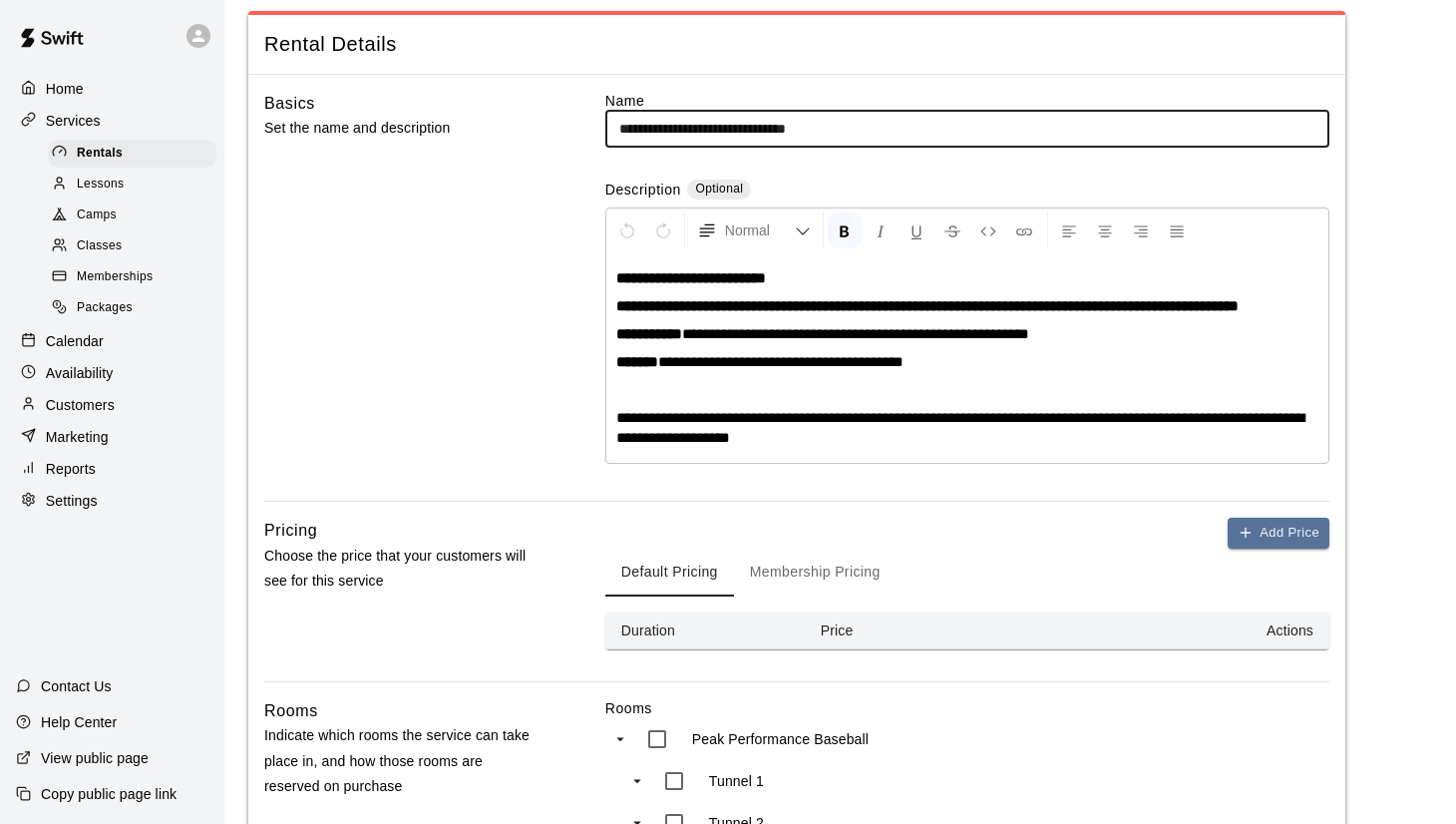 type on "**********" 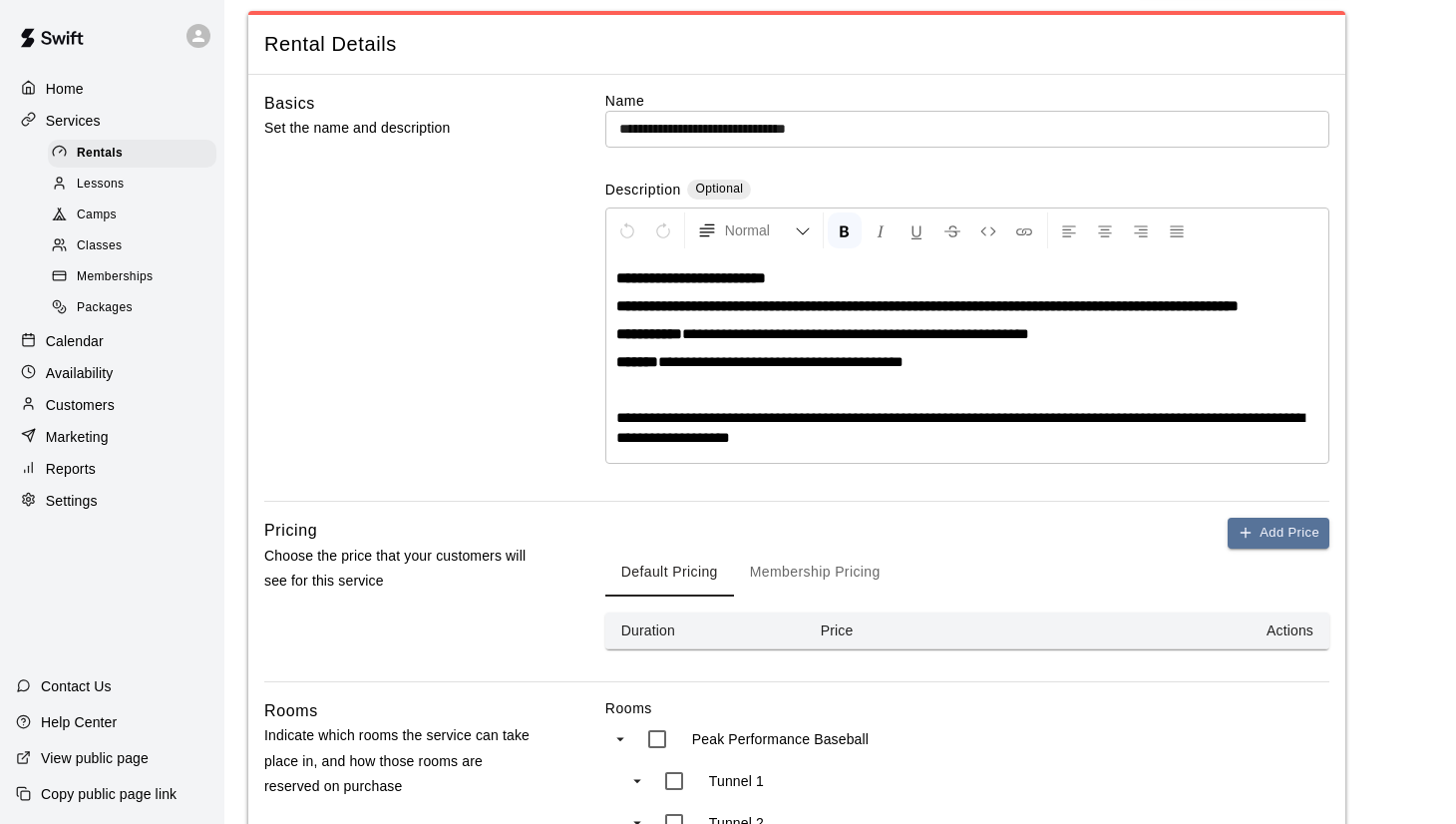 click on "**********" at bounding box center (649, 333) 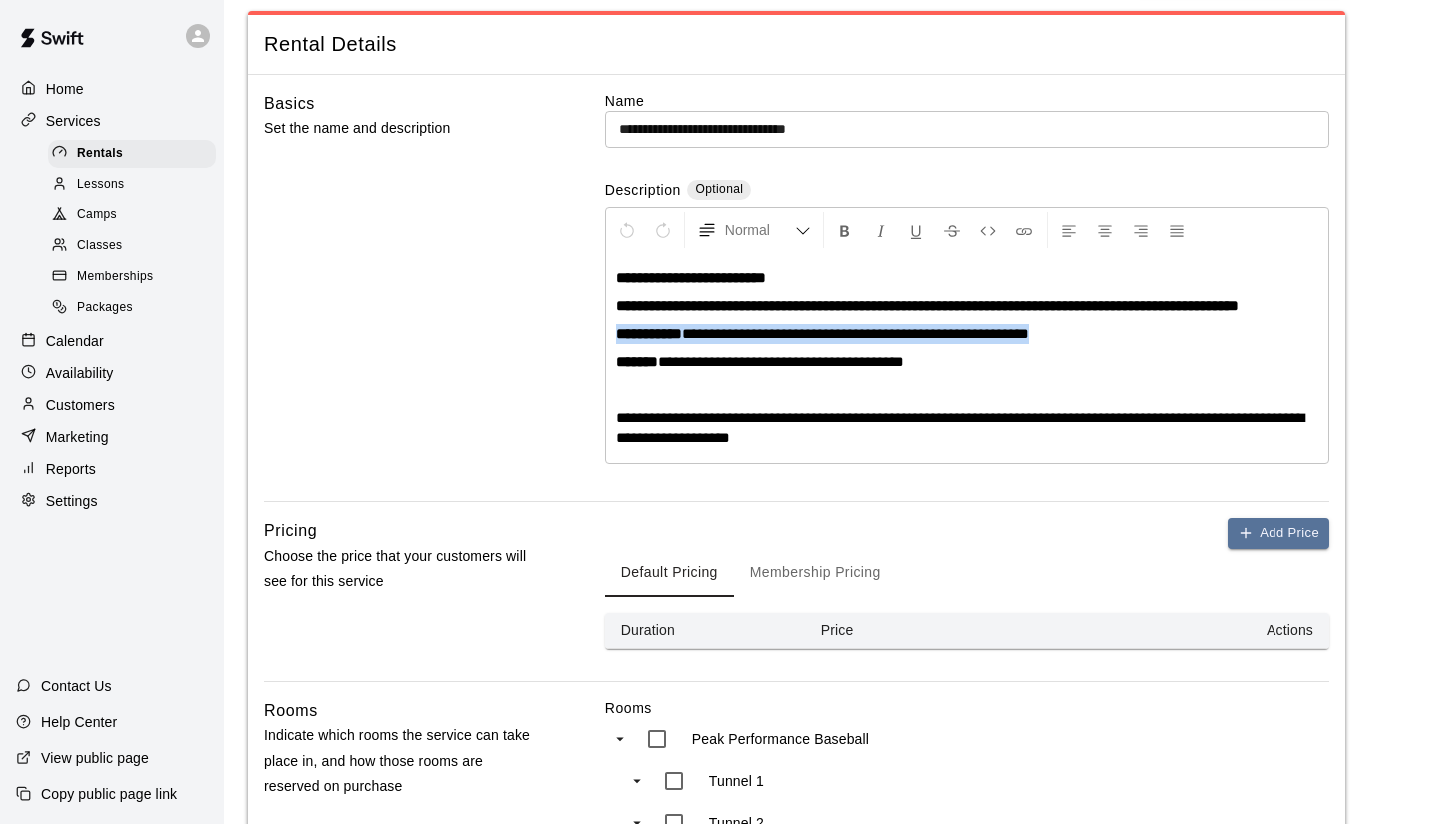 drag, startPoint x: 619, startPoint y: 352, endPoint x: 1129, endPoint y: 350, distance: 510.0039 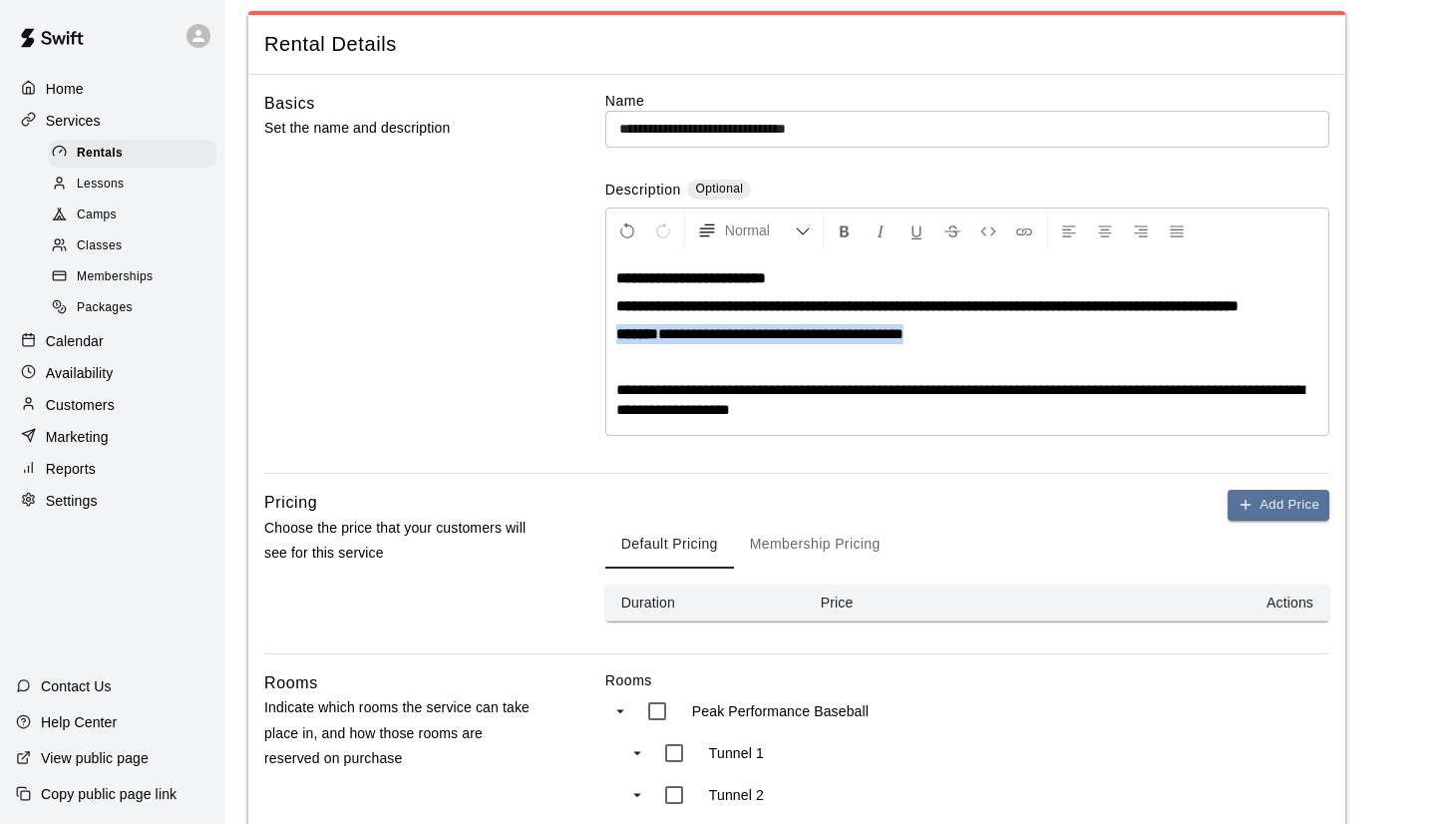 drag, startPoint x: 619, startPoint y: 356, endPoint x: 1014, endPoint y: 362, distance: 395.04557 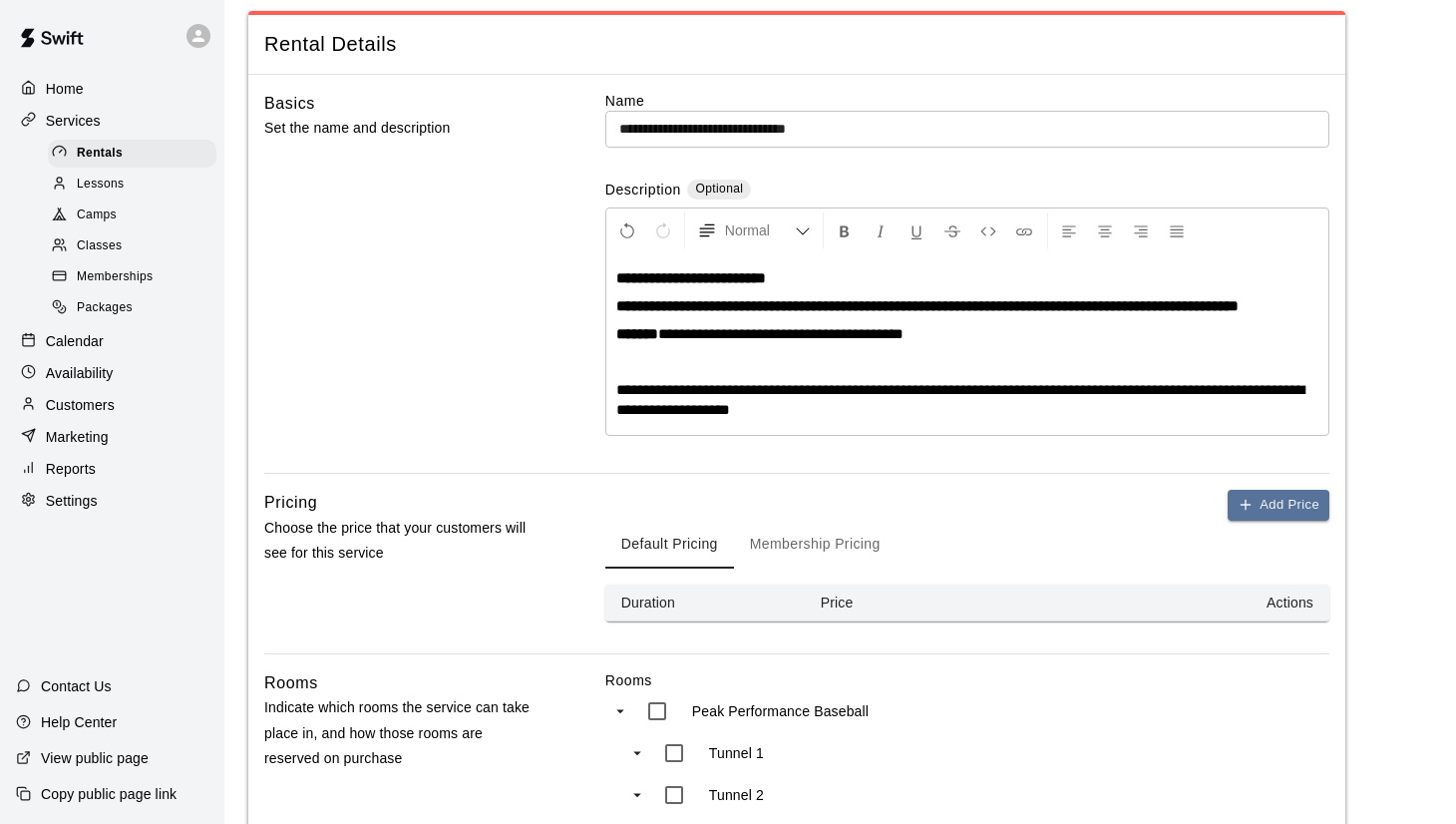 click on "**********" at bounding box center [967, 306] 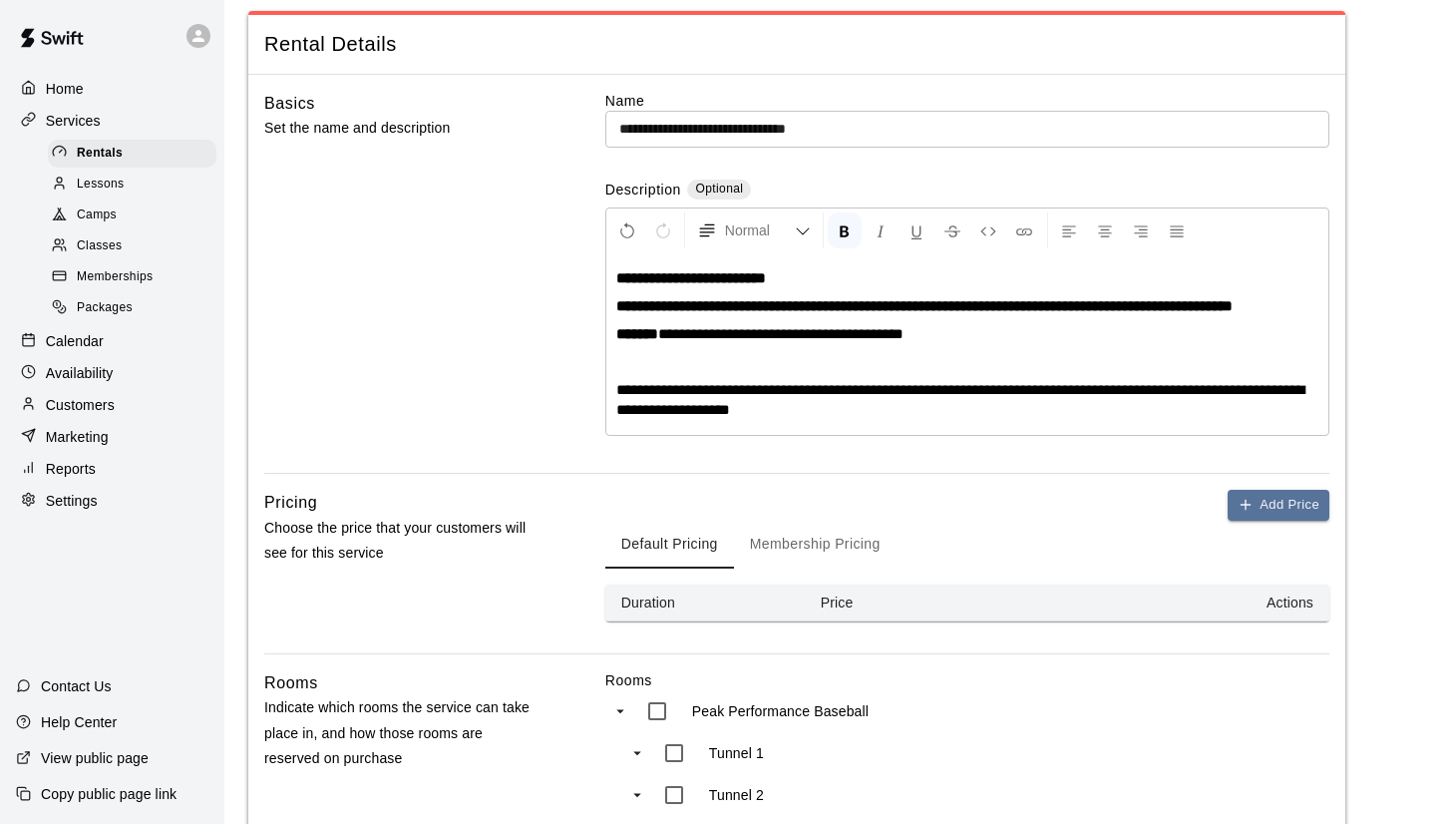 type 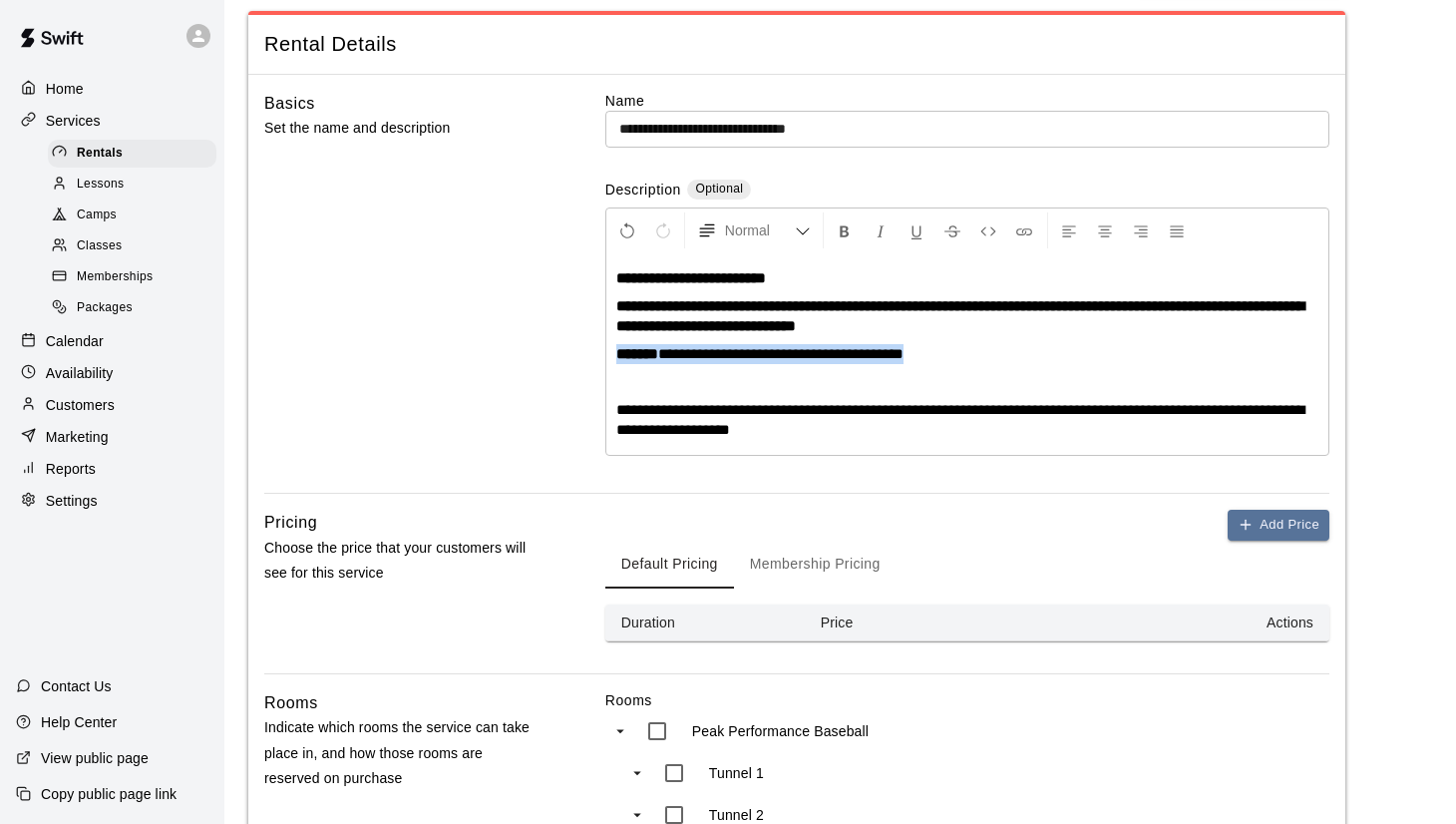 drag, startPoint x: 974, startPoint y: 356, endPoint x: 618, endPoint y: 355, distance: 356.0014 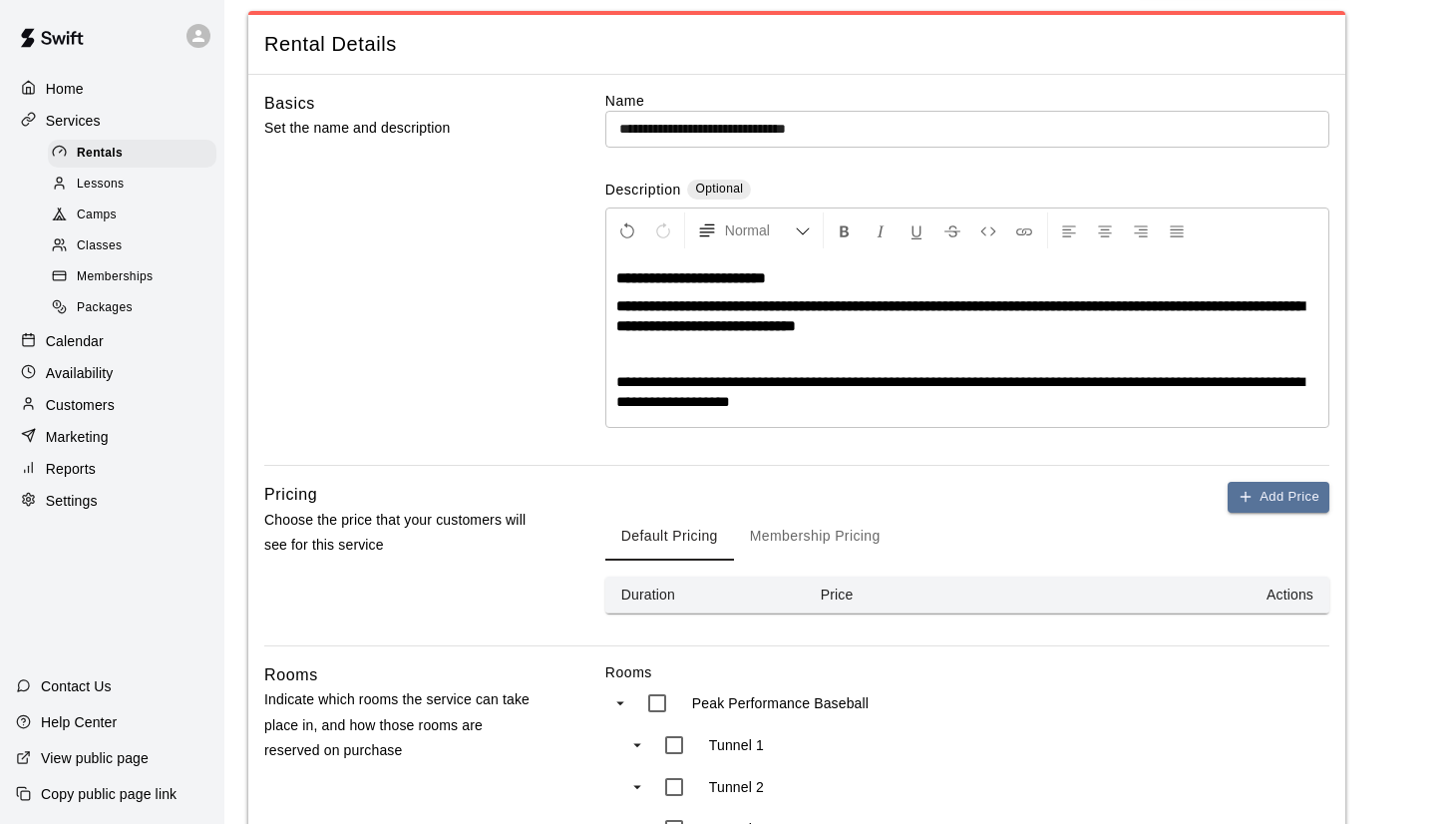 click at bounding box center (967, 354) 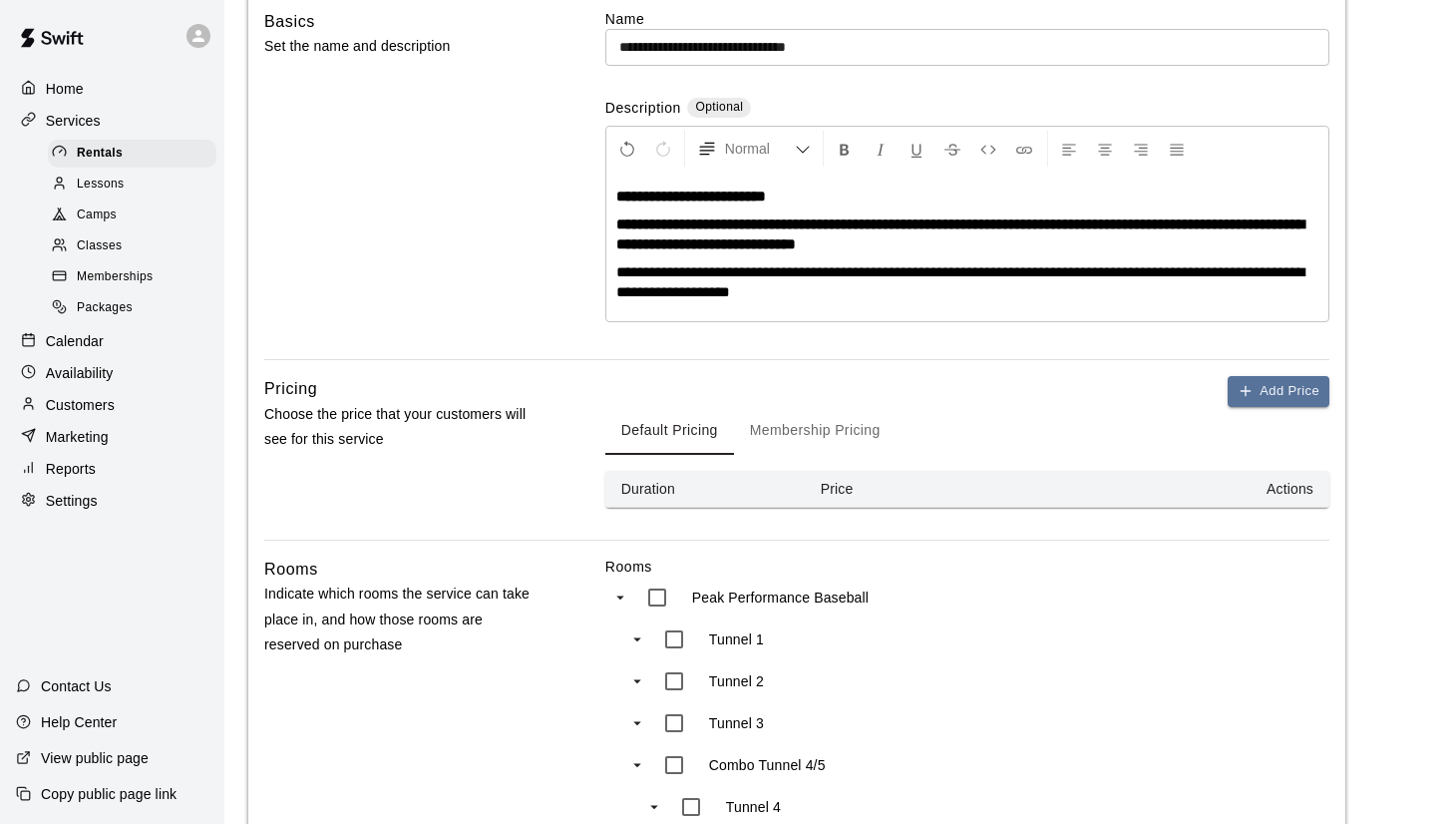 scroll, scrollTop: 238, scrollLeft: 0, axis: vertical 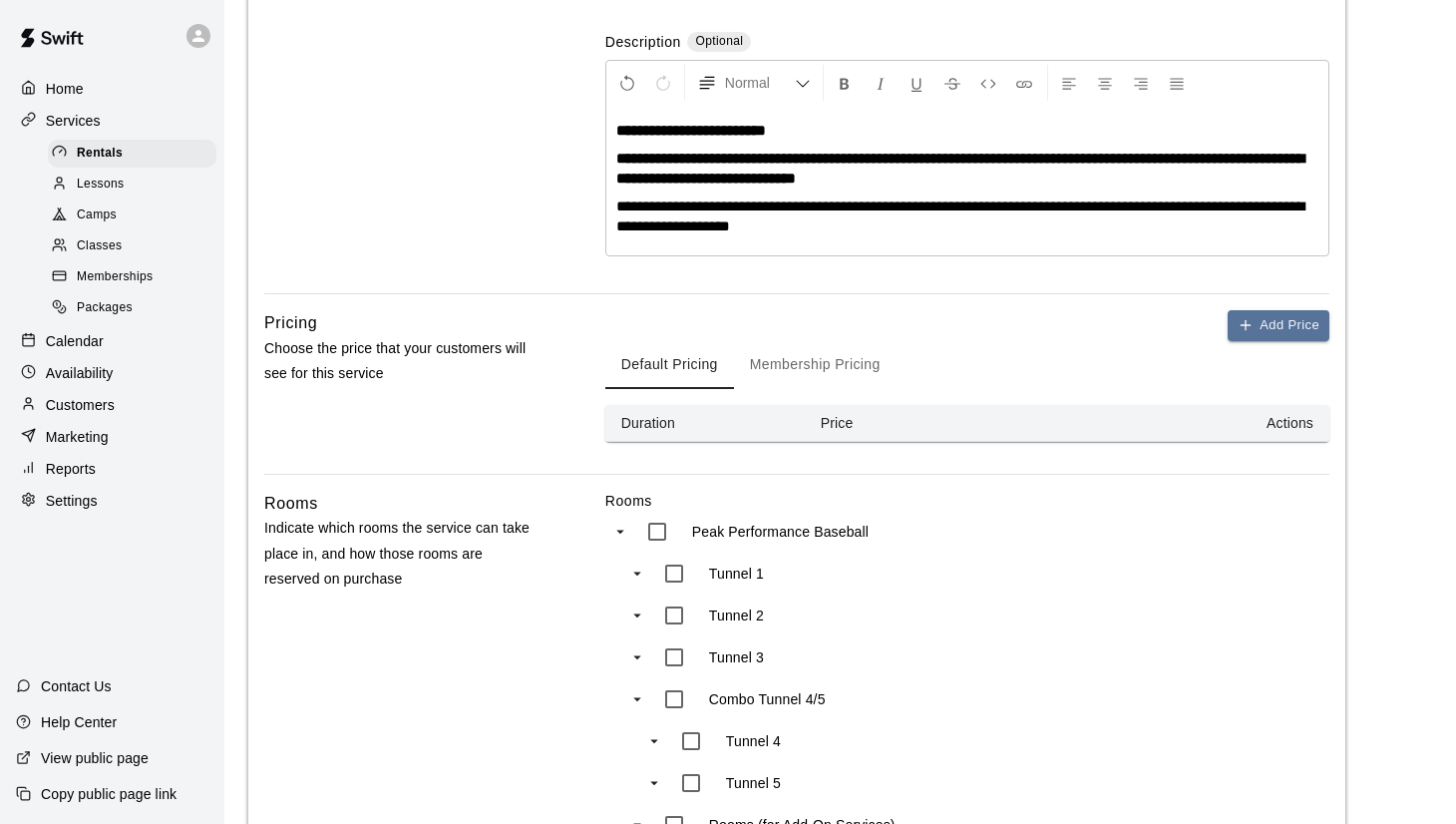 click on "Membership Pricing" at bounding box center [815, 365] 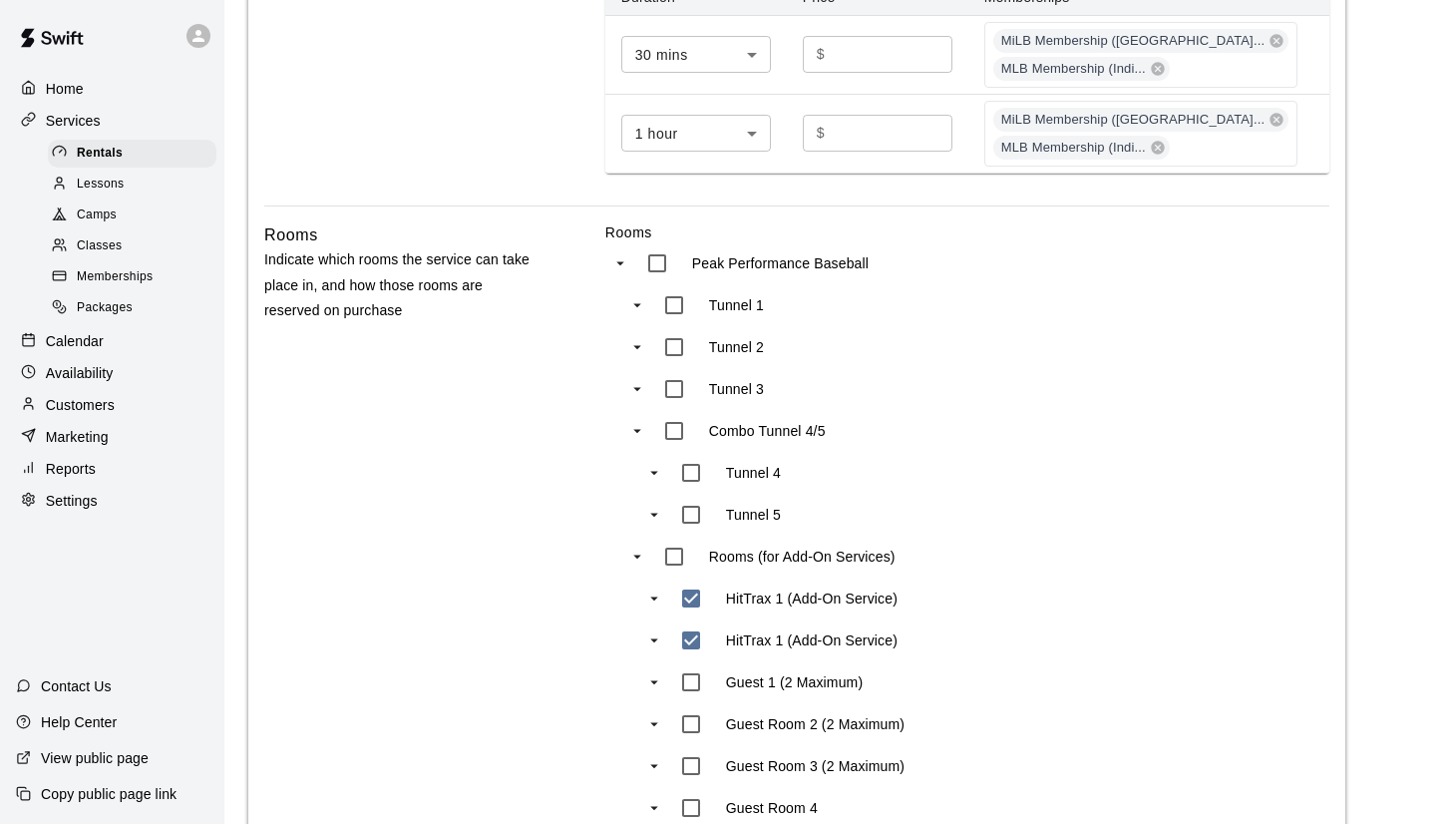 scroll, scrollTop: 1014, scrollLeft: 0, axis: vertical 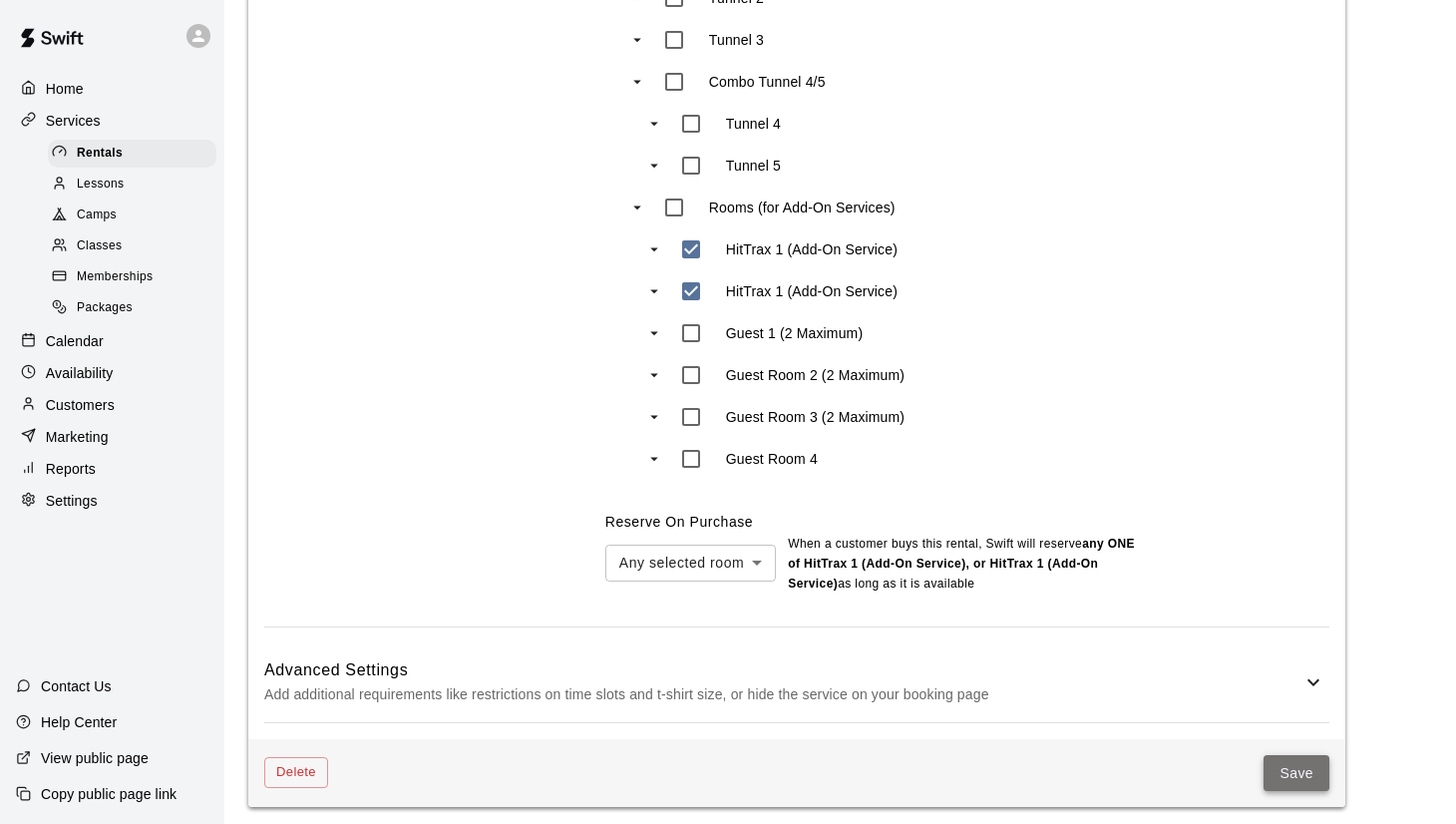 click on "Save" at bounding box center (1296, 773) 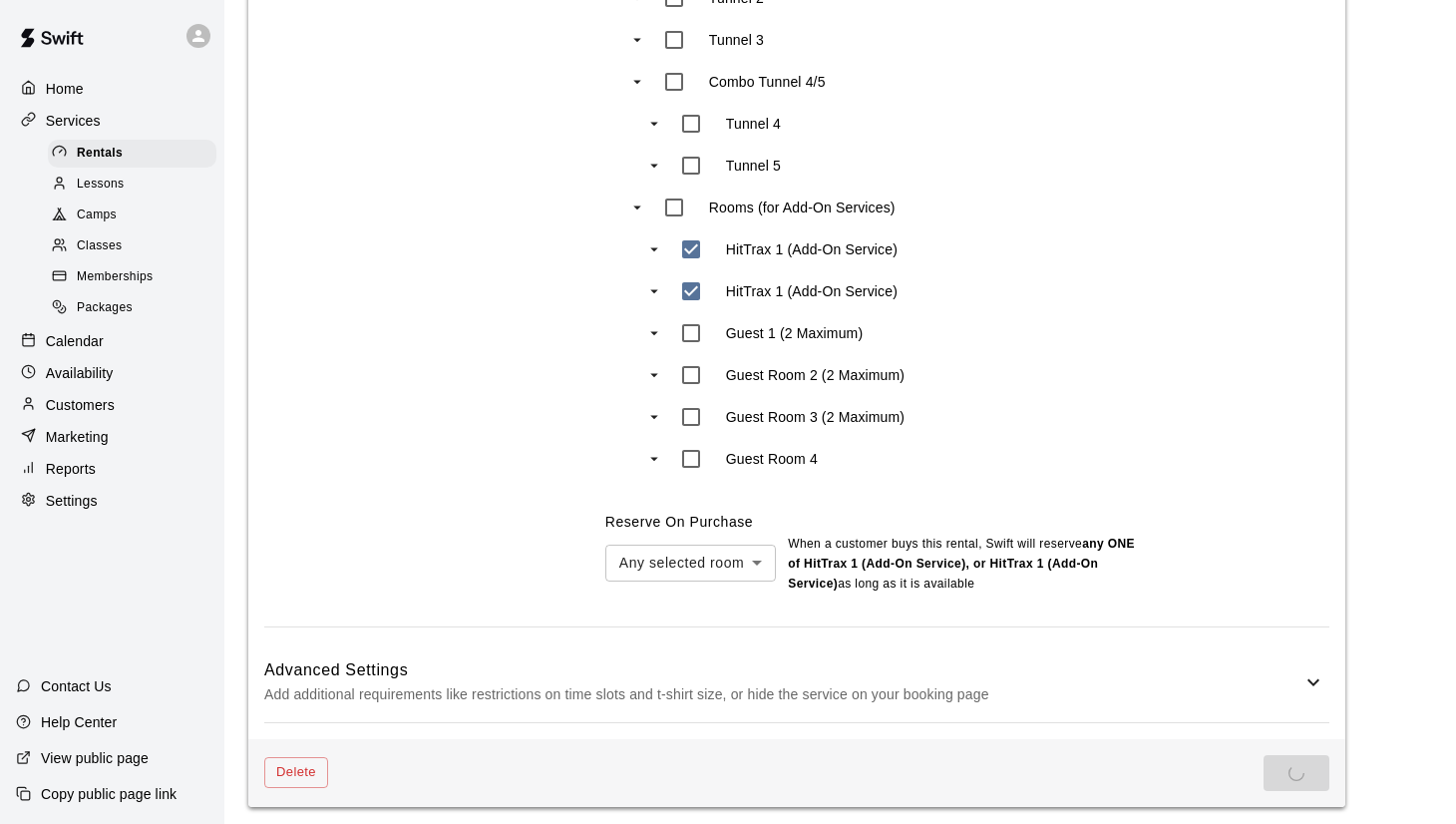 scroll, scrollTop: 0, scrollLeft: 0, axis: both 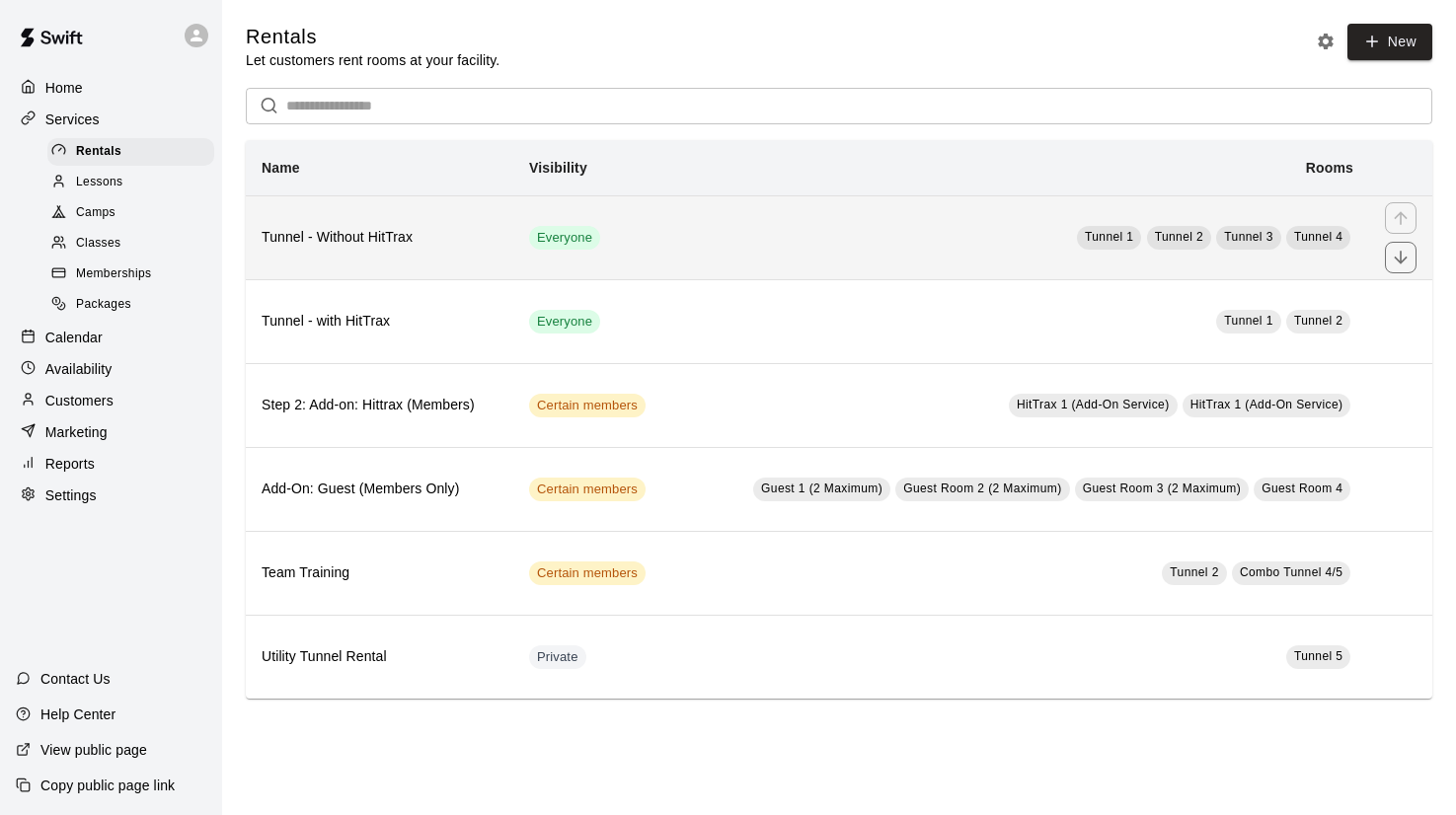 click on "Tunnel - Without HitTrax" at bounding box center [379, 237] 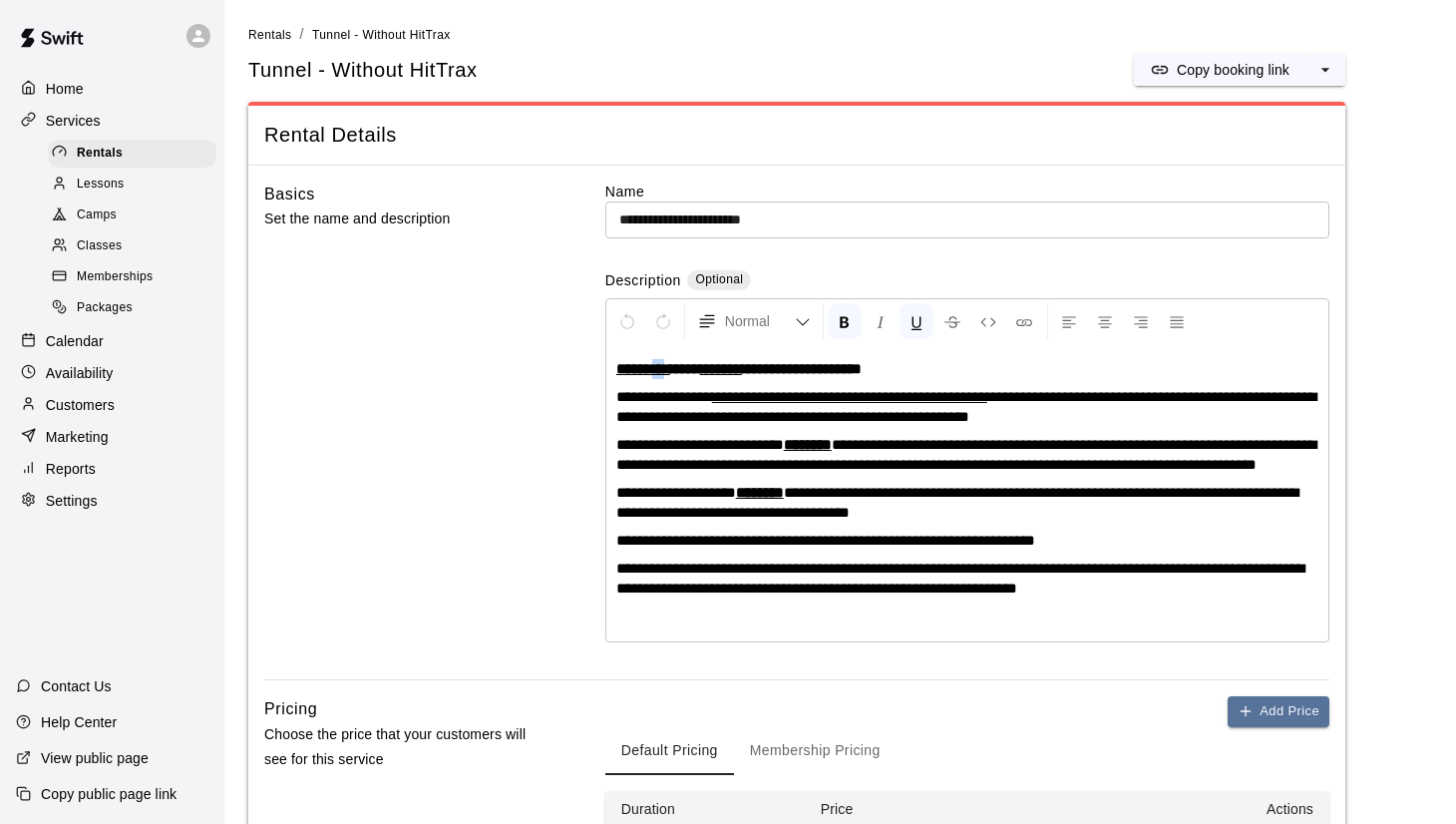 drag, startPoint x: 678, startPoint y: 367, endPoint x: 664, endPoint y: 367, distance: 14 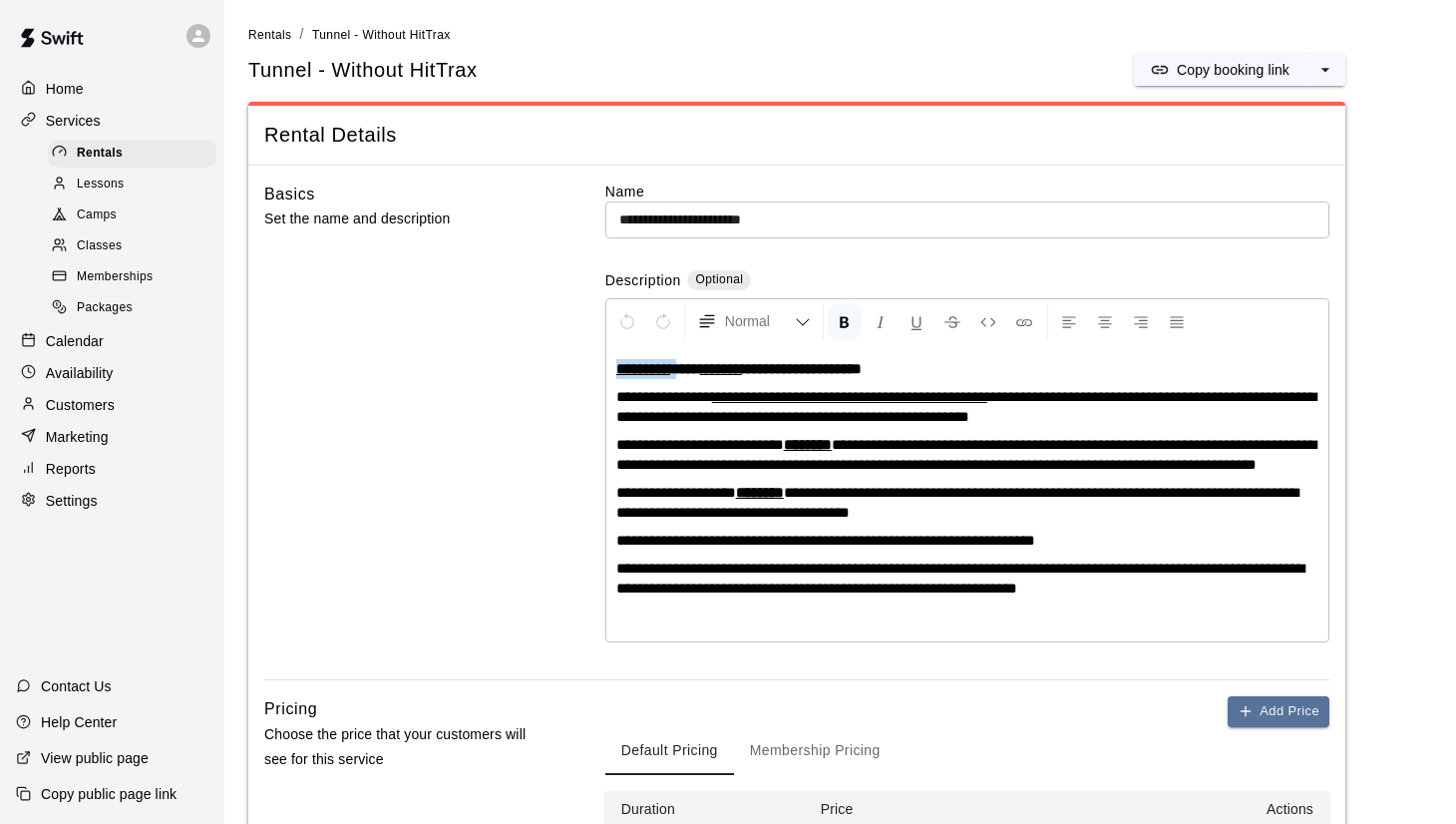 drag, startPoint x: 688, startPoint y: 368, endPoint x: 620, endPoint y: 364, distance: 68.117545 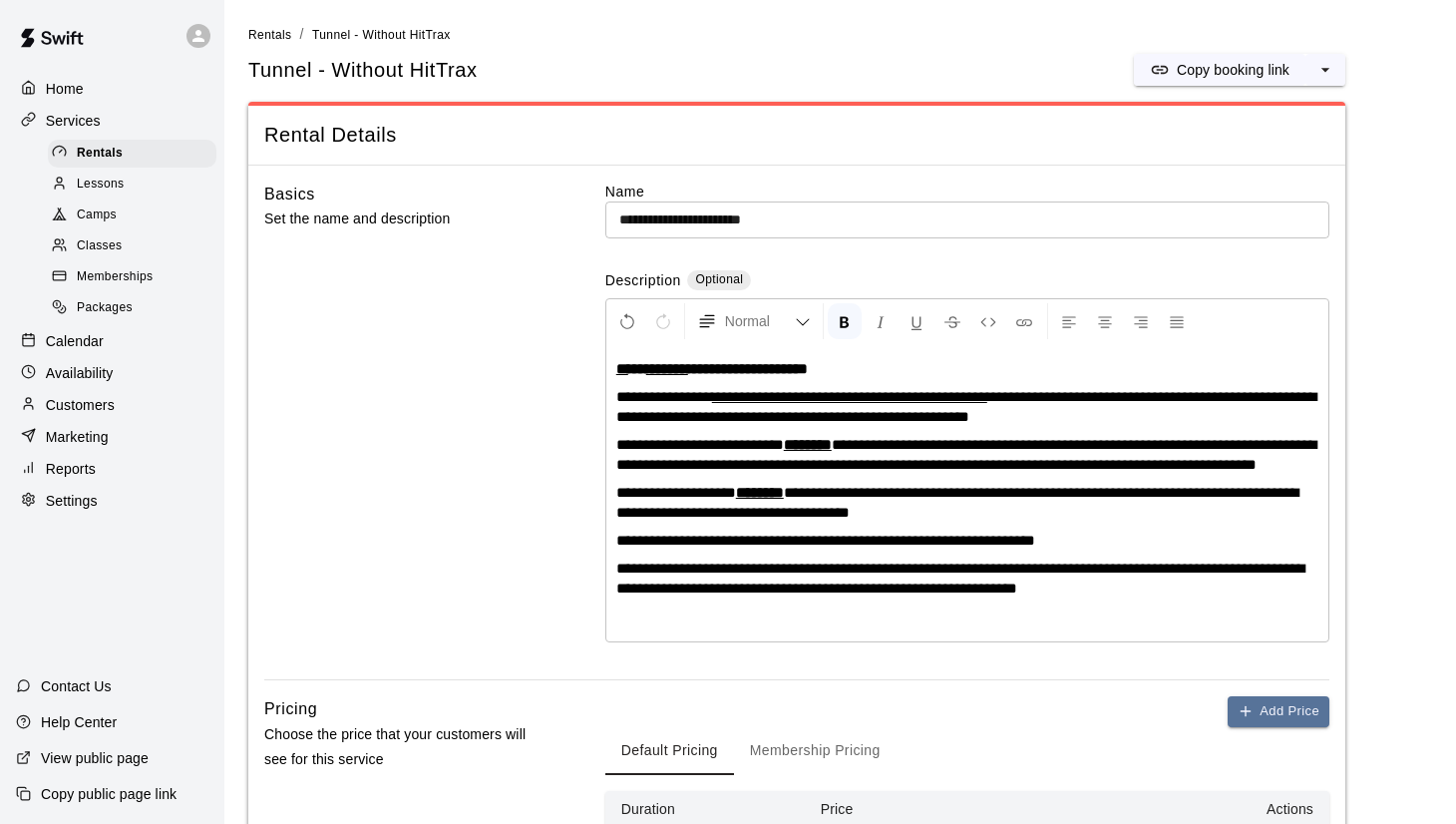 type 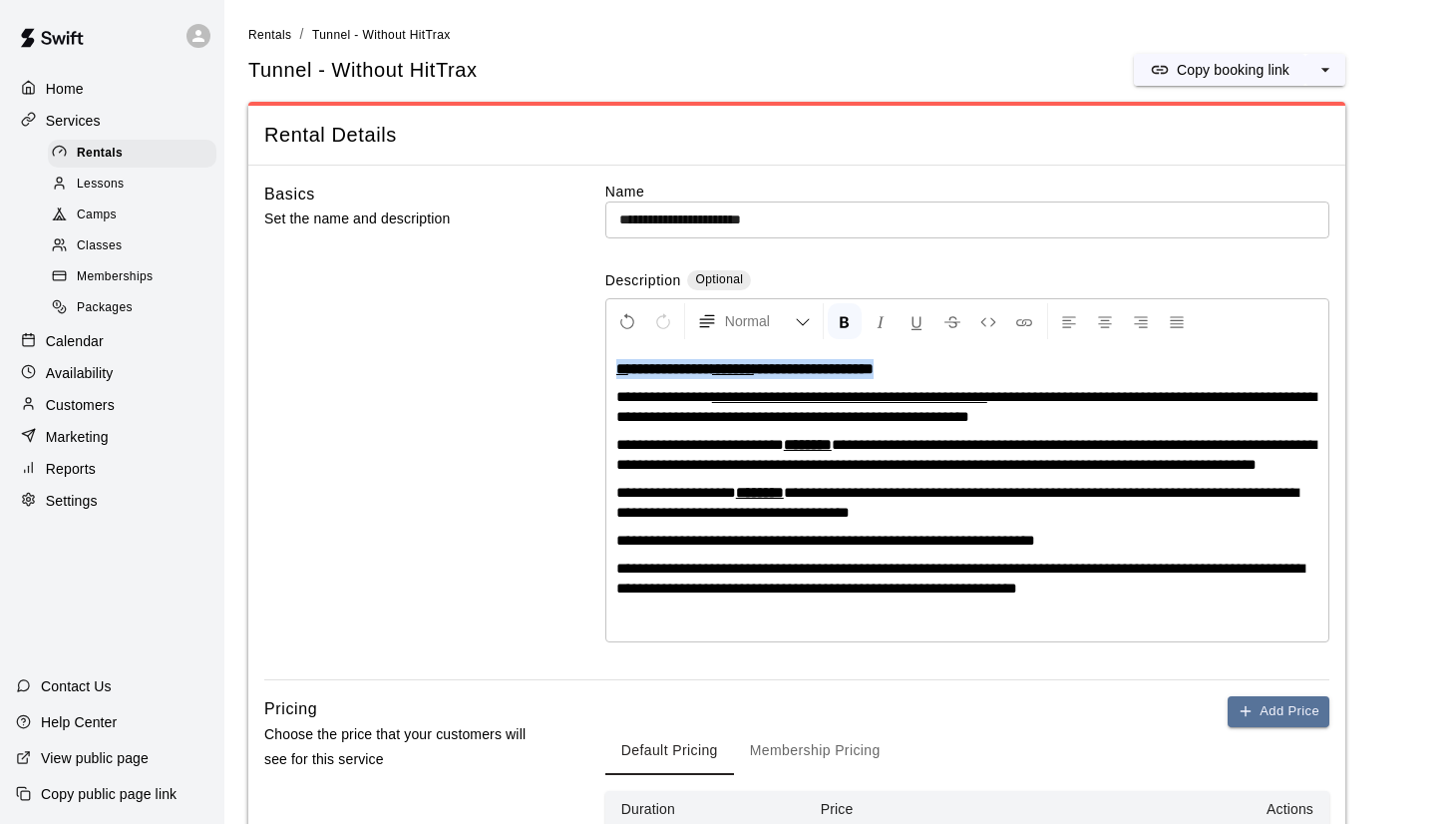 drag, startPoint x: 613, startPoint y: 371, endPoint x: 824, endPoint y: 377, distance: 211.0853 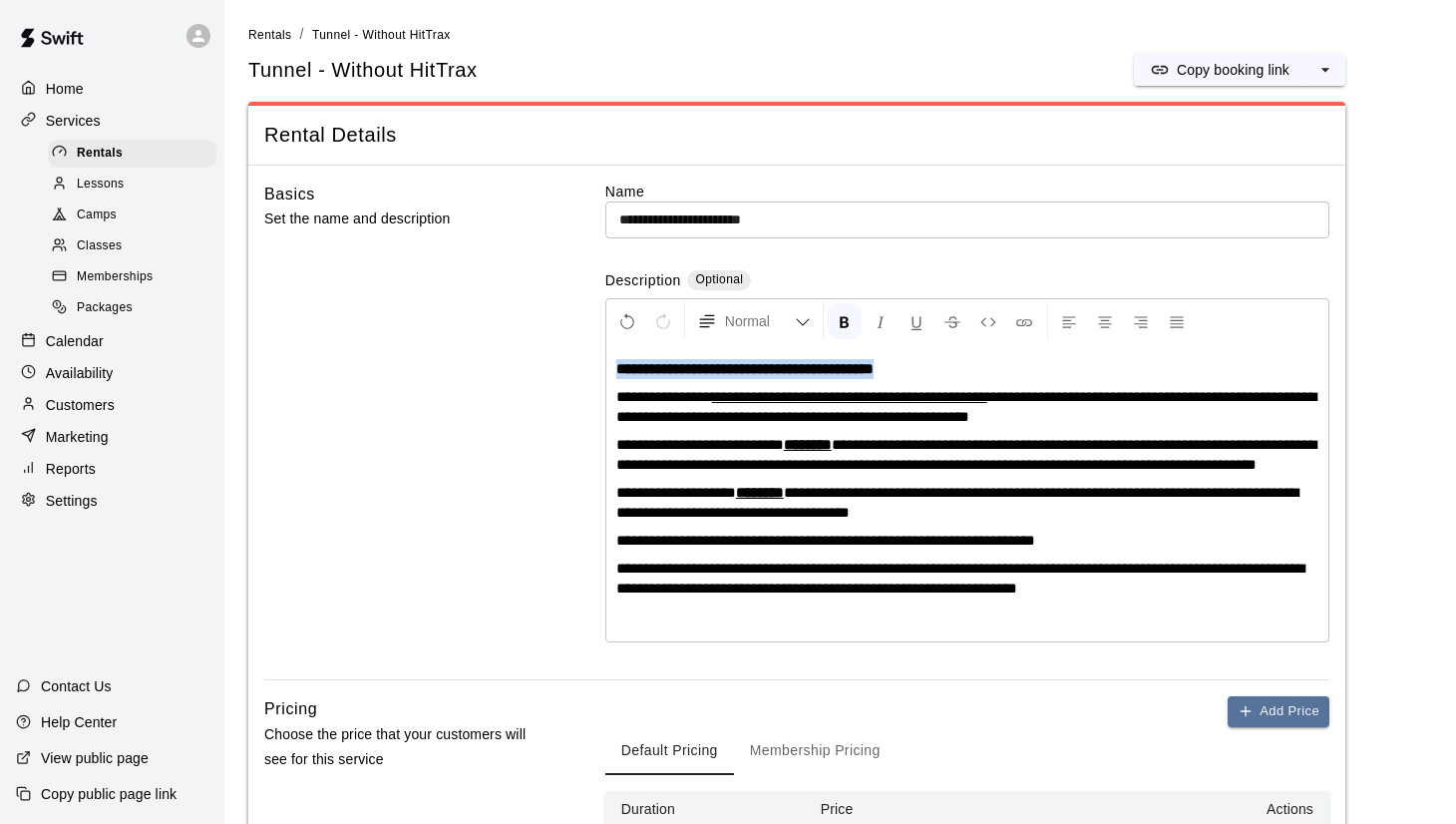 scroll, scrollTop: 1124, scrollLeft: 0, axis: vertical 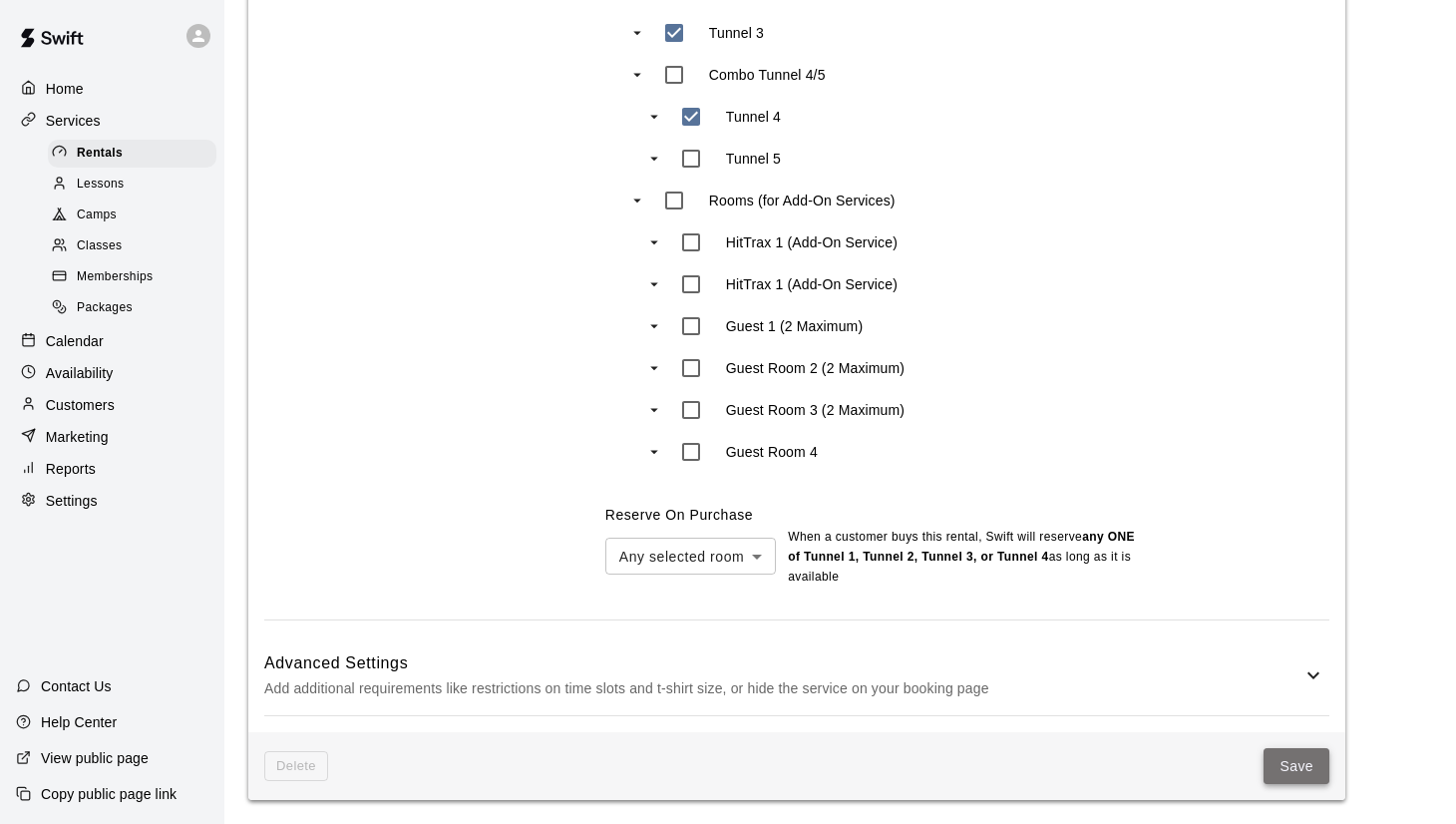 click on "Save" at bounding box center (1296, 766) 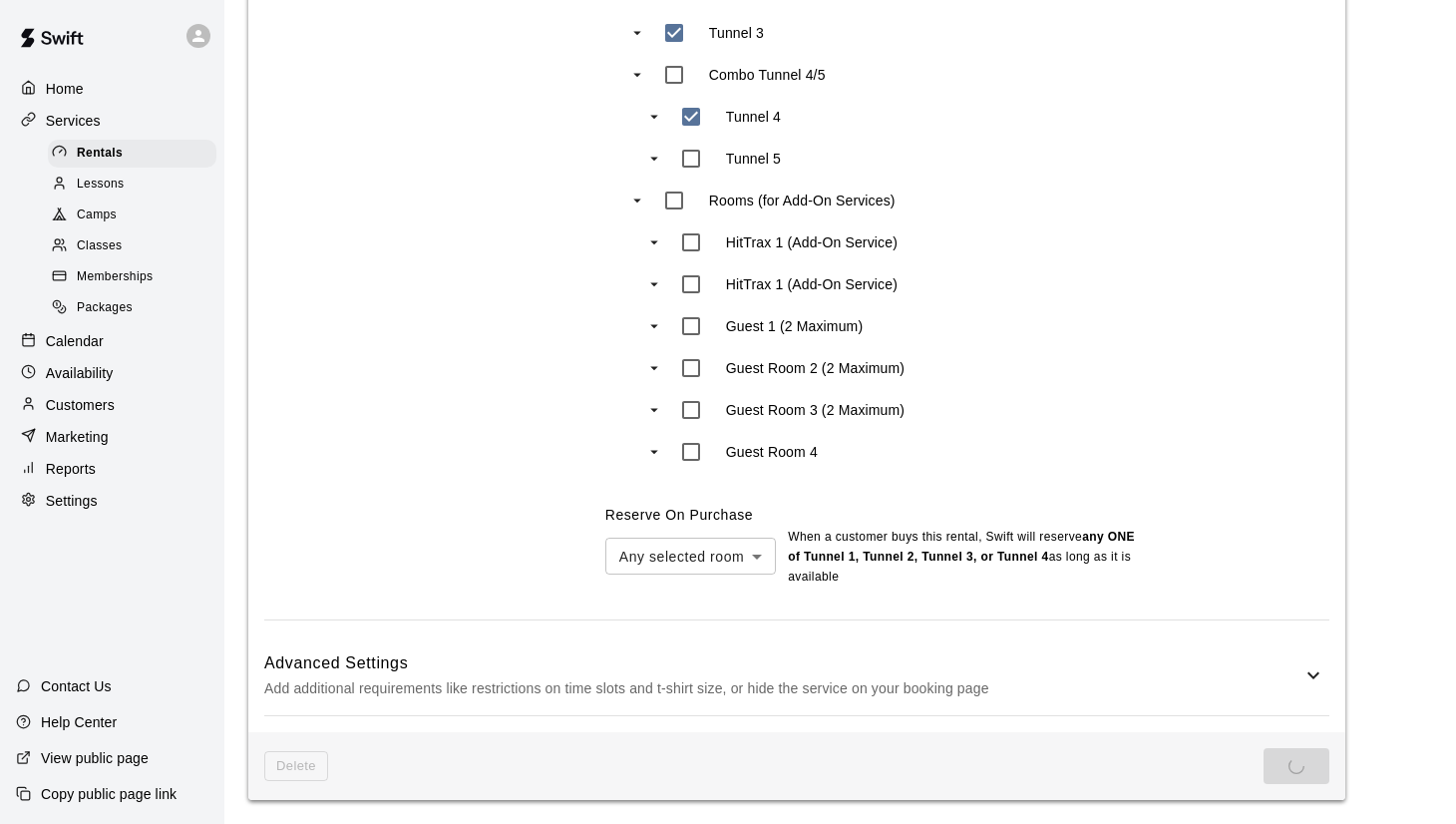 scroll, scrollTop: 0, scrollLeft: 0, axis: both 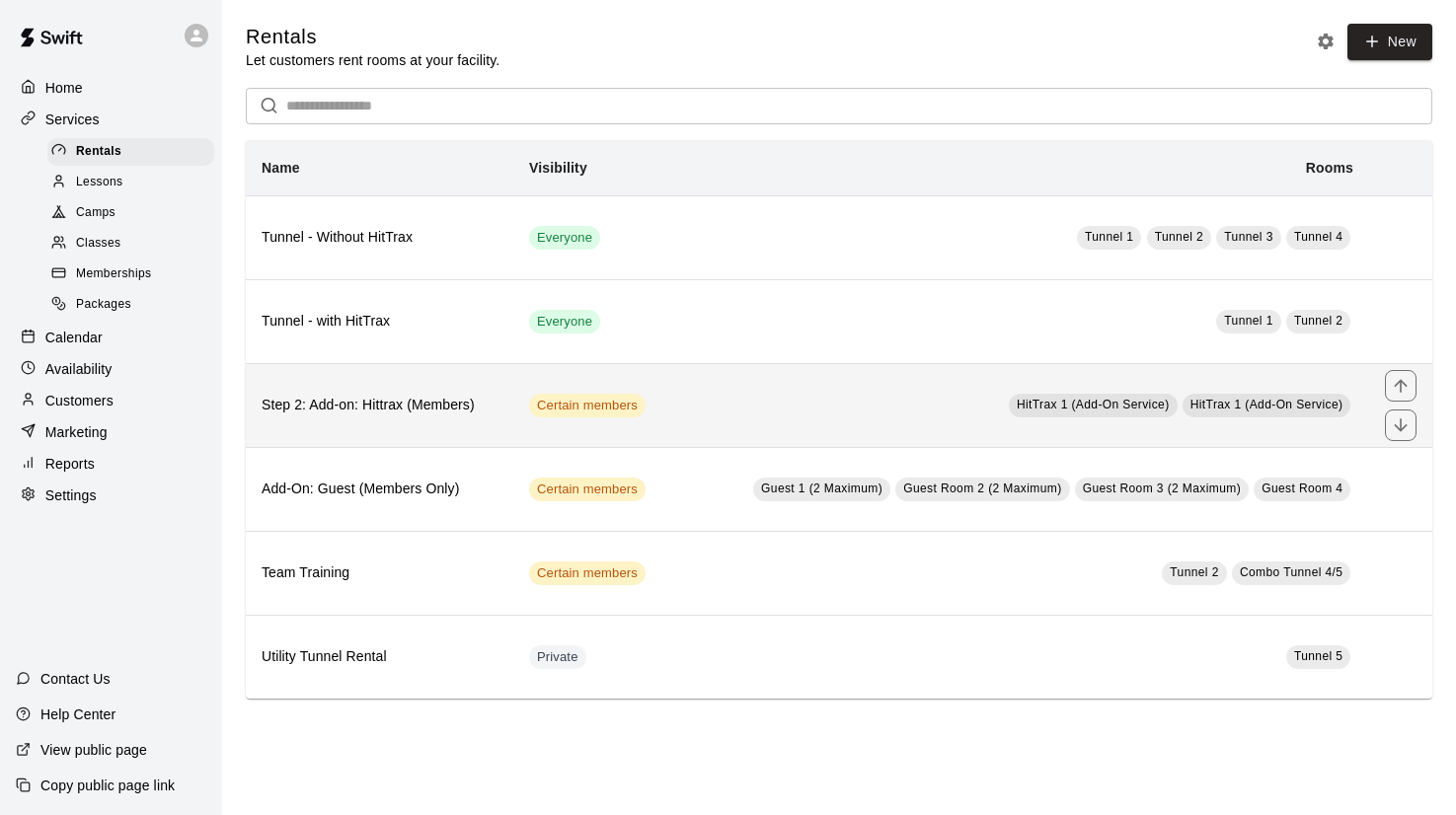 click on "Step 2: Add-on: Hittrax (Members)" at bounding box center [379, 406] 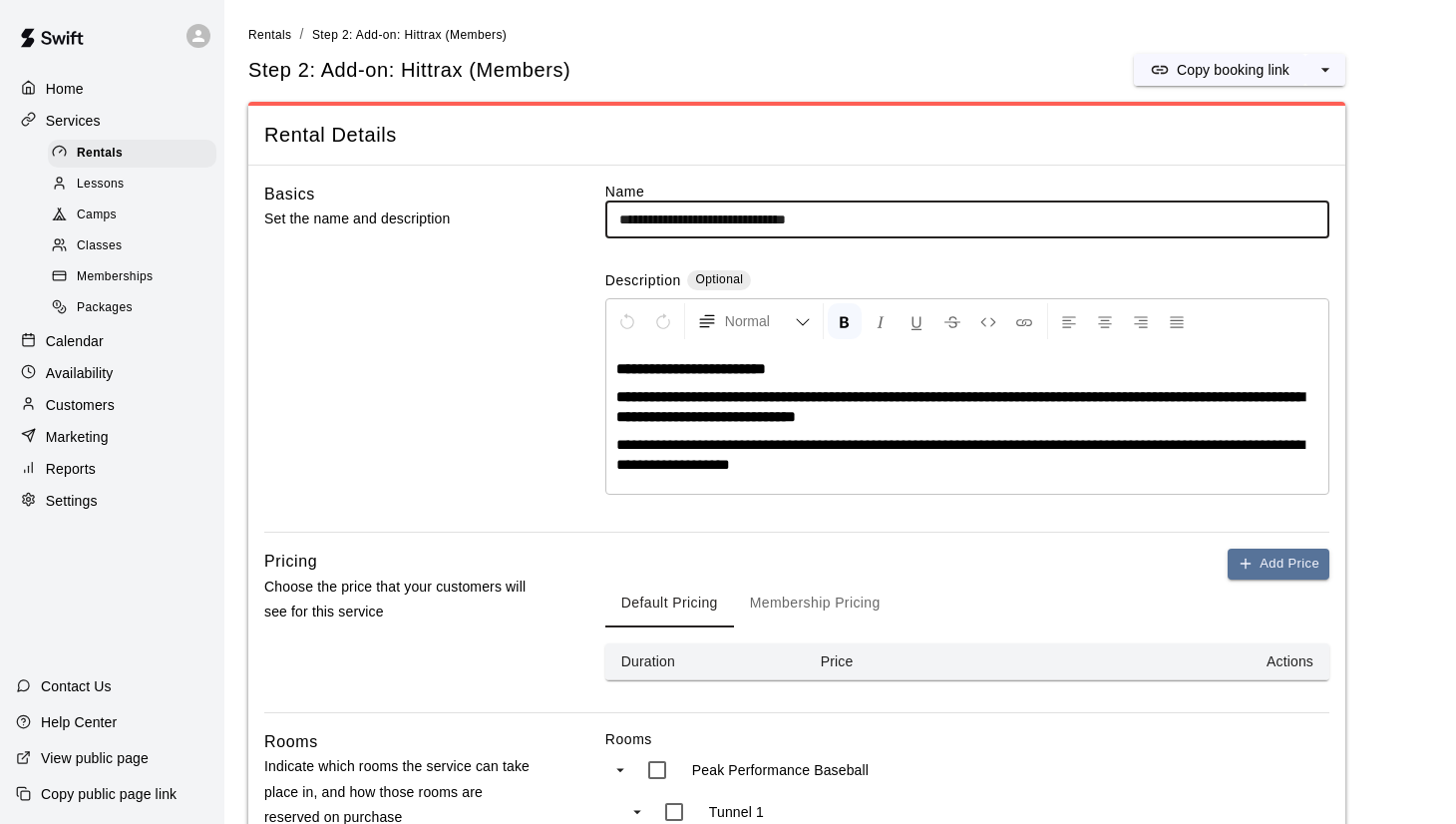 drag, startPoint x: 673, startPoint y: 218, endPoint x: 593, endPoint y: 217, distance: 80.00625 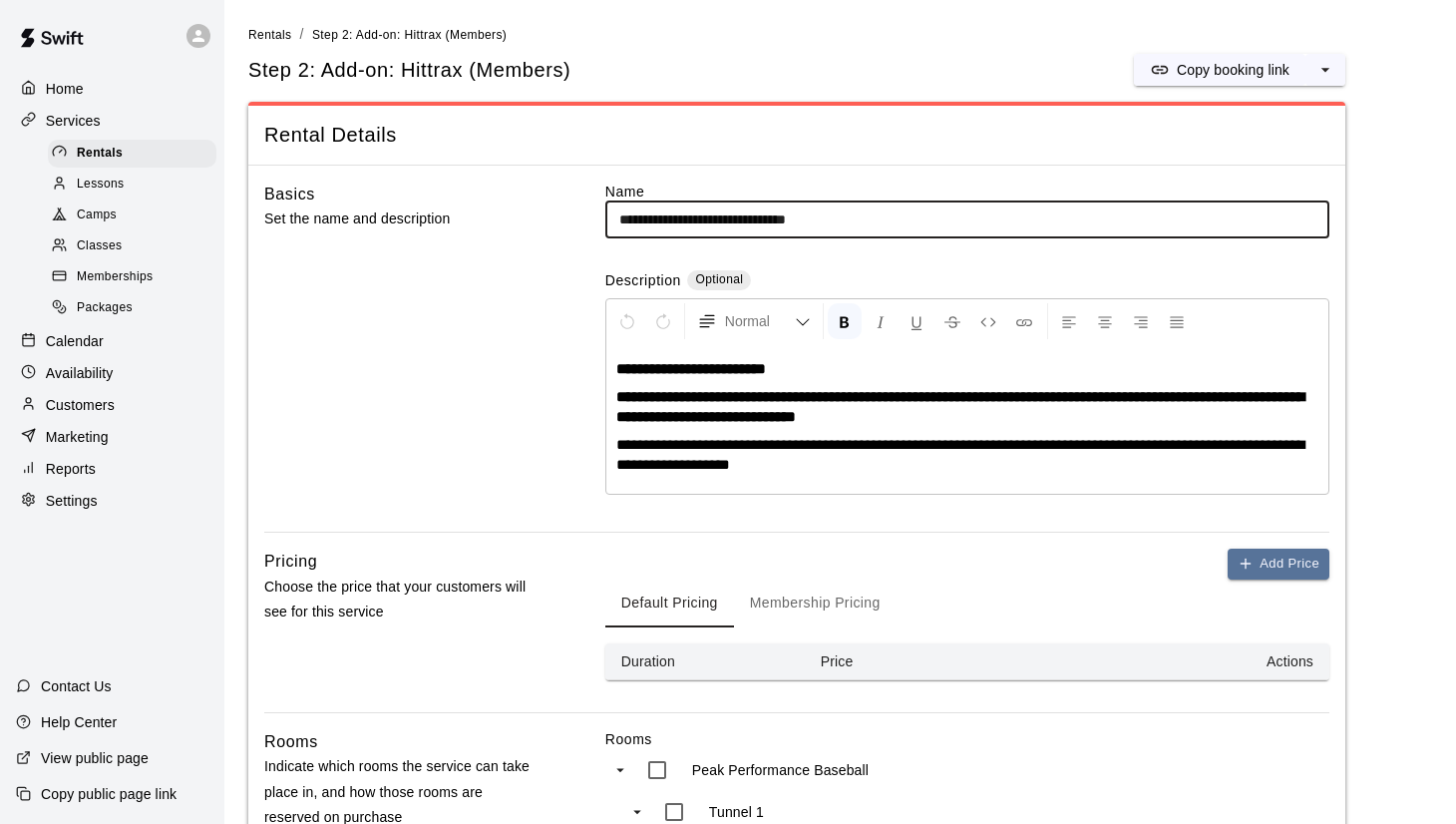 click on "**********" at bounding box center (967, 219) 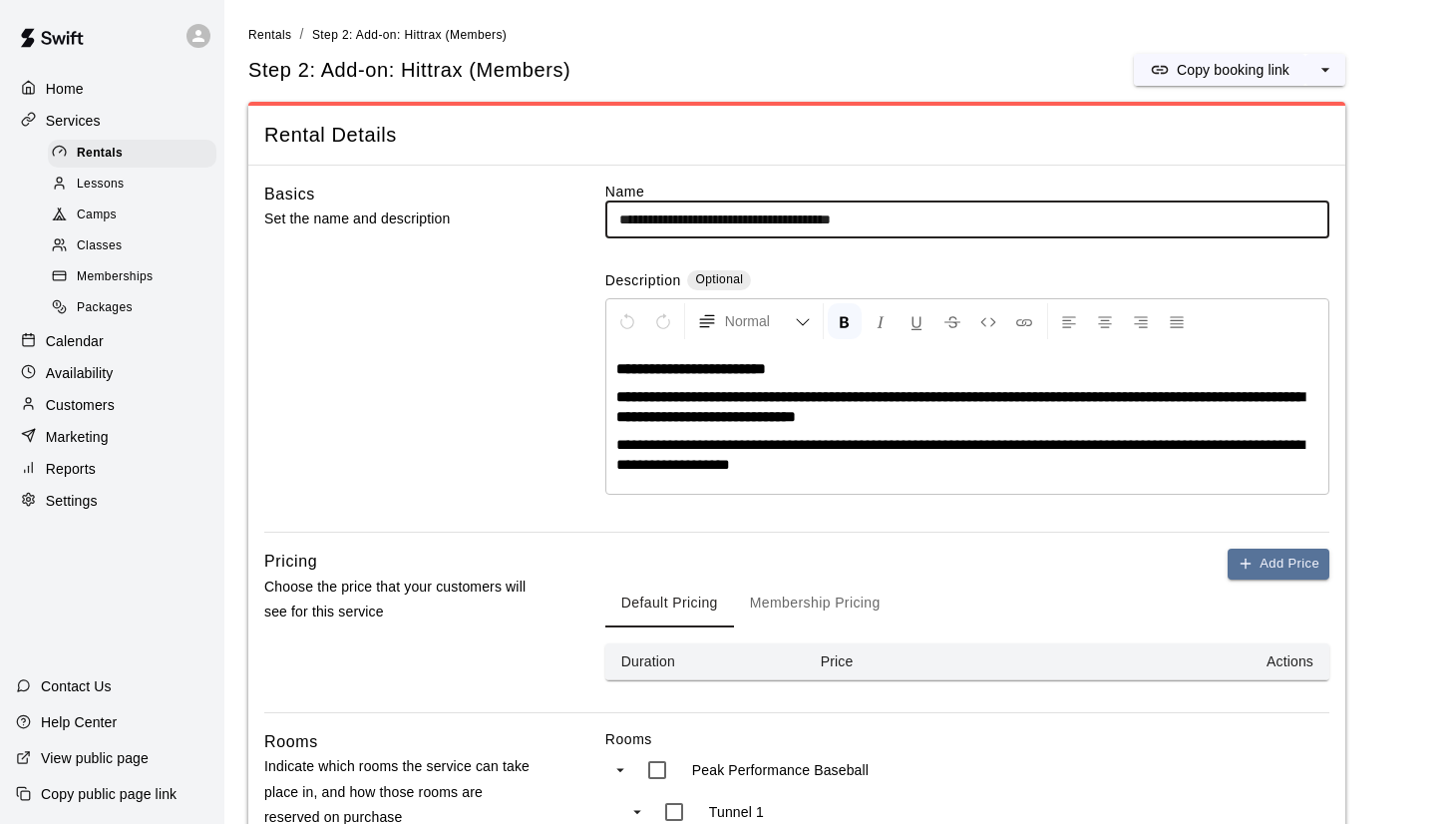 drag, startPoint x: 856, startPoint y: 222, endPoint x: 777, endPoint y: 218, distance: 79.101201 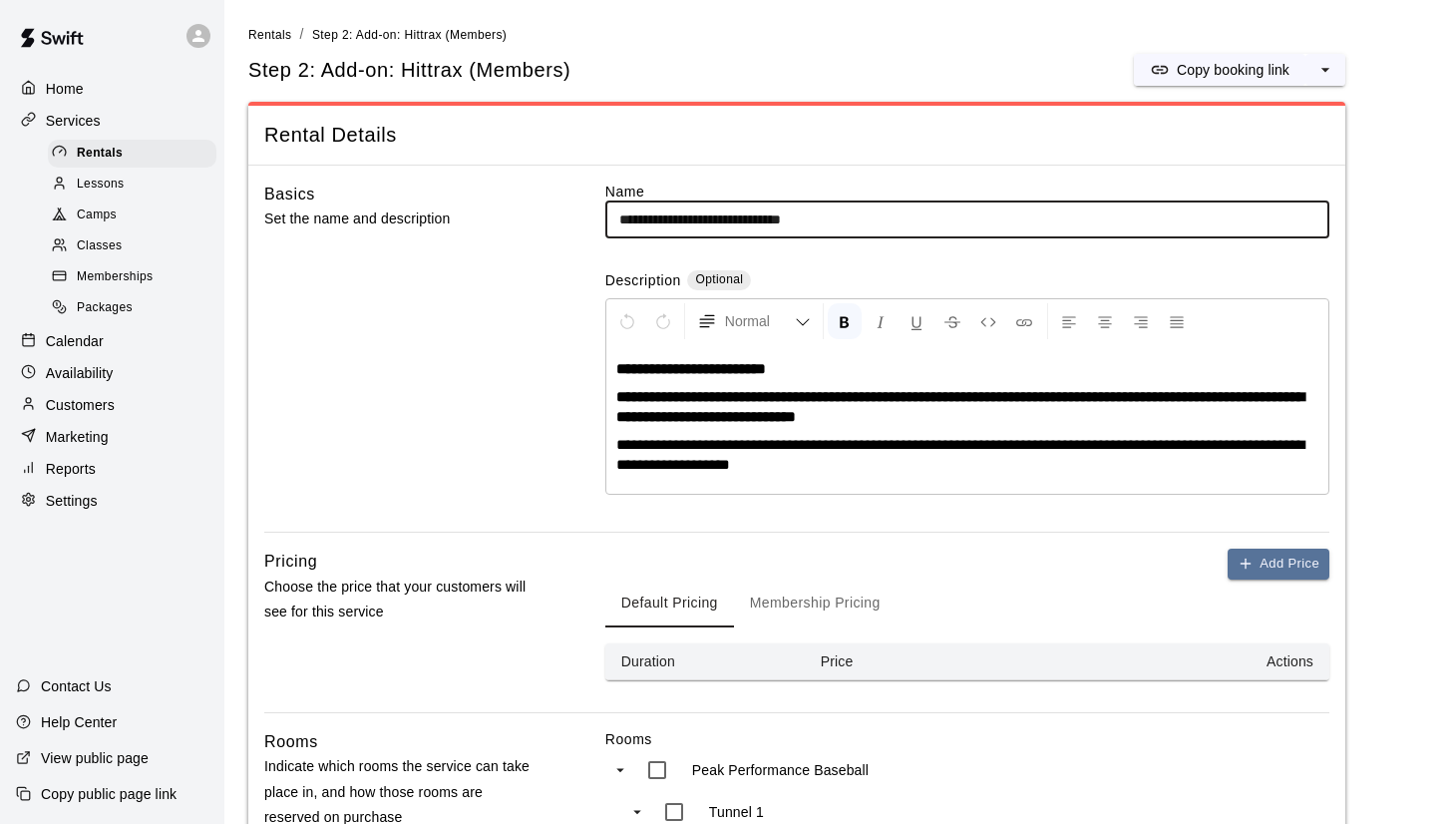 scroll, scrollTop: 856, scrollLeft: 0, axis: vertical 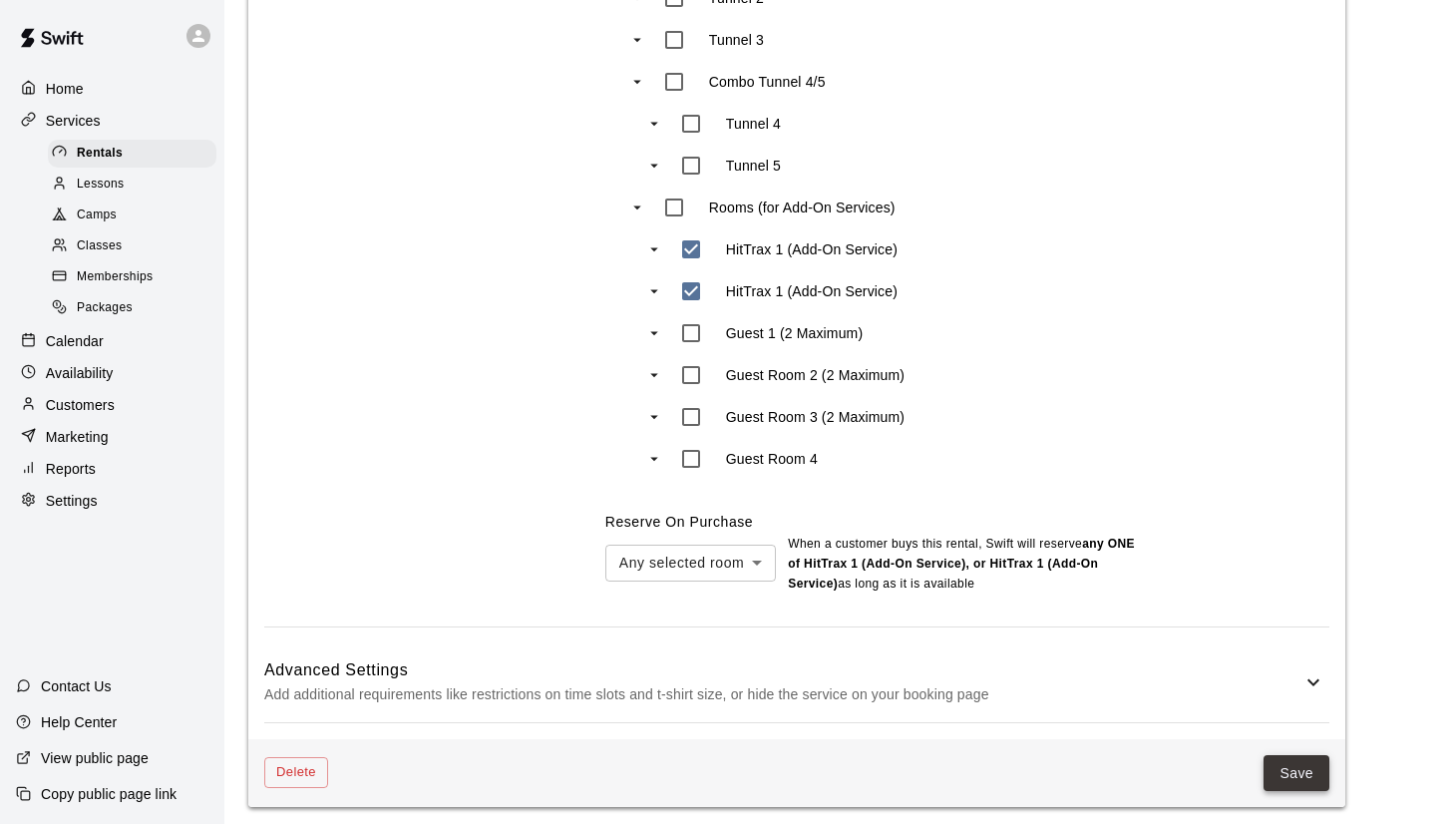 type on "**********" 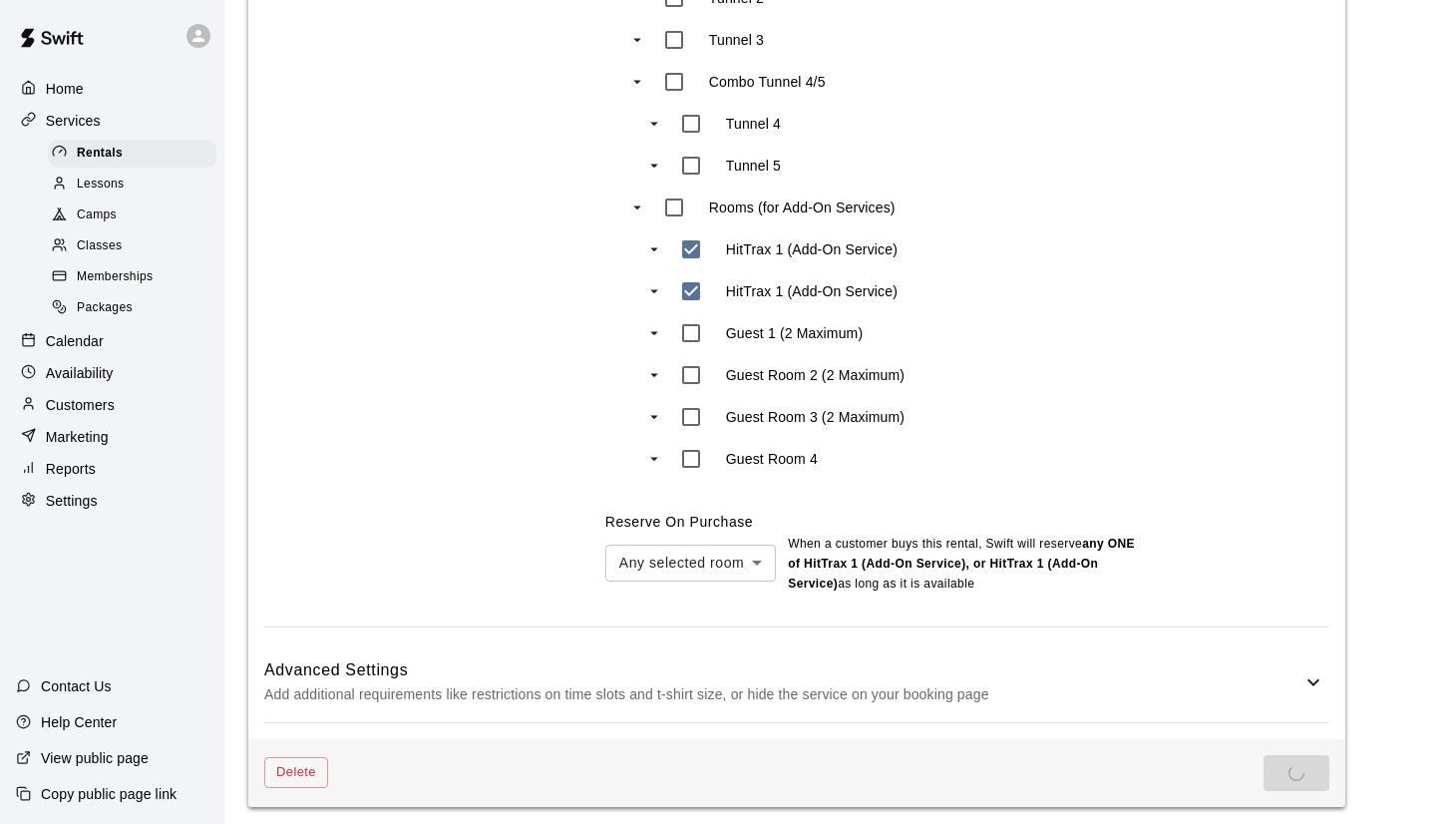 scroll, scrollTop: 0, scrollLeft: 0, axis: both 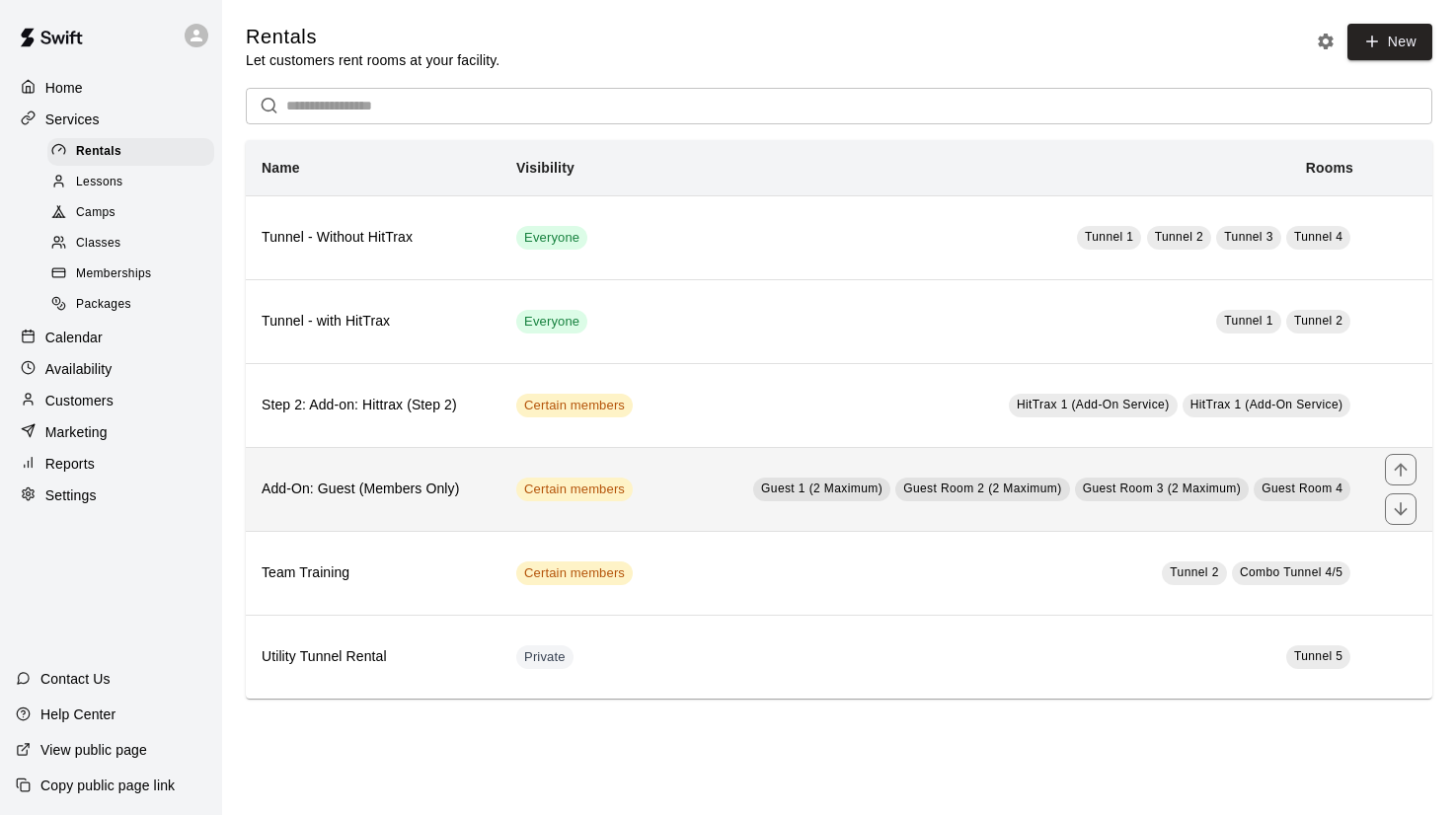 click on "Add-On: Guest (Members Only)" at bounding box center [373, 489] 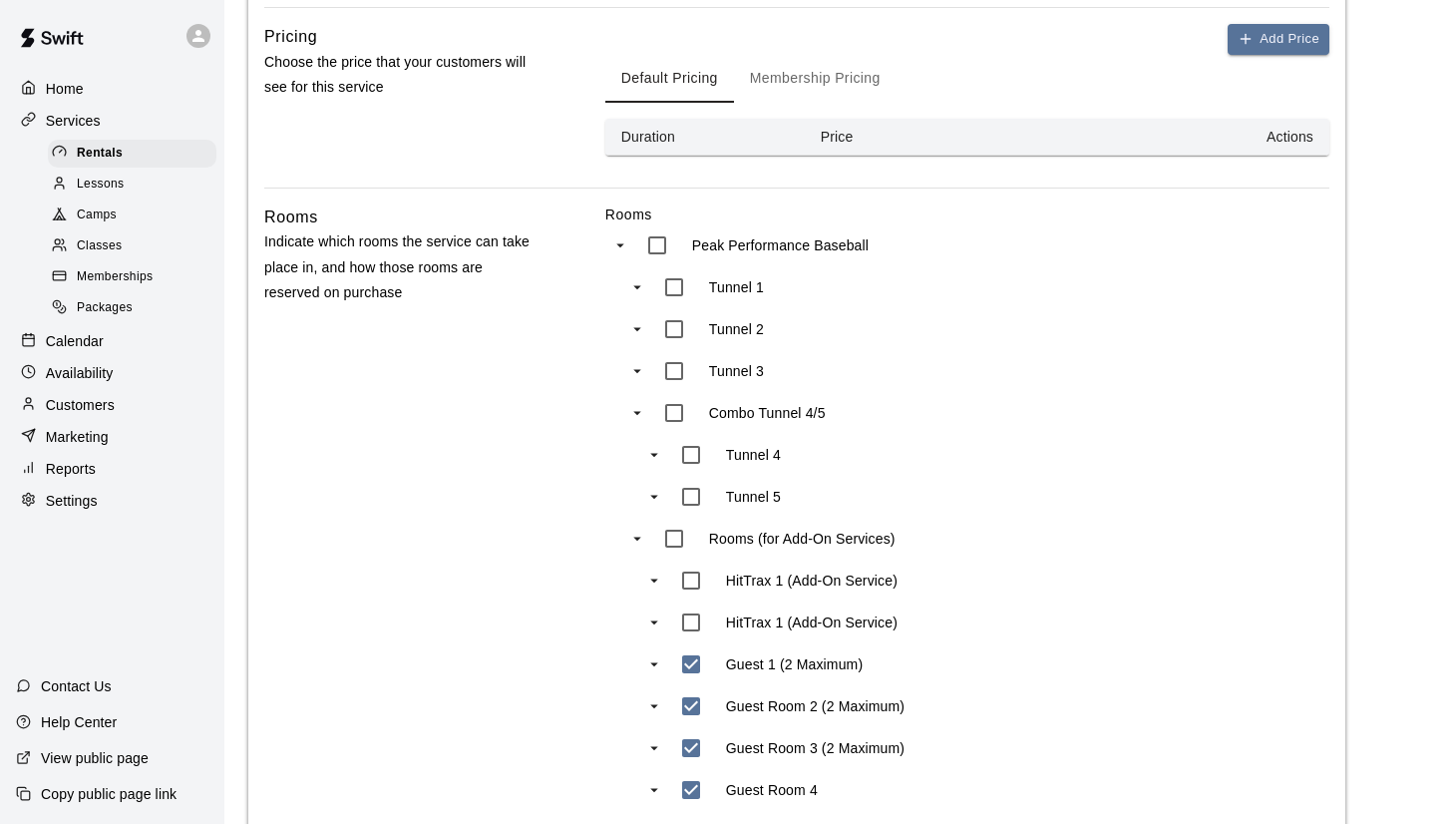 scroll, scrollTop: 875, scrollLeft: 0, axis: vertical 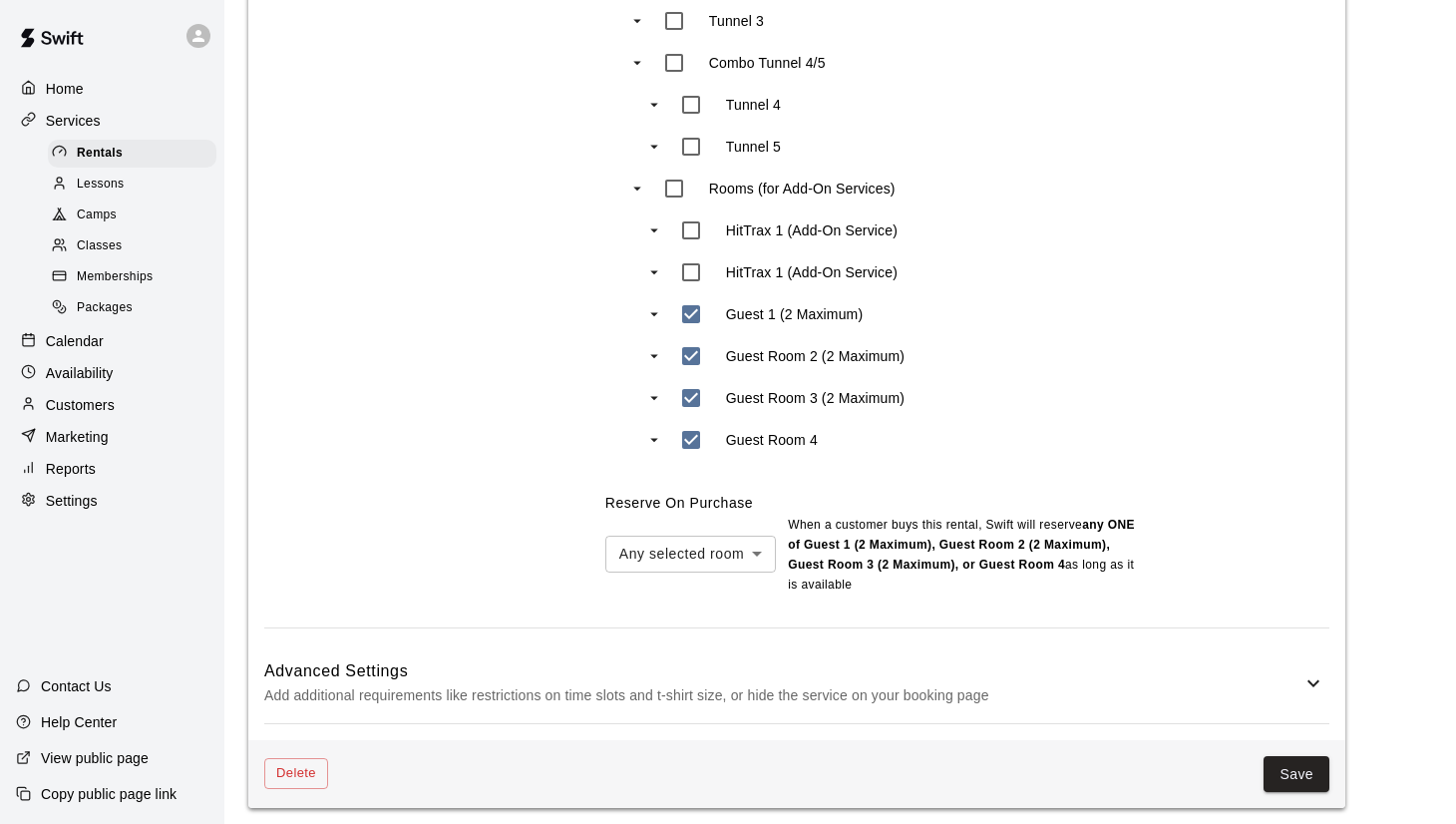 click on "Advanced Settings" at bounding box center [783, 671] 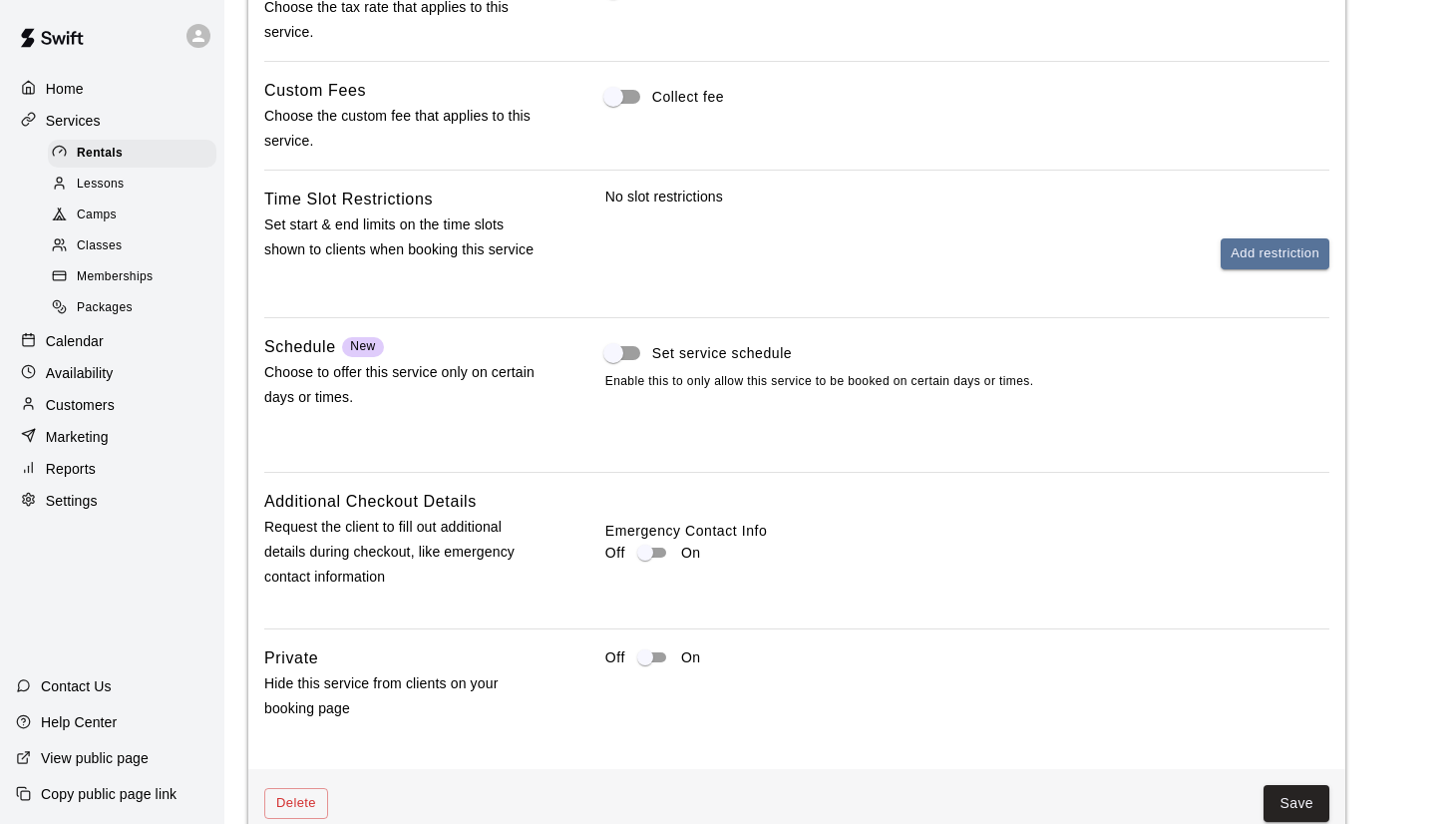 scroll, scrollTop: 1648, scrollLeft: 0, axis: vertical 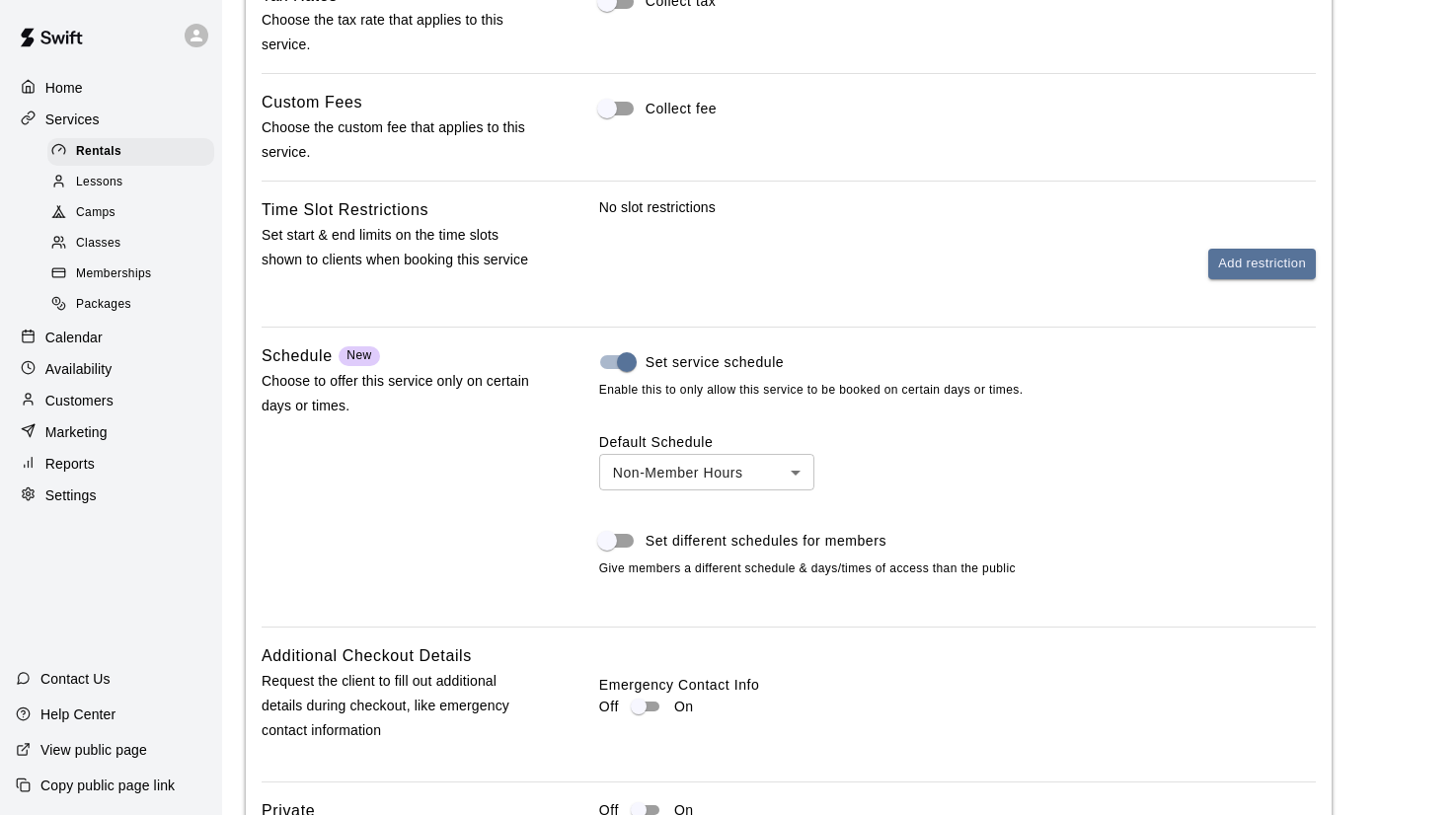 click on "**********" at bounding box center (728, -309) 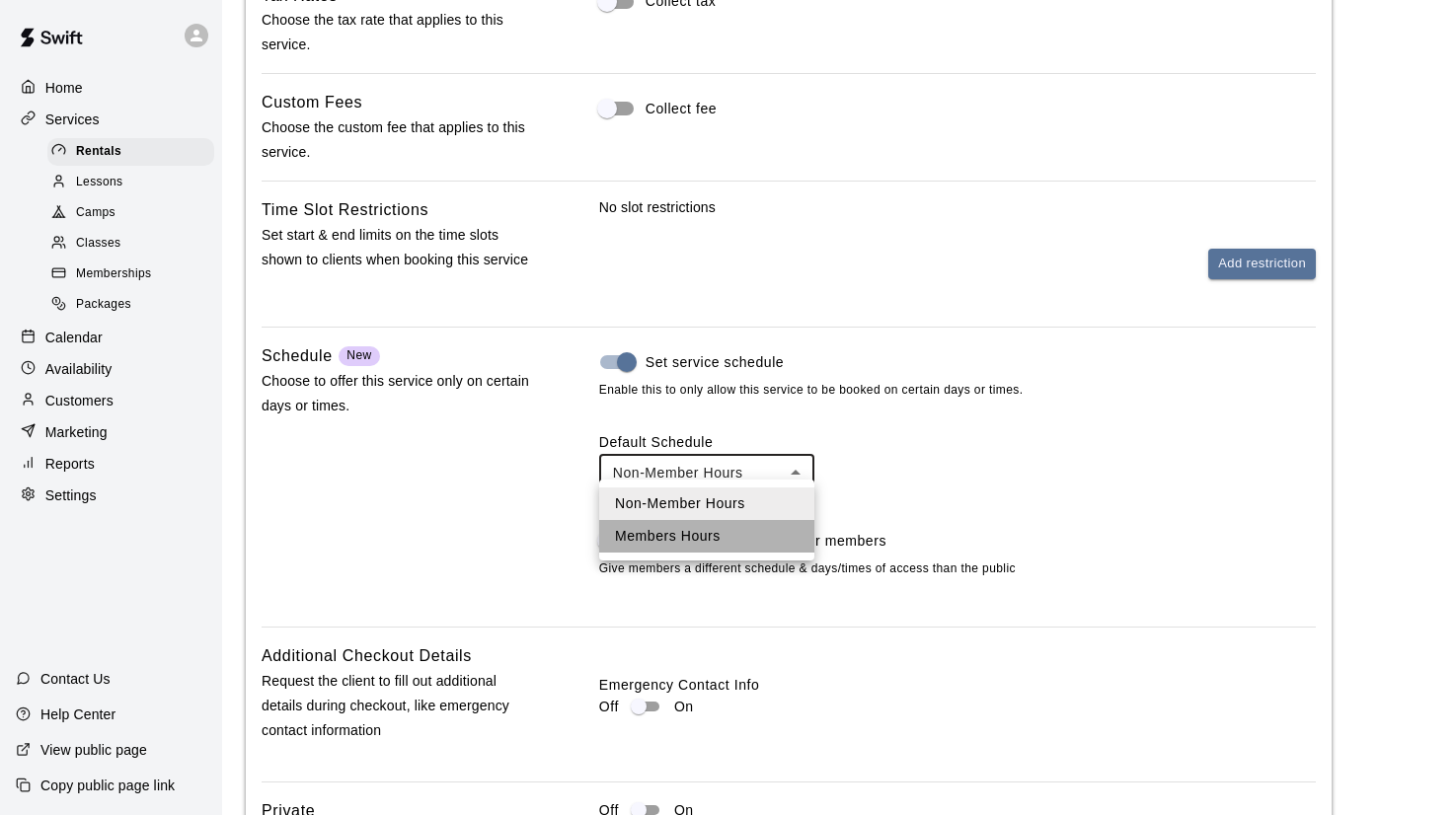 click on "Members Hours" at bounding box center [707, 536] 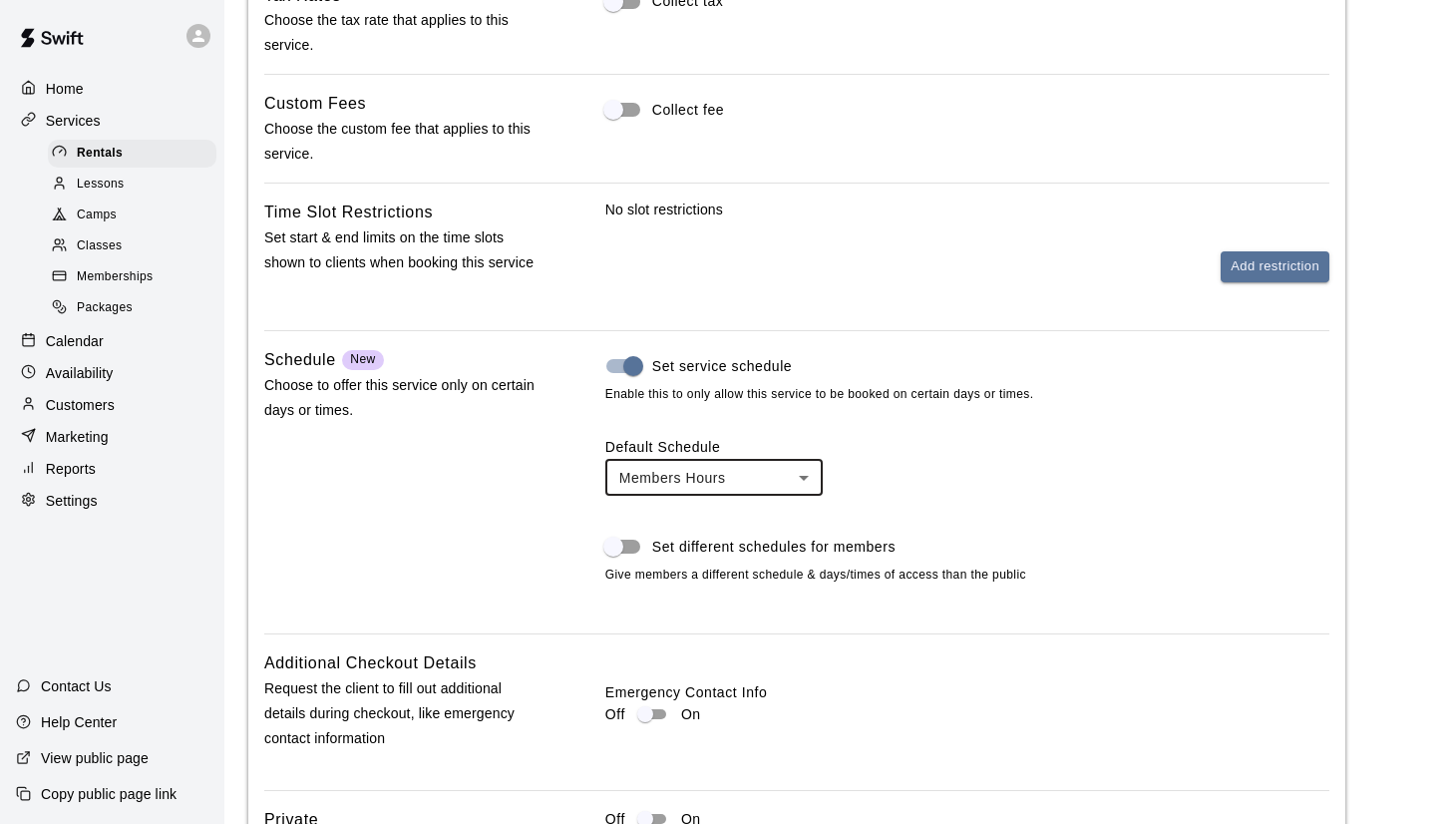 click on "Default Schedule Members Hours *** ​ Set different schedules for members Give members a different schedule & days/times of access than the public" at bounding box center (967, 511) 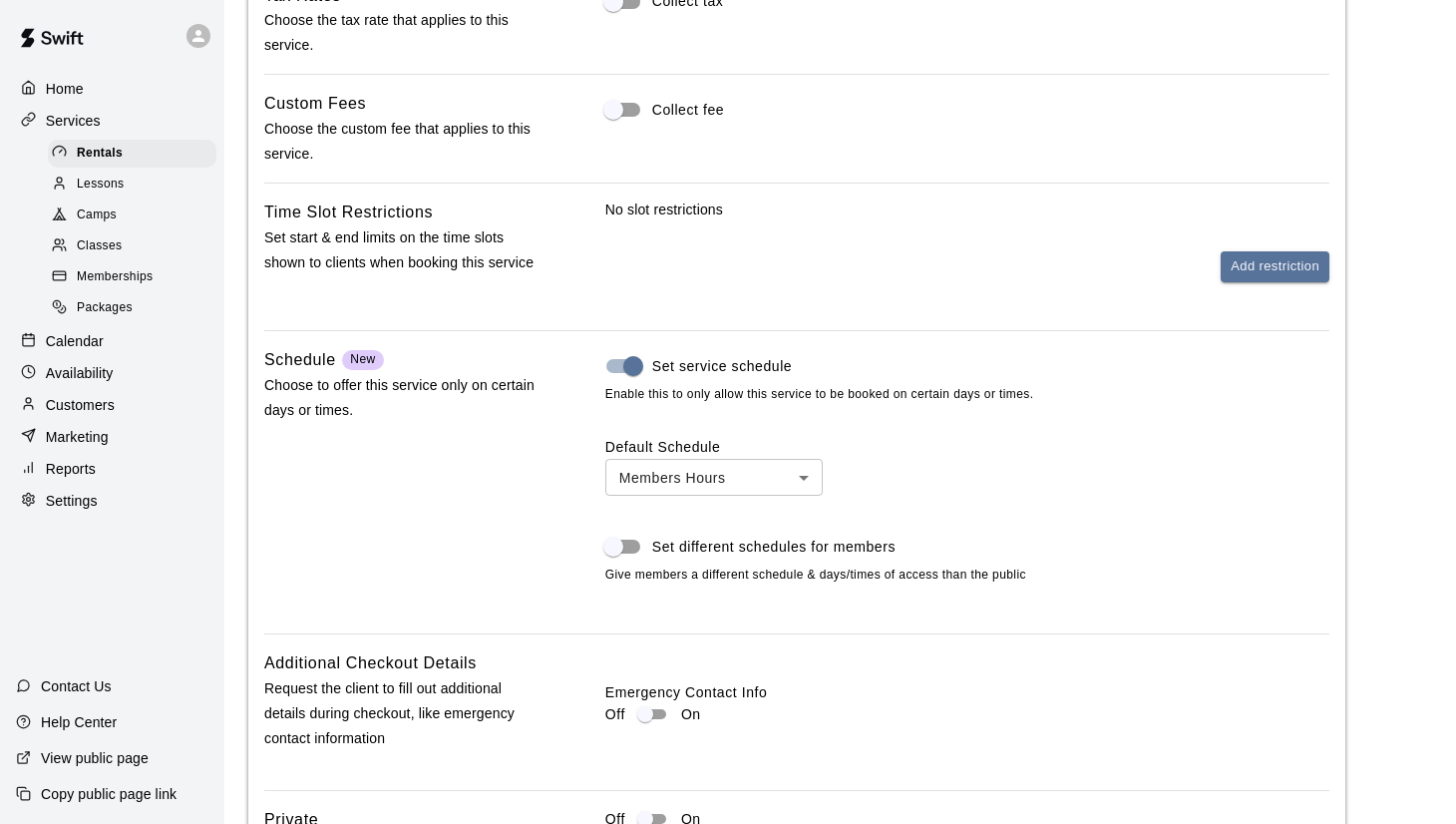 scroll, scrollTop: 1834, scrollLeft: 0, axis: vertical 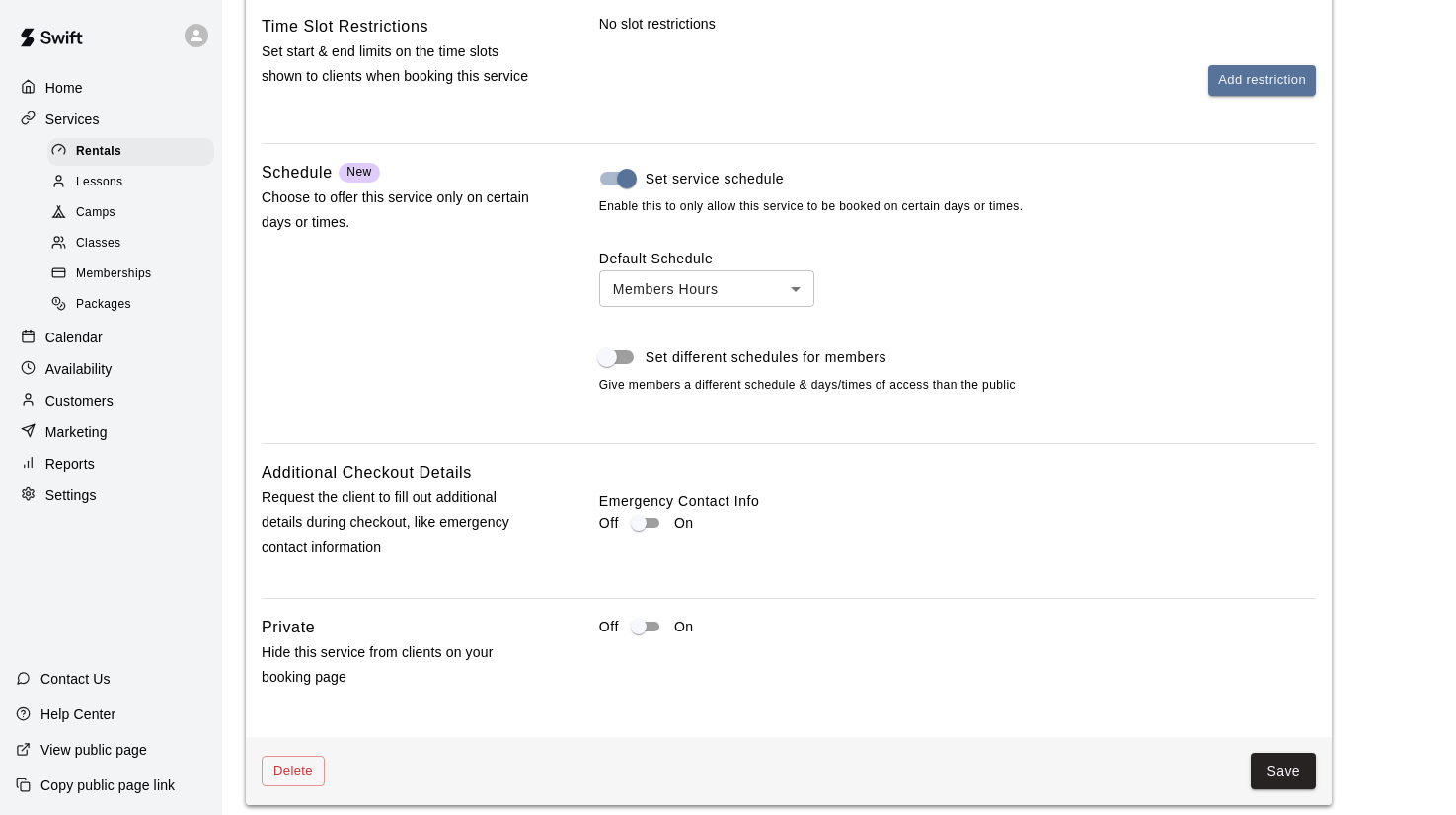 click on "**********" at bounding box center [728, -492] 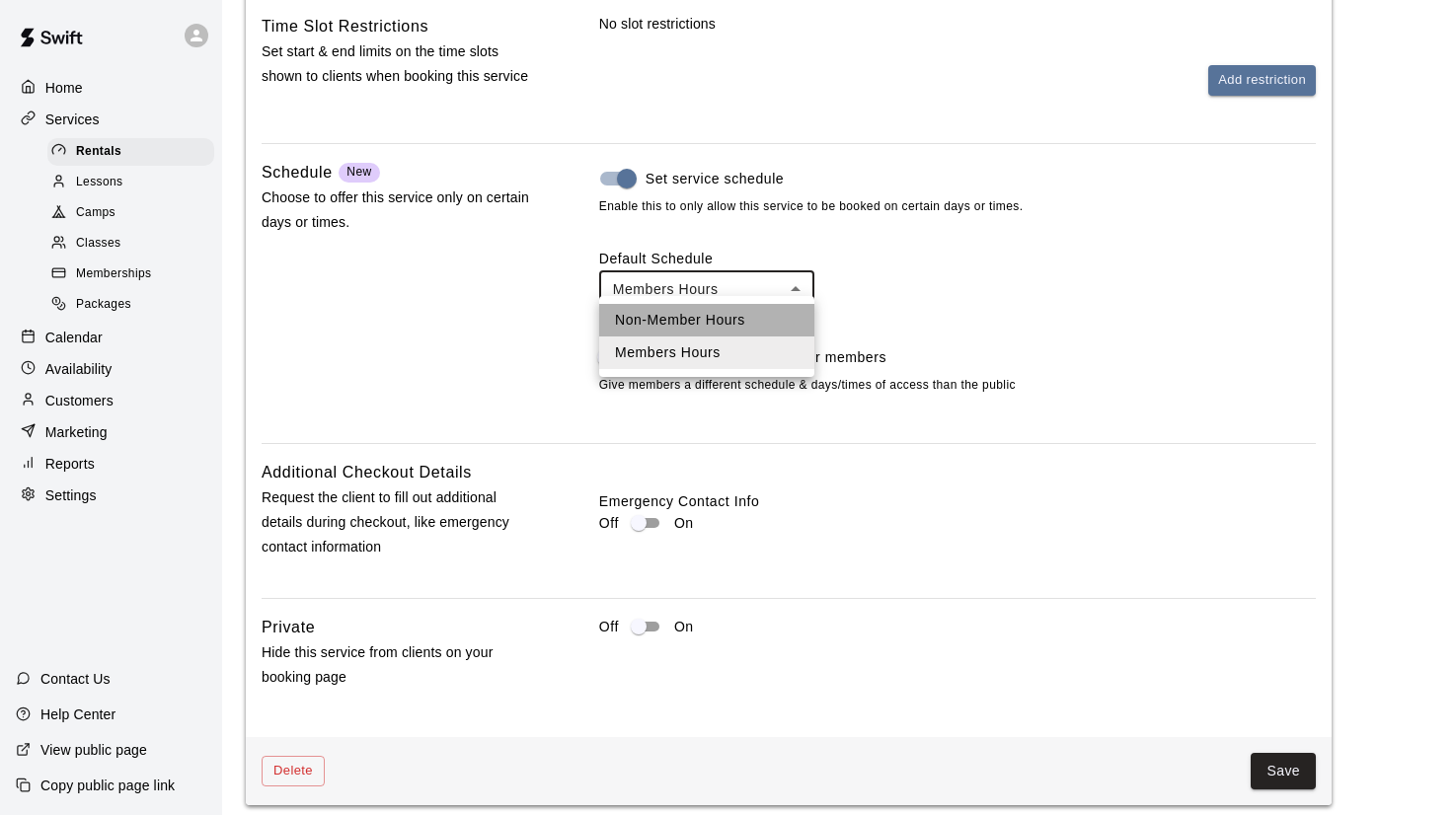 click on "Non-Member Hours" at bounding box center (707, 320) 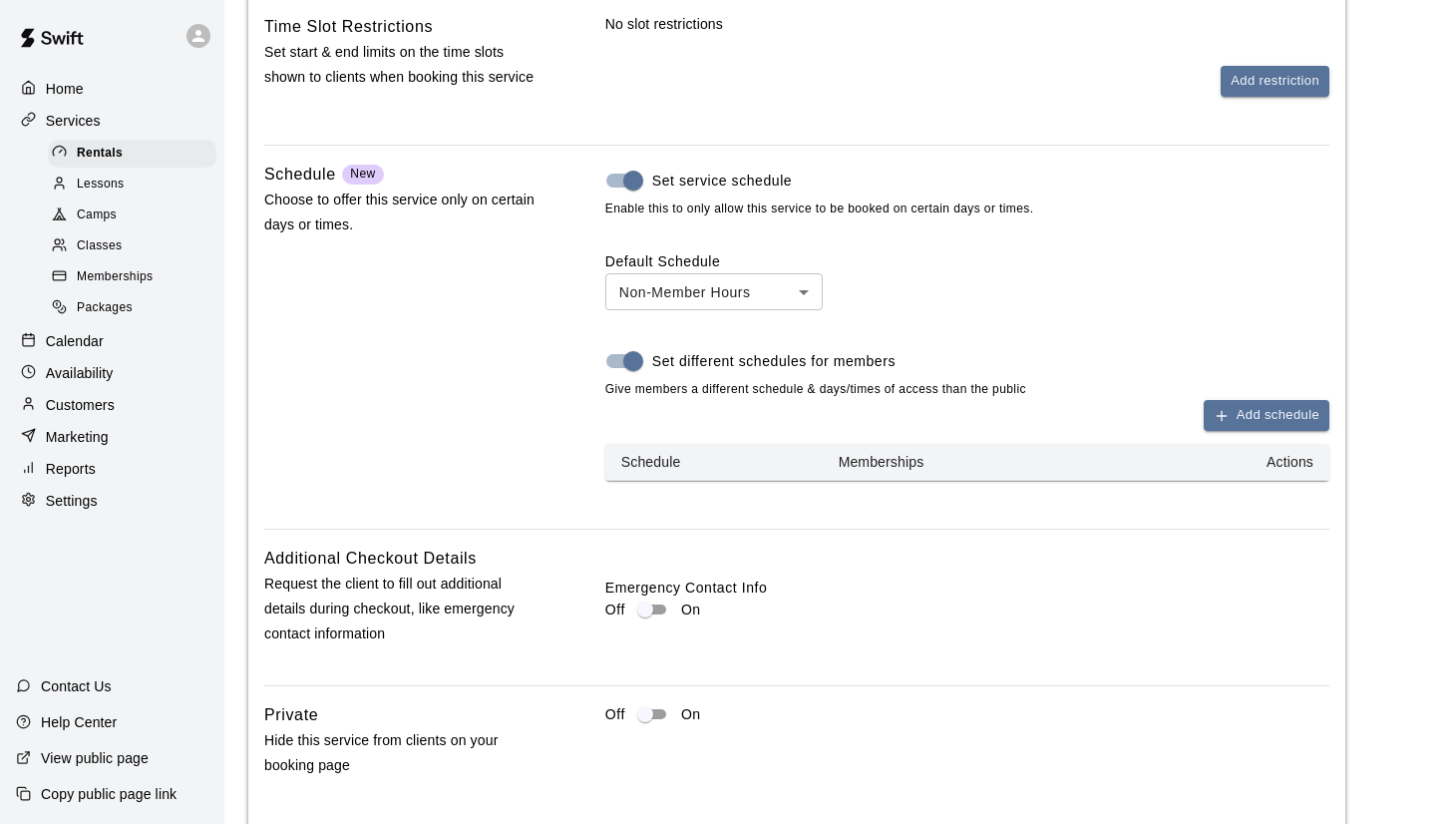 click on "Add schedule Schedule Memberships Actions" at bounding box center (967, 440) 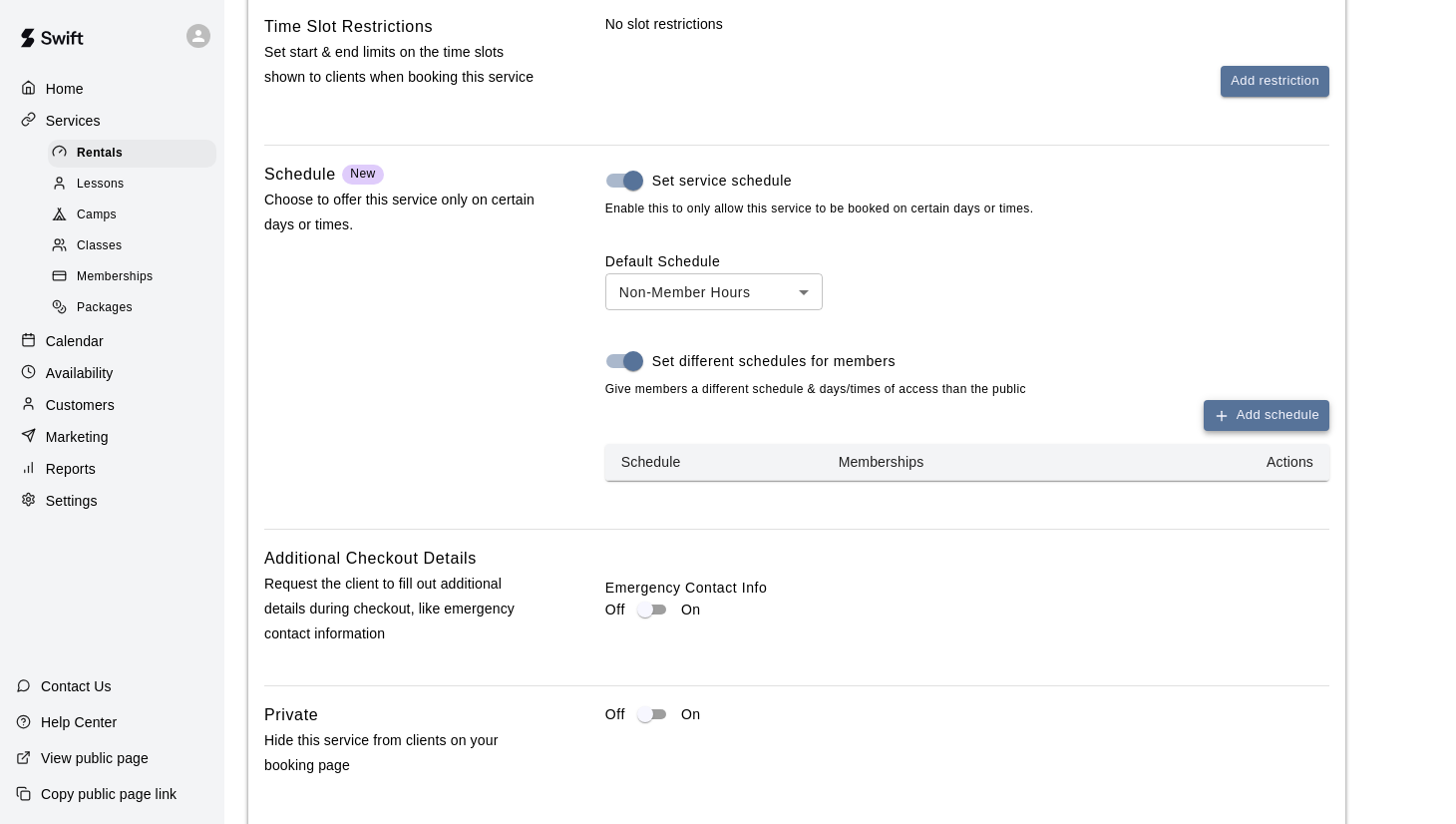 click on "Add schedule" at bounding box center (1267, 415) 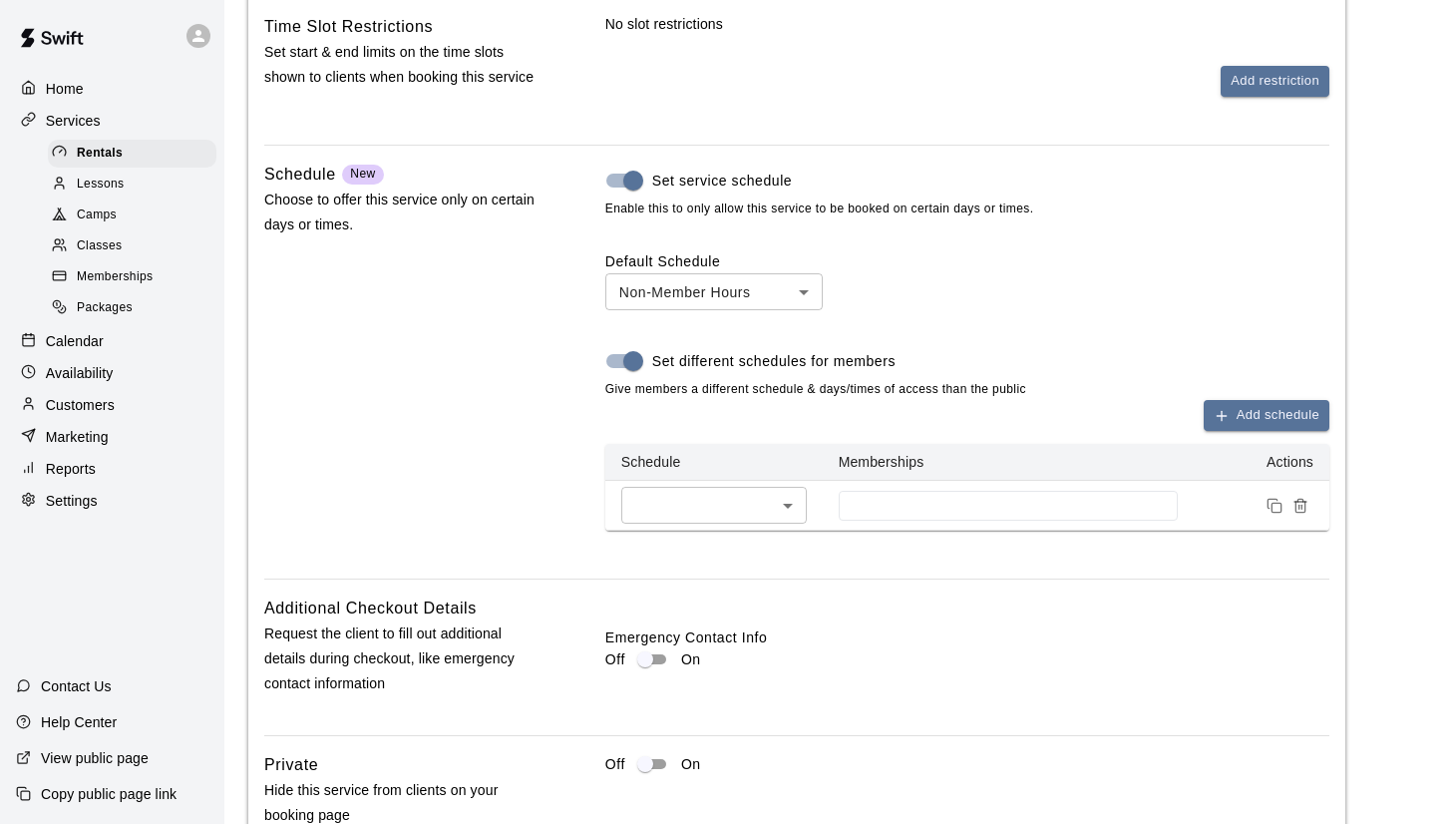 click on "**********" at bounding box center [728, -433] 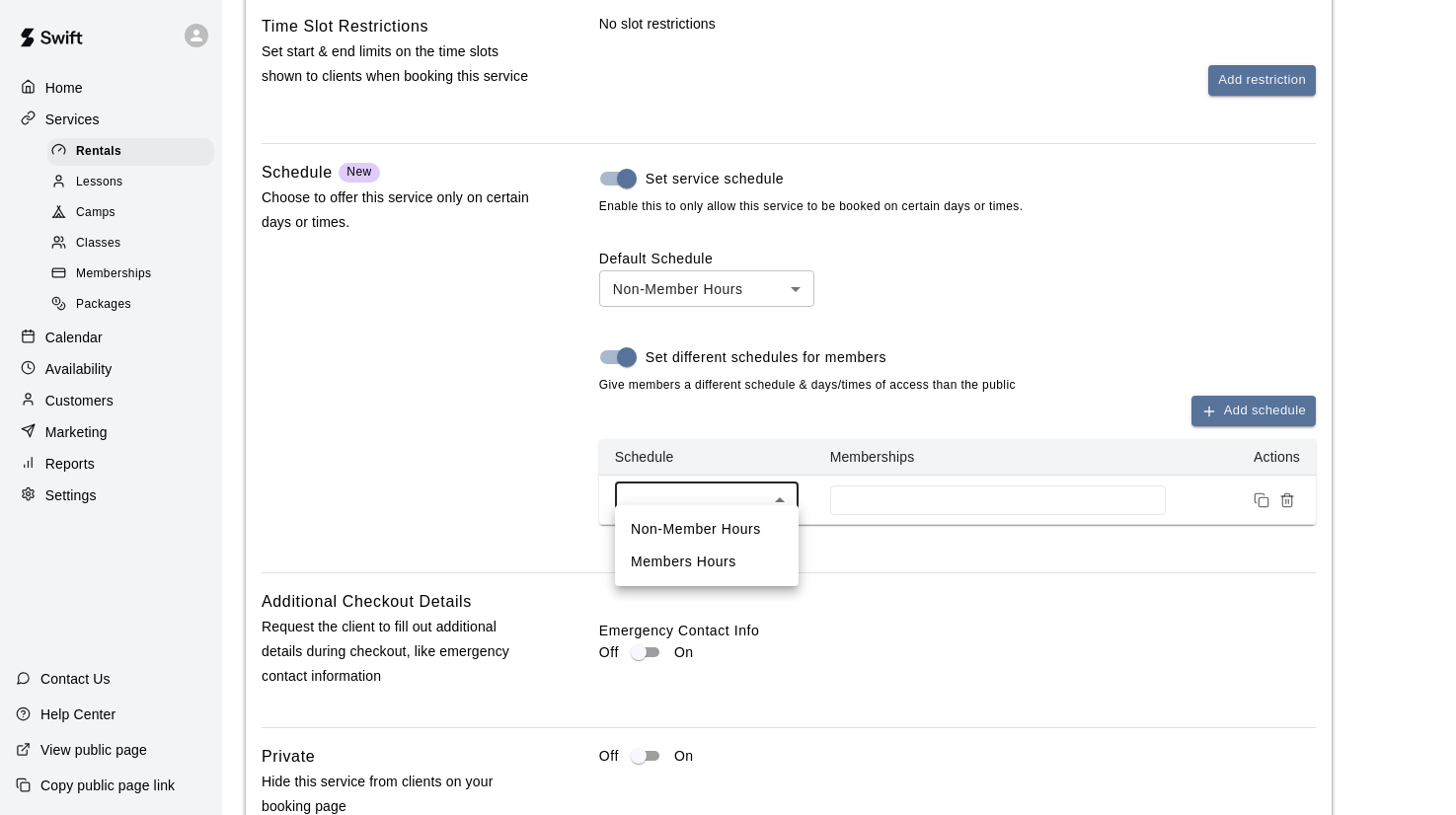 click on "Members Hours" at bounding box center (707, 561) 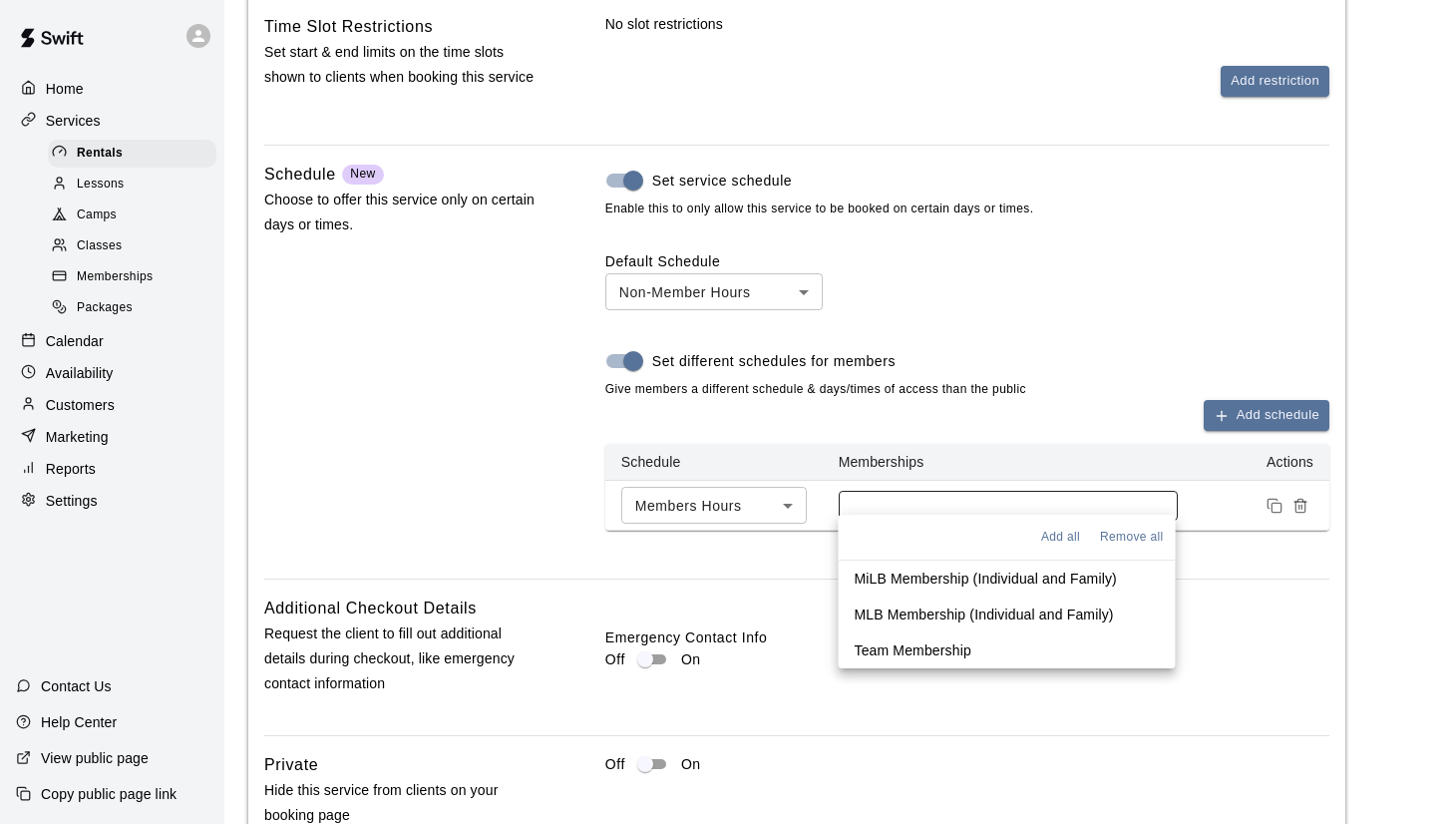 click at bounding box center [1008, 506] 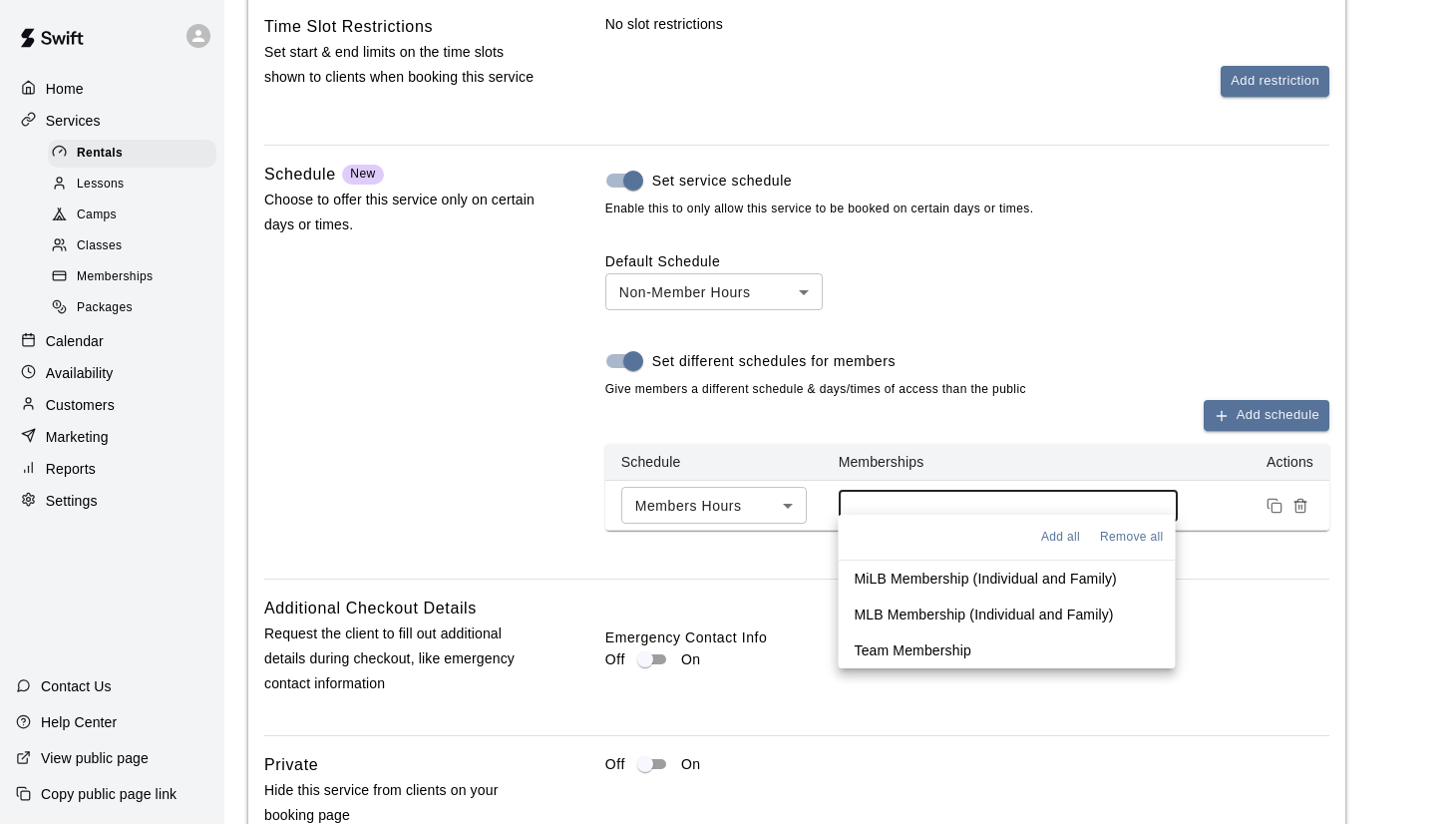 click on "MiLB Membership (Individual and Family)" at bounding box center (985, 579) 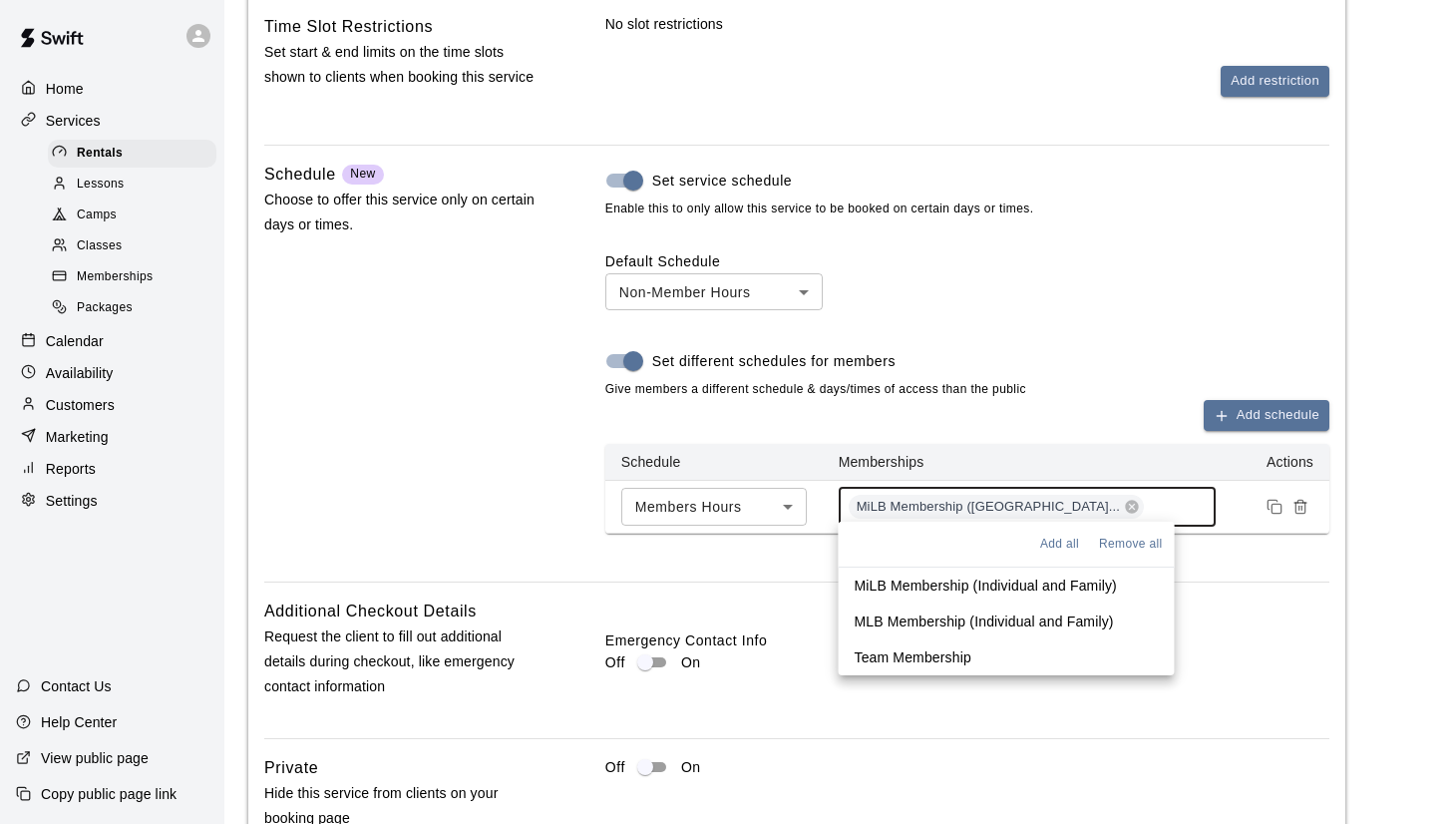 click on "MLB Membership (Individual and Family)" at bounding box center (984, 621) 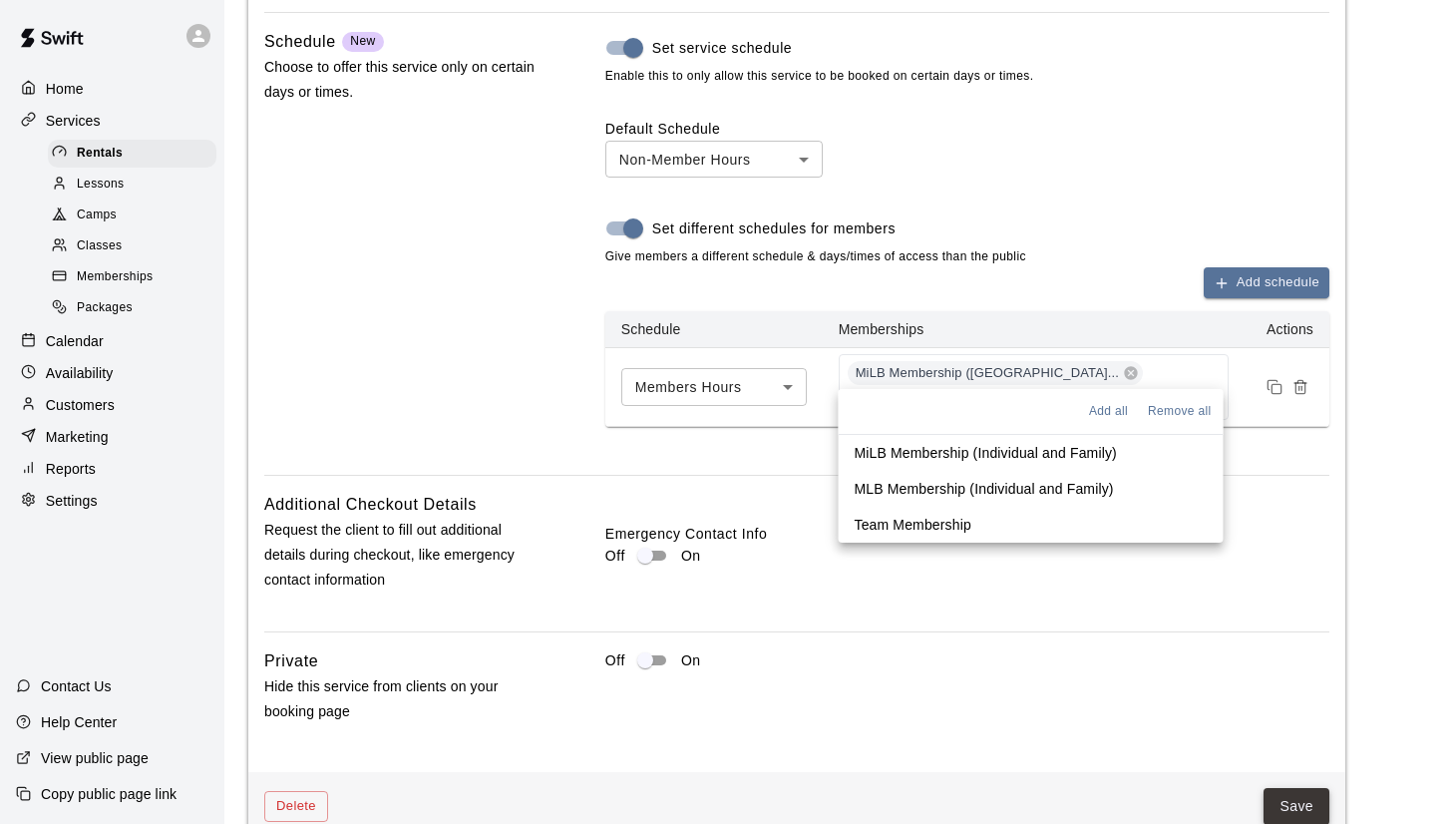 scroll, scrollTop: 1964, scrollLeft: 0, axis: vertical 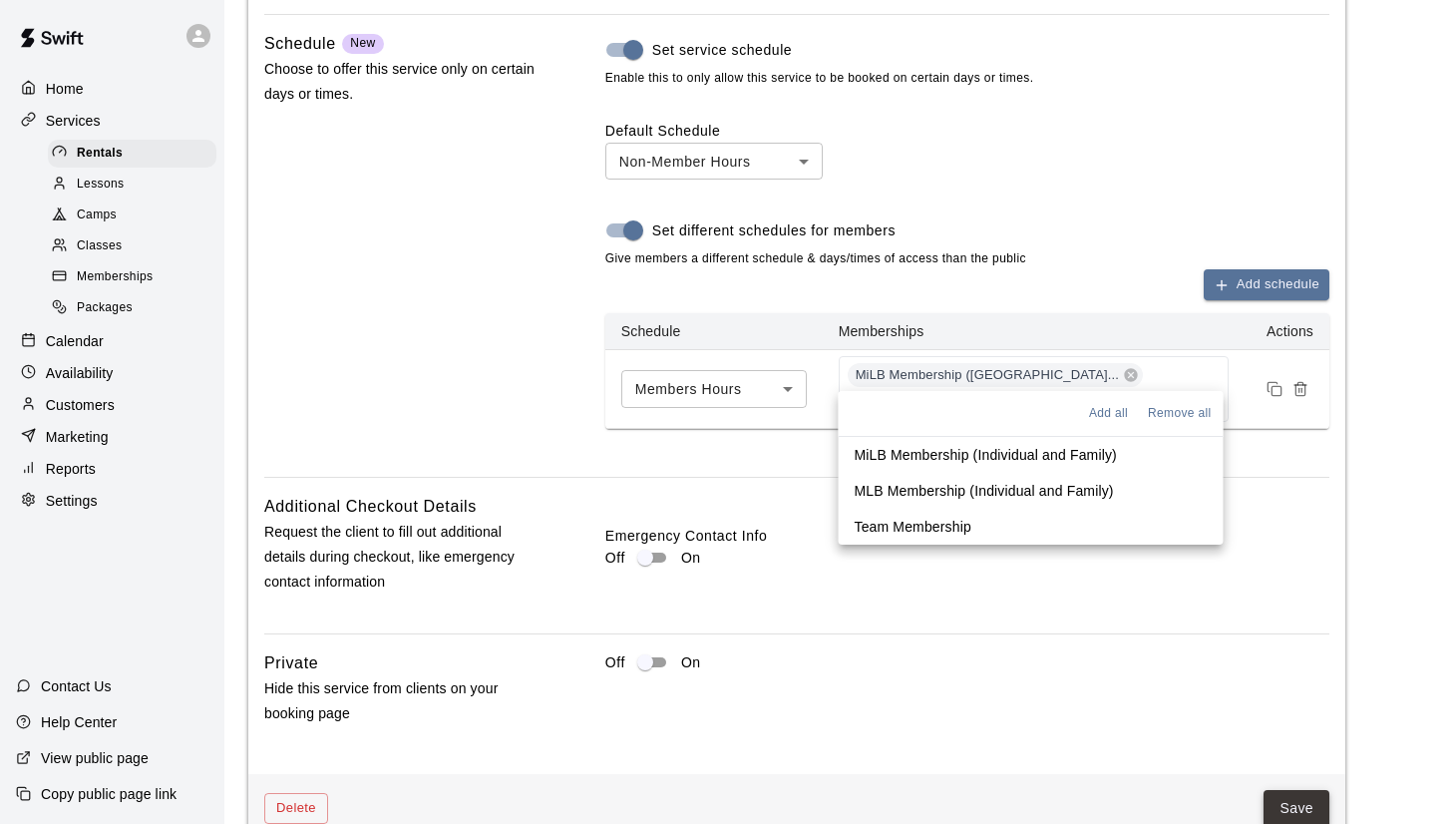 click on "Save" at bounding box center [1296, 808] 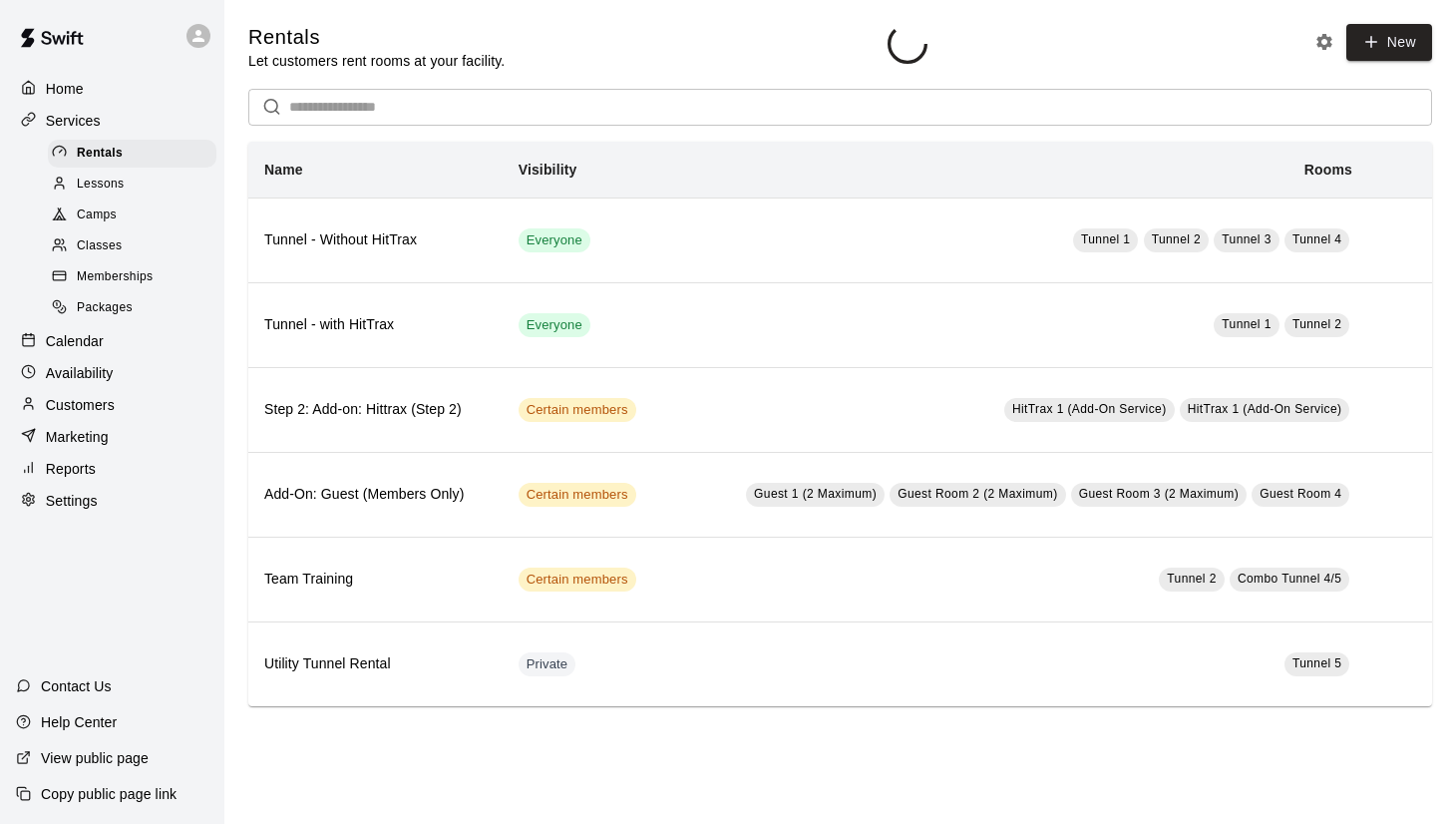 scroll, scrollTop: 0, scrollLeft: 0, axis: both 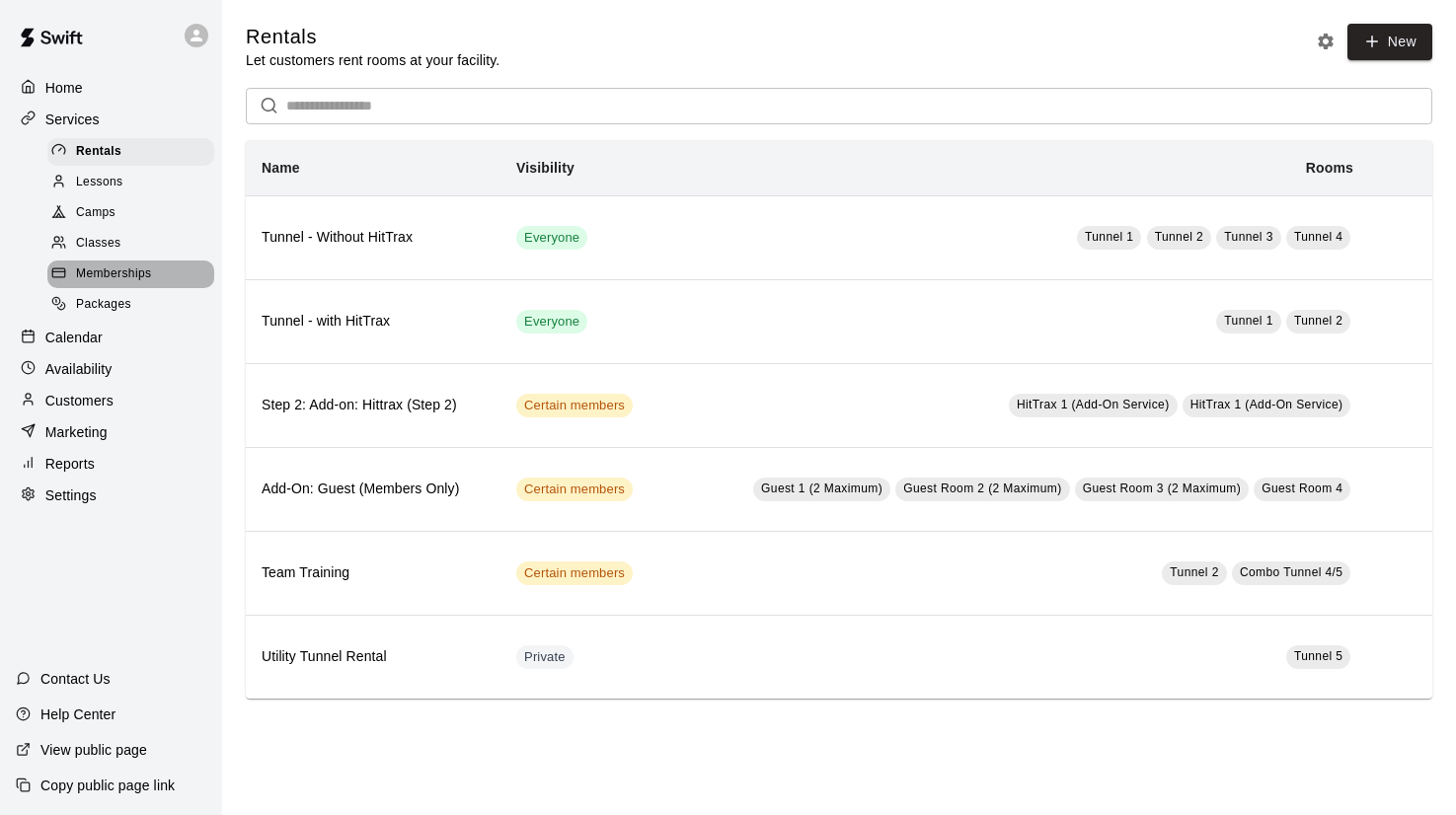 click on "Memberships" at bounding box center [130, 274] 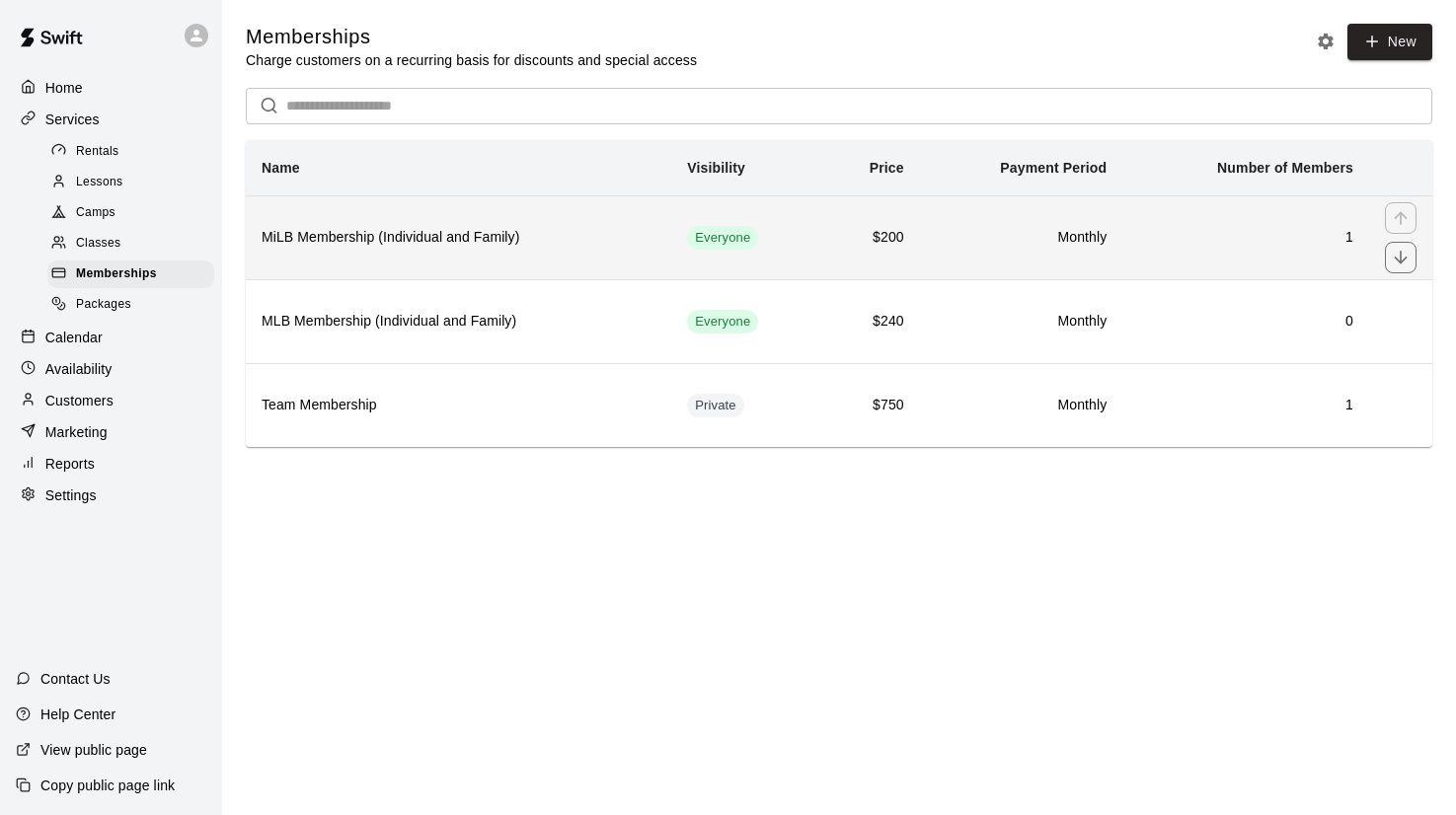 click on "MiLB Membership (Individual and Family)" at bounding box center (458, 238) 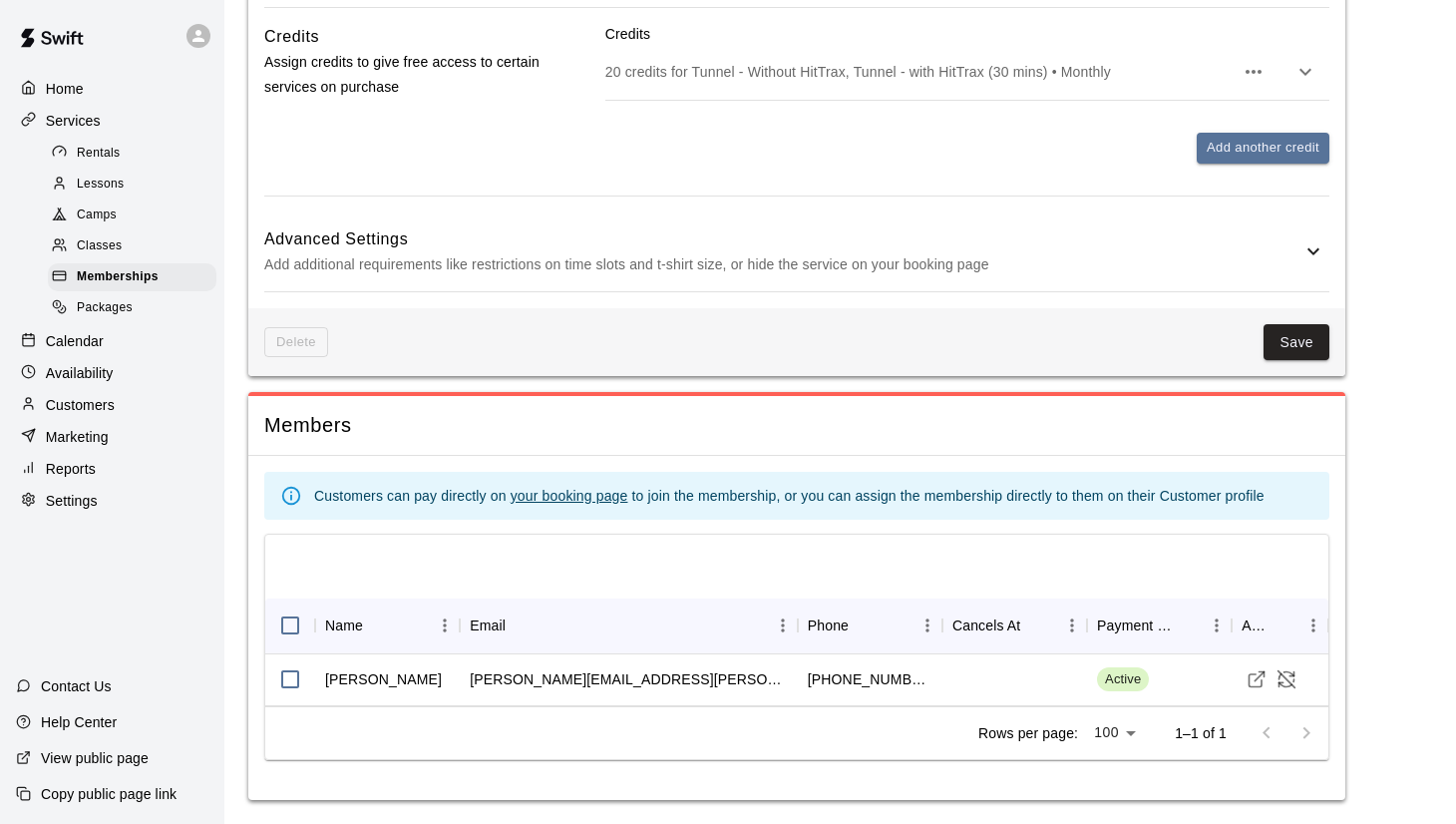 scroll, scrollTop: 1436, scrollLeft: 0, axis: vertical 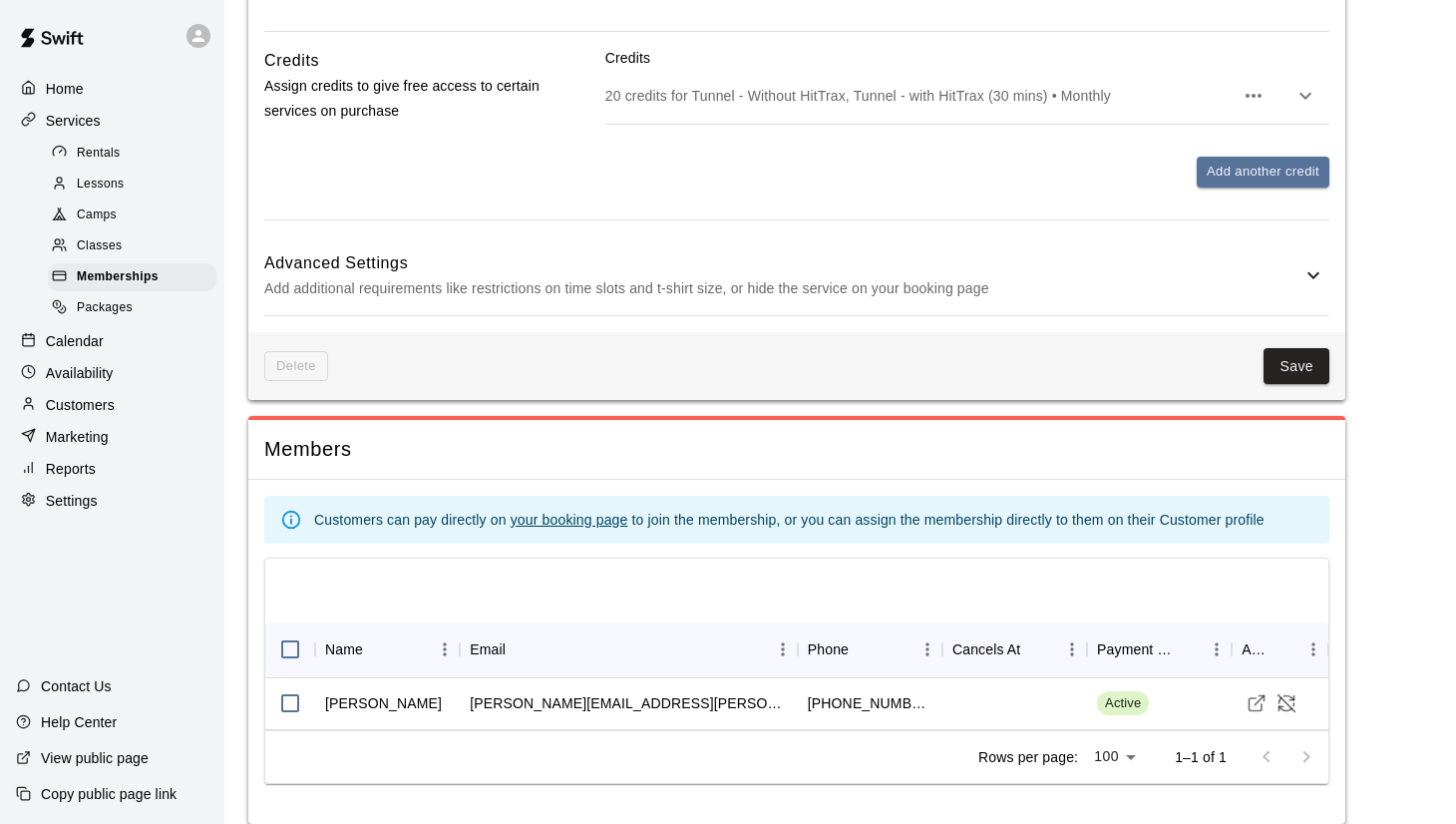 click on "Advanced Settings Add additional requirements like restrictions on time slots and t-shirt size, or hide the service on your booking page" at bounding box center [797, 275] 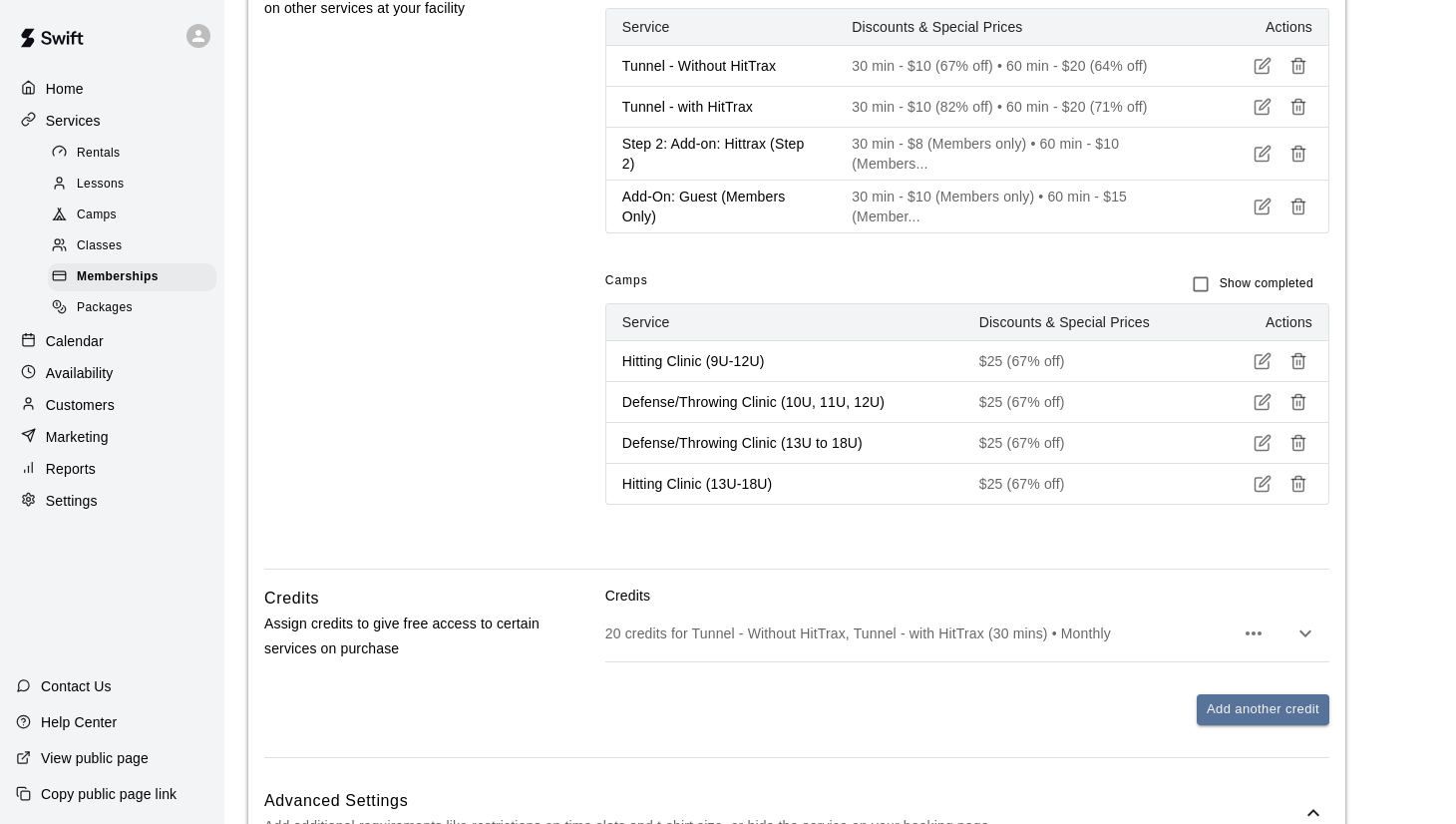 scroll, scrollTop: 795, scrollLeft: 0, axis: vertical 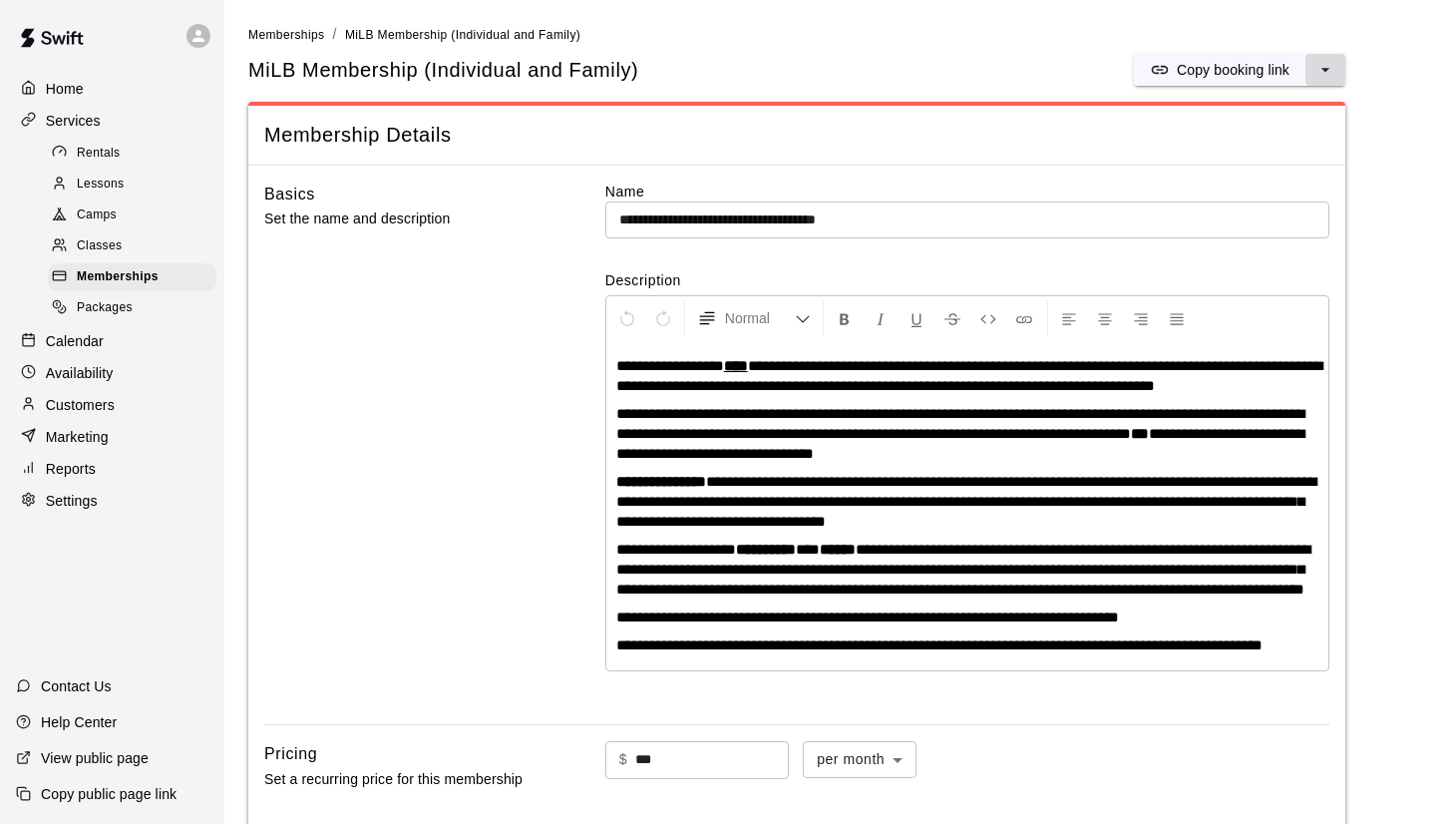 click 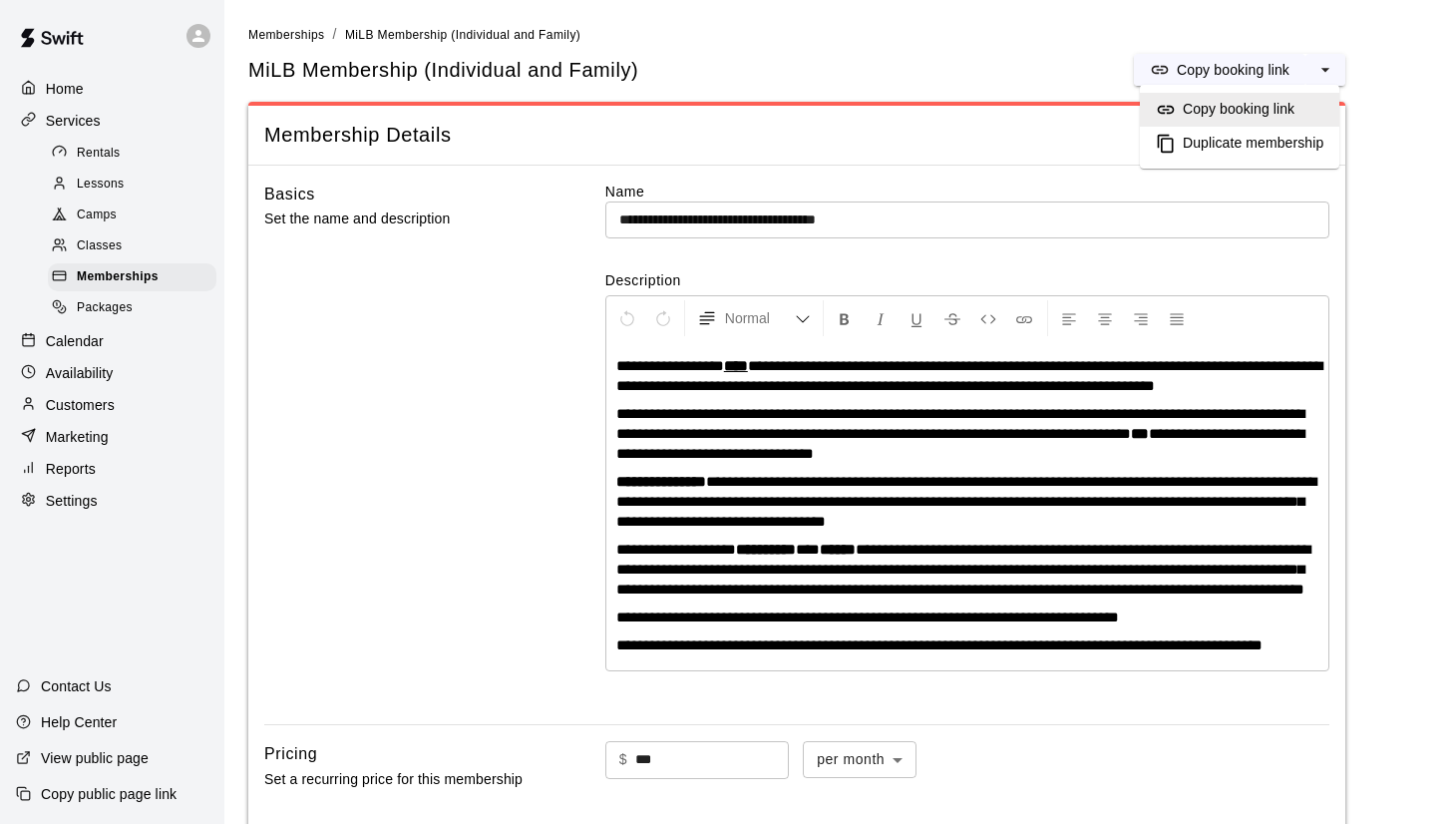 click on "**********" at bounding box center [840, 1598] 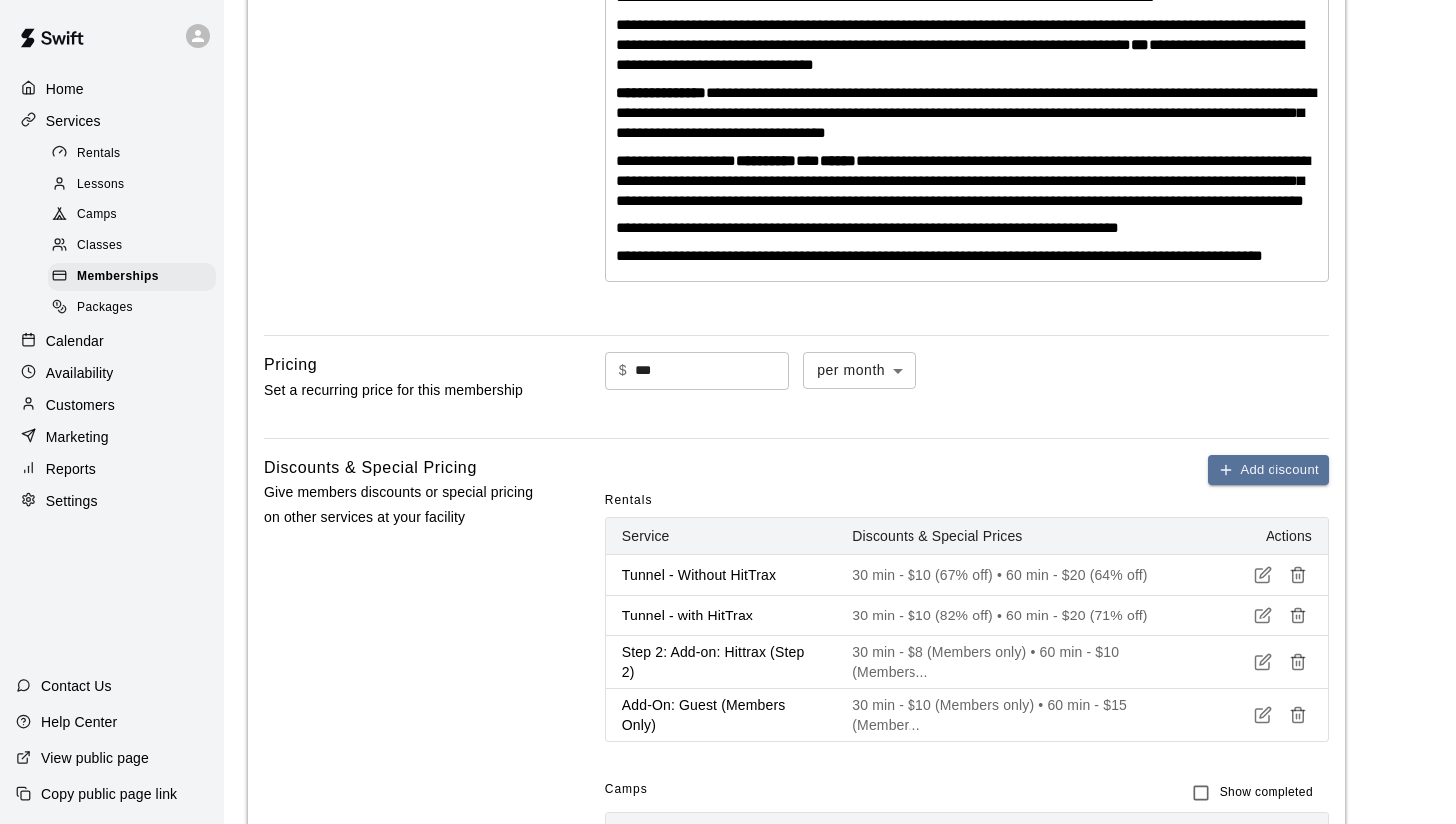 scroll, scrollTop: 376, scrollLeft: 0, axis: vertical 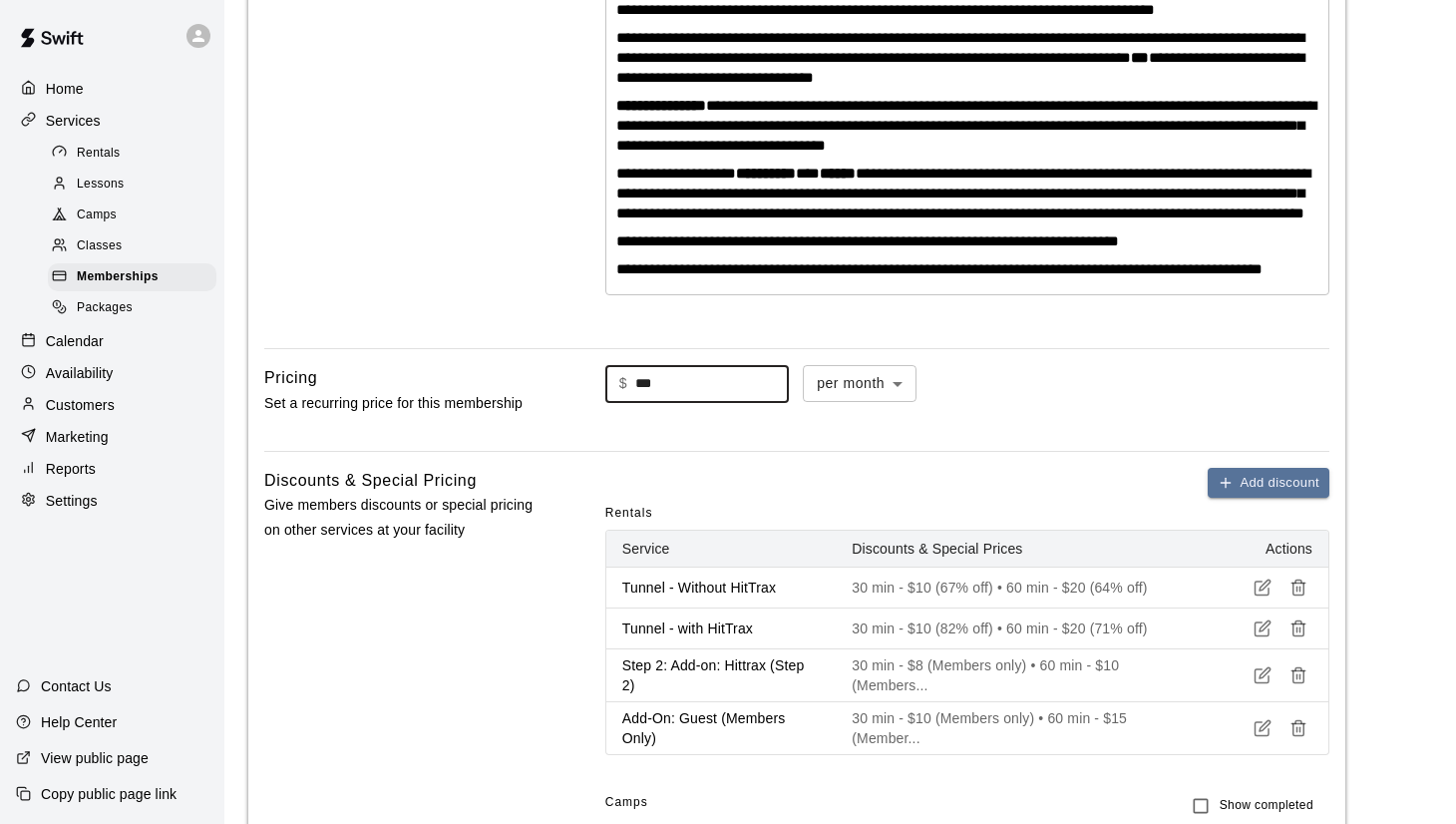 click on "***" at bounding box center [712, 383] 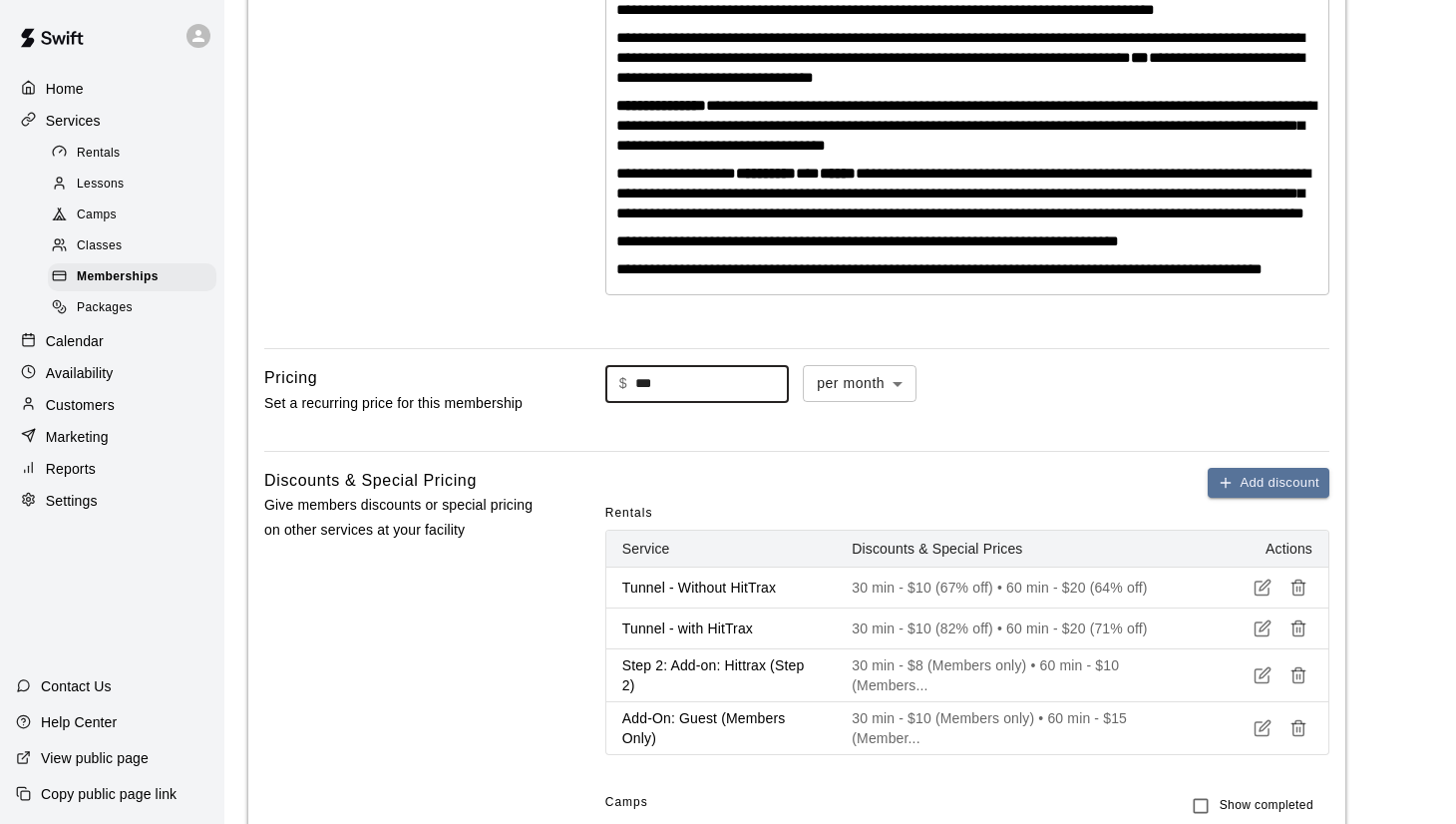 click on "***" at bounding box center [712, 383] 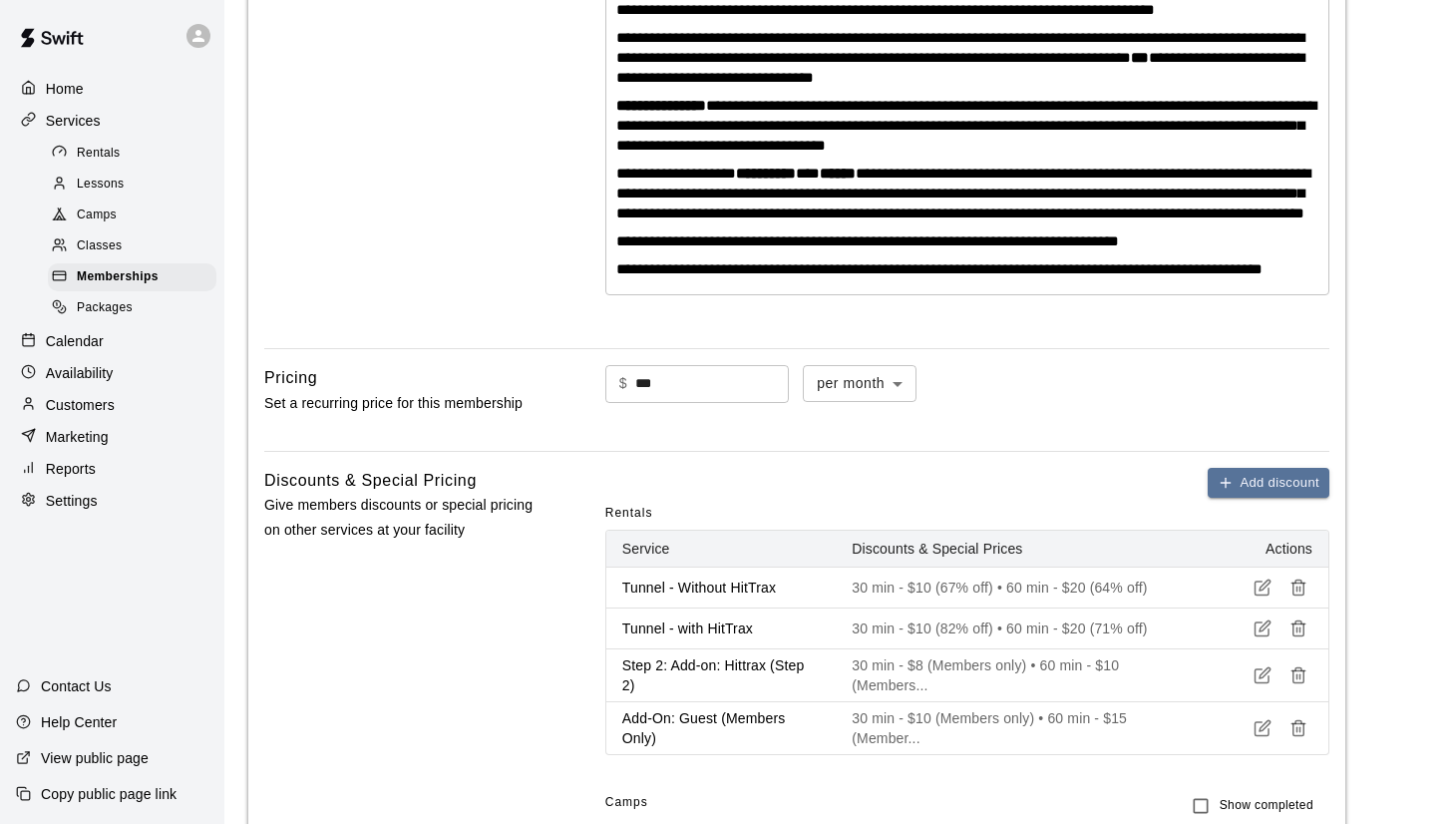 click on "Basics Set the name and description" at bounding box center (403, 69) 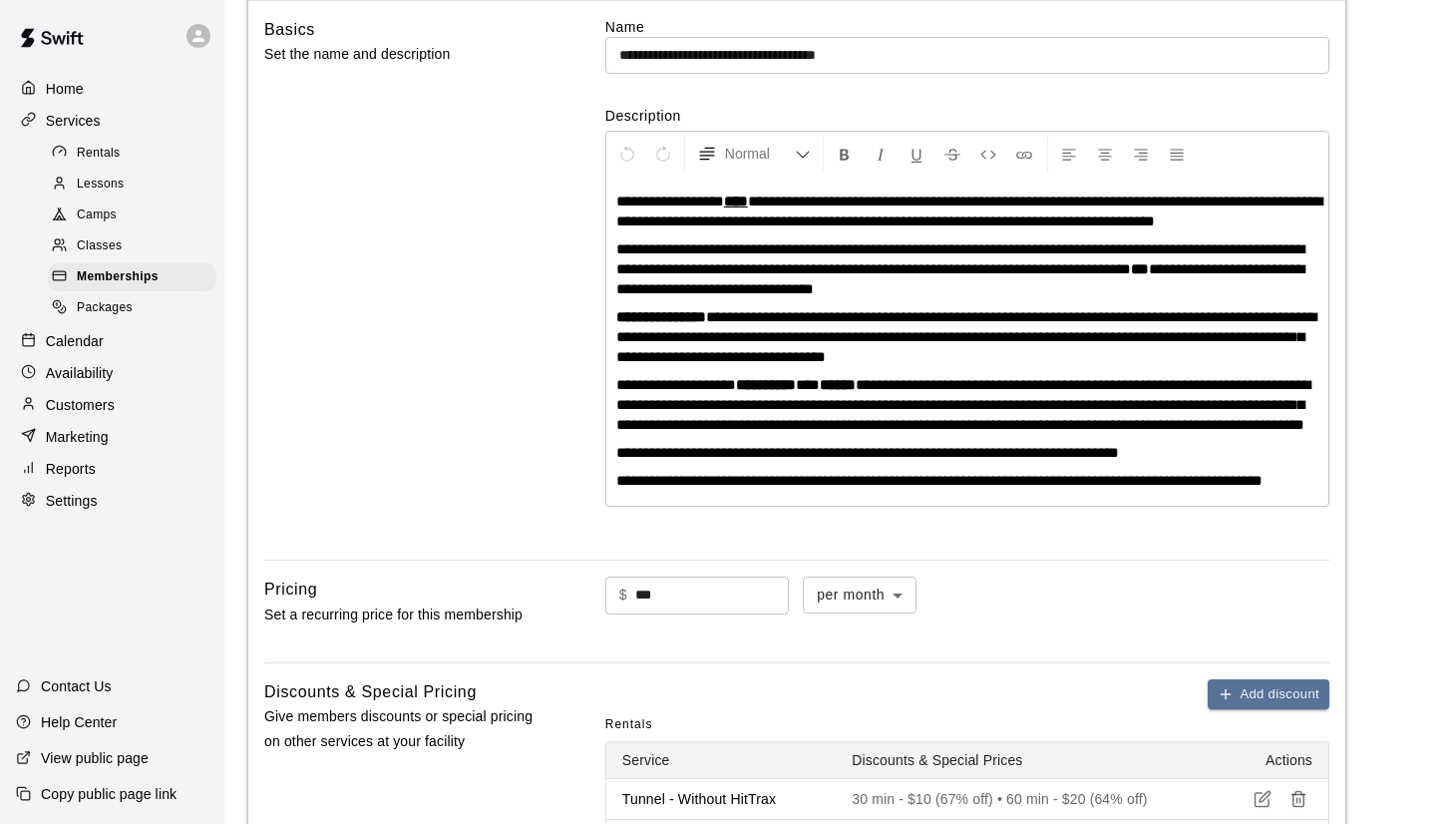 scroll, scrollTop: 178, scrollLeft: 0, axis: vertical 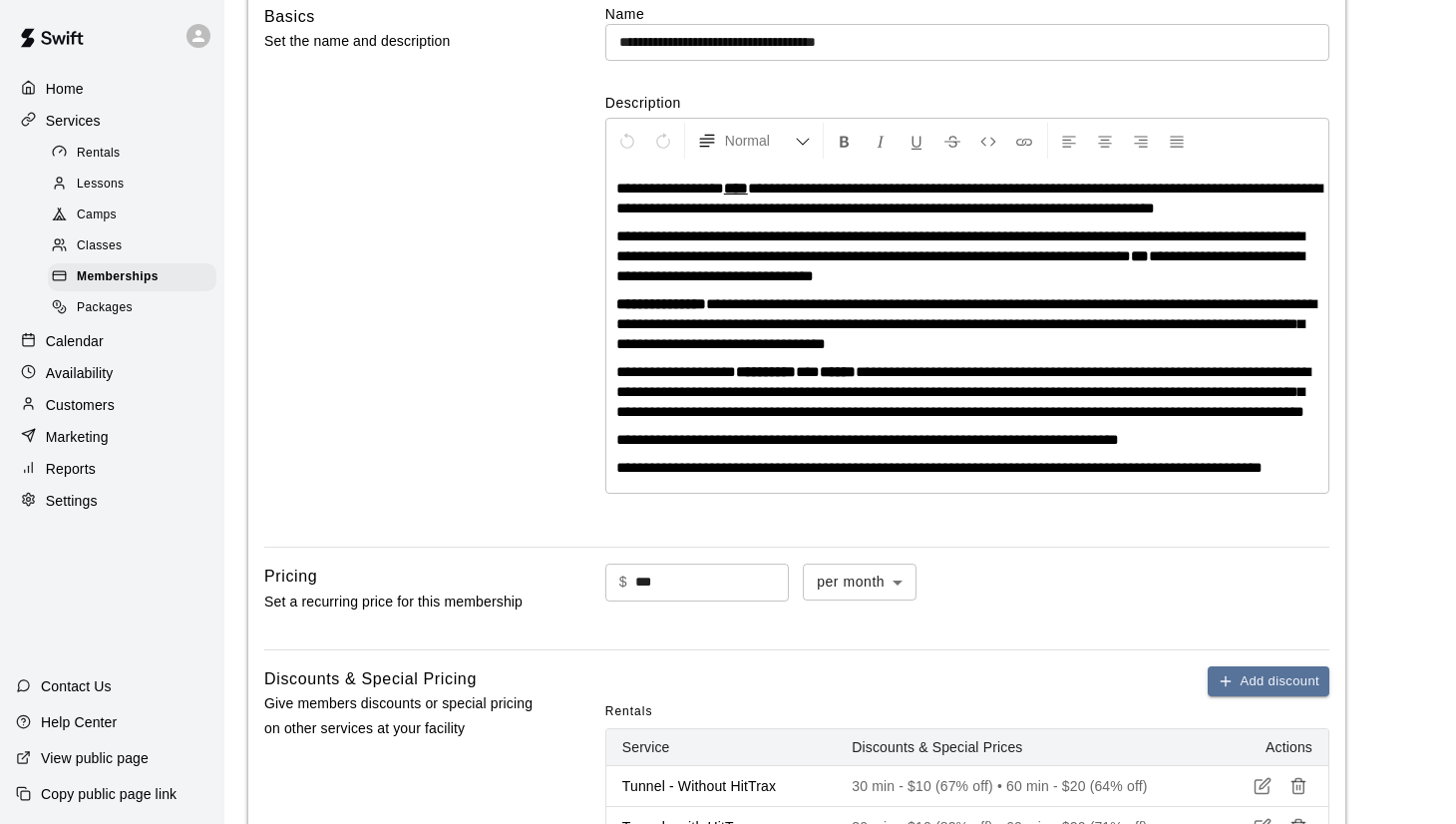 click on "**********" at bounding box center [967, 468] 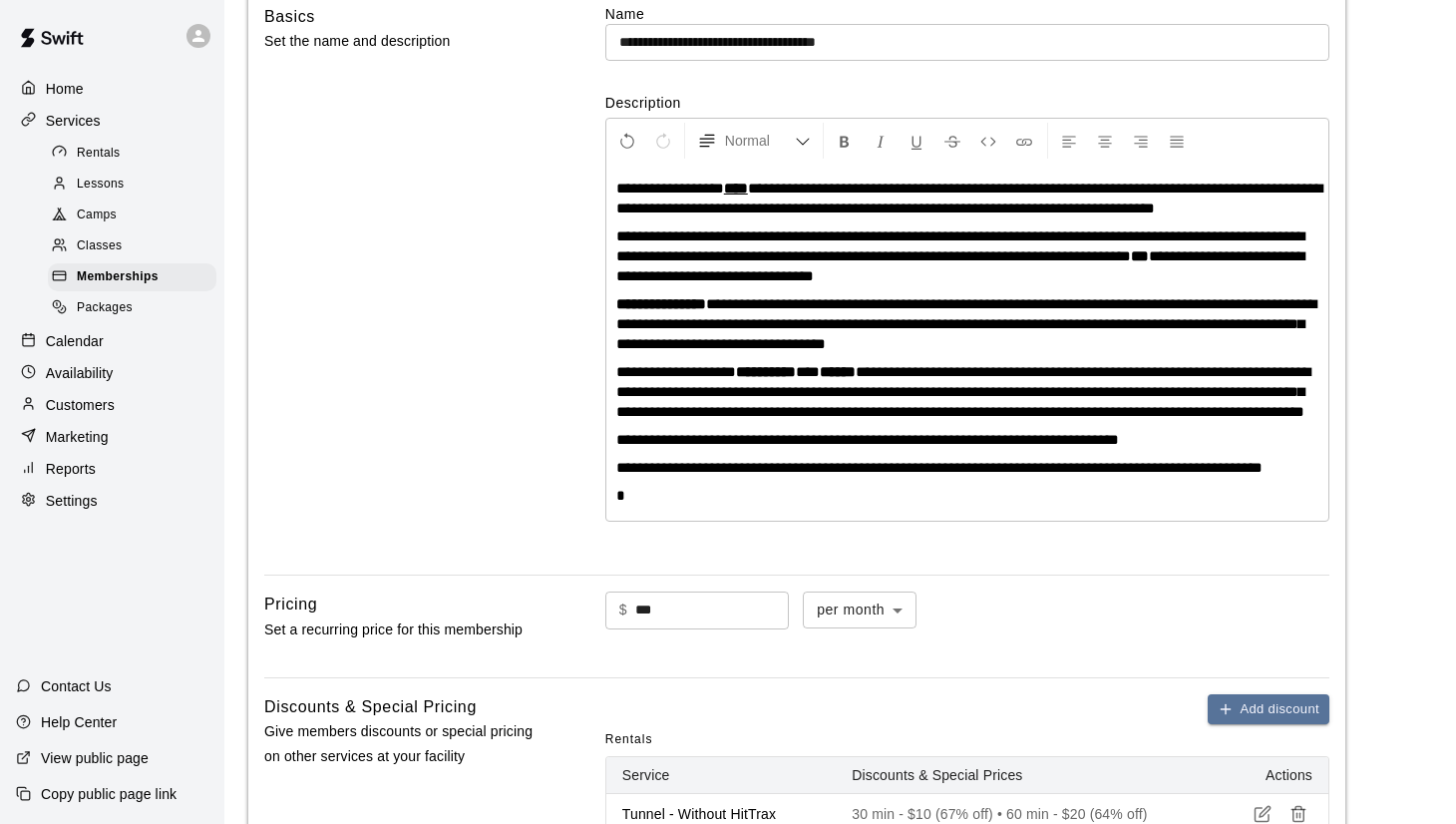 type 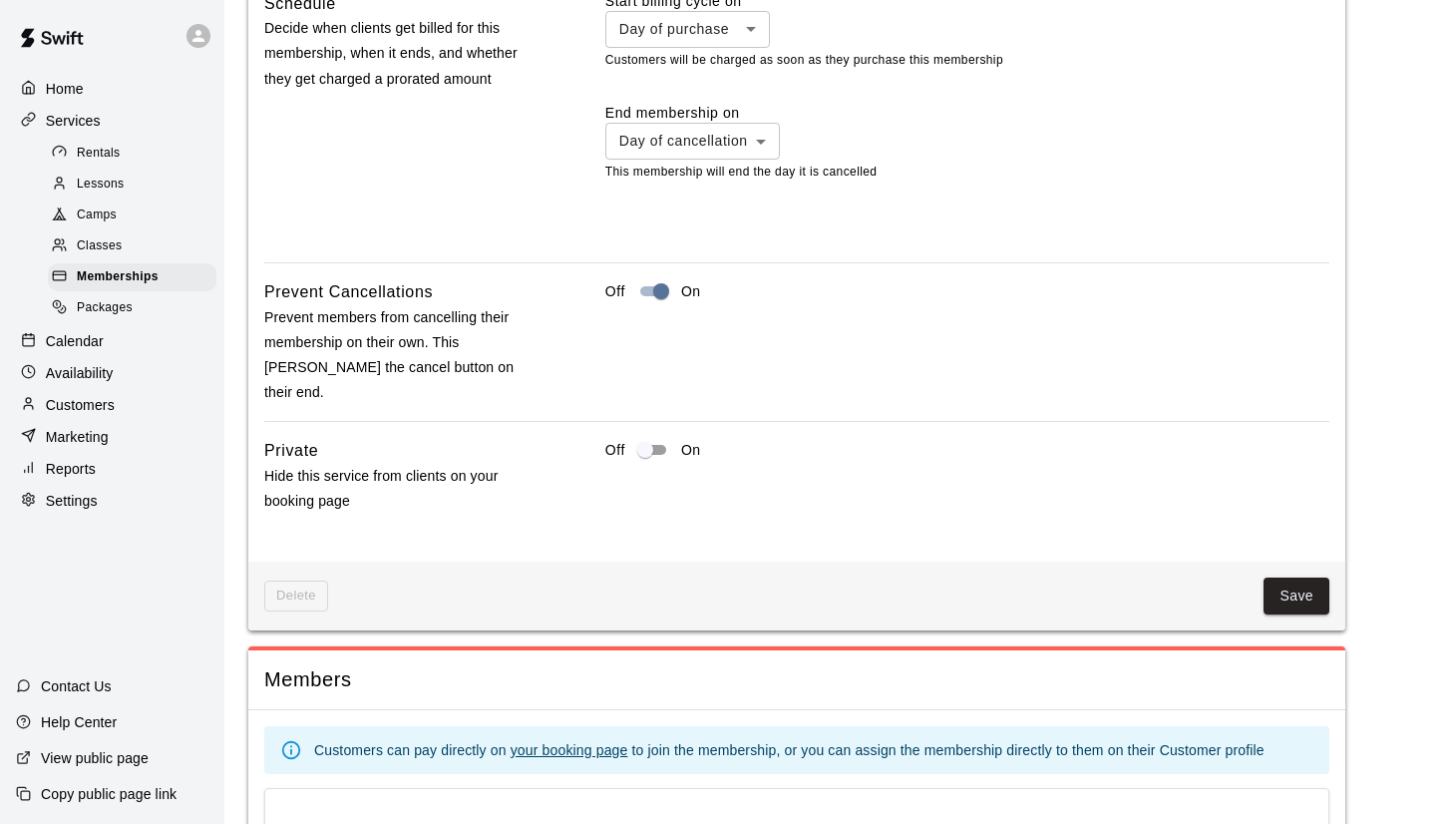 scroll, scrollTop: 2173, scrollLeft: 0, axis: vertical 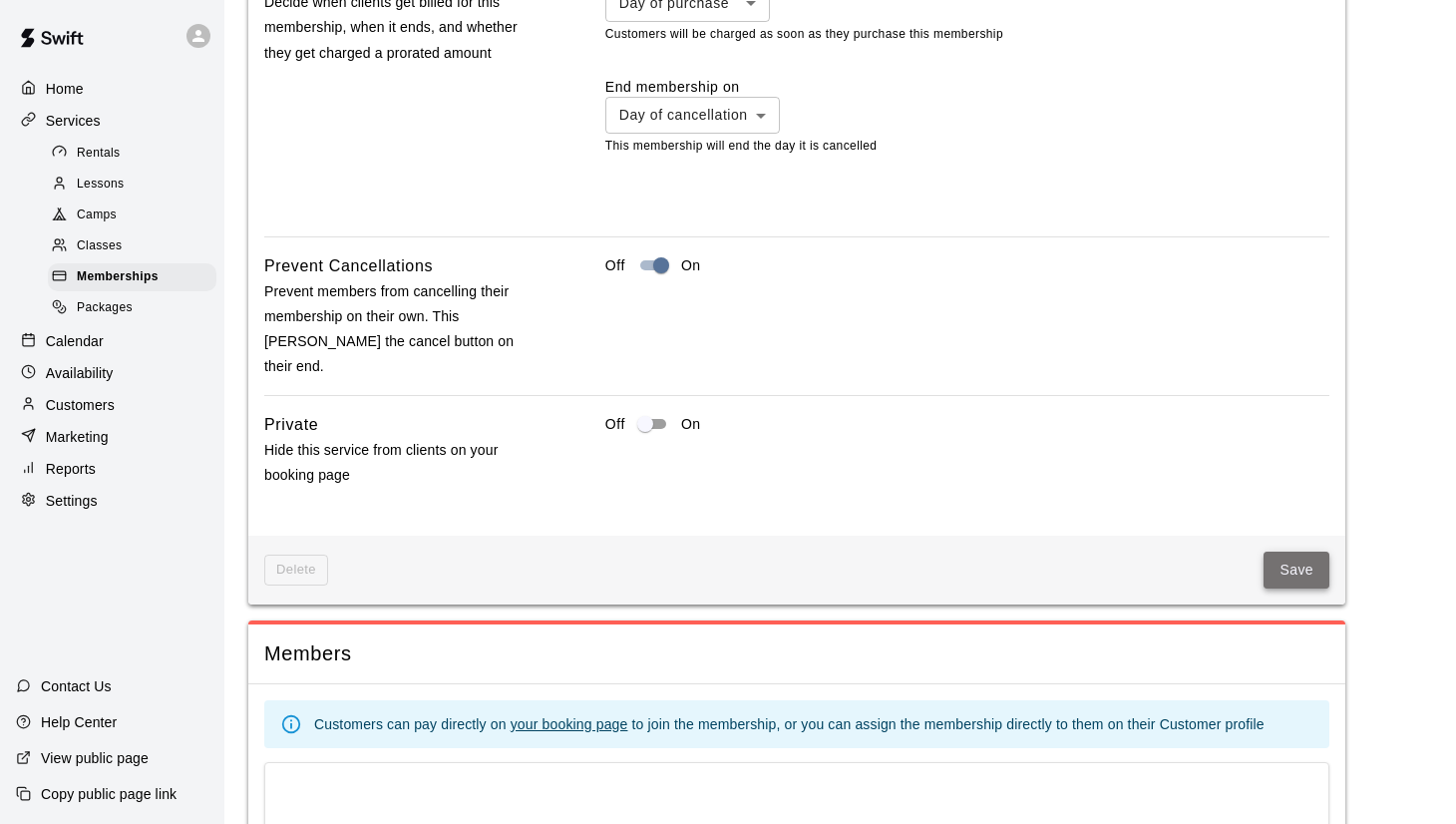 click on "Save" at bounding box center [1296, 570] 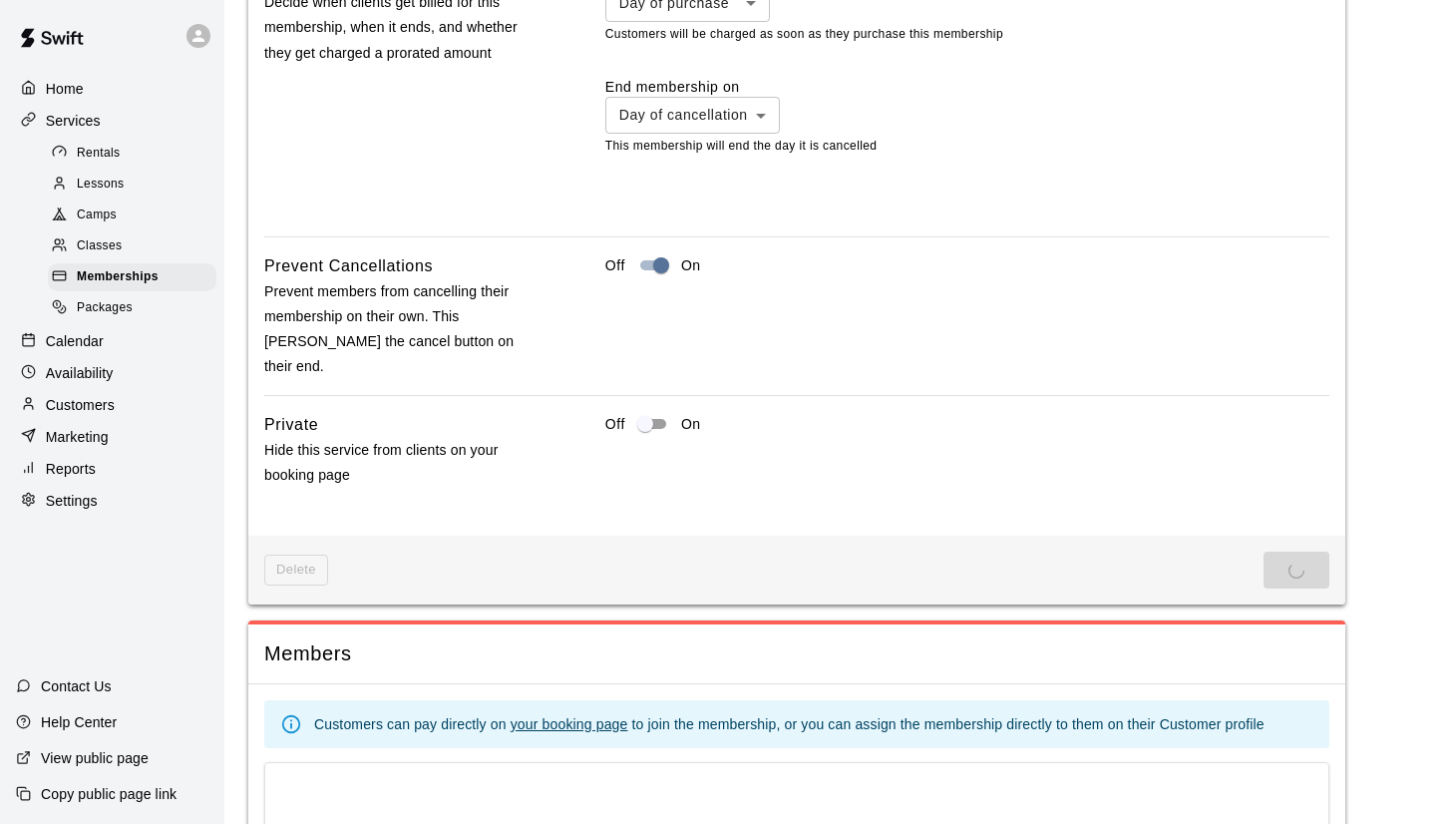 scroll, scrollTop: 0, scrollLeft: 0, axis: both 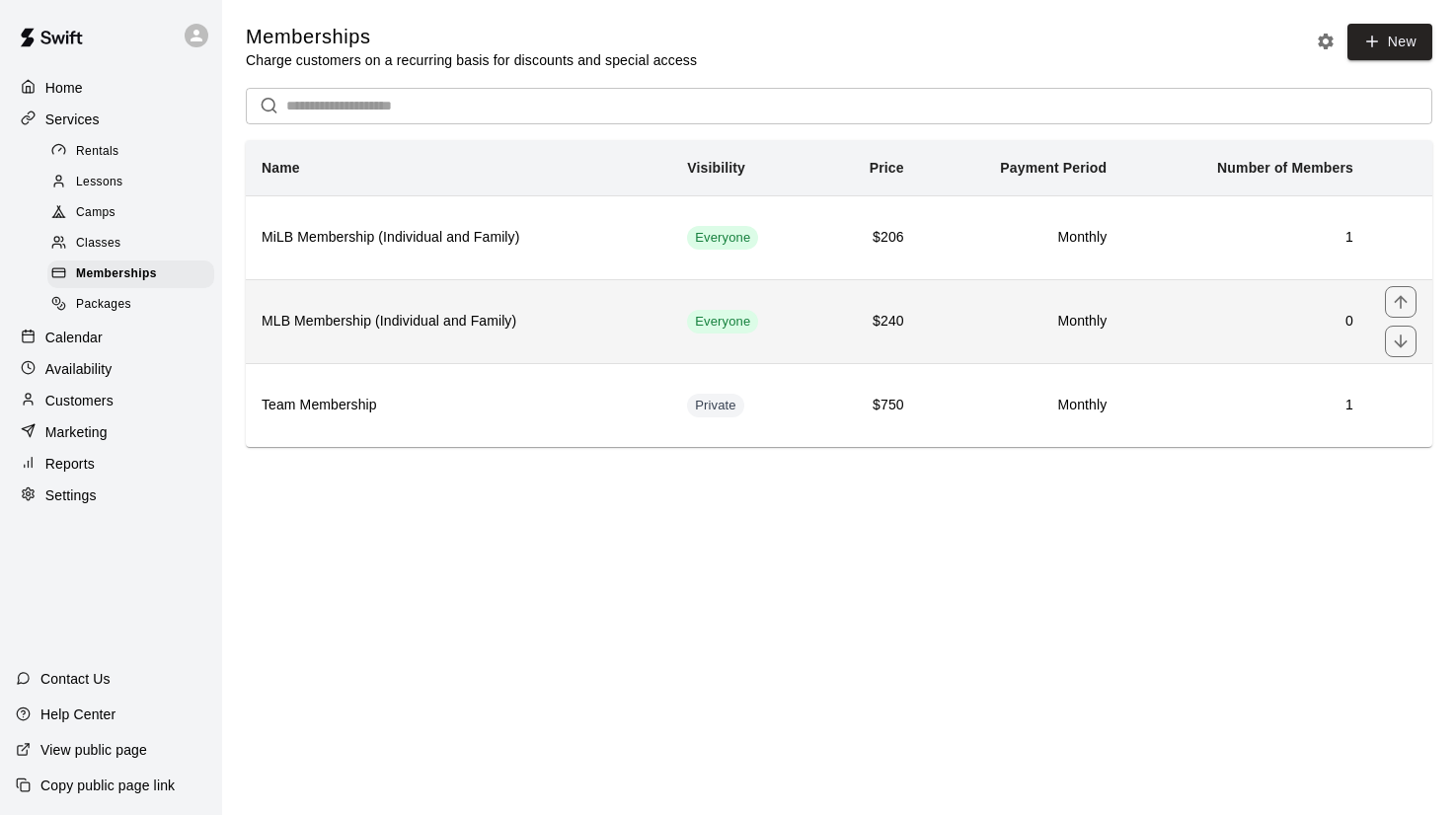 click on "MLB Membership (Individual and Family)" at bounding box center (458, 321) 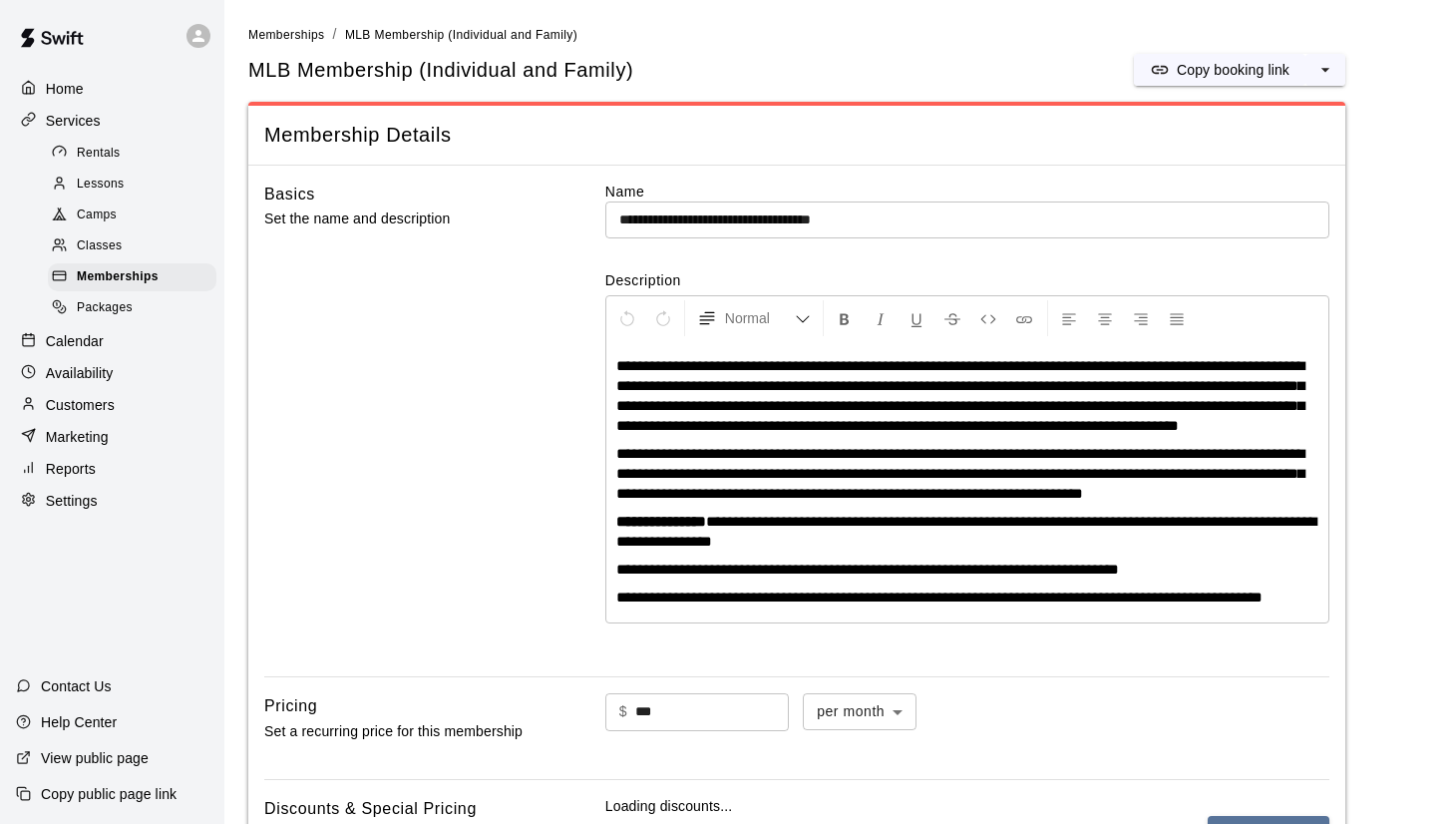 scroll, scrollTop: 39, scrollLeft: 0, axis: vertical 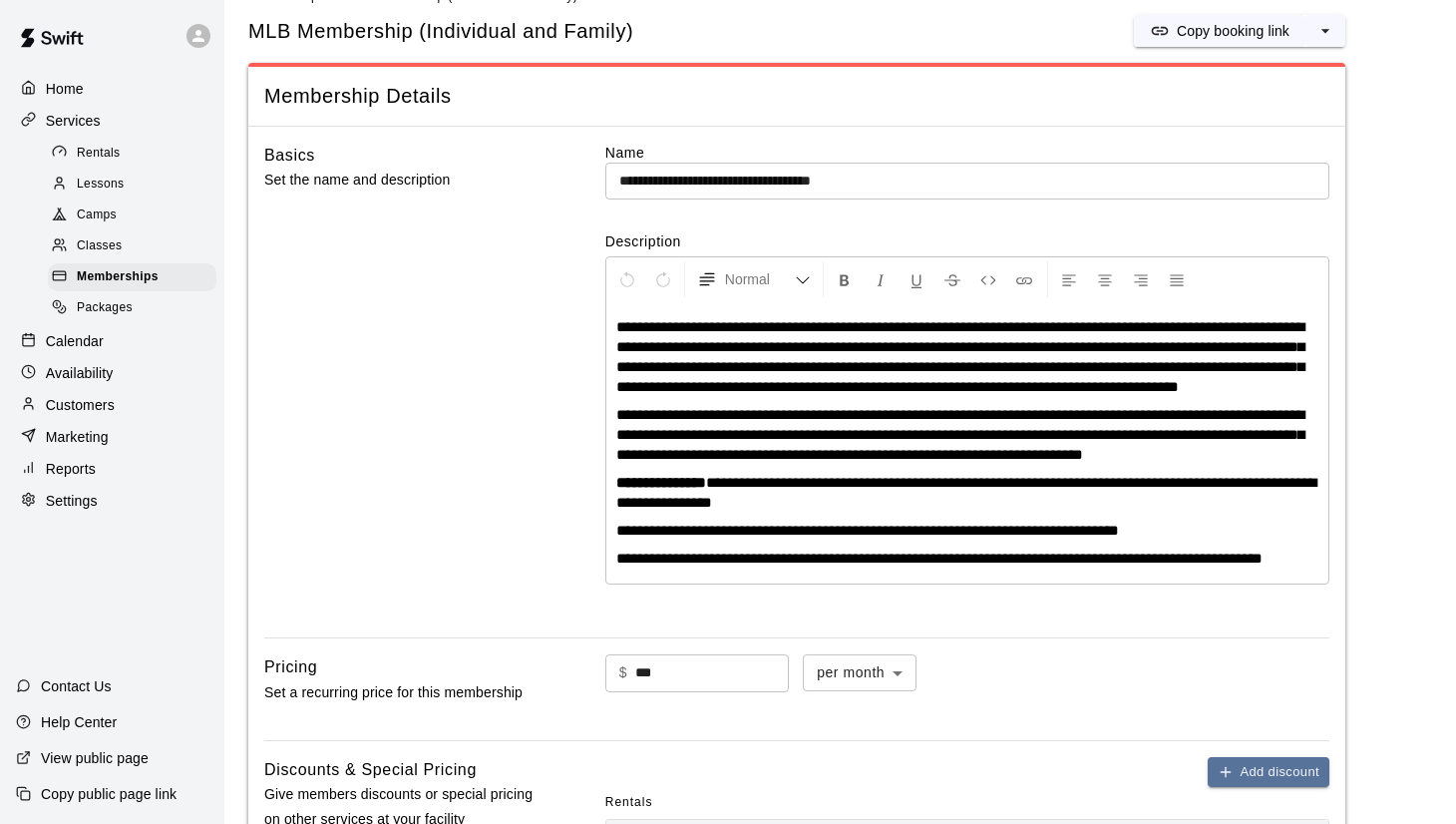 click on "**********" at bounding box center [967, 559] 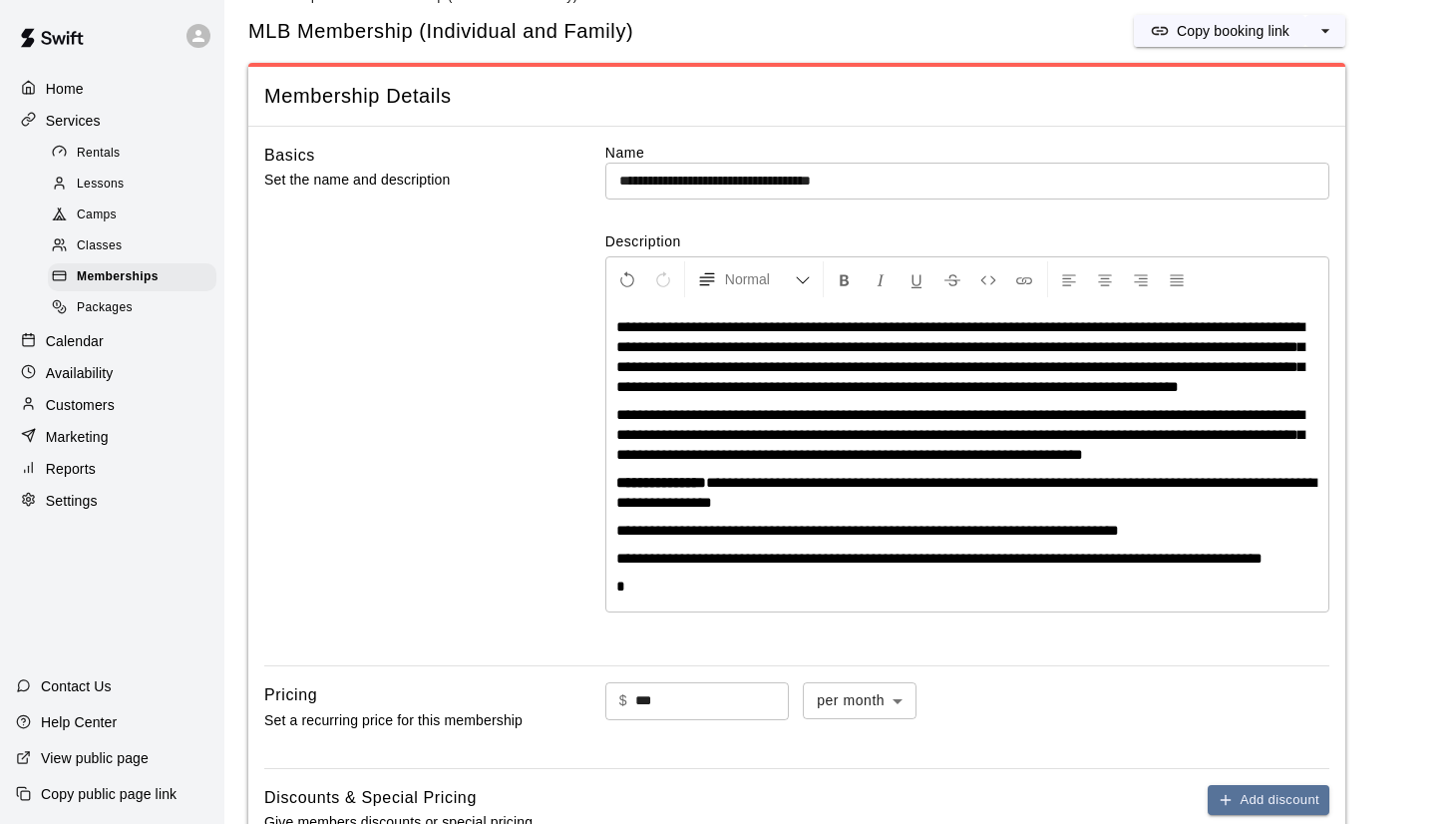 type 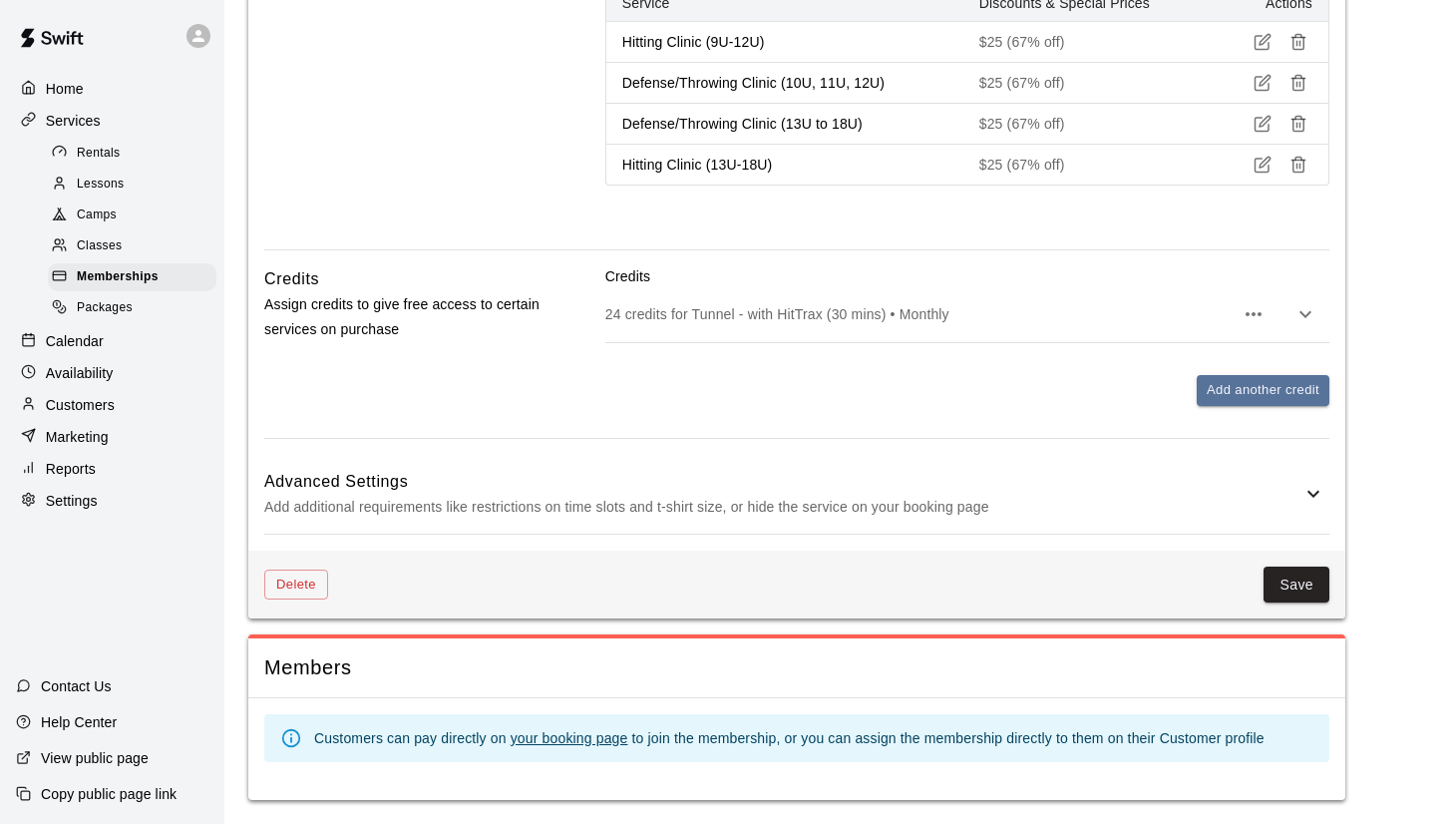 scroll, scrollTop: 1373, scrollLeft: 0, axis: vertical 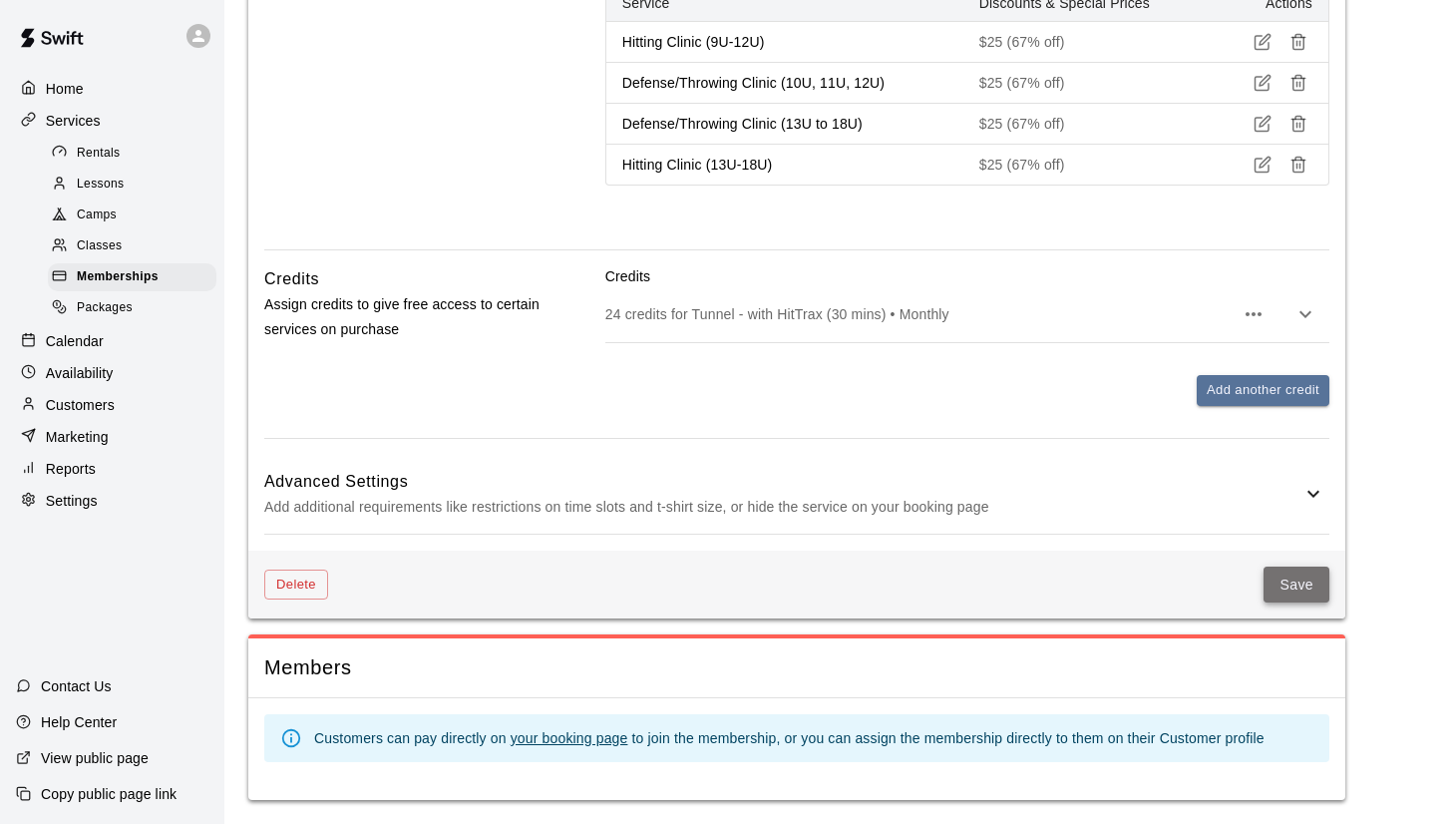 click on "Save" at bounding box center [1296, 585] 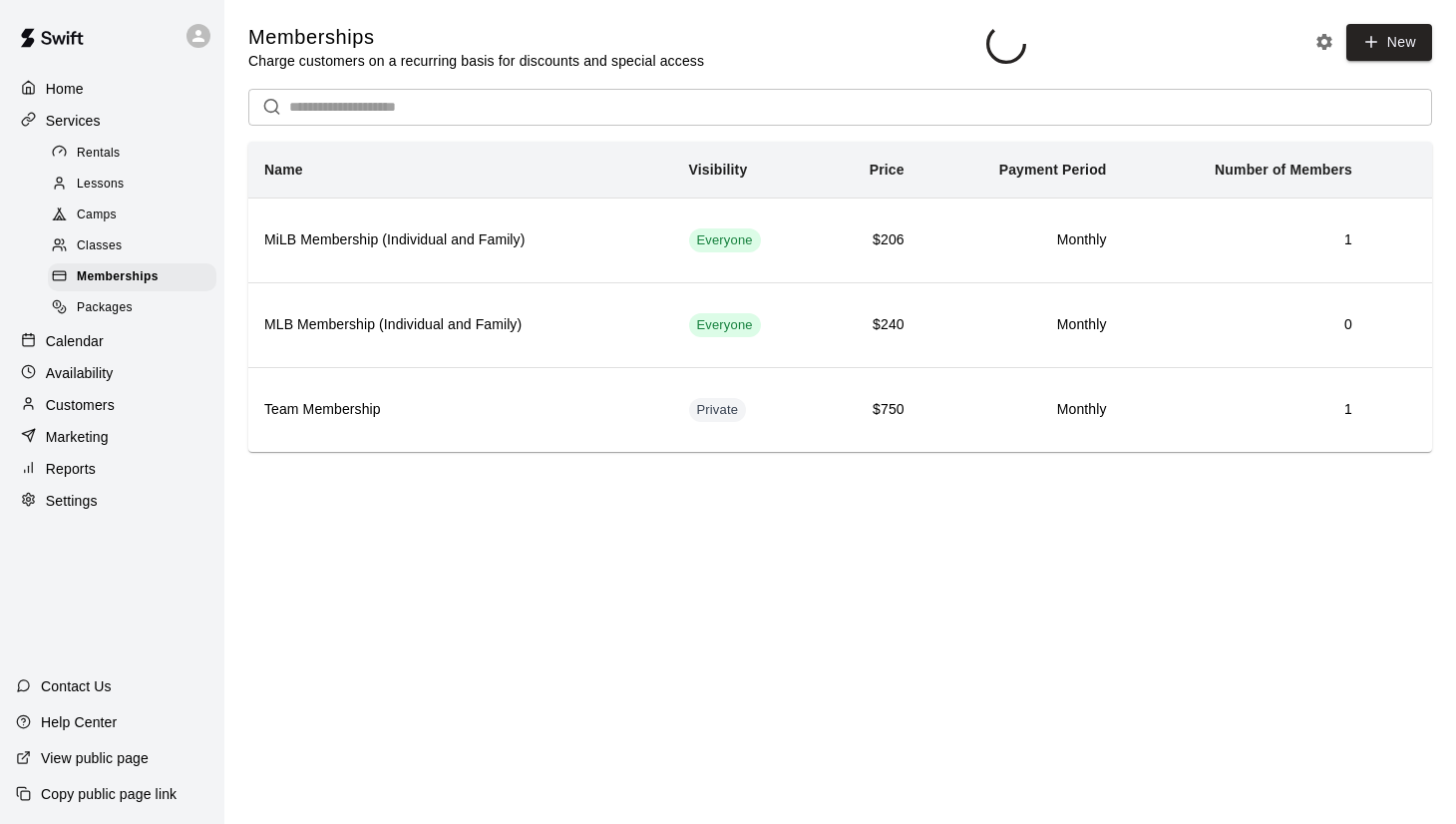 scroll, scrollTop: 0, scrollLeft: 0, axis: both 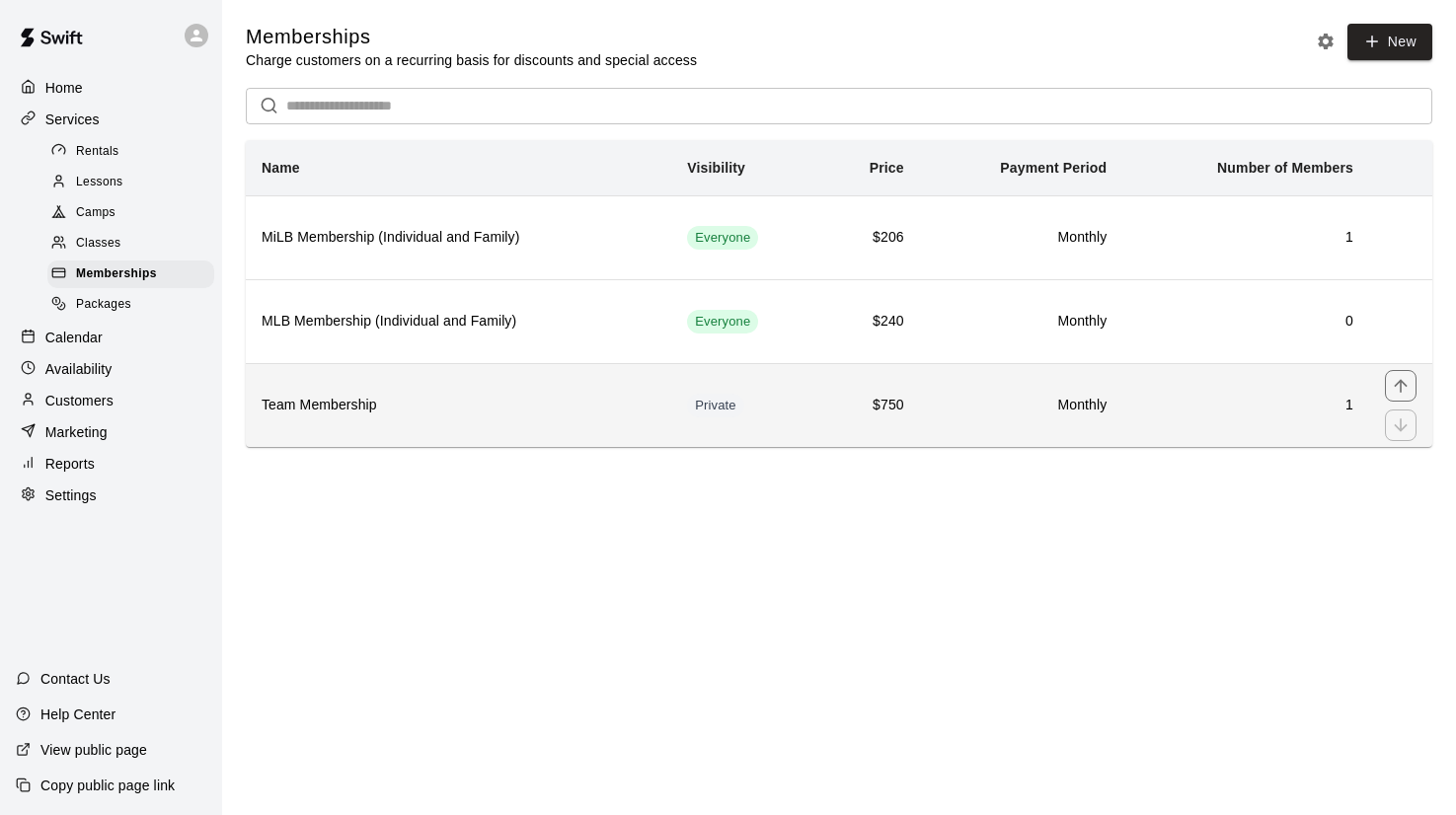 click on "Team Membership" at bounding box center (458, 405) 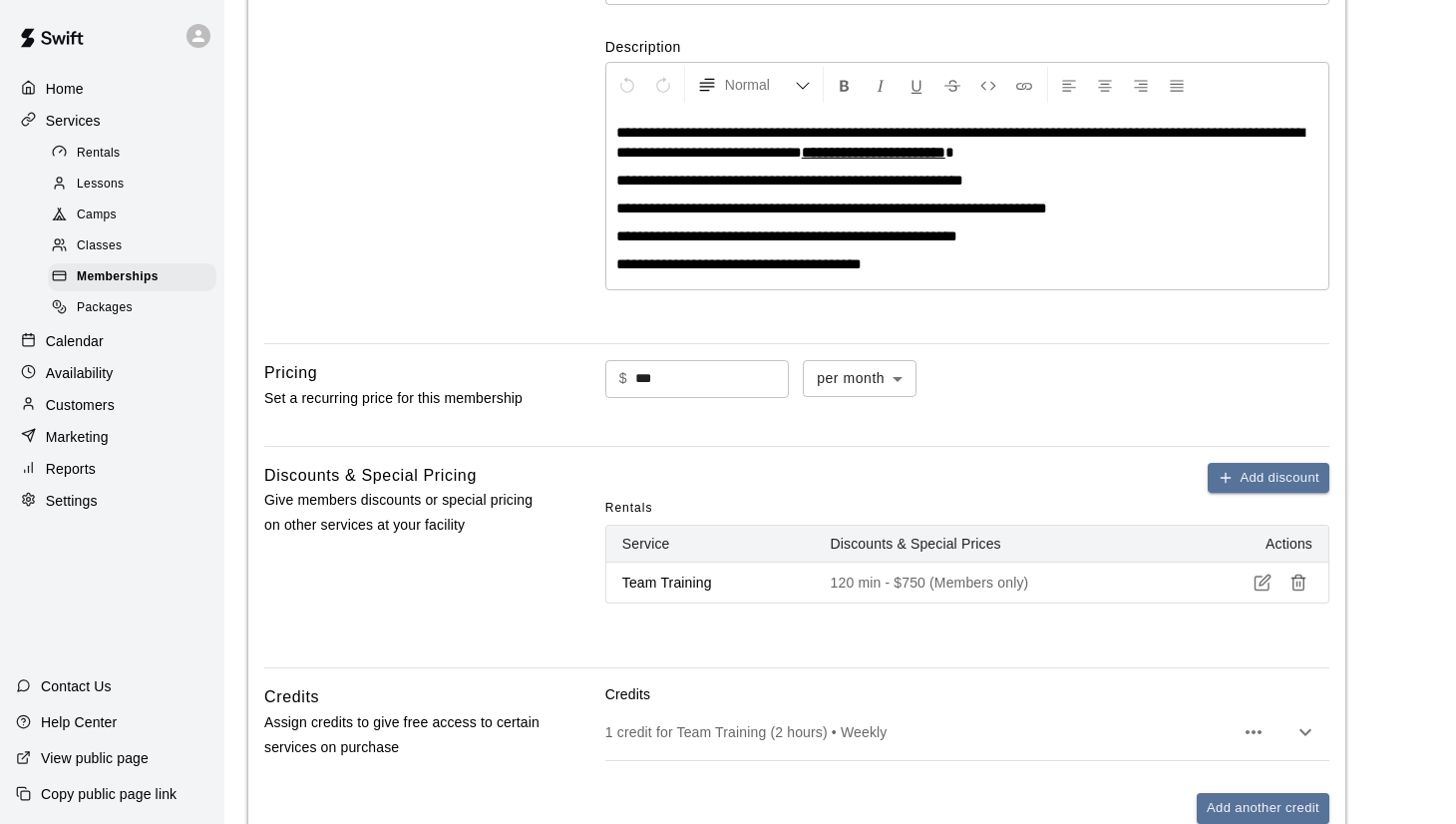 scroll, scrollTop: 157, scrollLeft: 0, axis: vertical 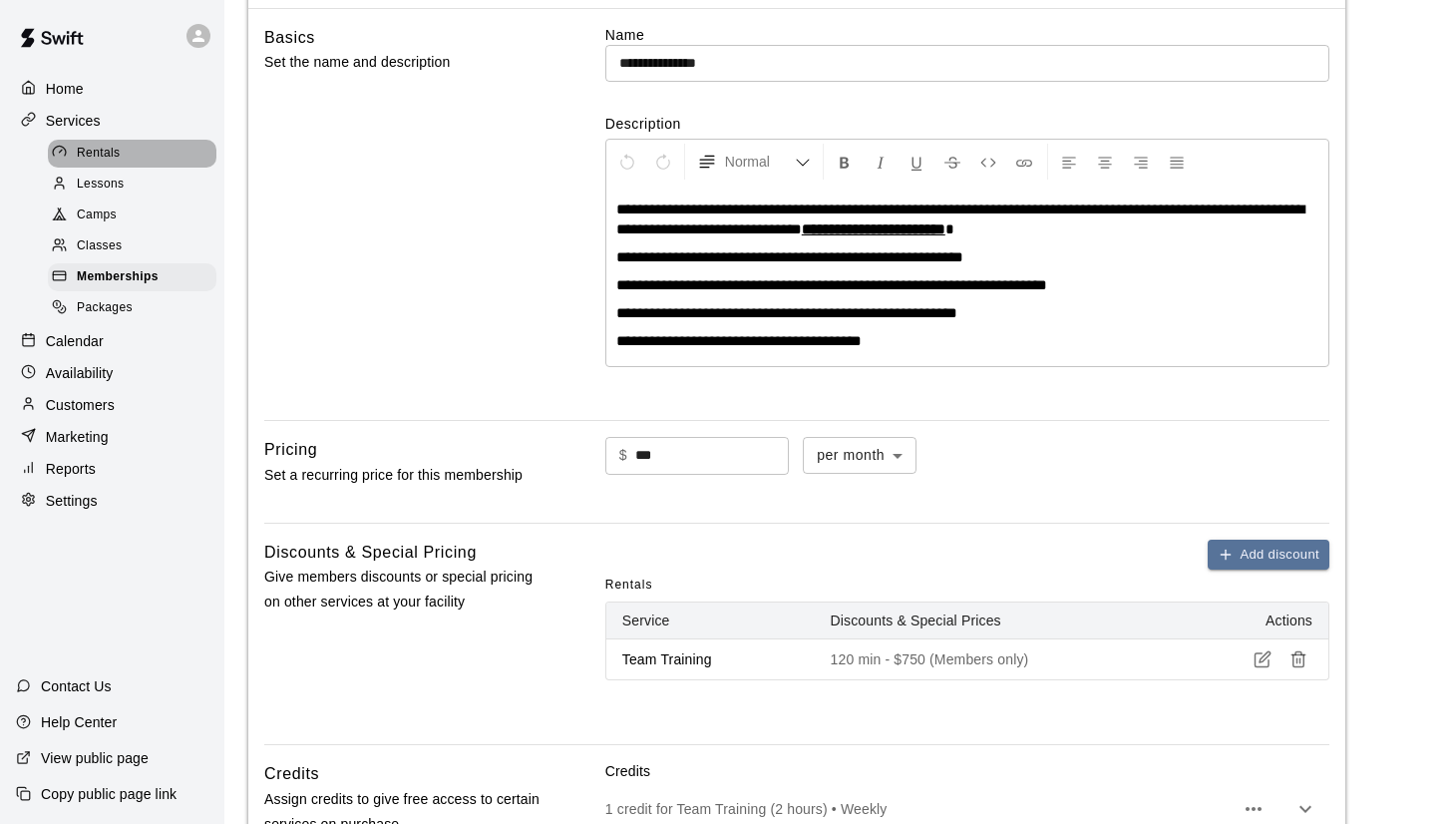 click on "Rentals" at bounding box center [99, 154] 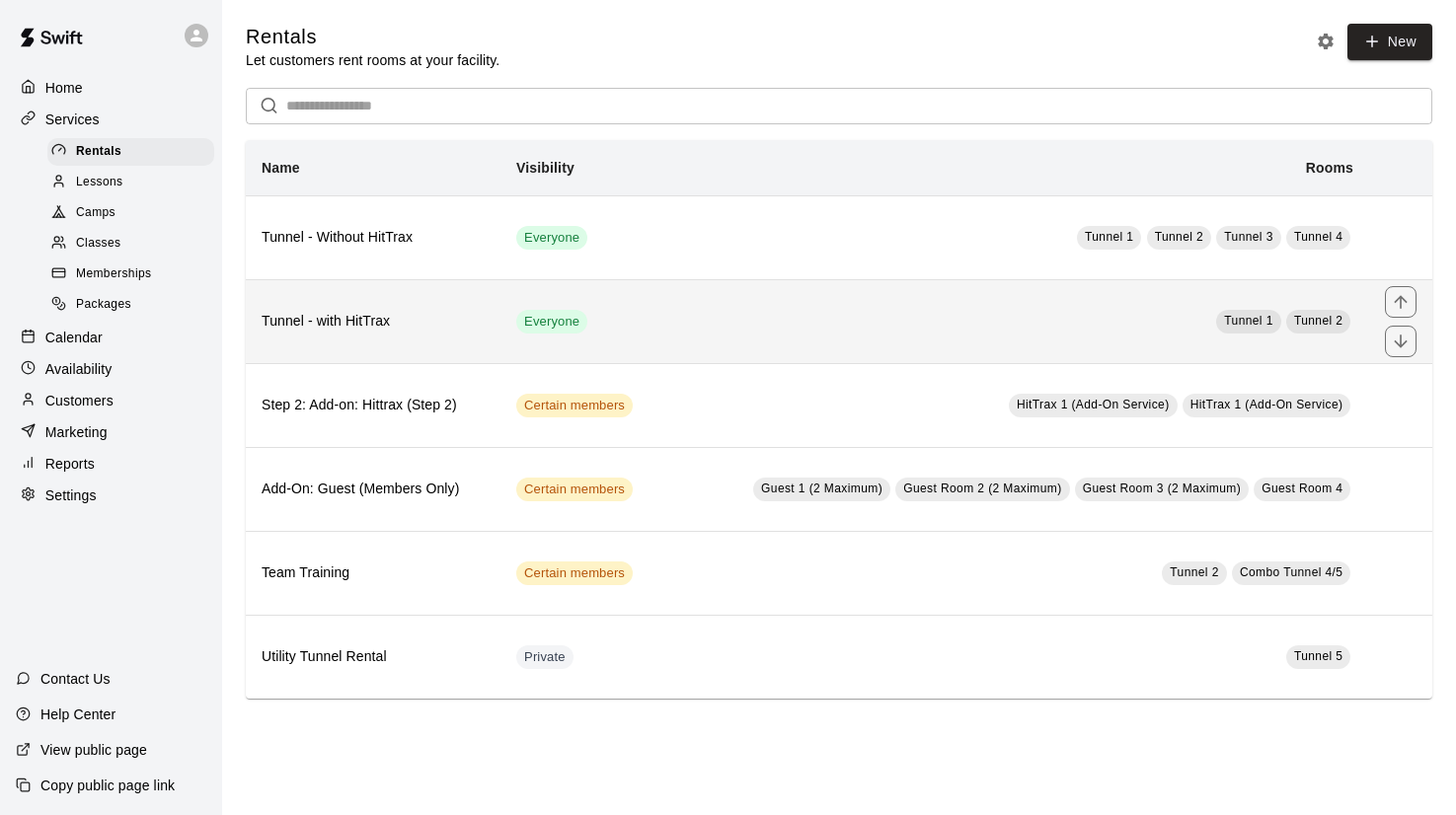 click on "Tunnel - with HitTrax" at bounding box center [373, 322] 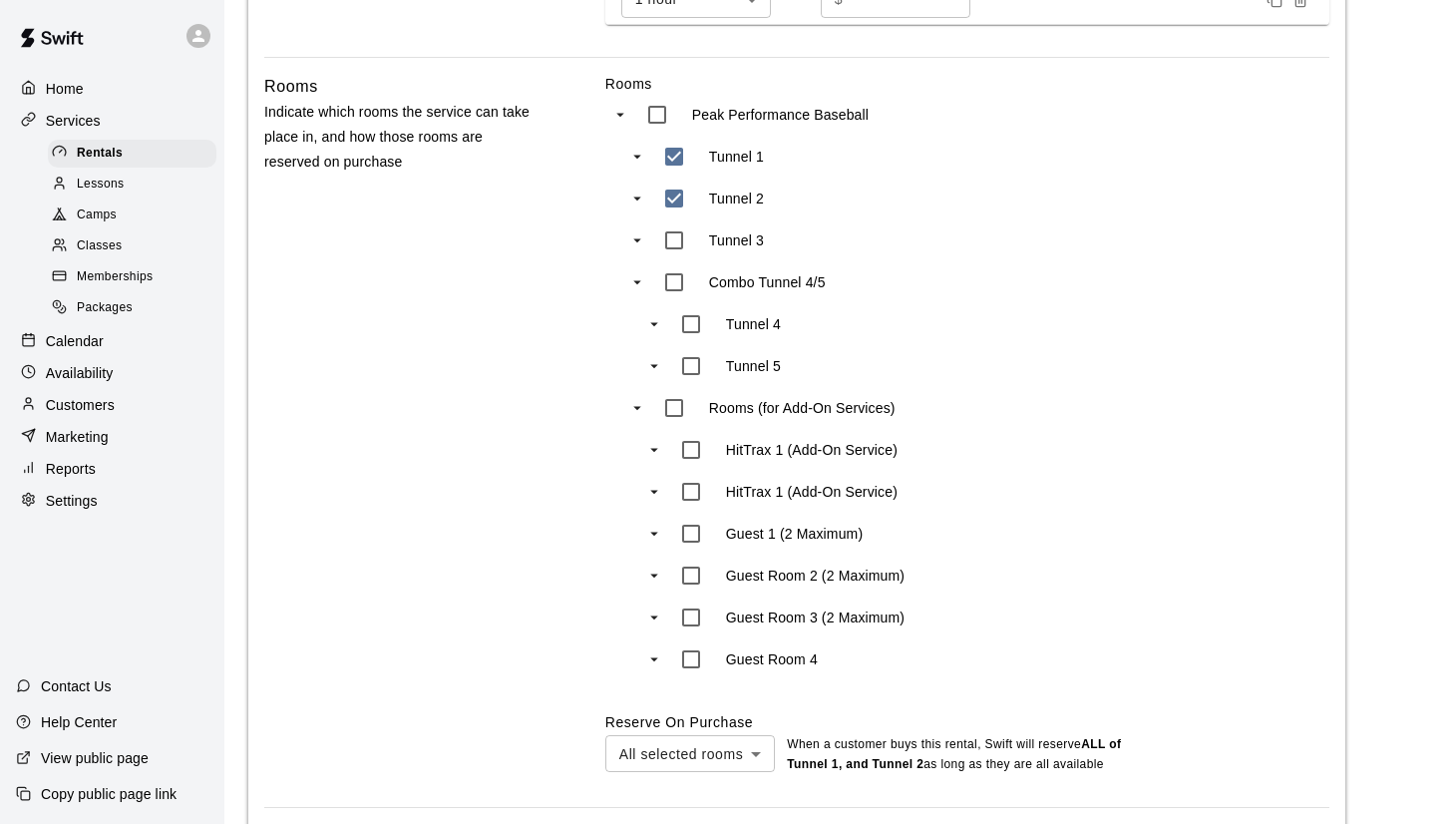 scroll, scrollTop: 1165, scrollLeft: 0, axis: vertical 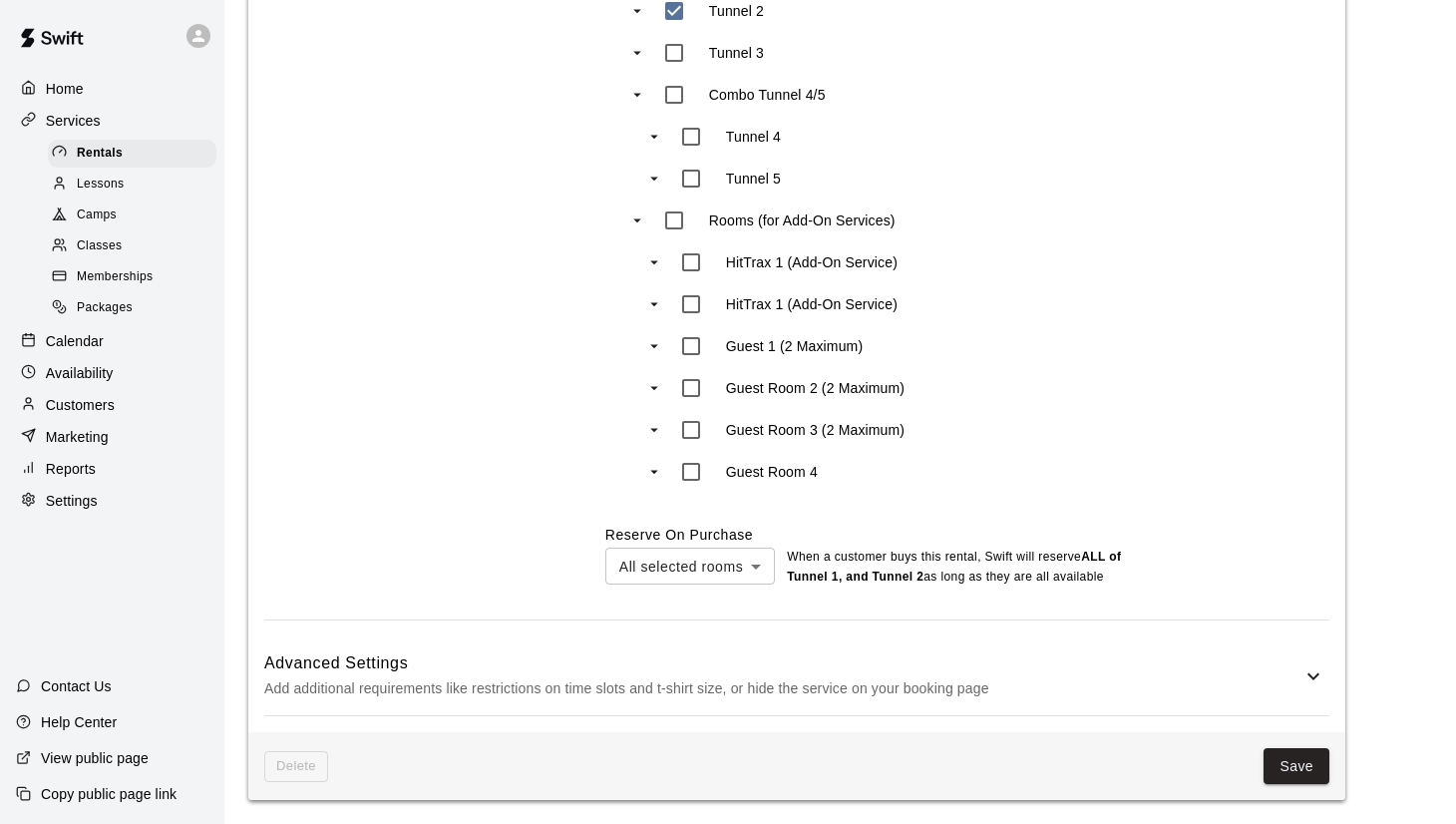 click on "Add additional requirements like restrictions on time slots and t-shirt size, or hide the service on your booking page" at bounding box center [783, 688] 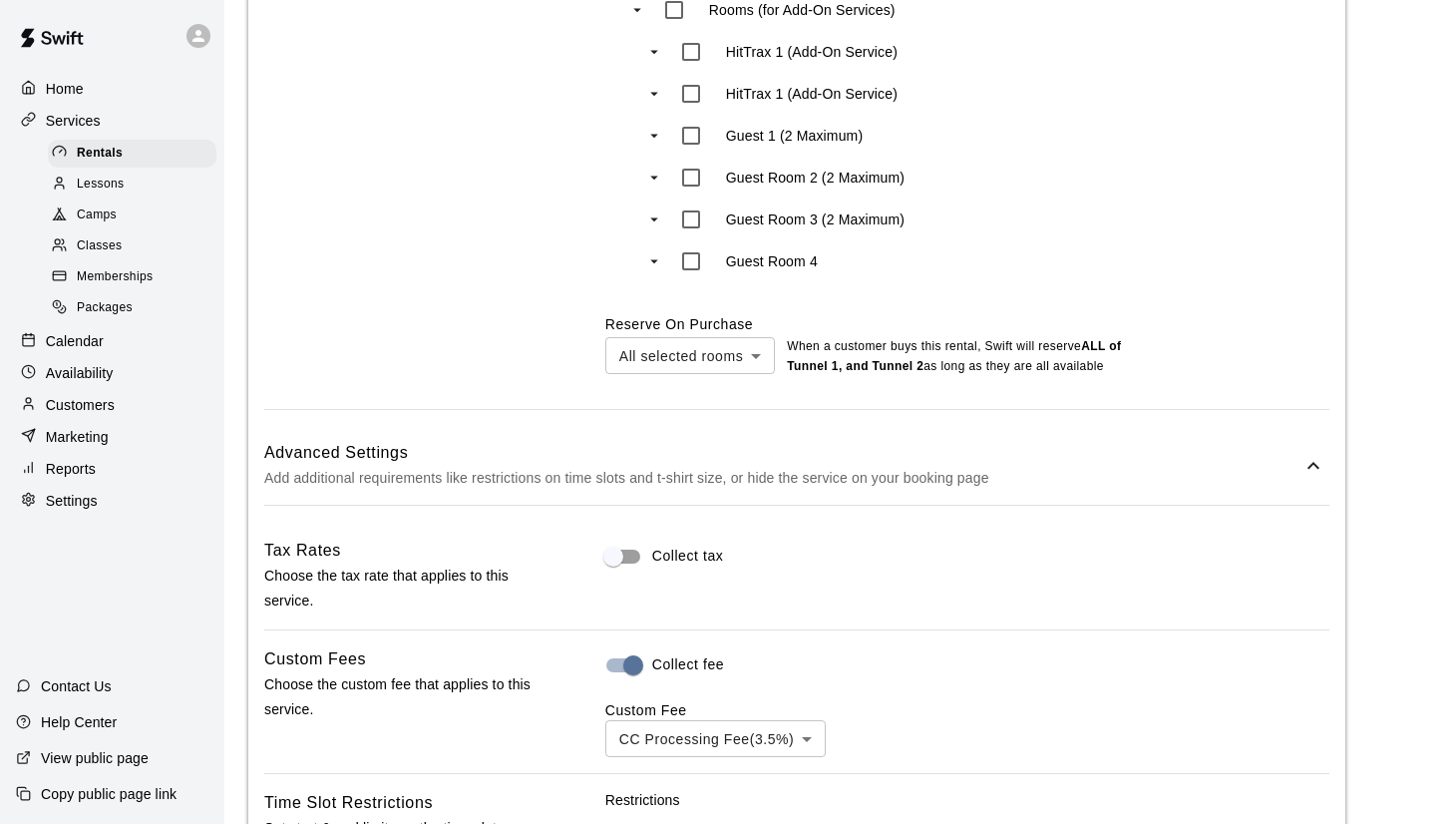 scroll, scrollTop: 1669, scrollLeft: 0, axis: vertical 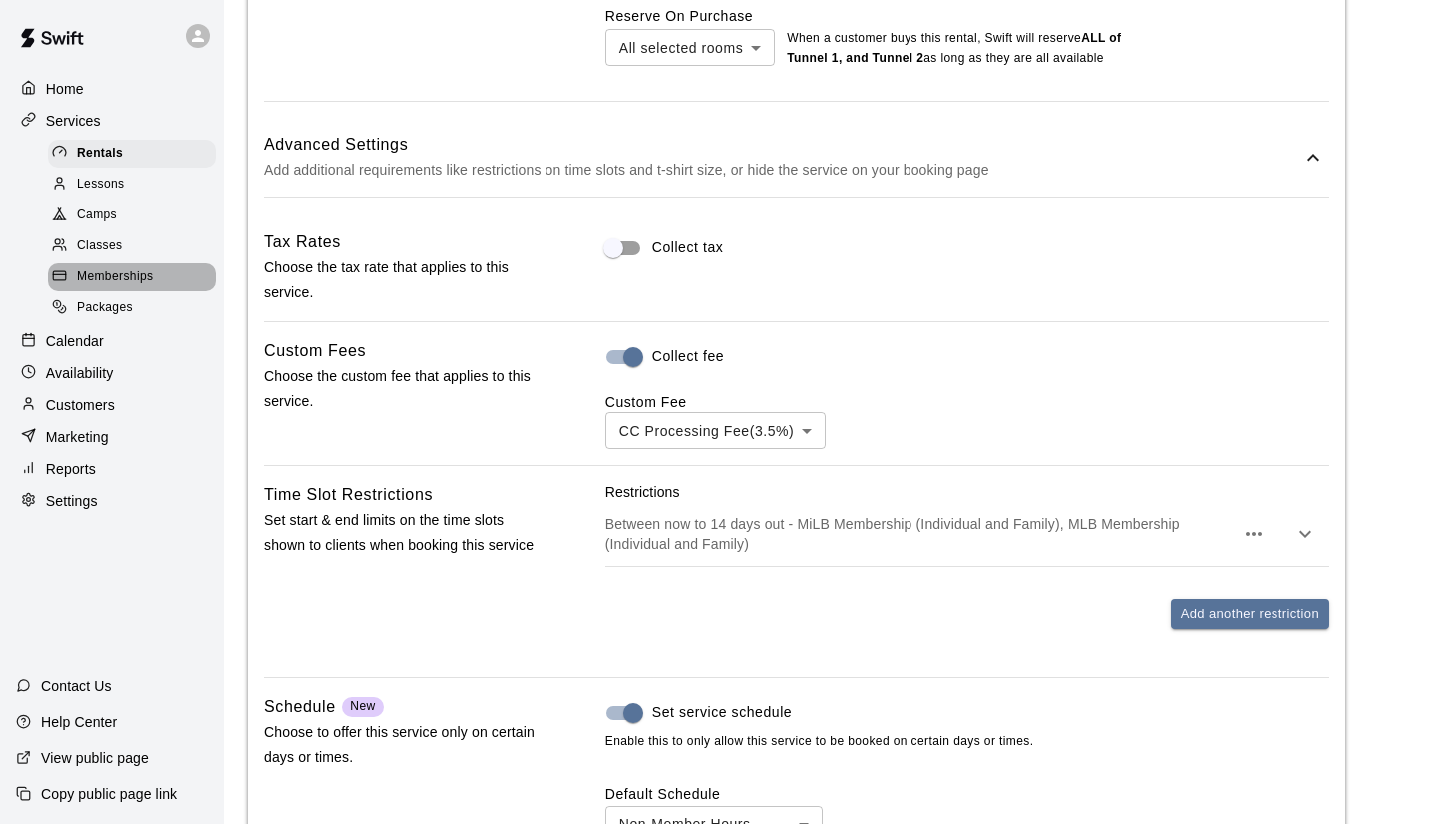 click on "Memberships" at bounding box center (115, 277) 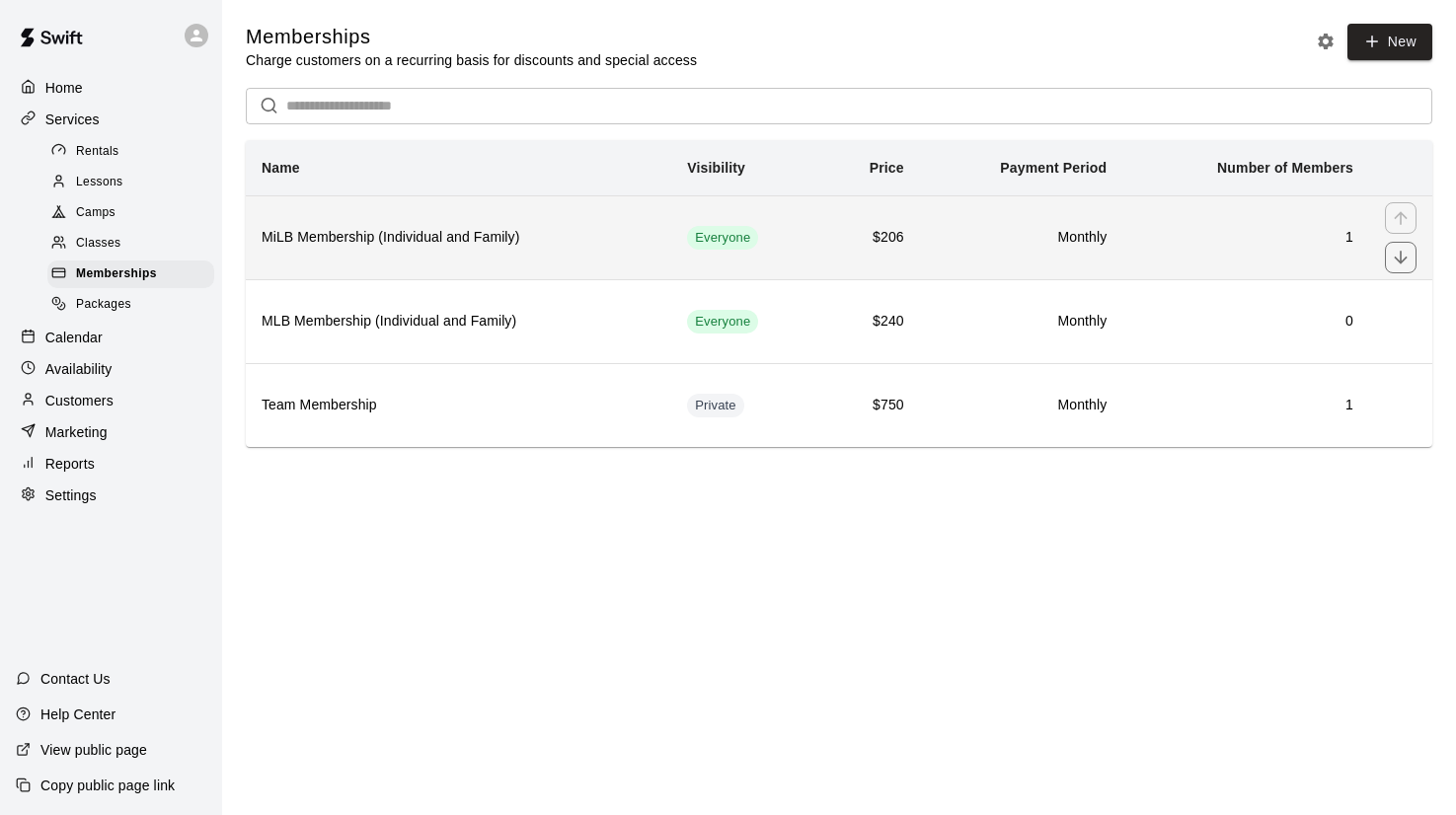 click on "$206" at bounding box center [871, 237] 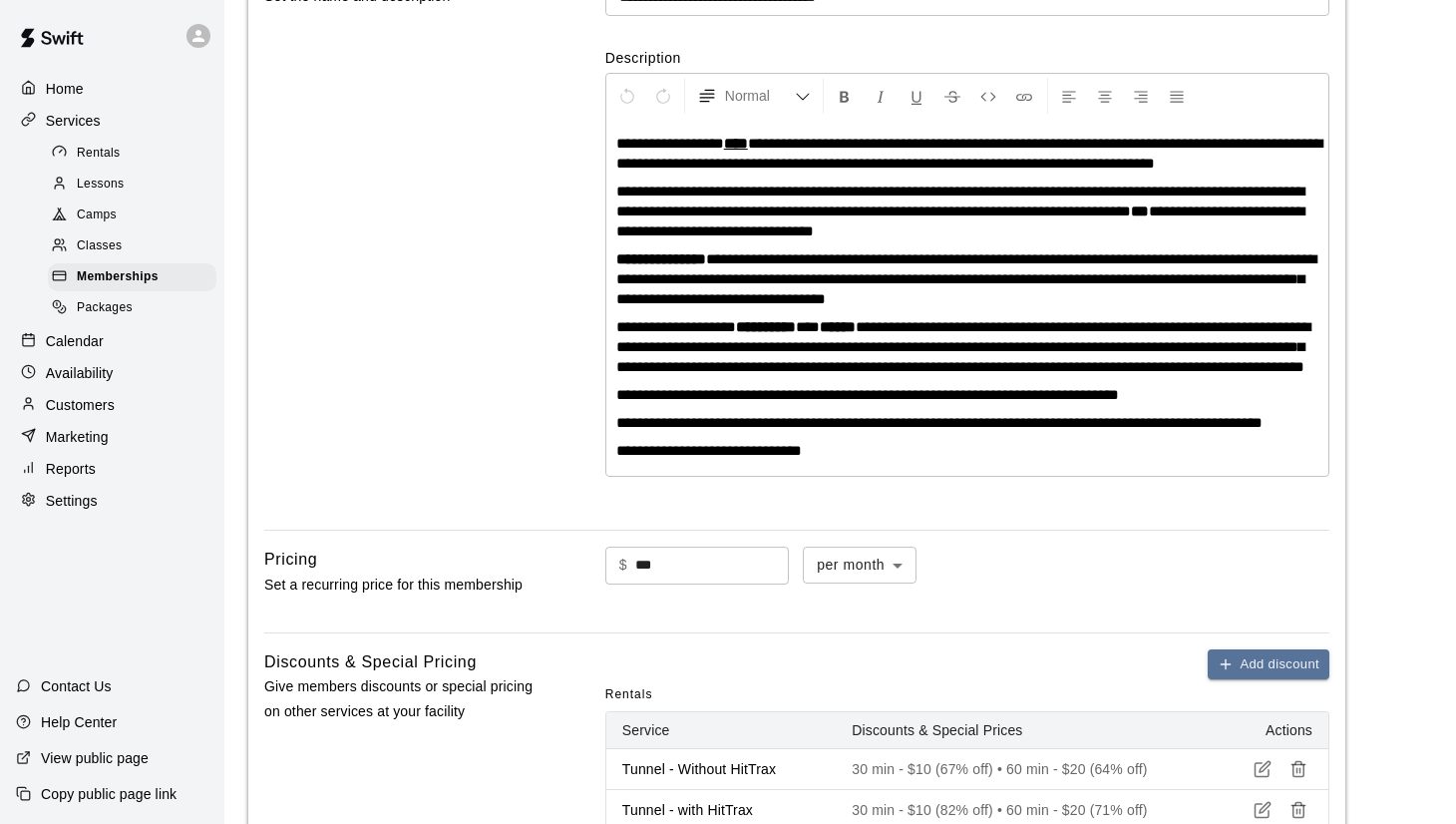 scroll, scrollTop: 314, scrollLeft: 0, axis: vertical 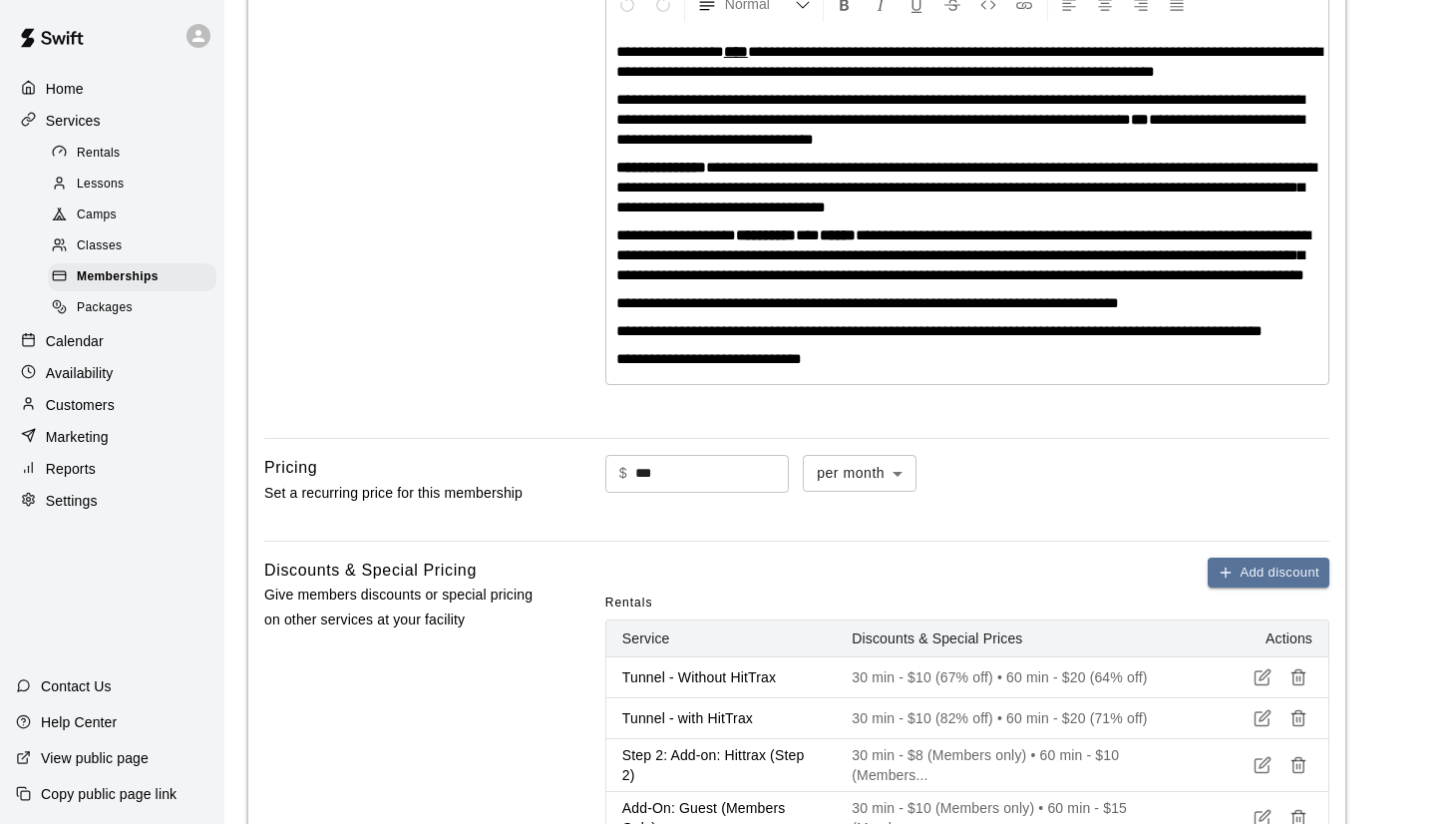 click on "***" at bounding box center [712, 473] 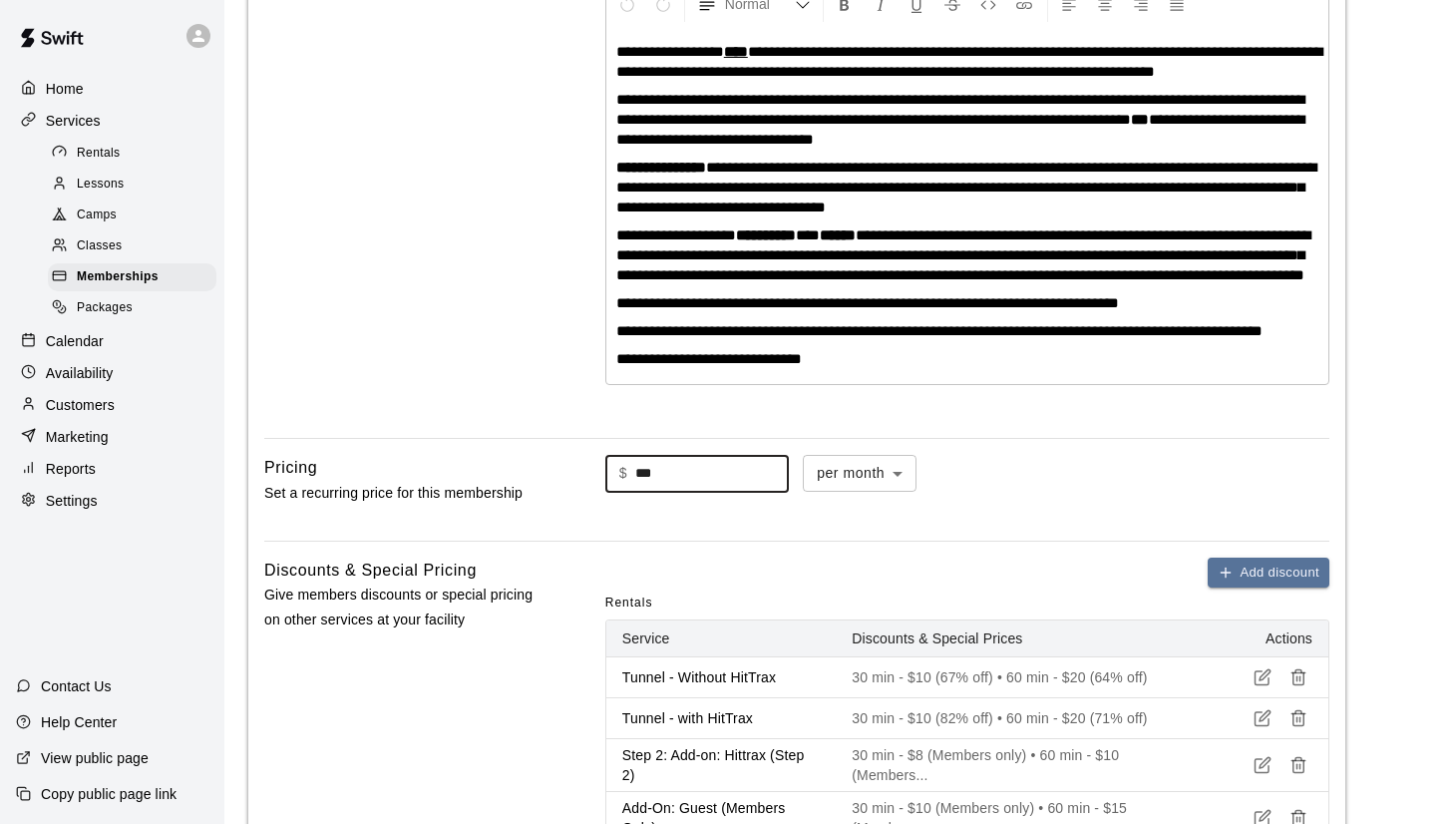 click on "***" at bounding box center (712, 473) 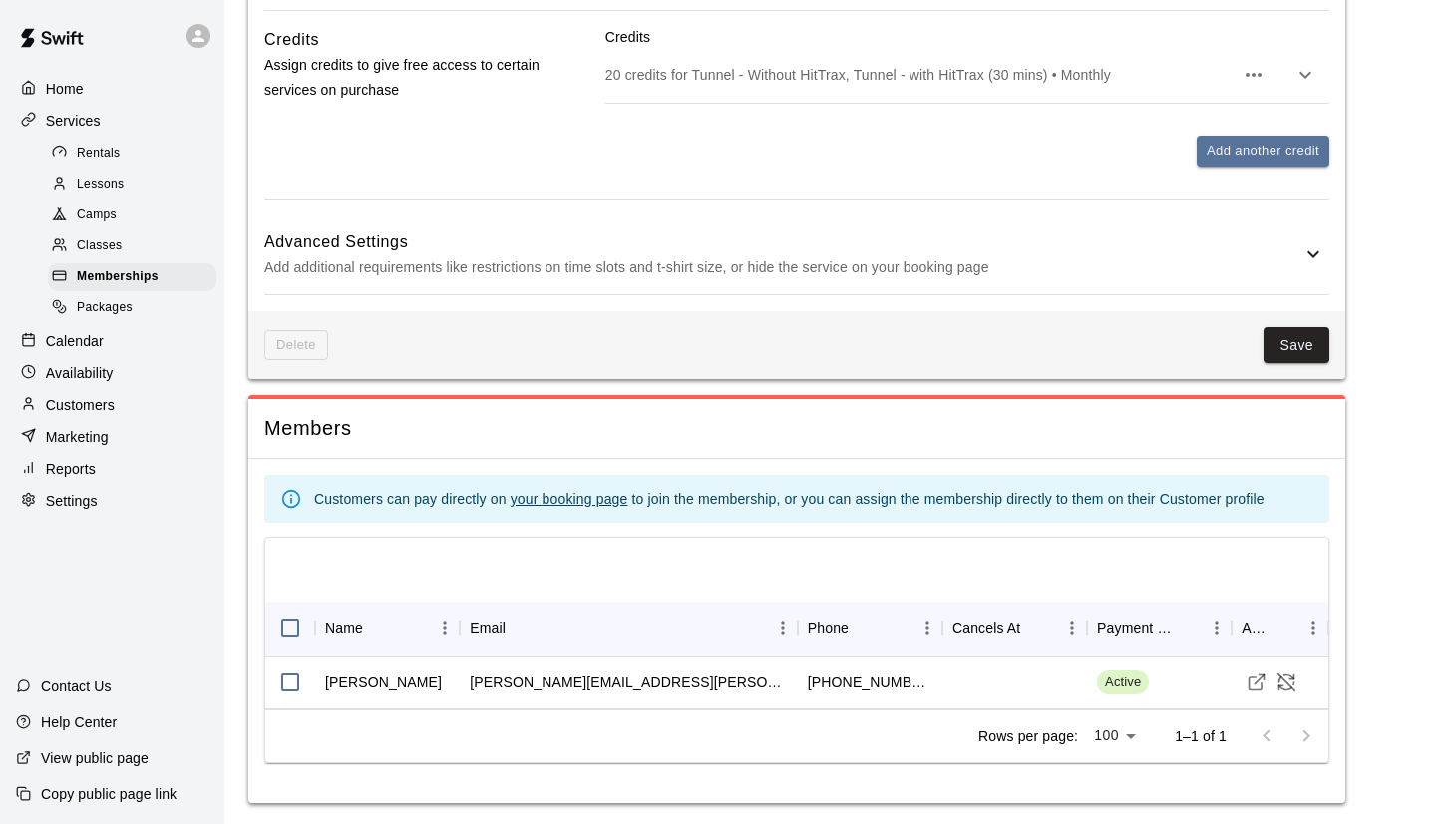 scroll, scrollTop: 1541, scrollLeft: 0, axis: vertical 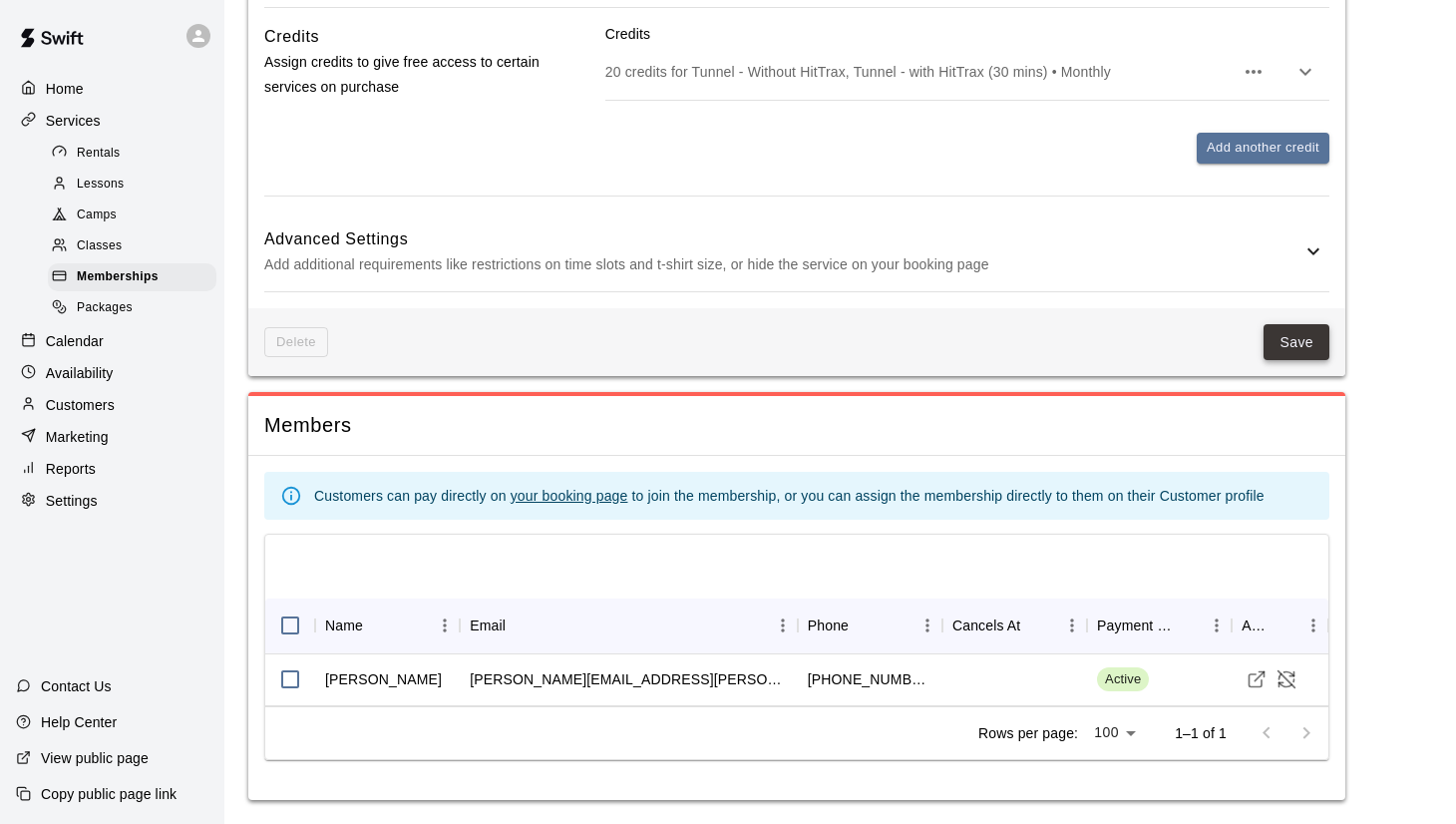 type on "***" 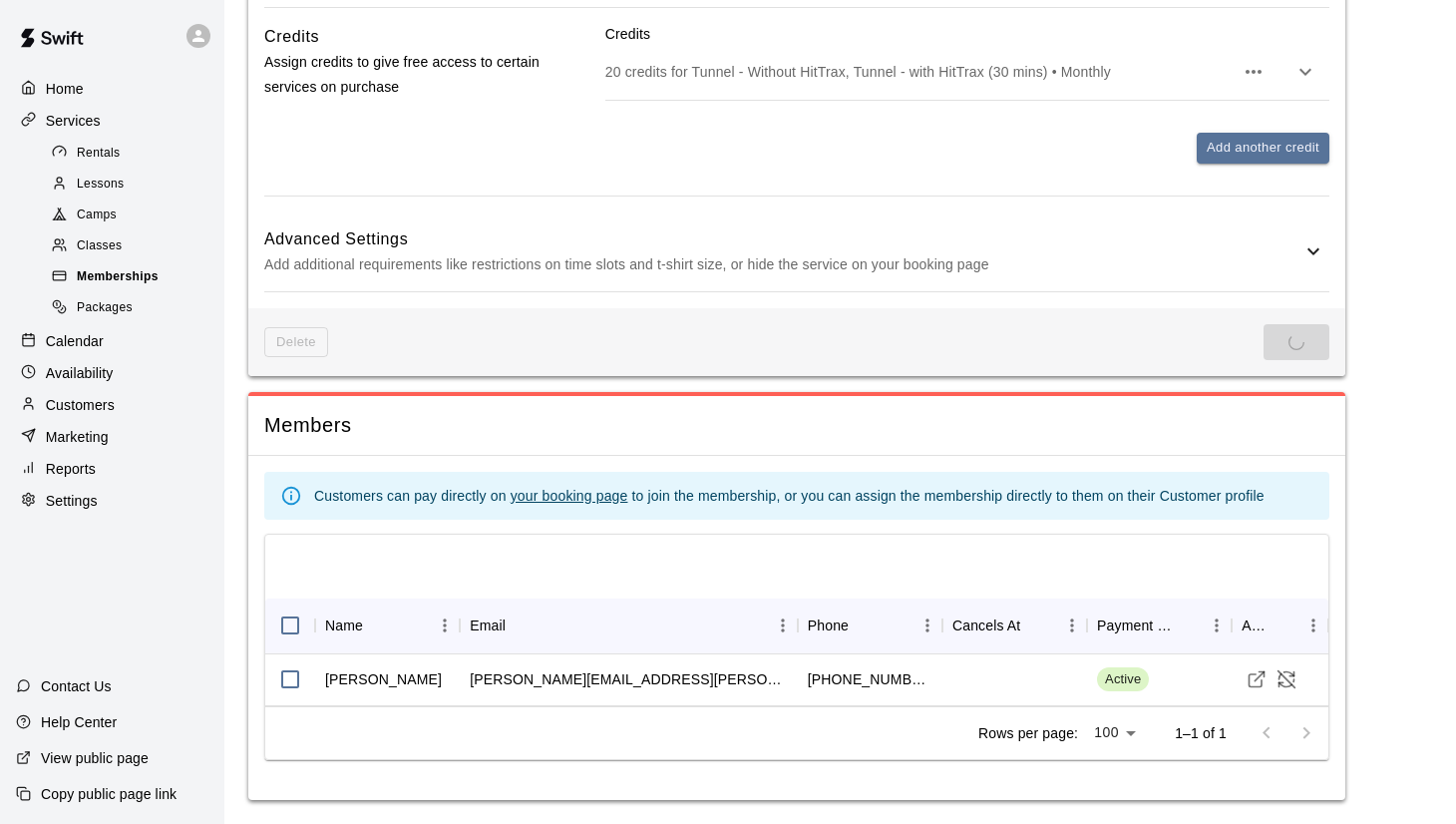 scroll, scrollTop: 0, scrollLeft: 0, axis: both 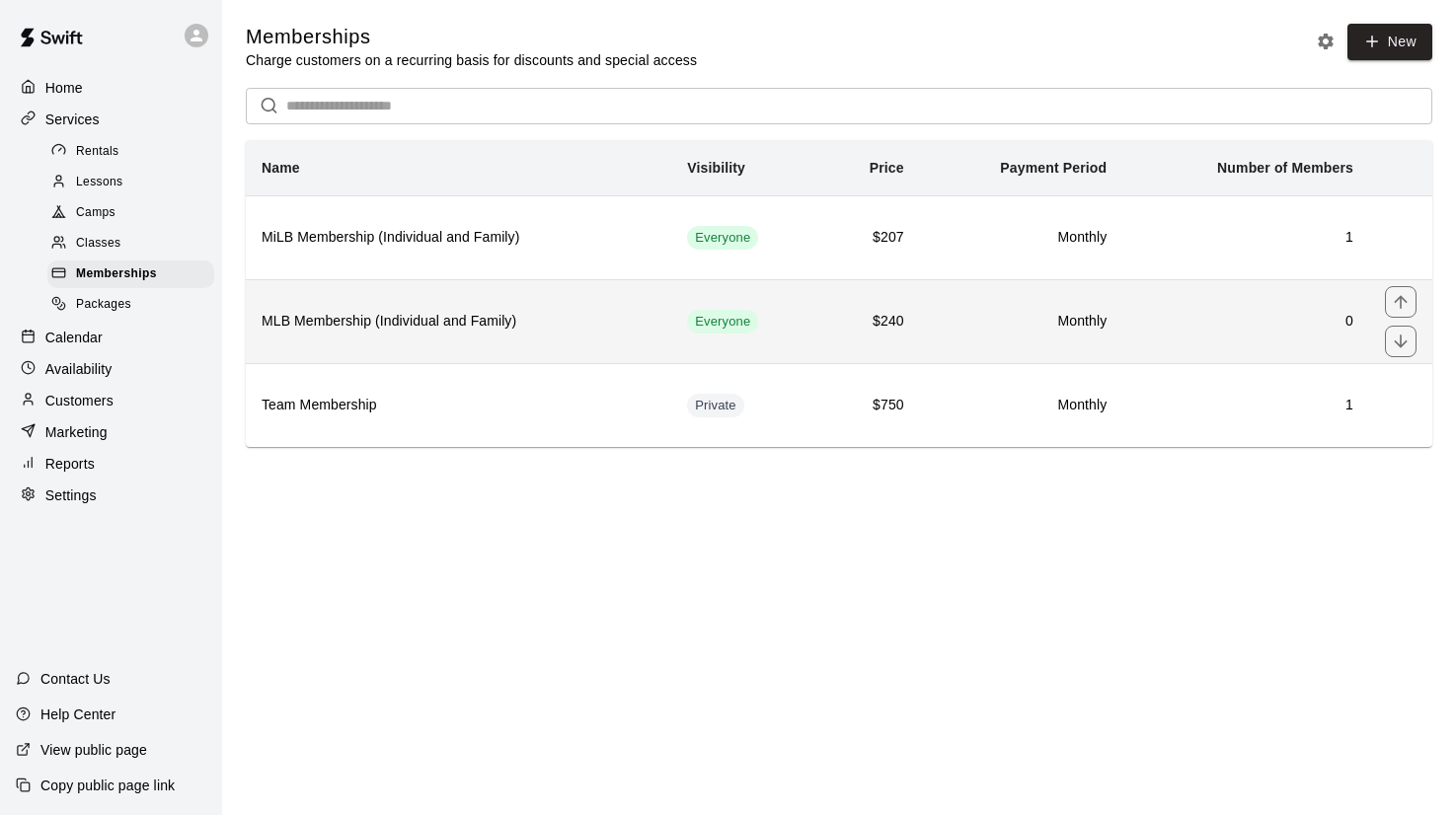 click on "MLB Membership (Individual and Family)" at bounding box center [458, 321] 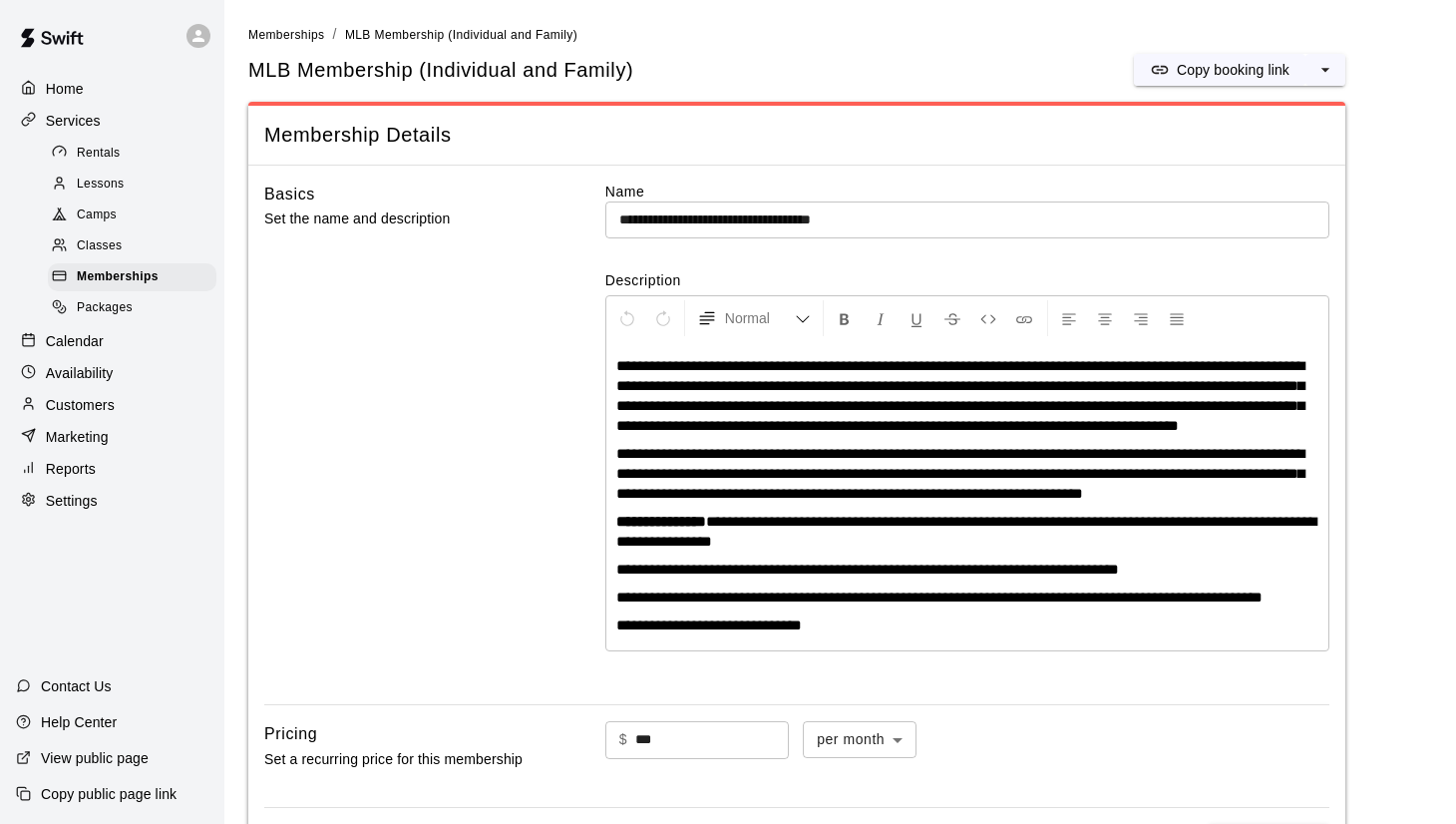 scroll, scrollTop: 178, scrollLeft: 0, axis: vertical 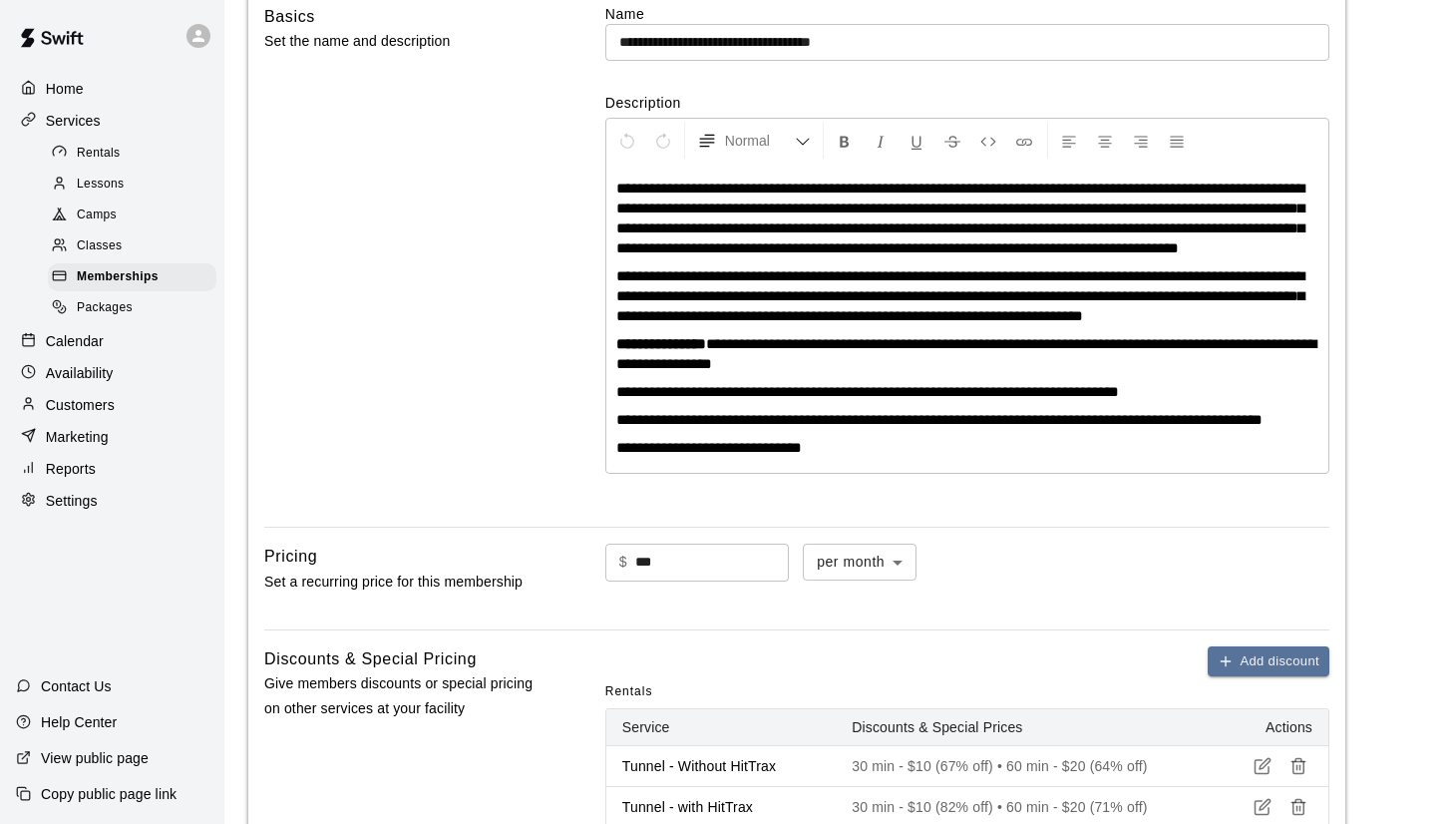 click on "***" at bounding box center (712, 562) 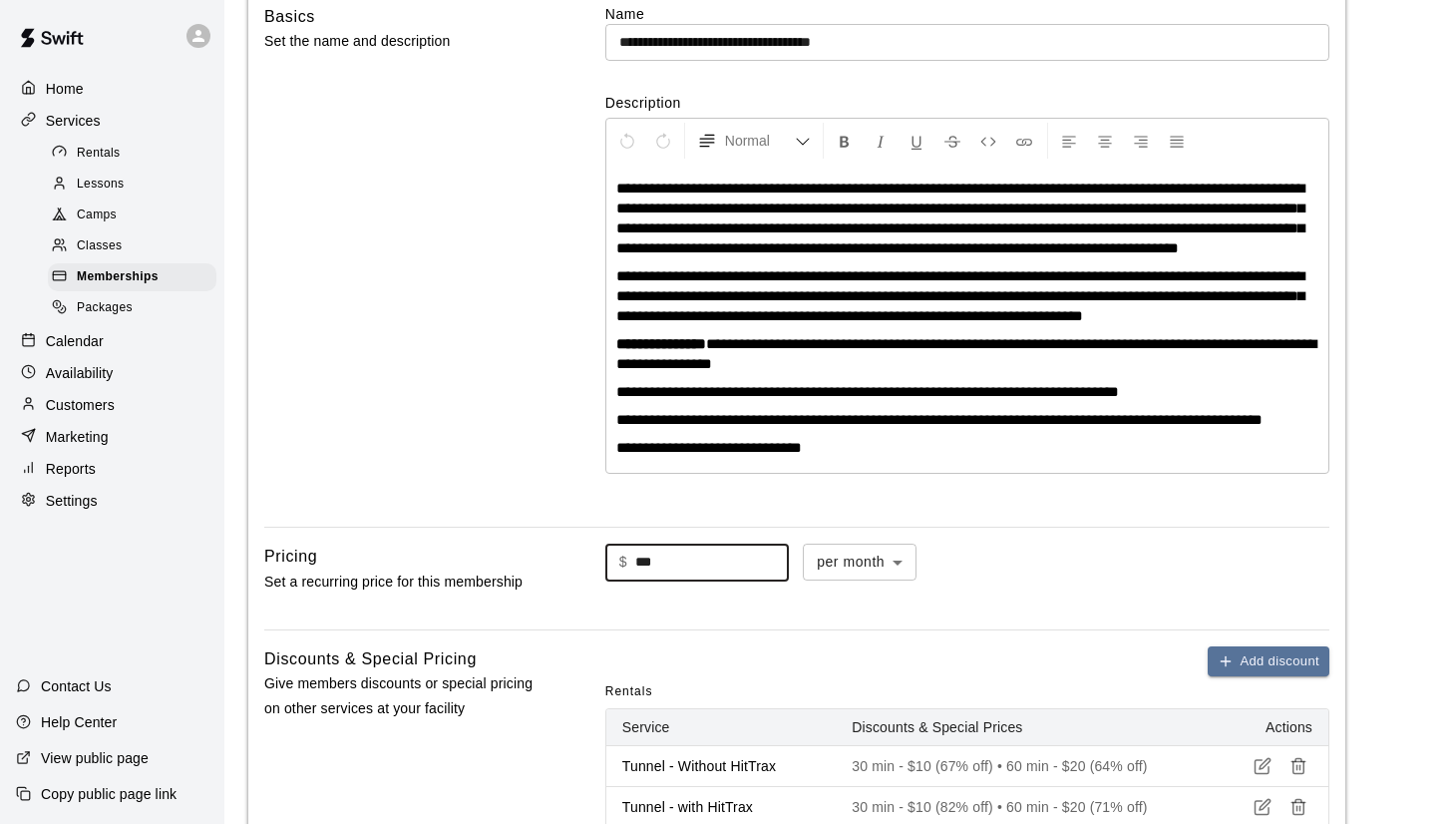 click on "***" at bounding box center [712, 562] 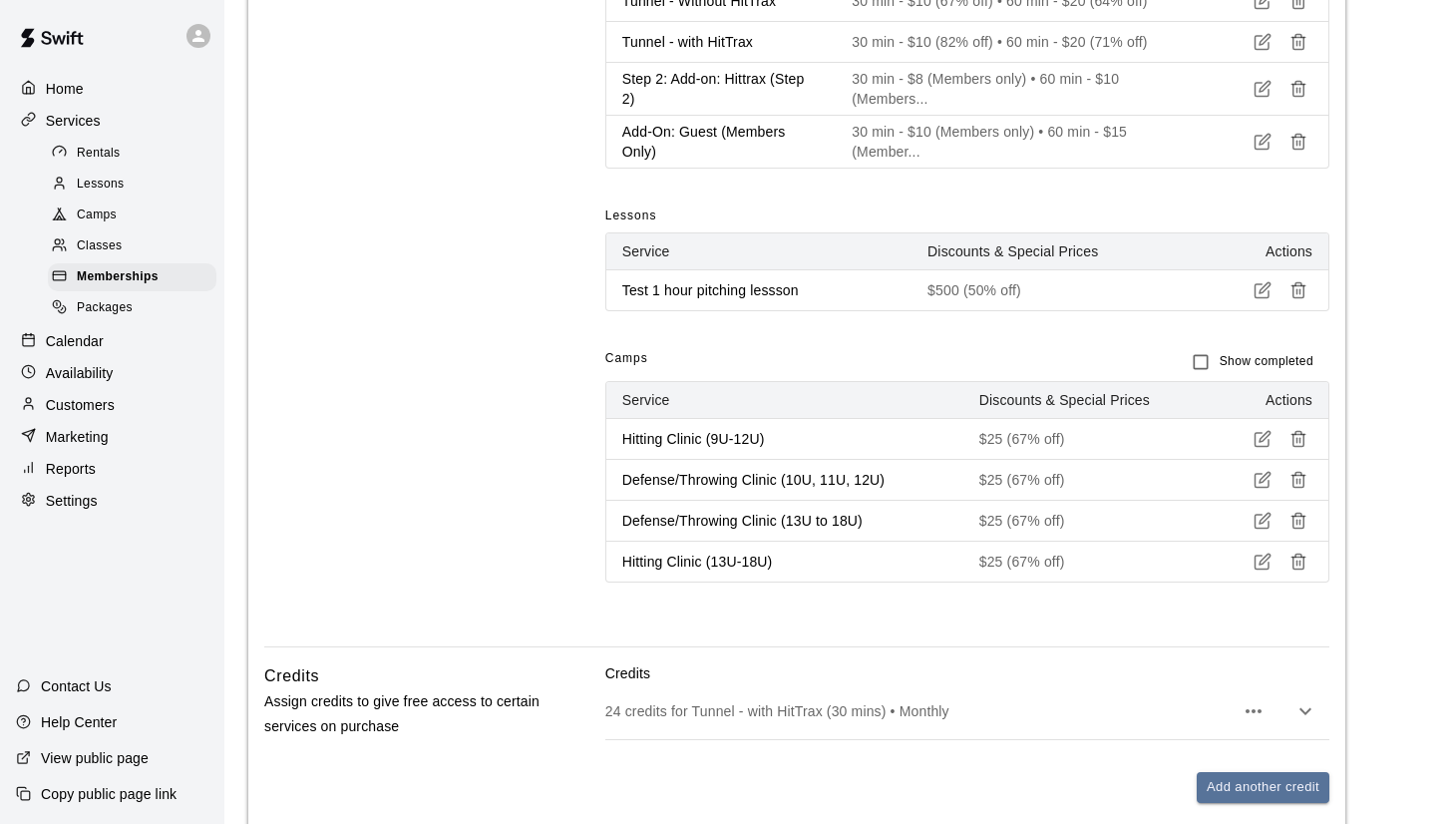 scroll, scrollTop: 1373, scrollLeft: 0, axis: vertical 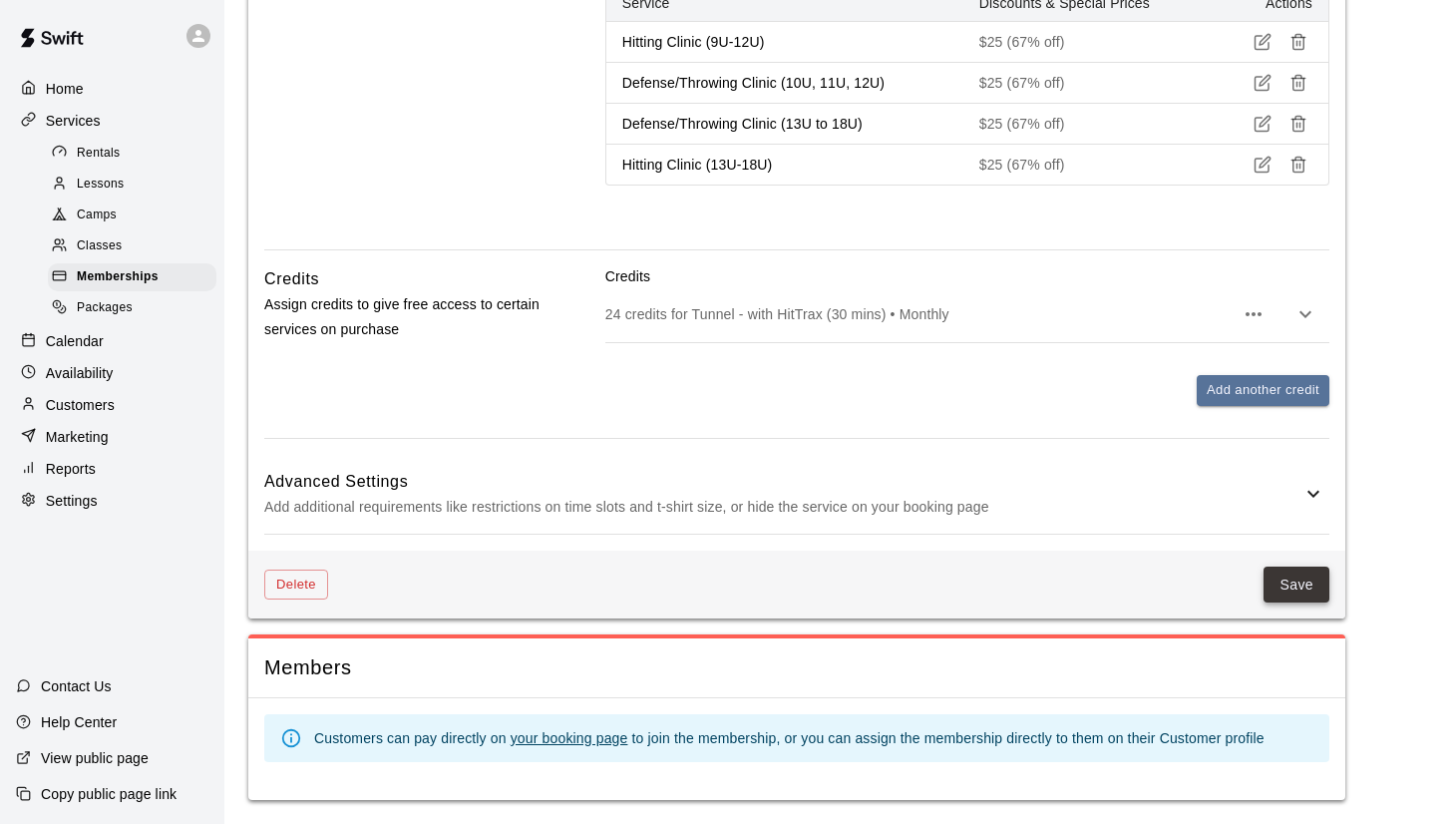 type on "*****" 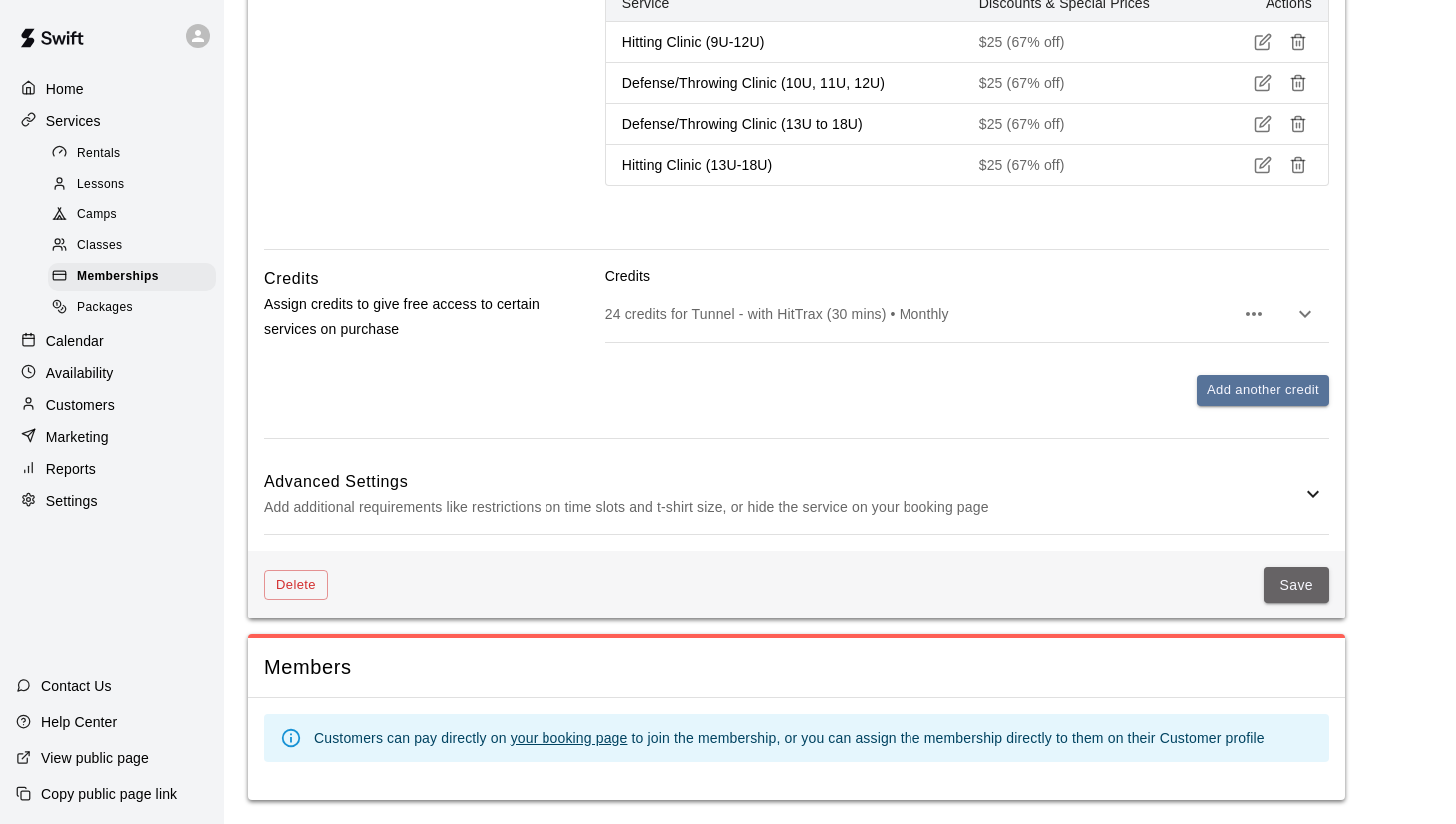 drag, startPoint x: 1292, startPoint y: 595, endPoint x: 1253, endPoint y: 581, distance: 41.436699 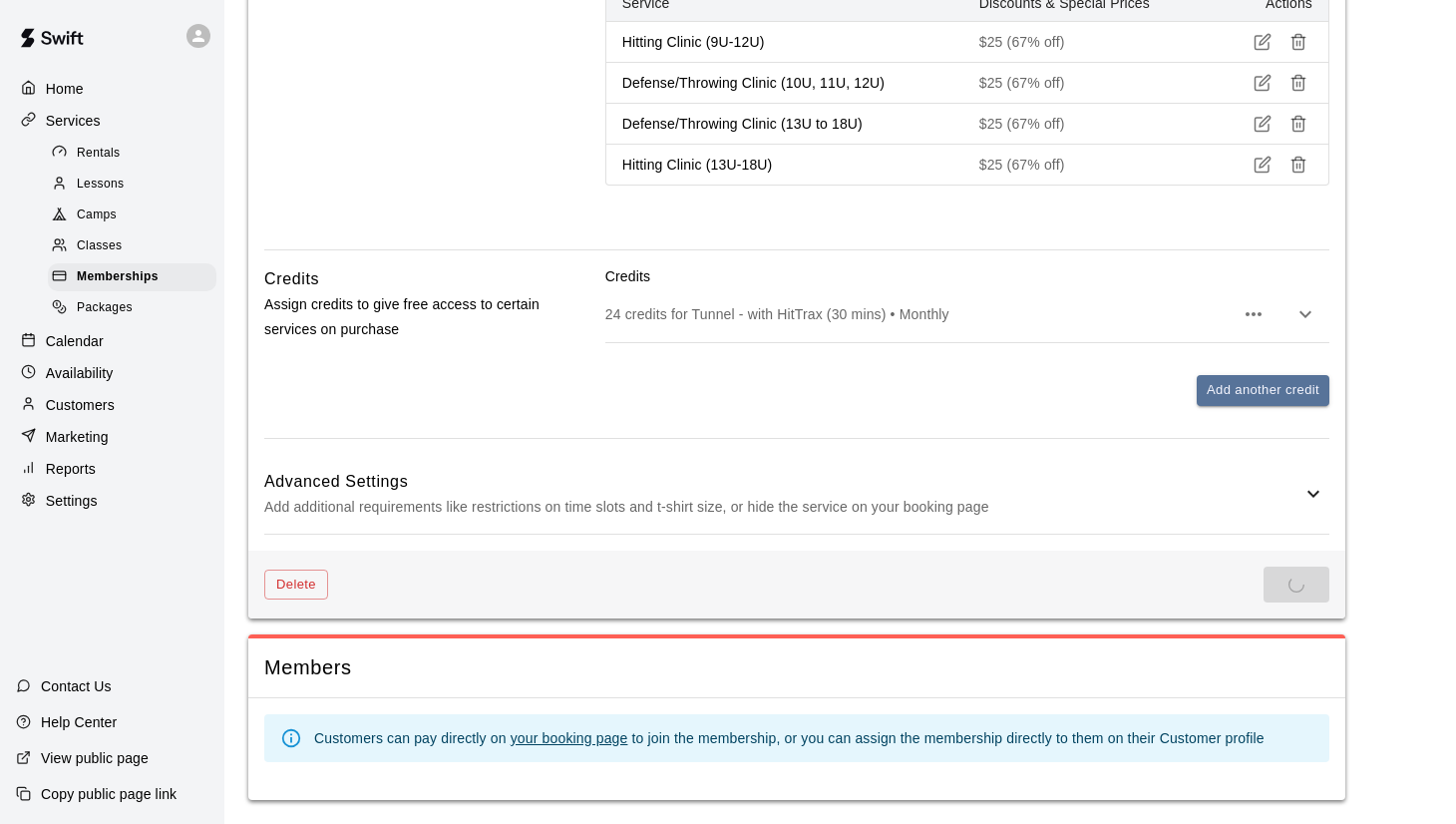 scroll, scrollTop: 0, scrollLeft: 0, axis: both 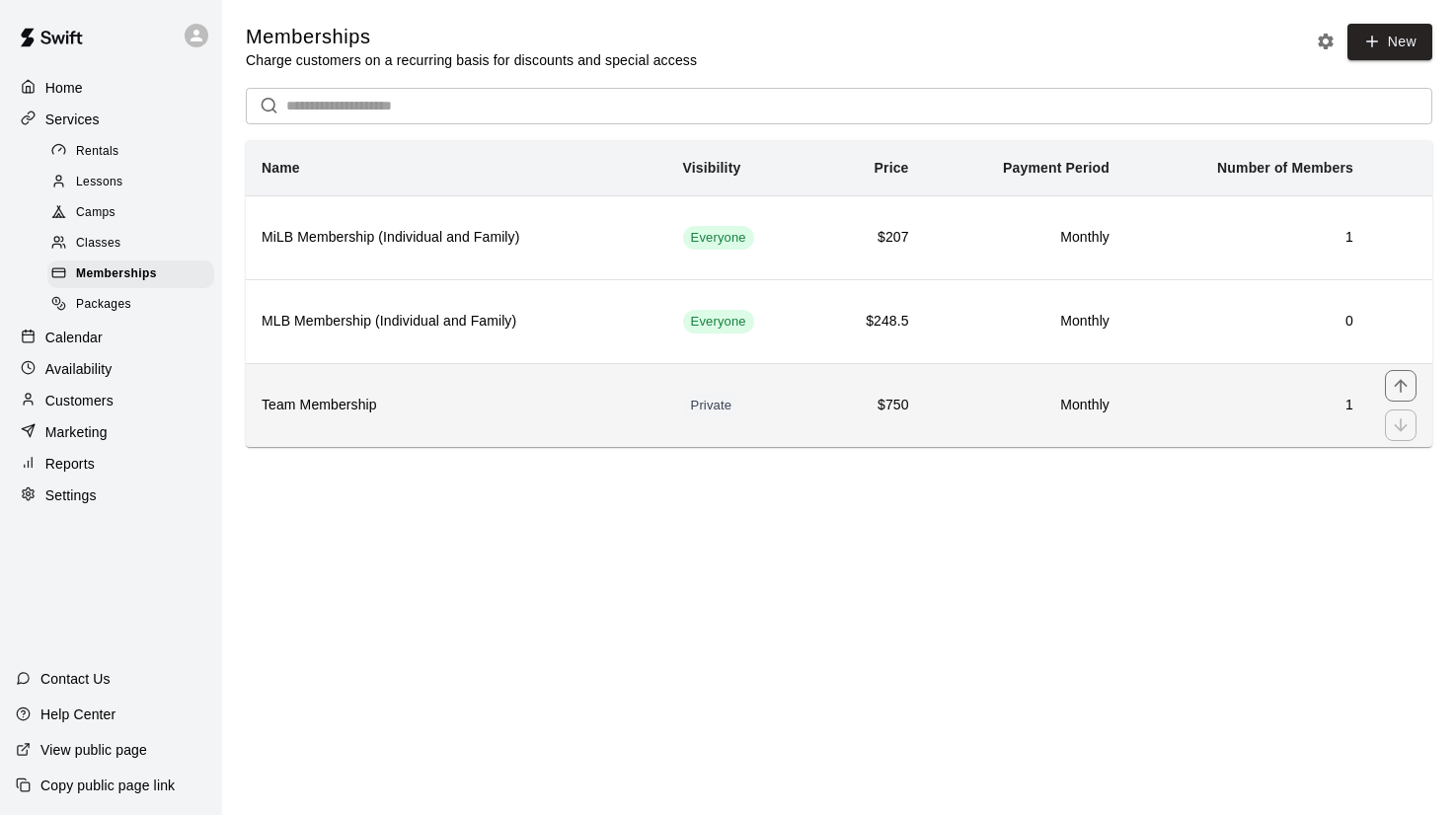 click on "Team Membership" at bounding box center [456, 406] 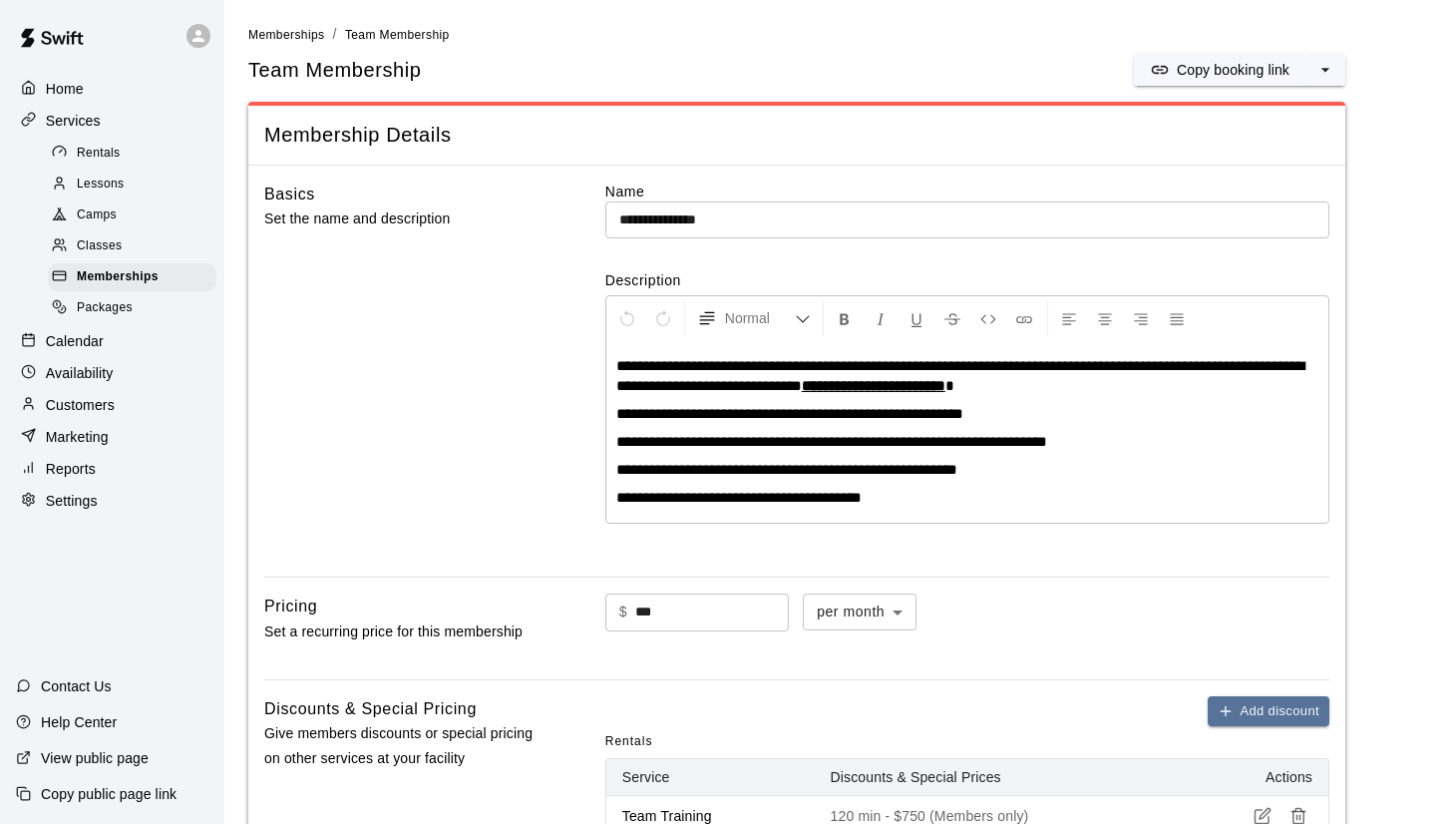 click on "***" at bounding box center (712, 612) 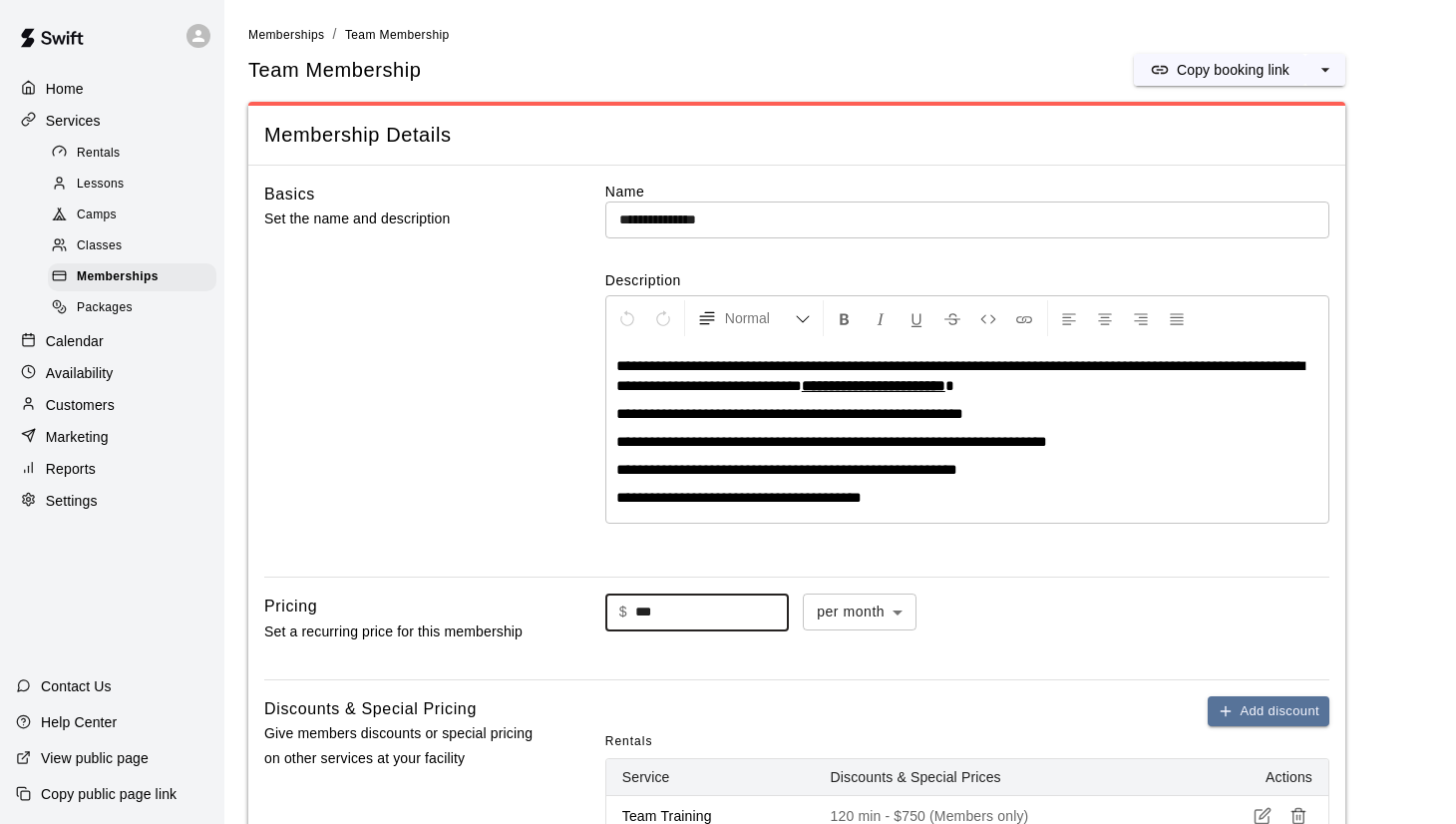 click on "***" at bounding box center (712, 612) 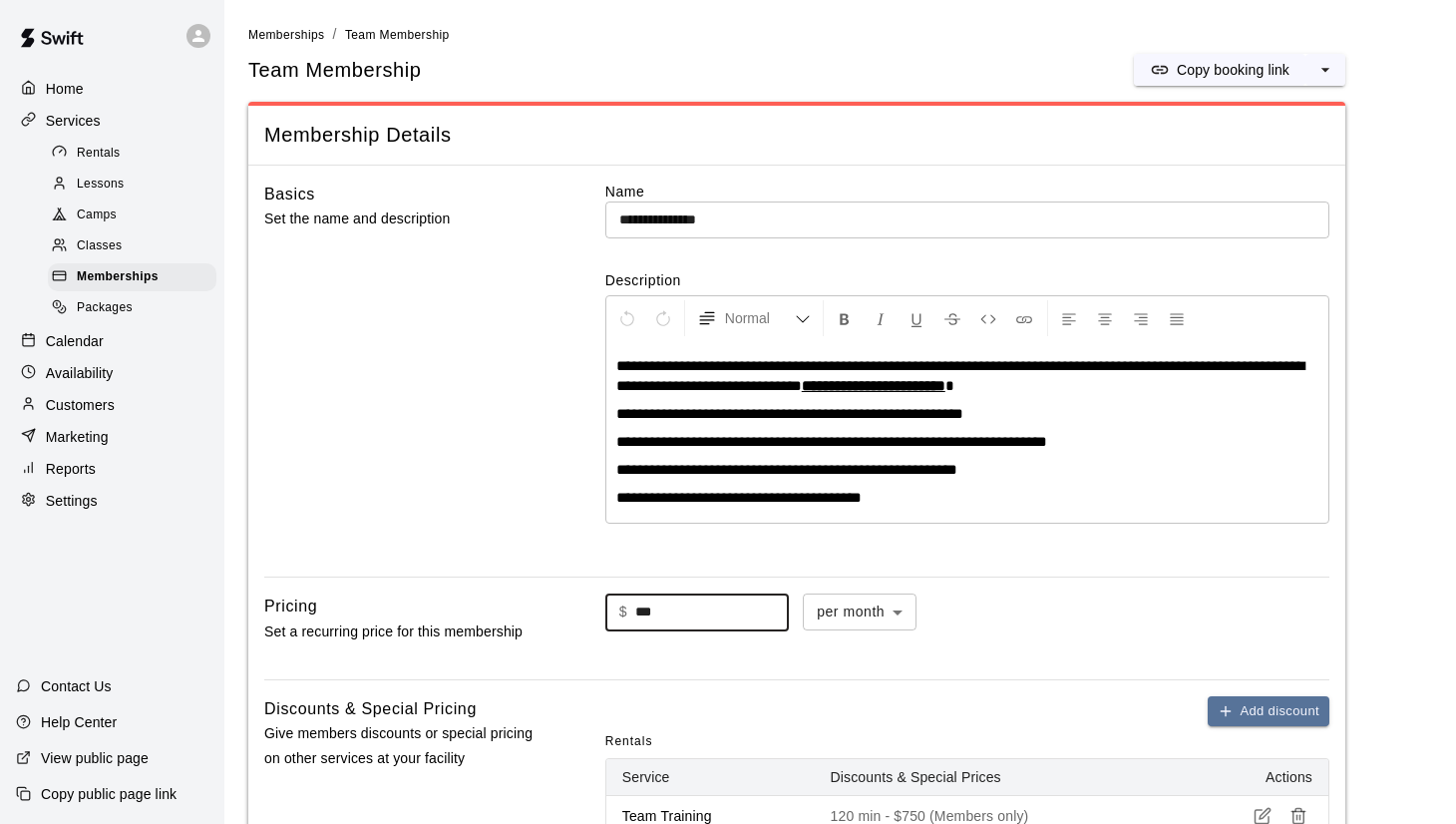 click on "***" at bounding box center [712, 612] 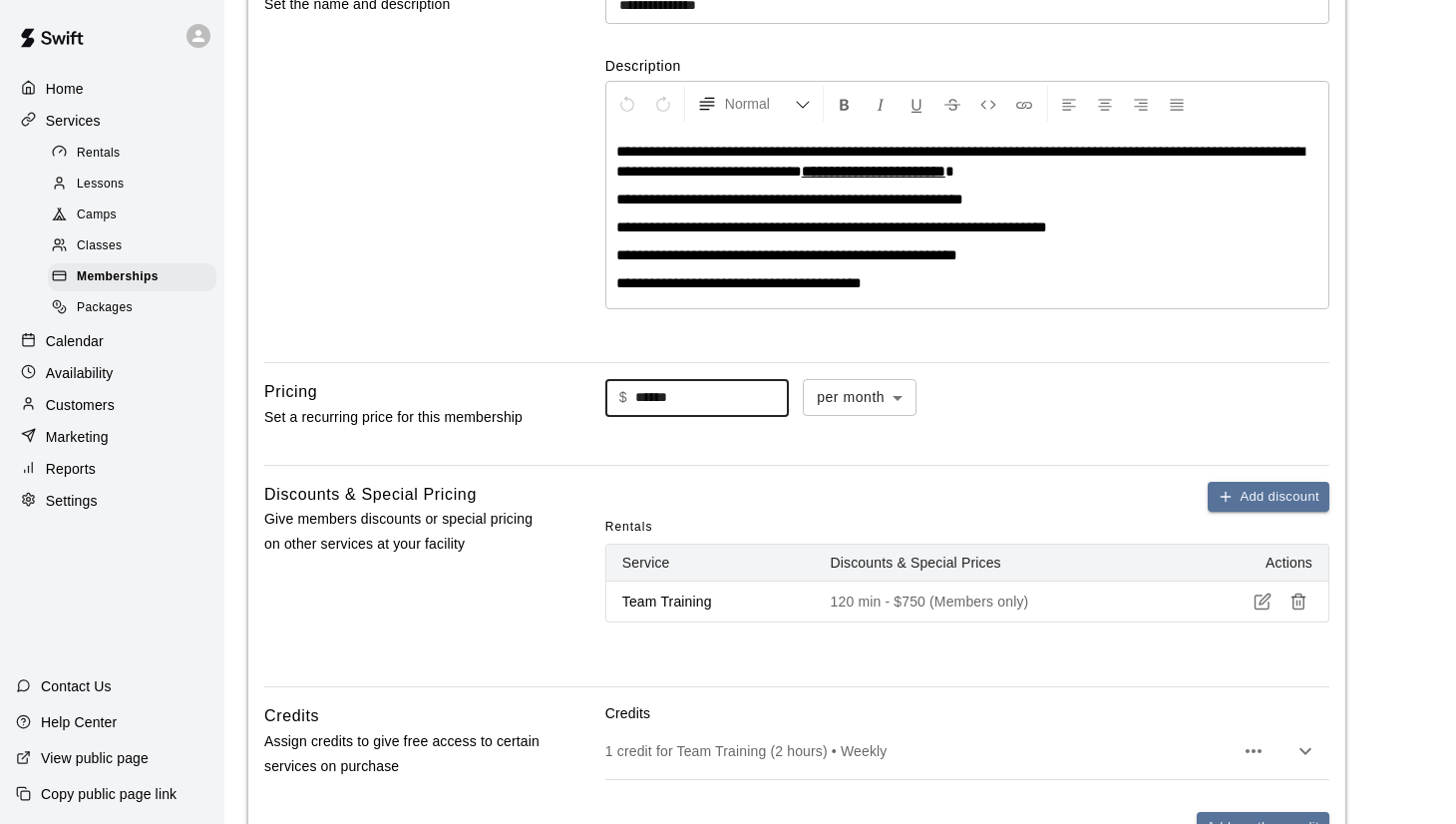 scroll, scrollTop: 172, scrollLeft: 0, axis: vertical 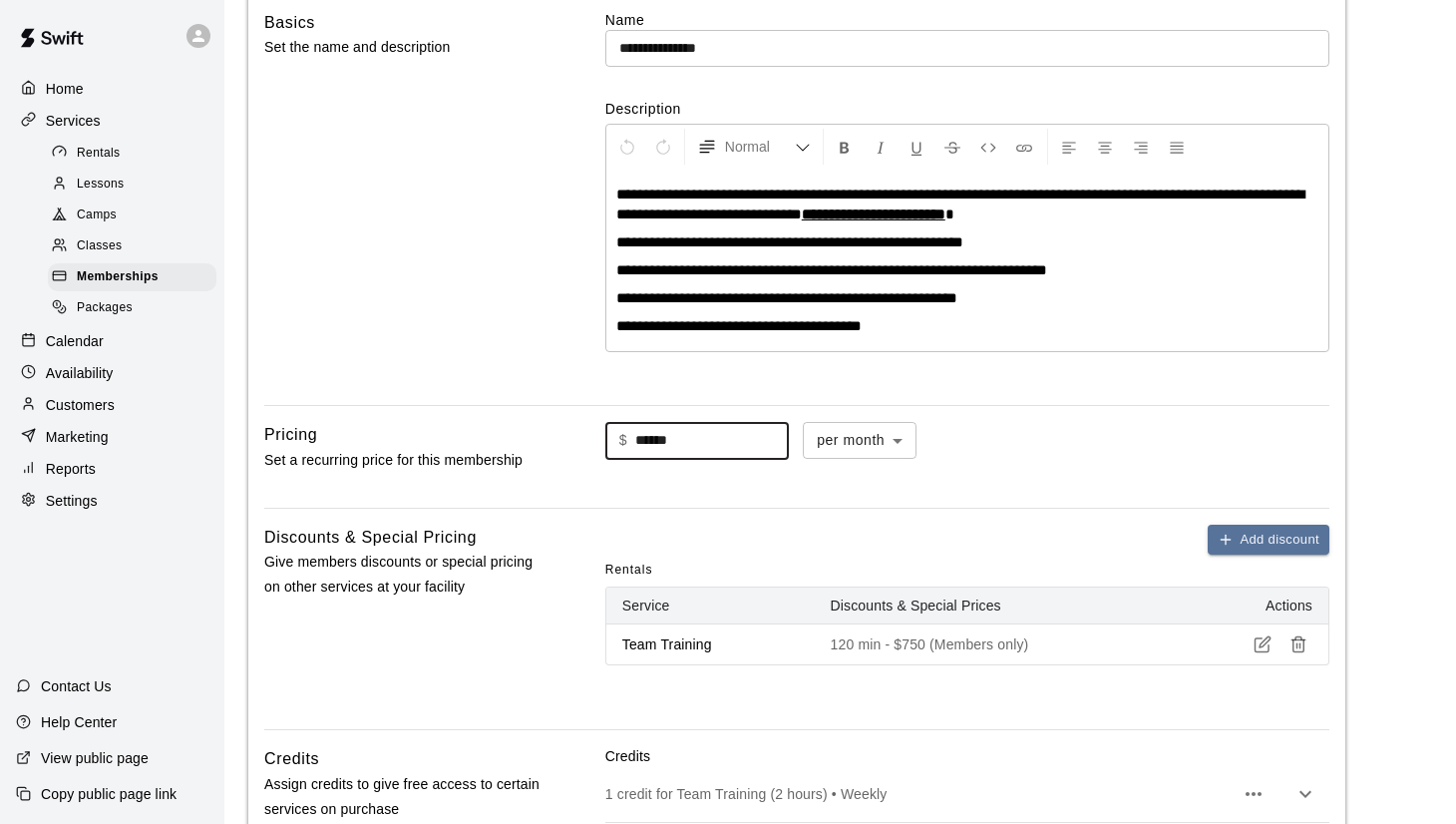 type on "******" 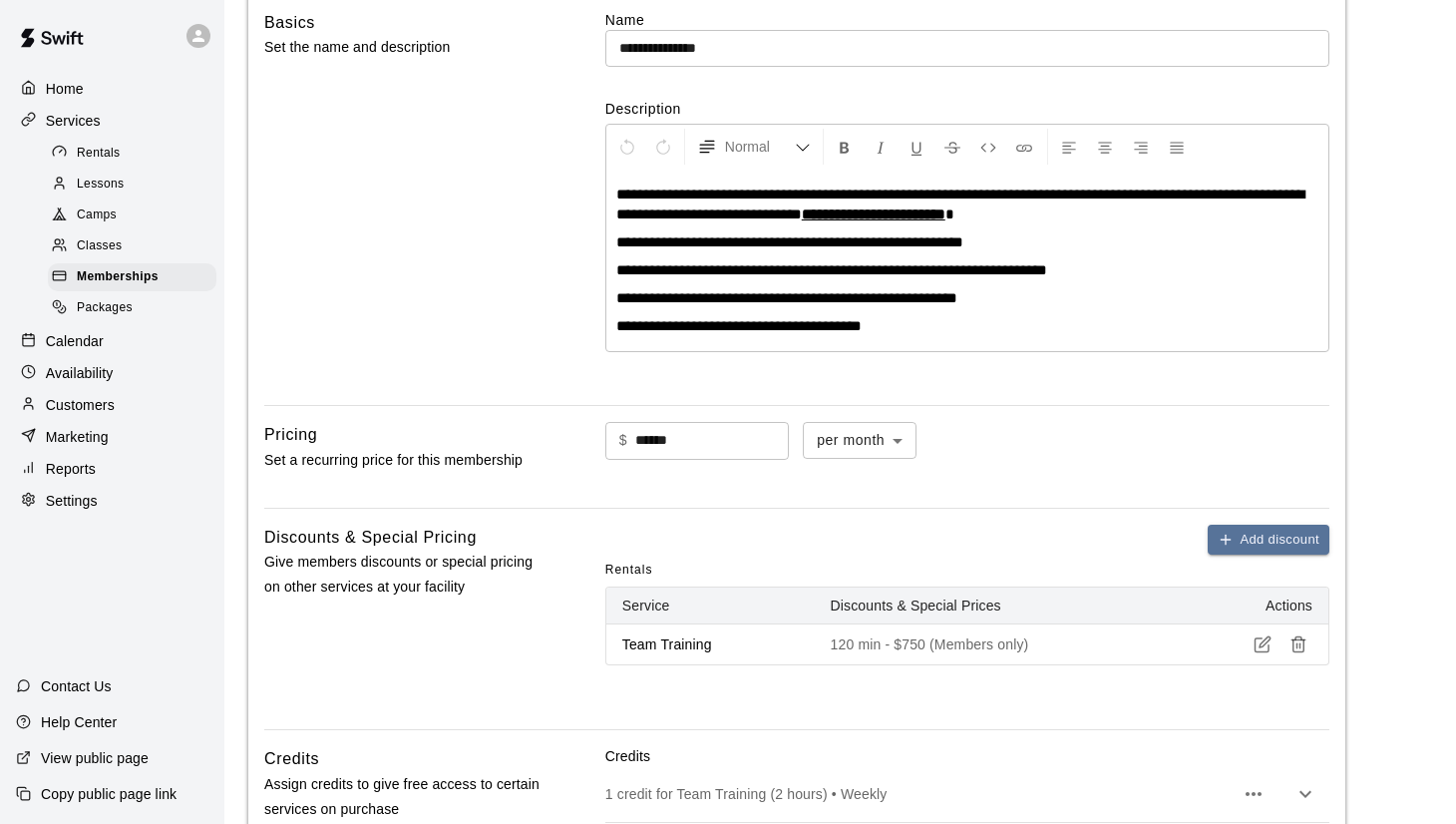 click on "**********" at bounding box center (967, 326) 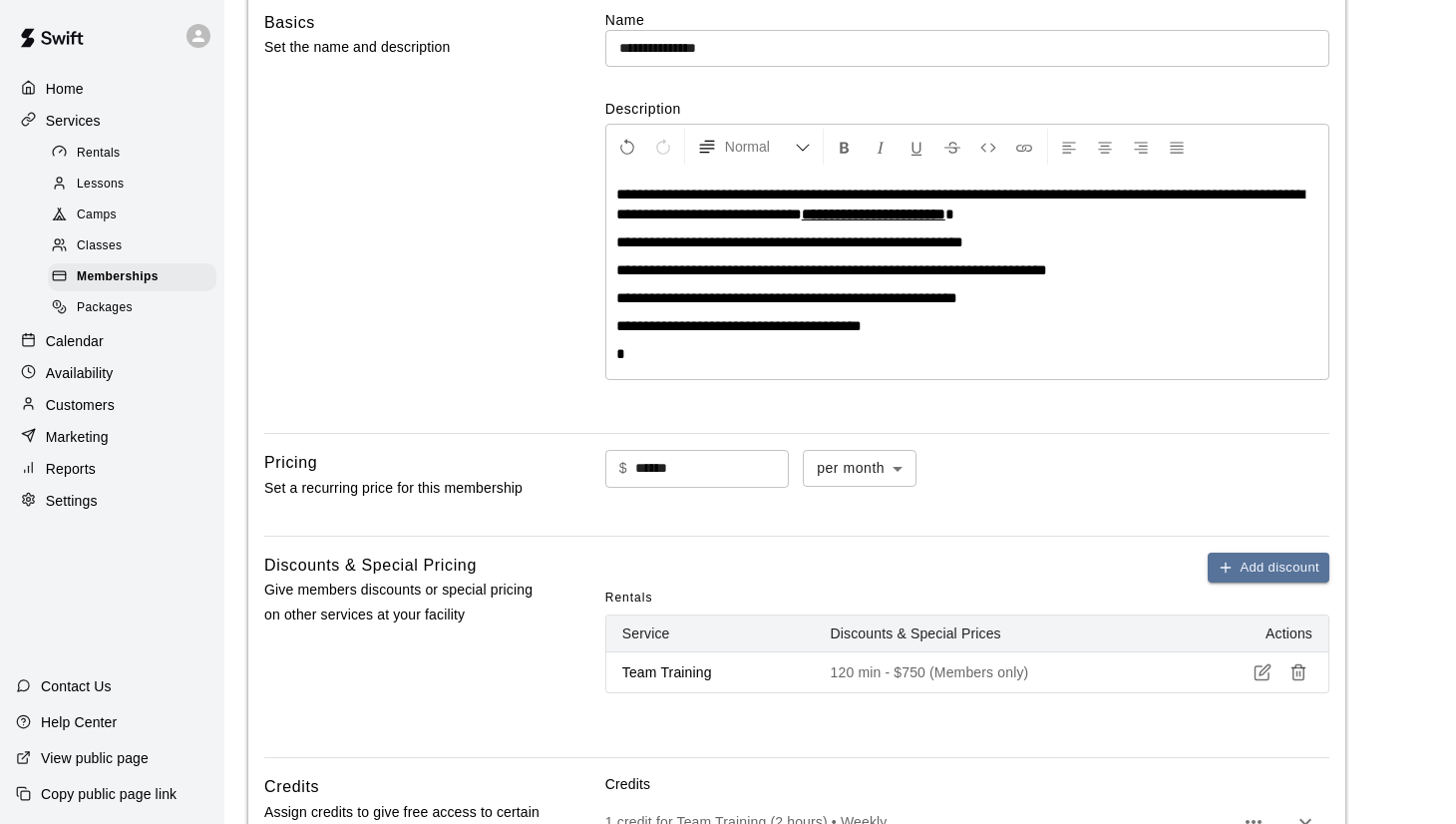 type 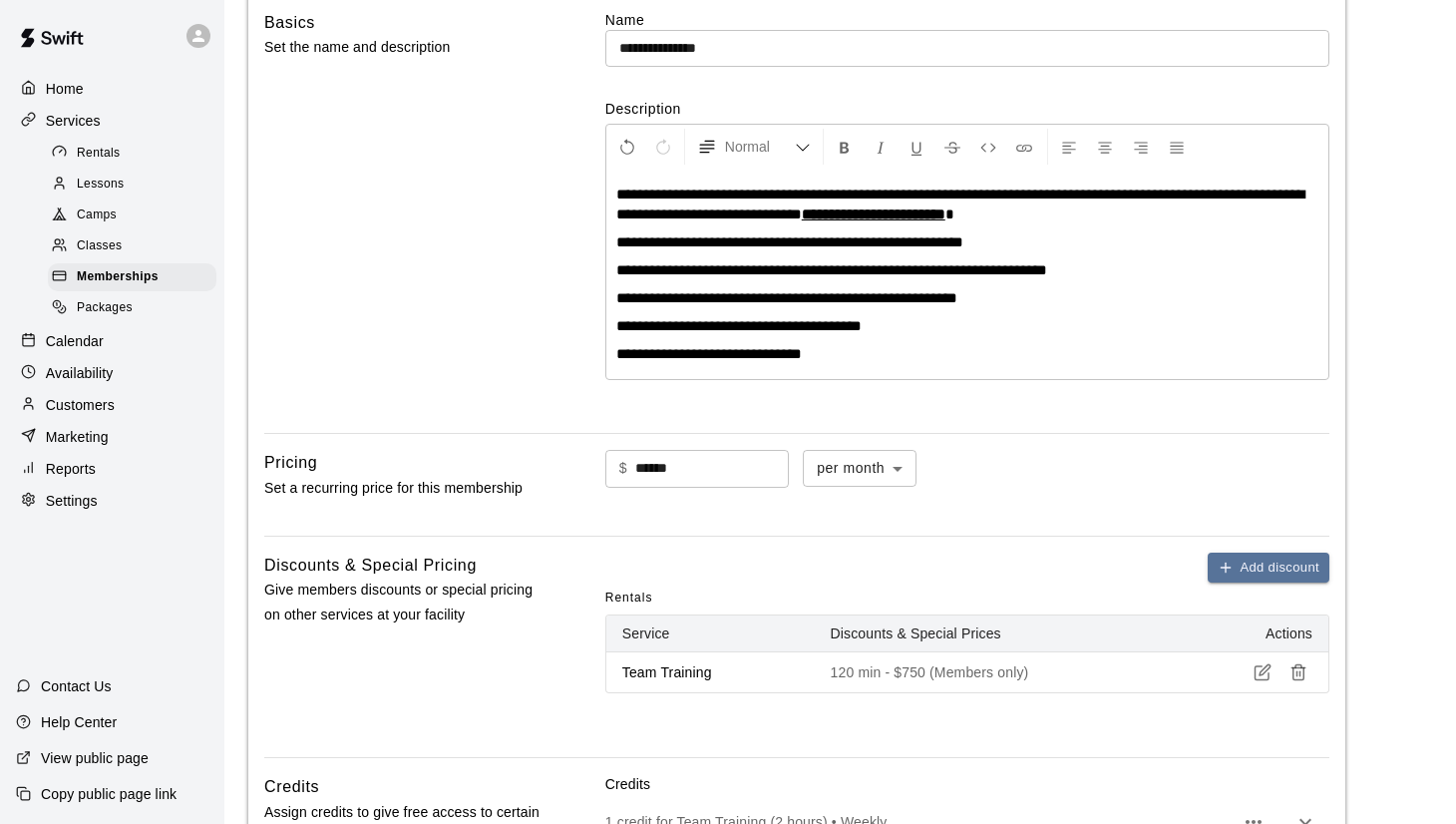 scroll, scrollTop: 587, scrollLeft: 0, axis: vertical 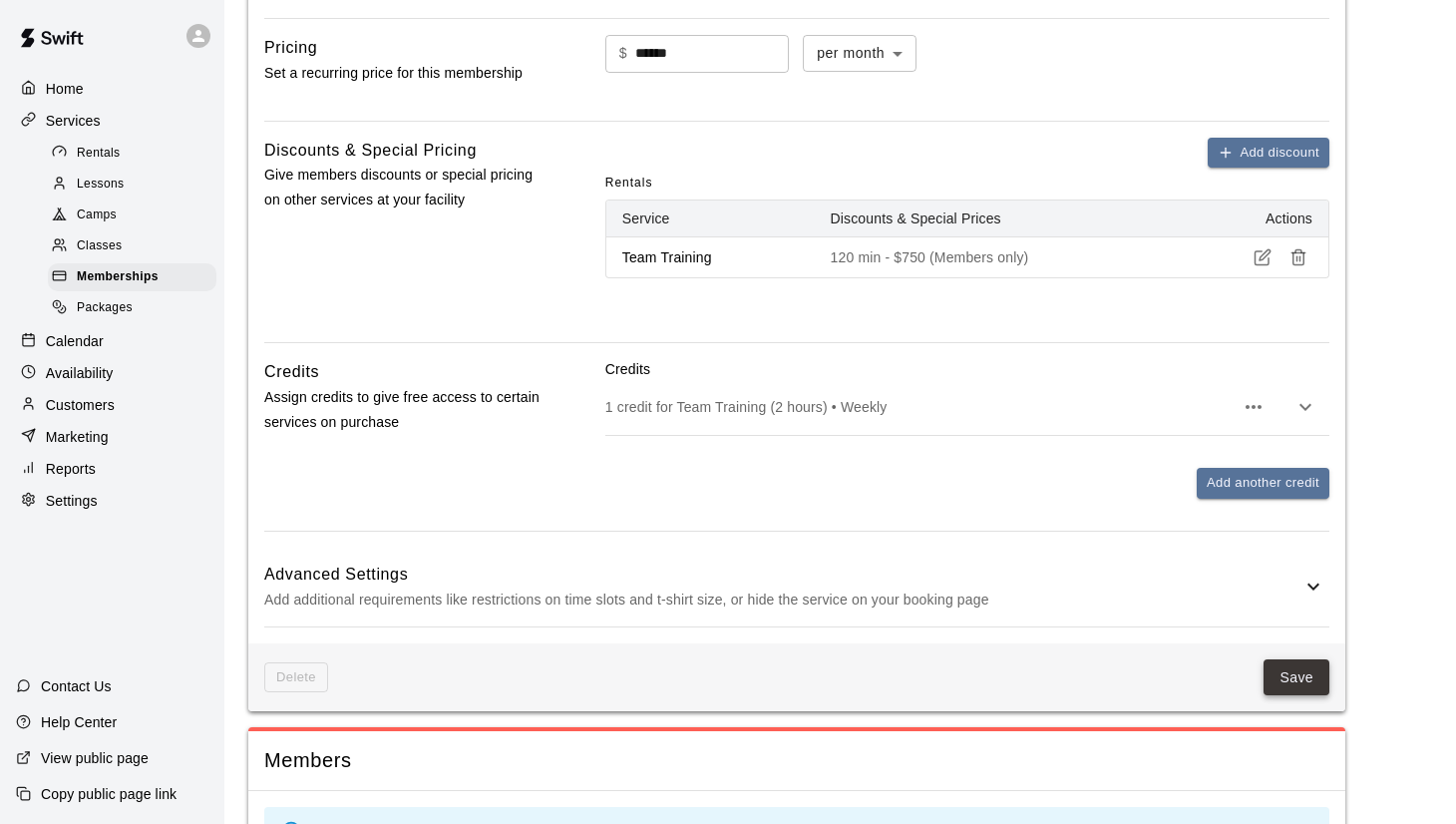 click on "Save" at bounding box center [1296, 677] 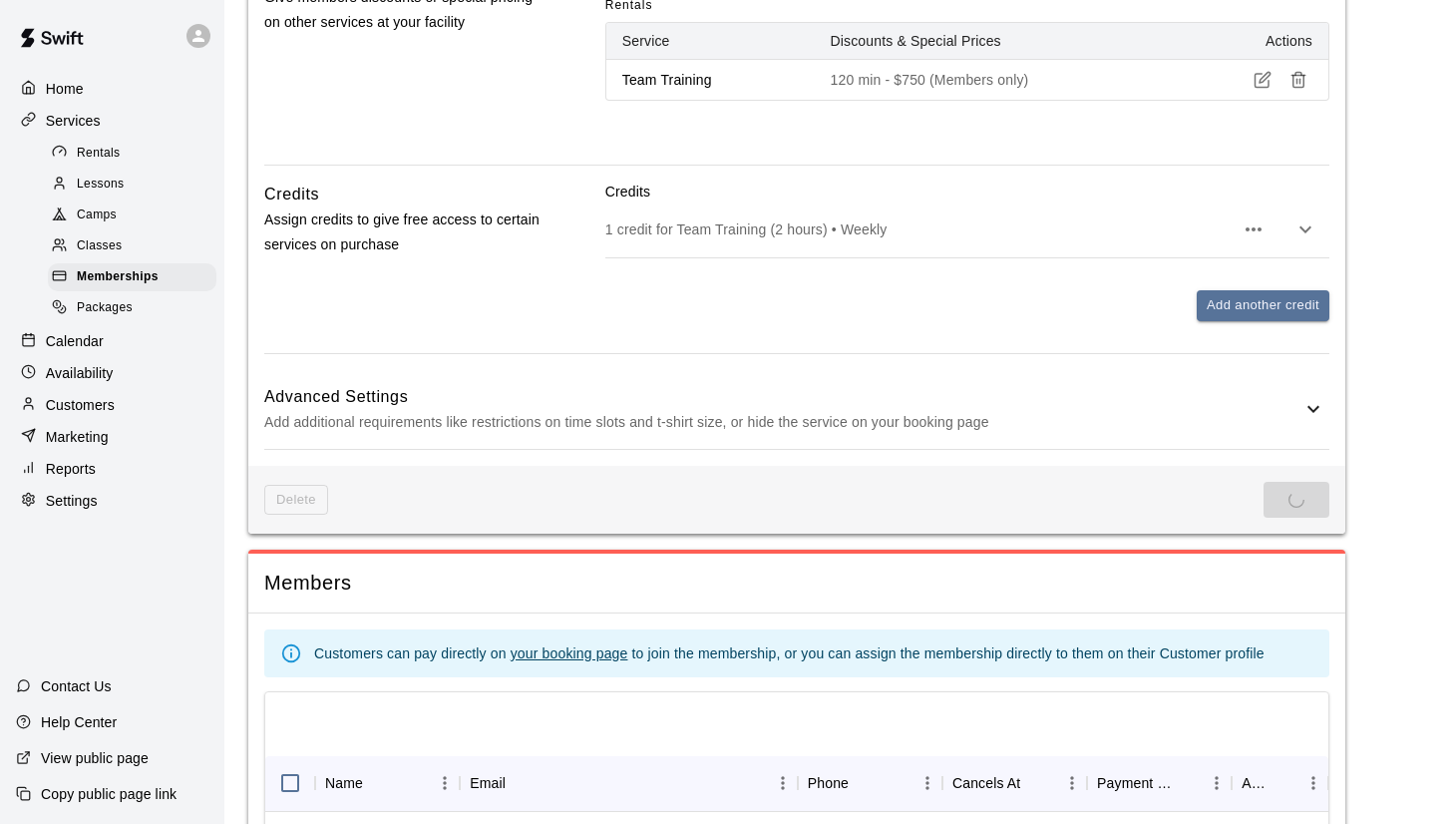 scroll, scrollTop: 916, scrollLeft: 0, axis: vertical 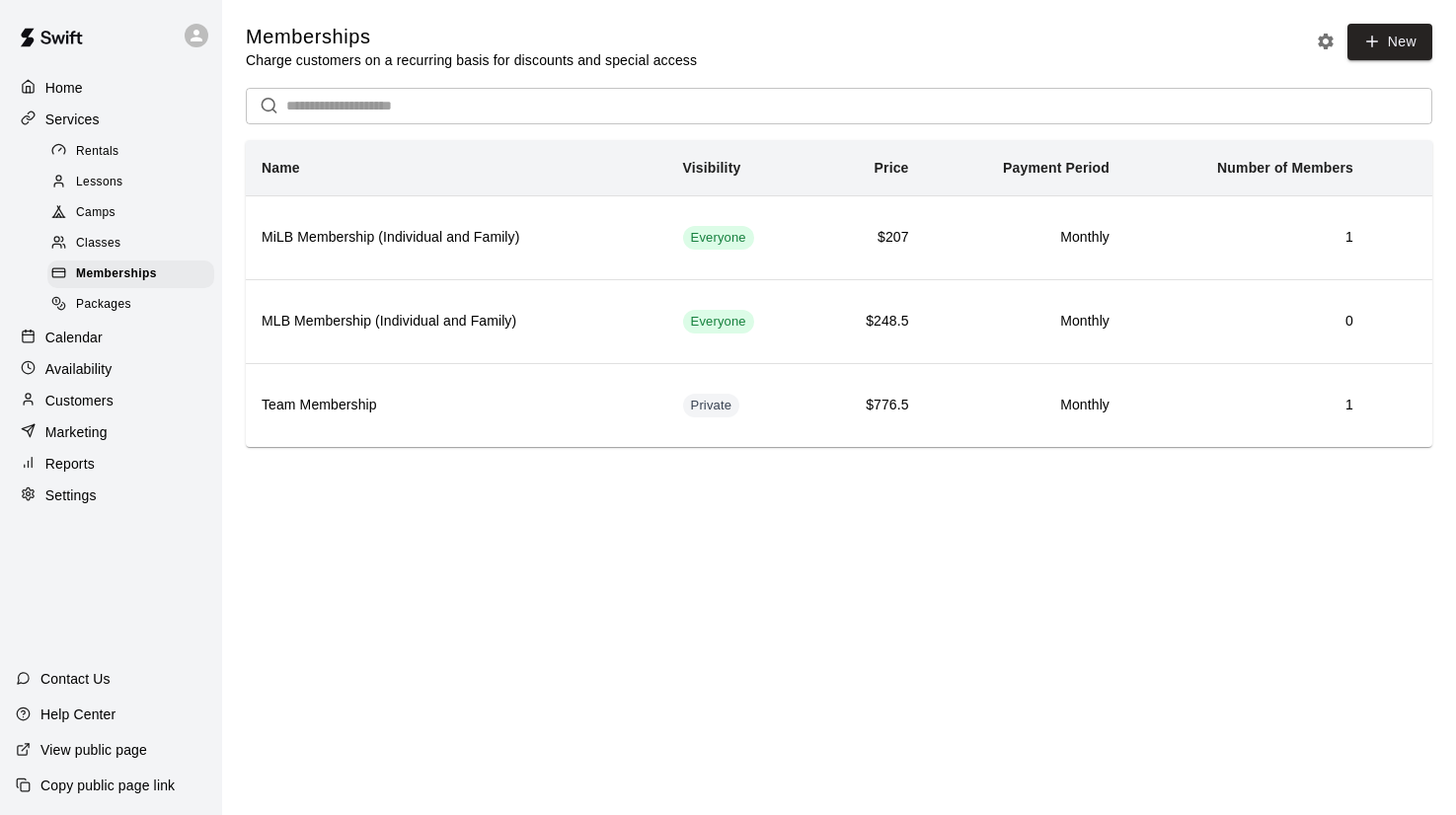 click on "Calendar" at bounding box center (111, 337) 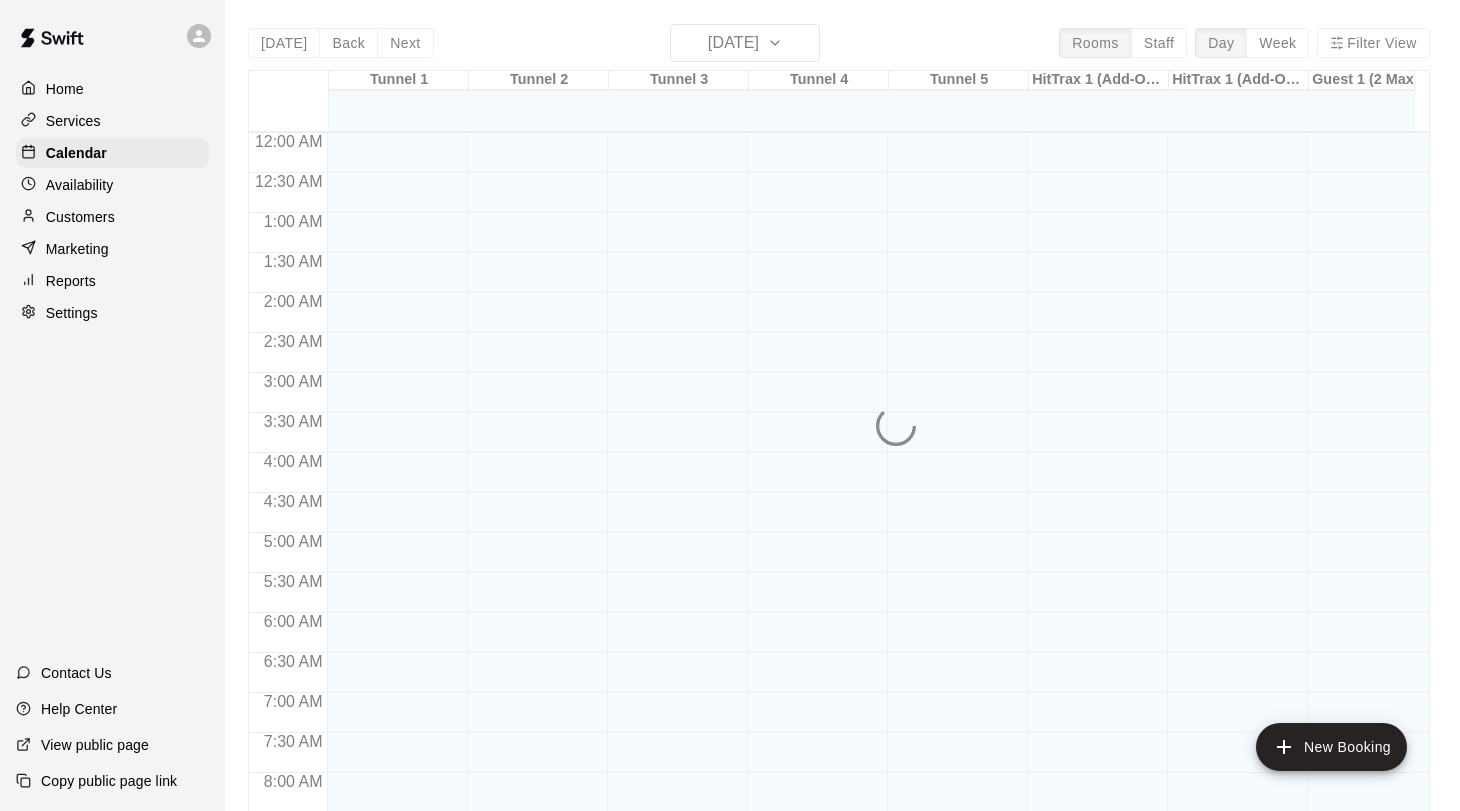scroll, scrollTop: 1145, scrollLeft: 0, axis: vertical 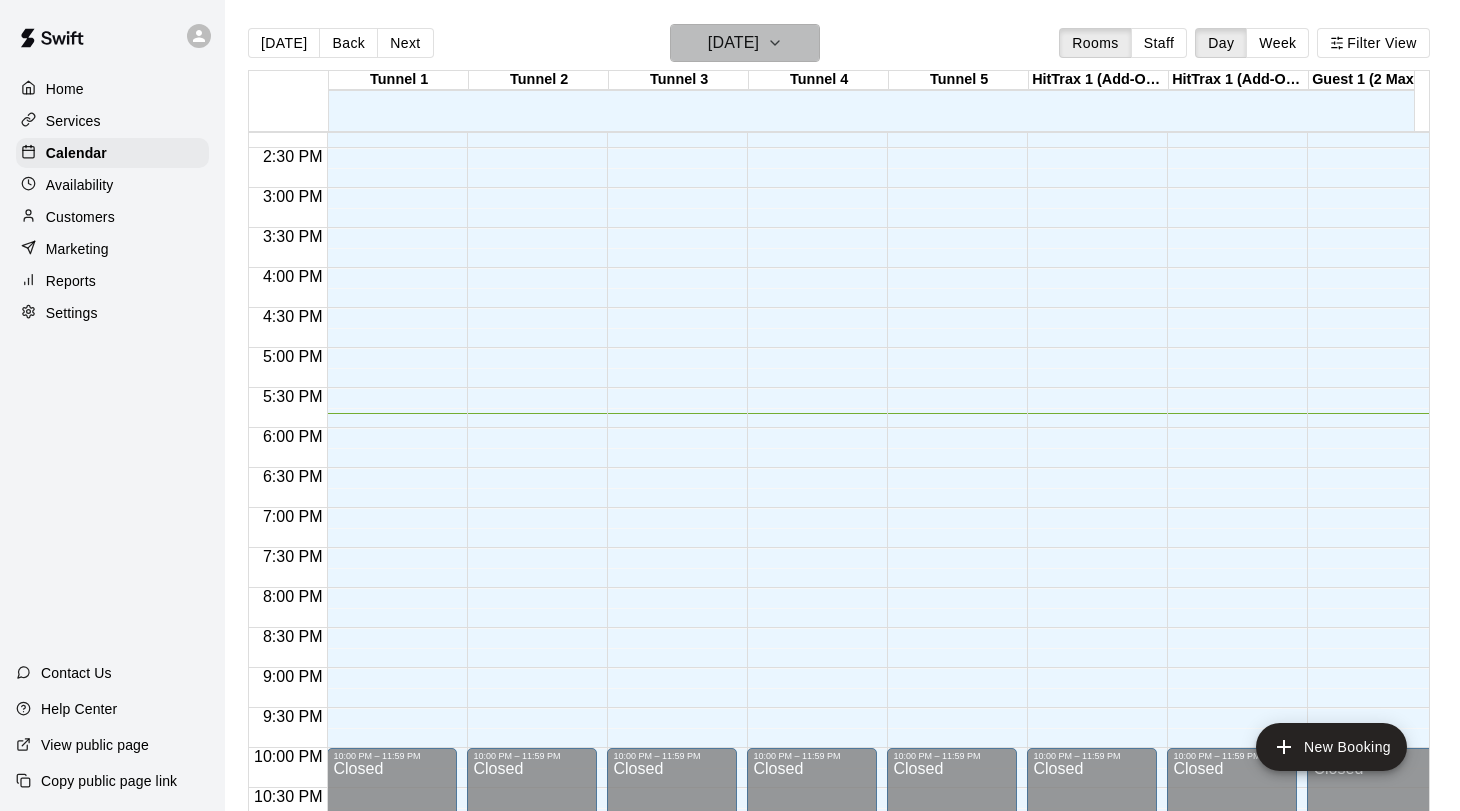click on "[DATE]" at bounding box center (745, 43) 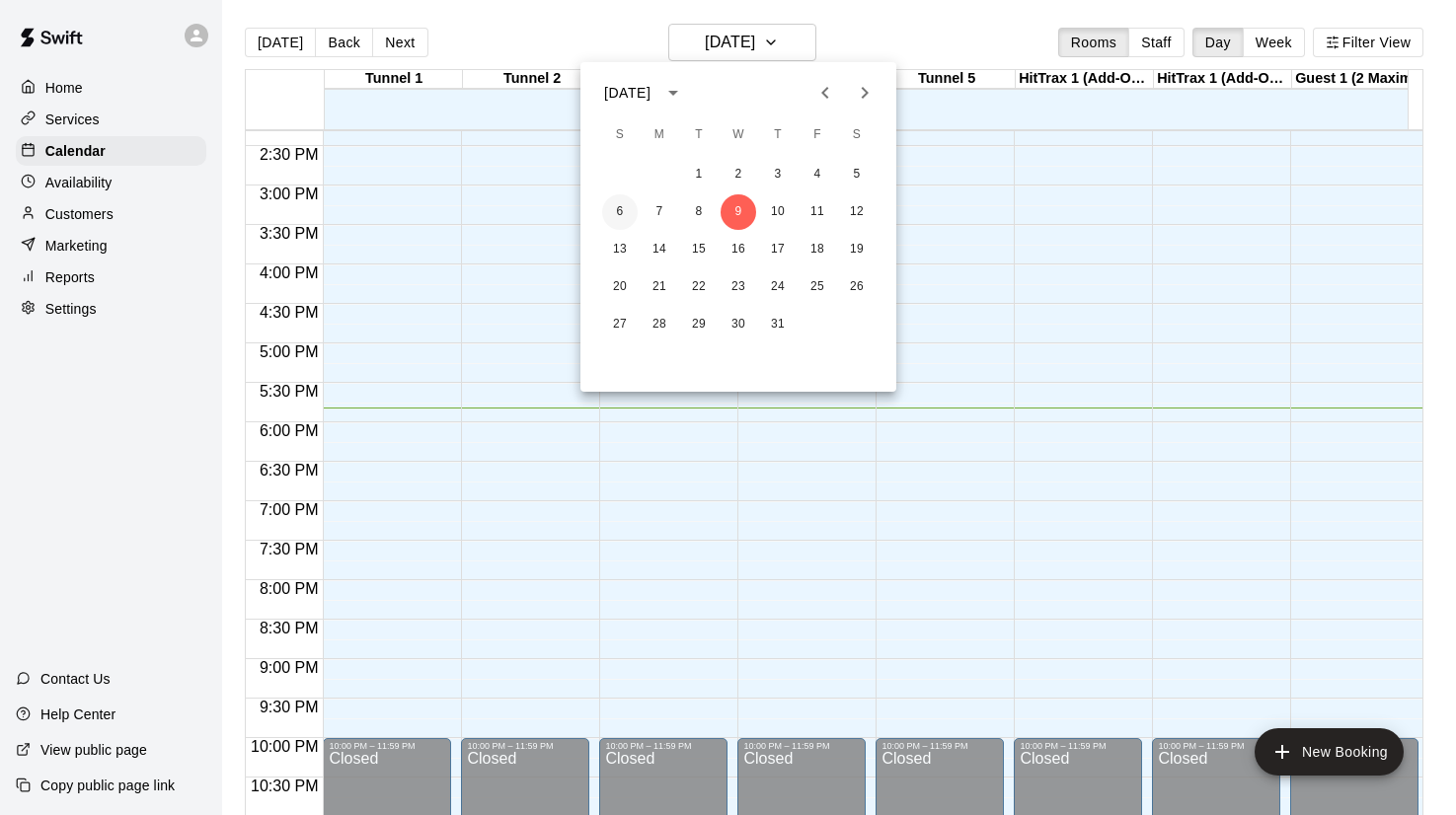 click on "6" at bounding box center (620, 212) 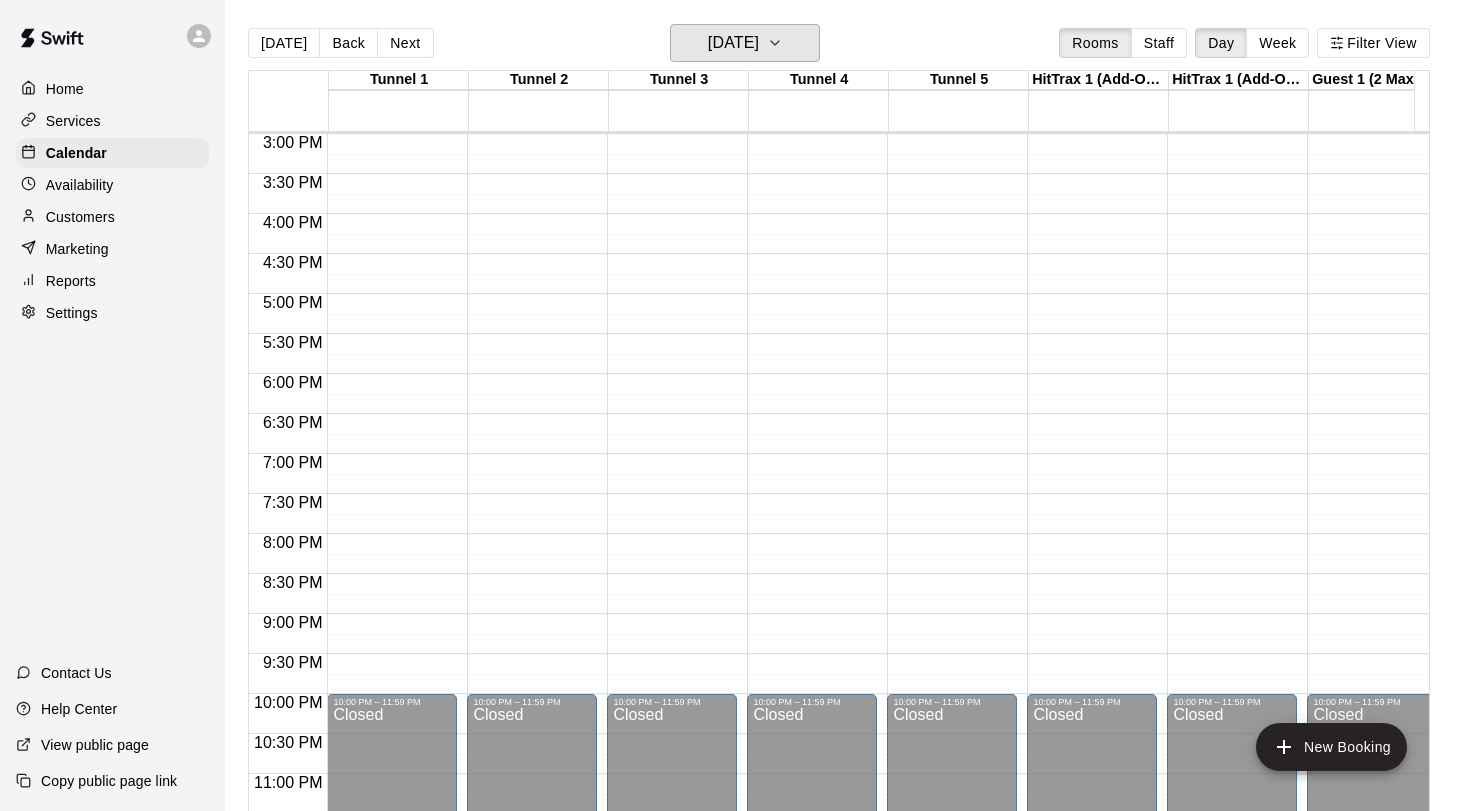 scroll, scrollTop: 1220, scrollLeft: 0, axis: vertical 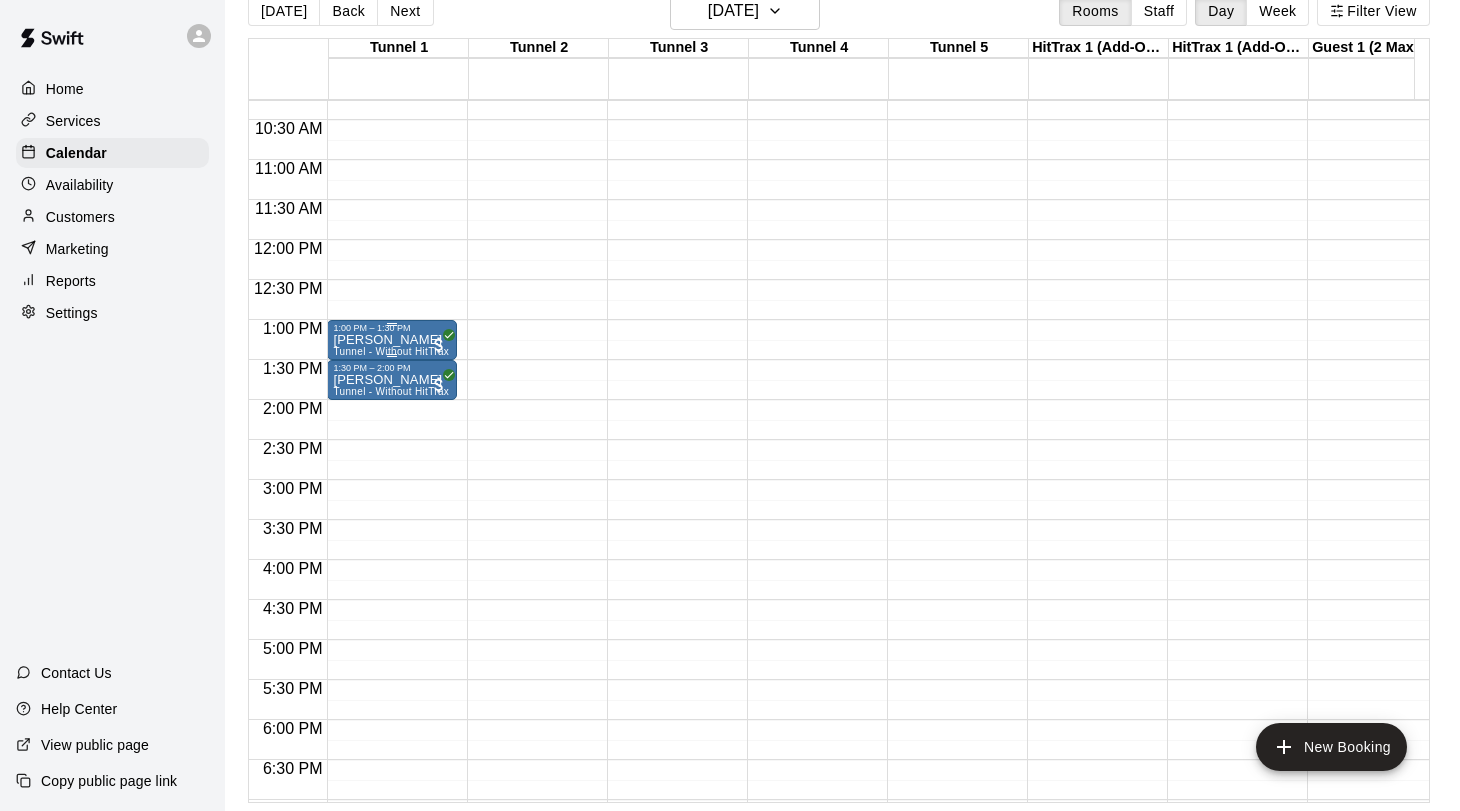 click on "[PERSON_NAME]" at bounding box center (391, 340) 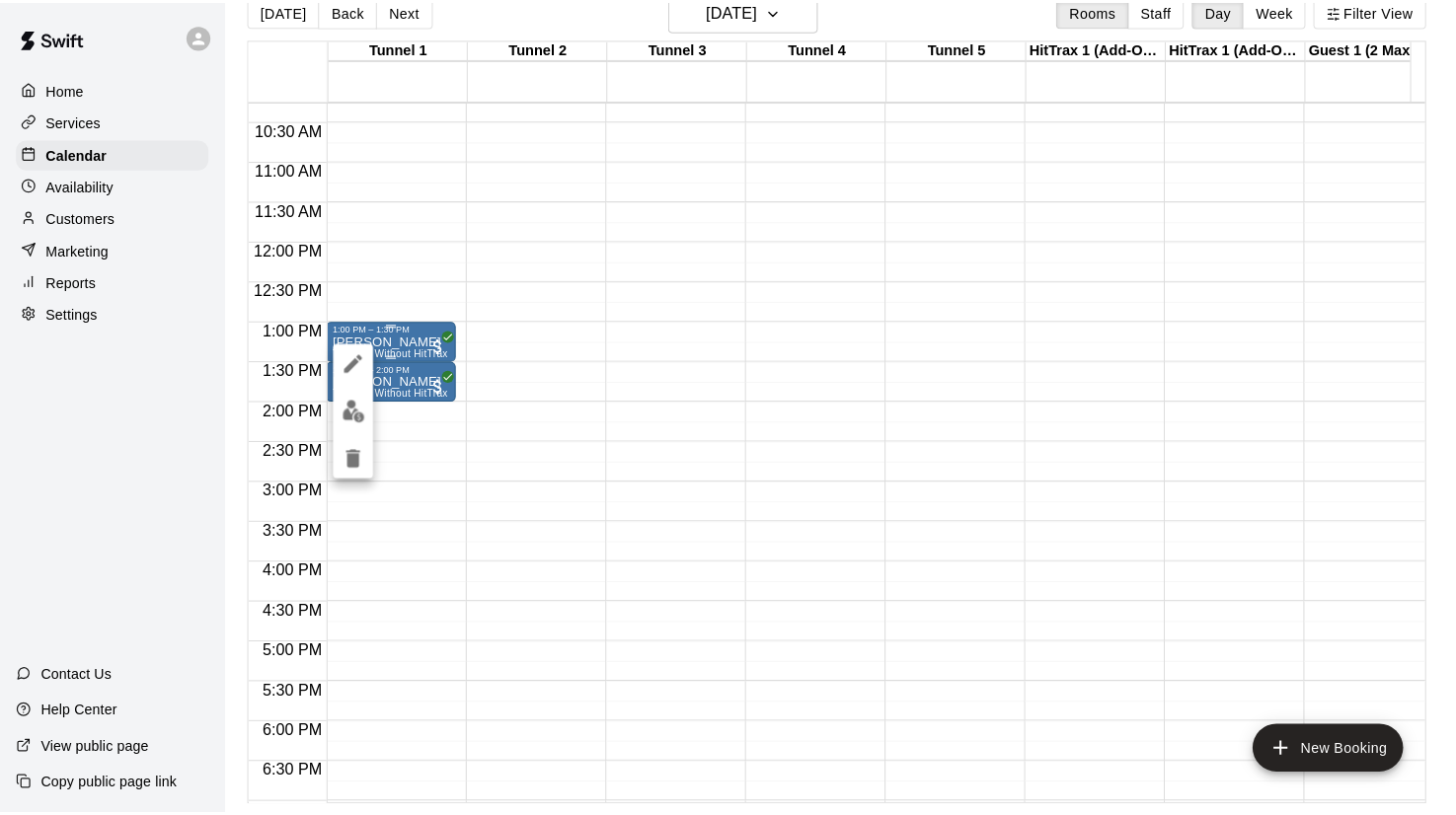 scroll, scrollTop: 32, scrollLeft: 0, axis: vertical 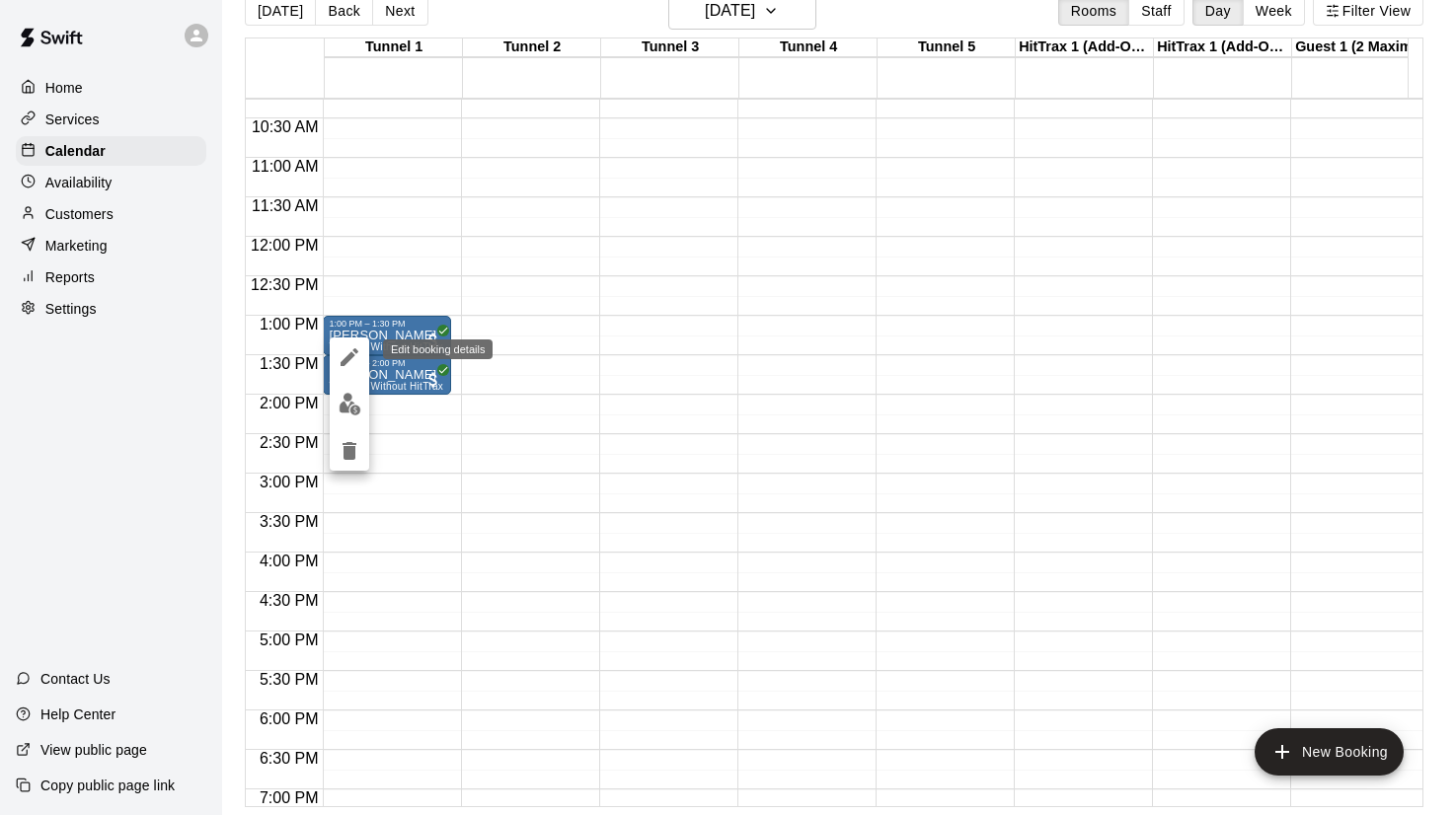 click 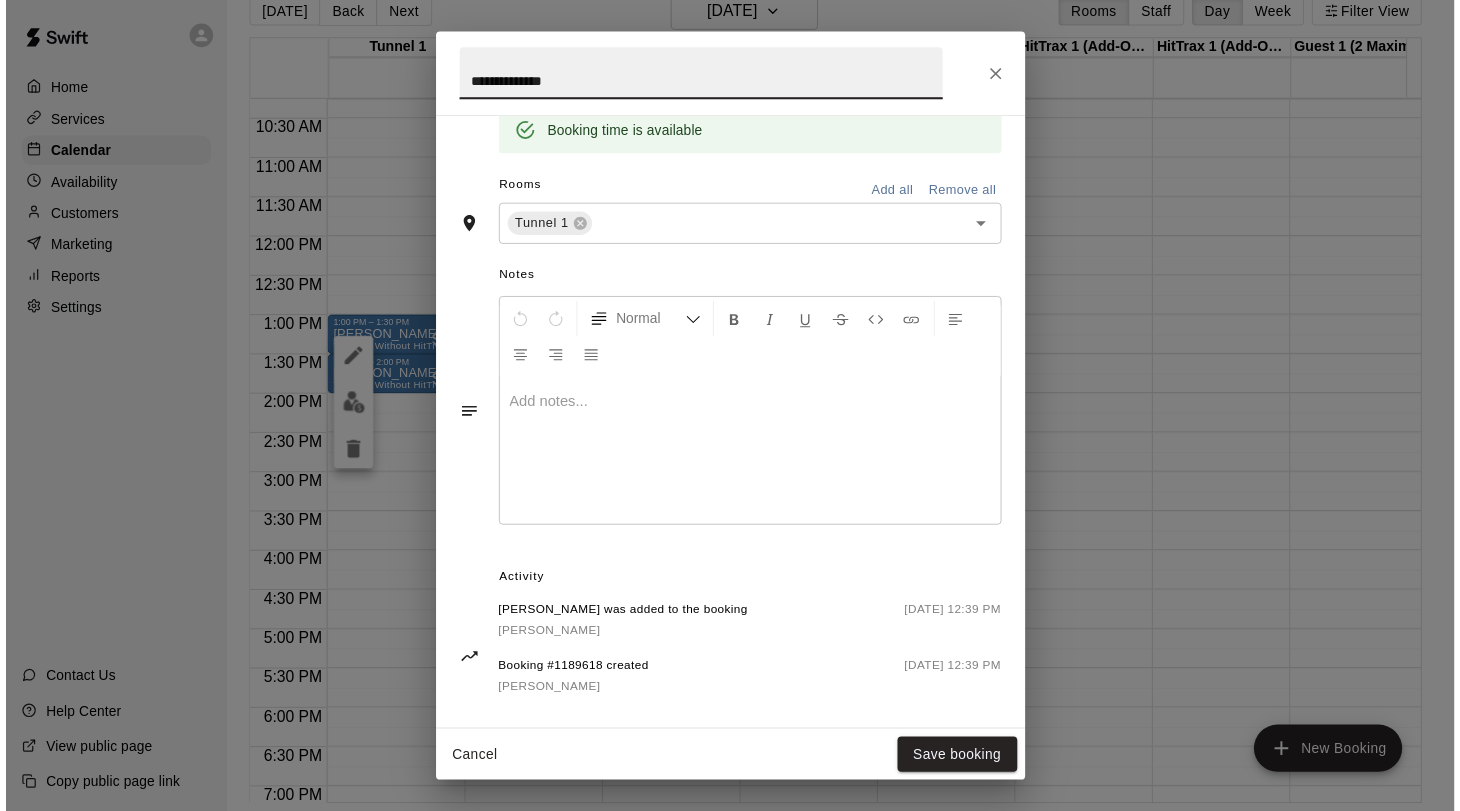 scroll, scrollTop: 433, scrollLeft: 0, axis: vertical 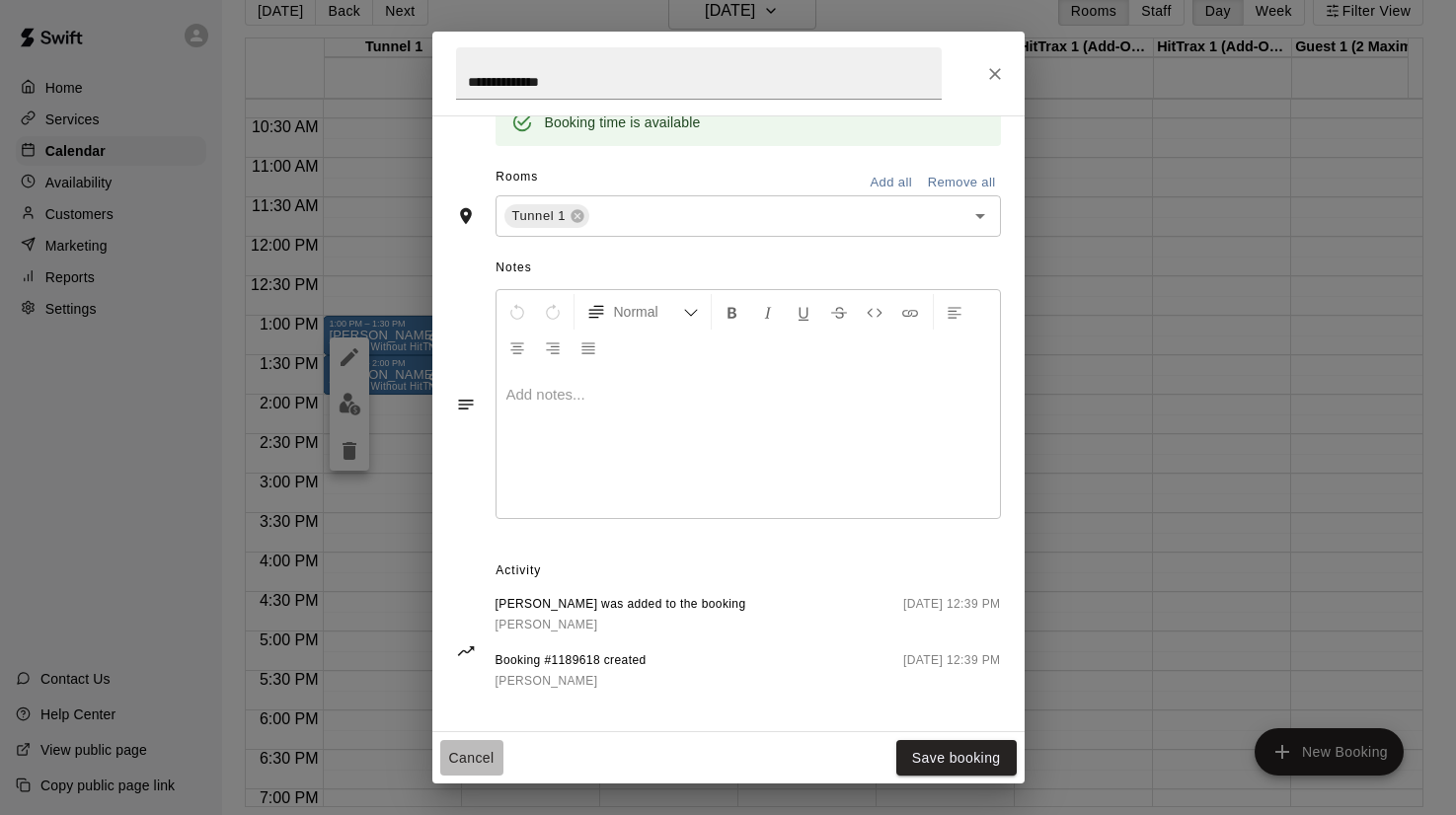 click on "Cancel" at bounding box center [472, 758] 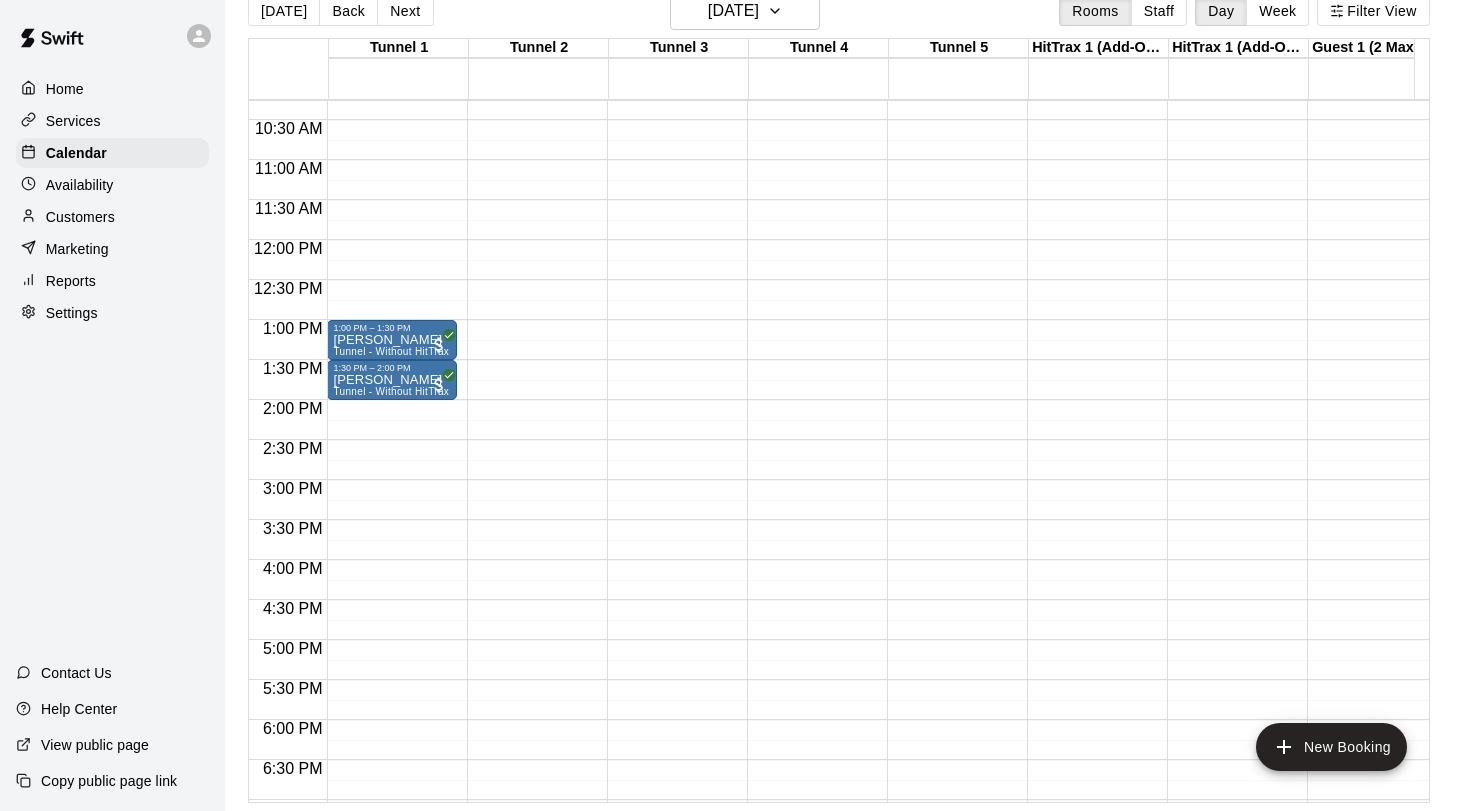 click on "12:00 AM – 9:00 AM Closed 10:00 PM – 11:59 PM Closed" at bounding box center [532, 240] 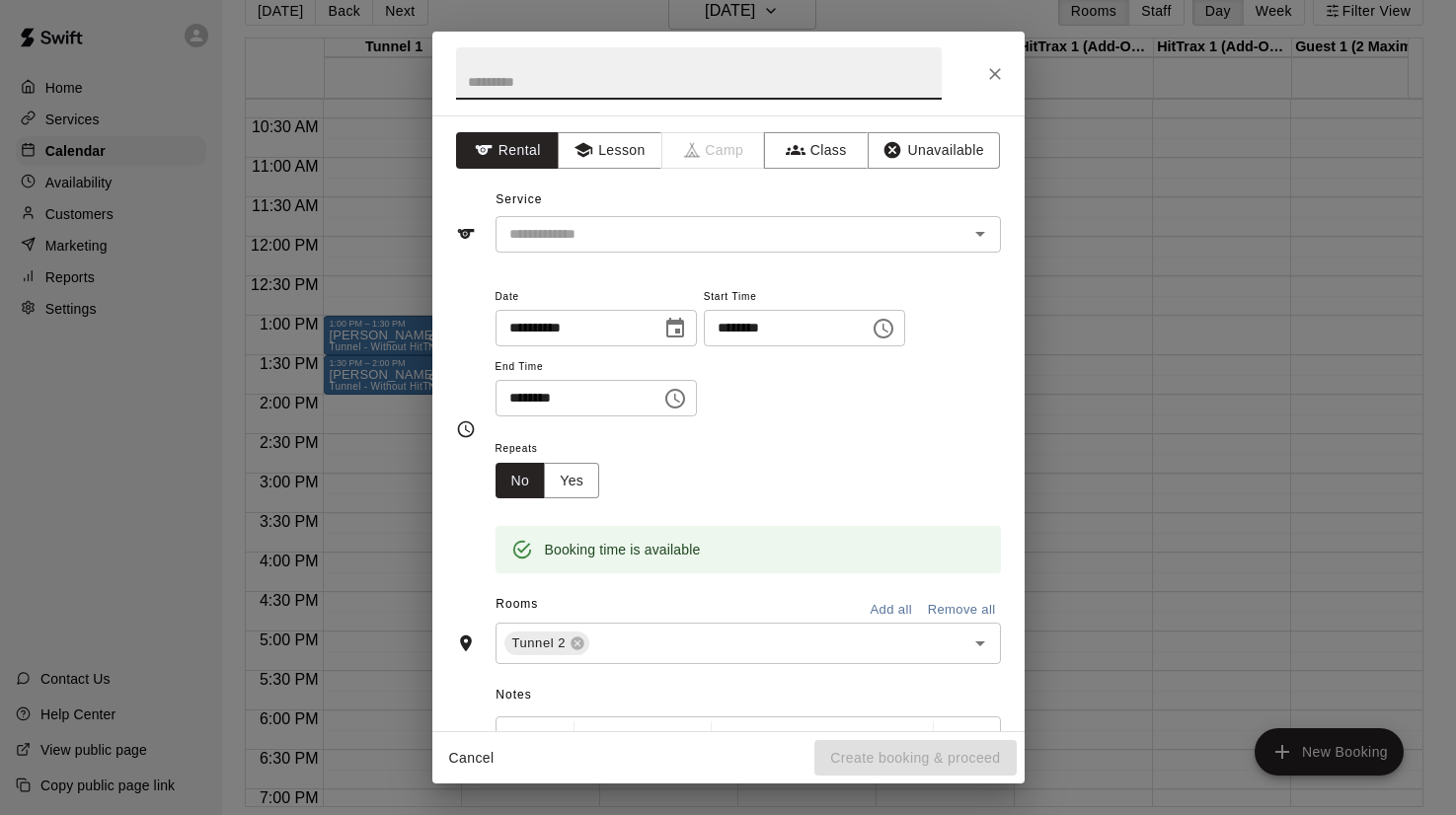 click 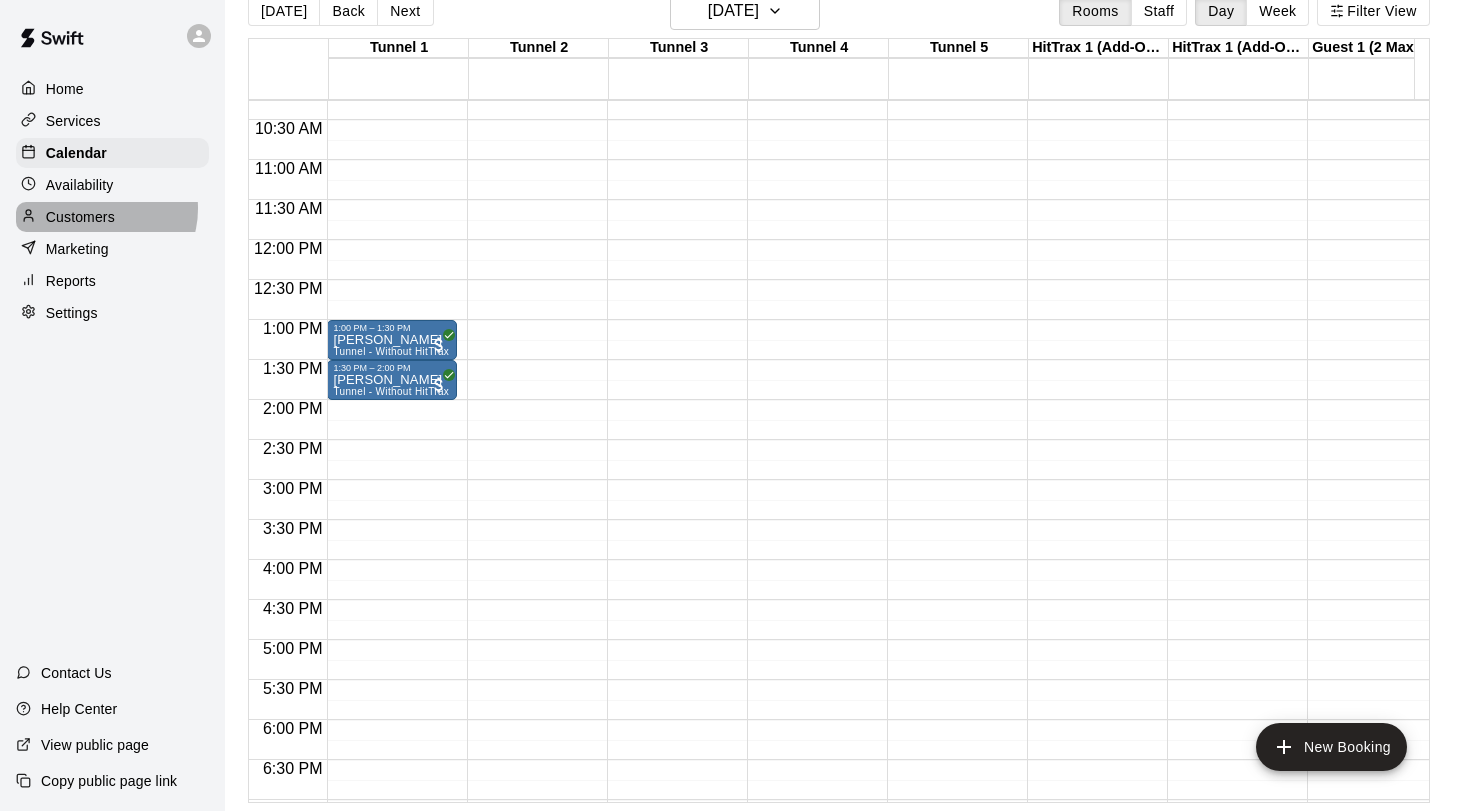 click on "Customers" at bounding box center (80, 217) 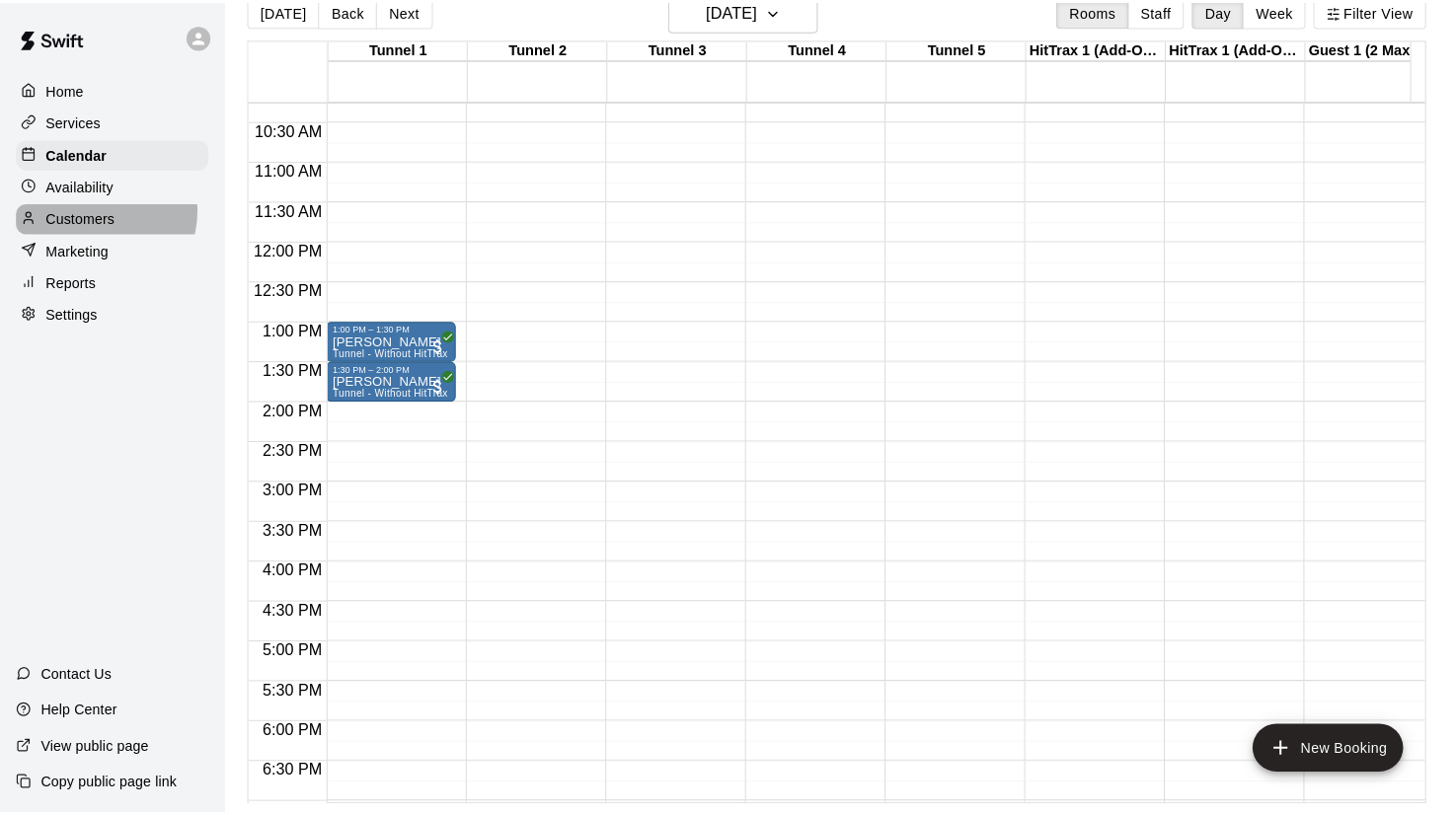 scroll, scrollTop: 0, scrollLeft: 0, axis: both 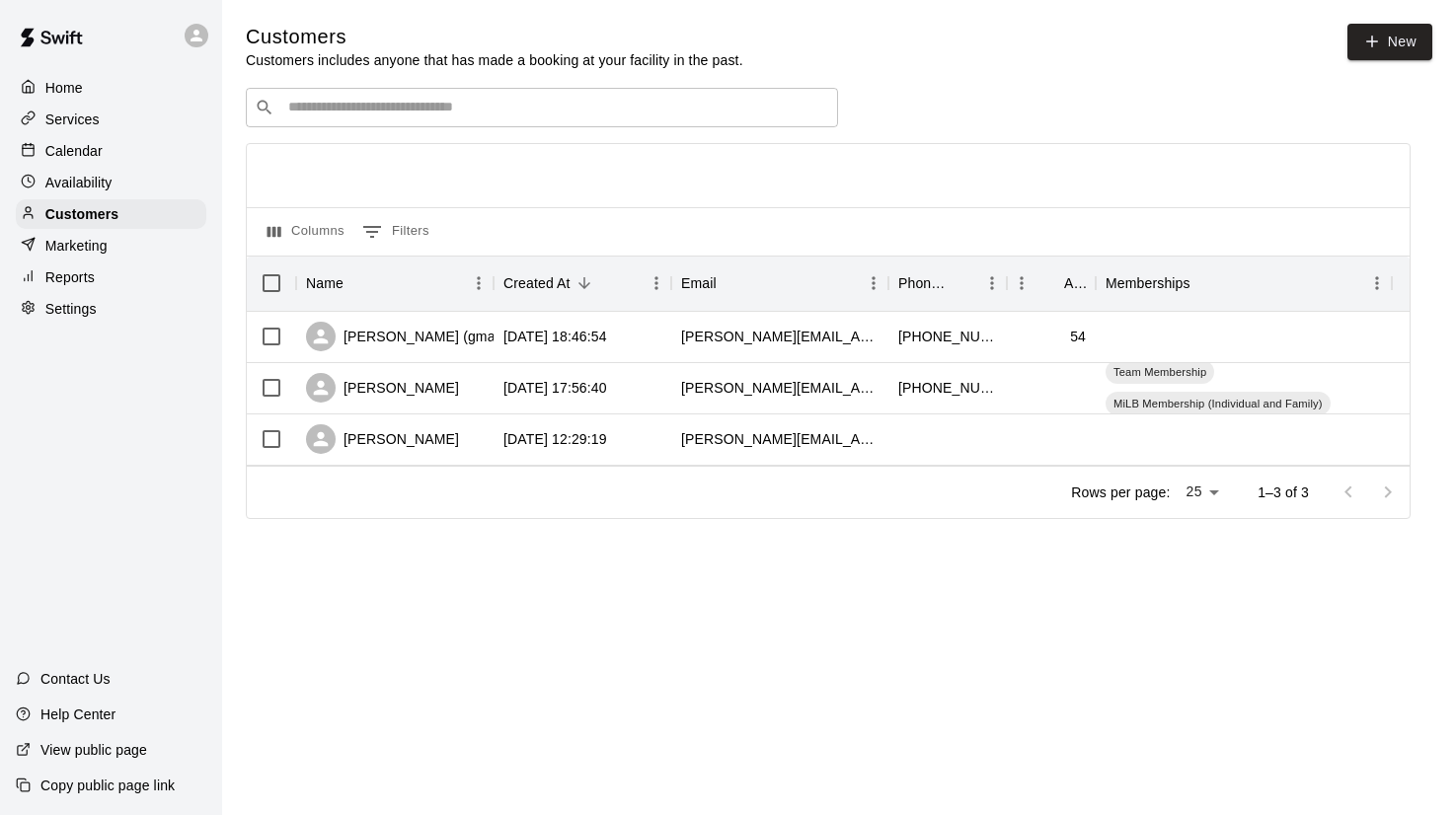 click on "Marketing" at bounding box center (111, 246) 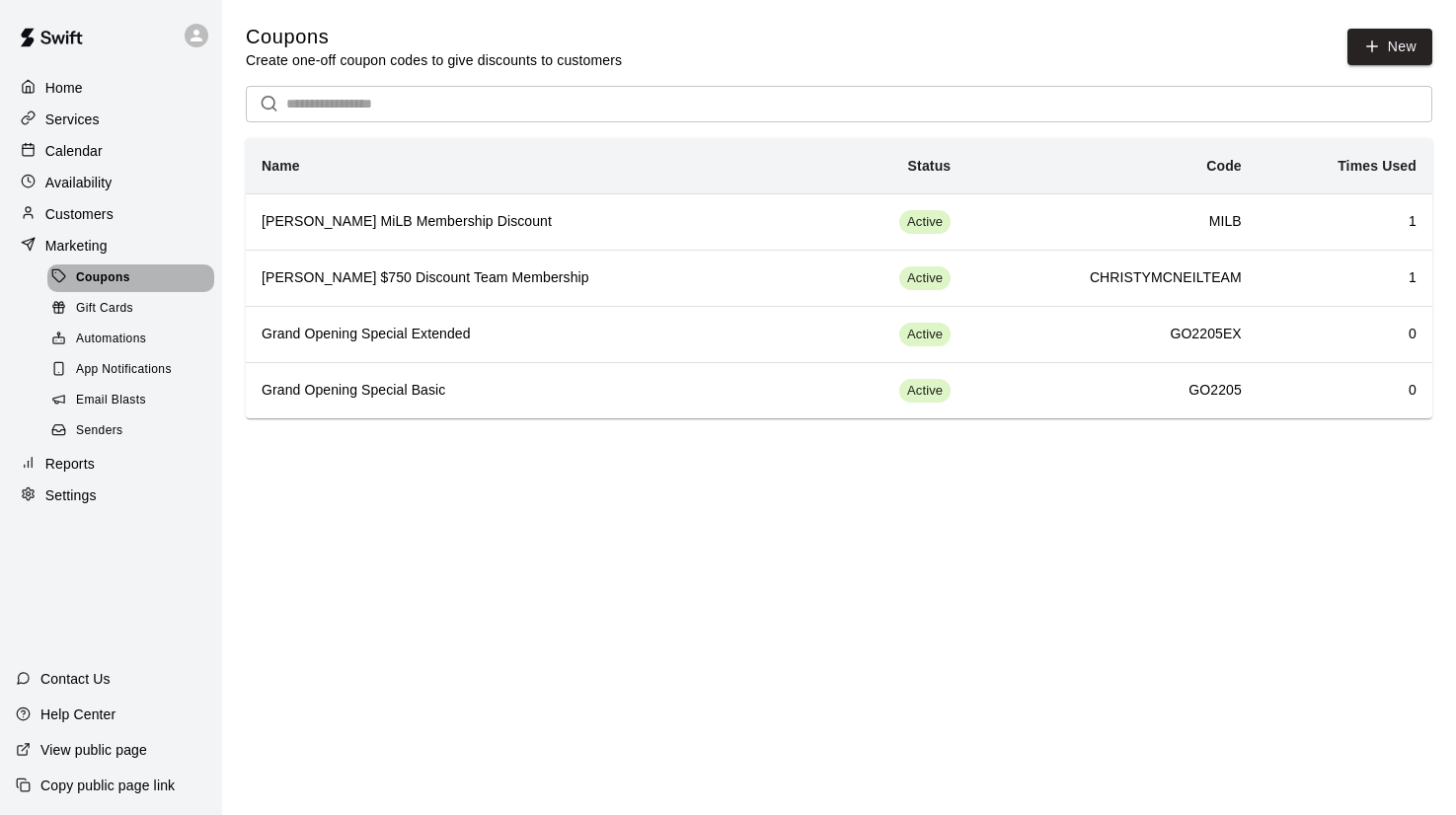 click on "Coupons" at bounding box center [103, 278] 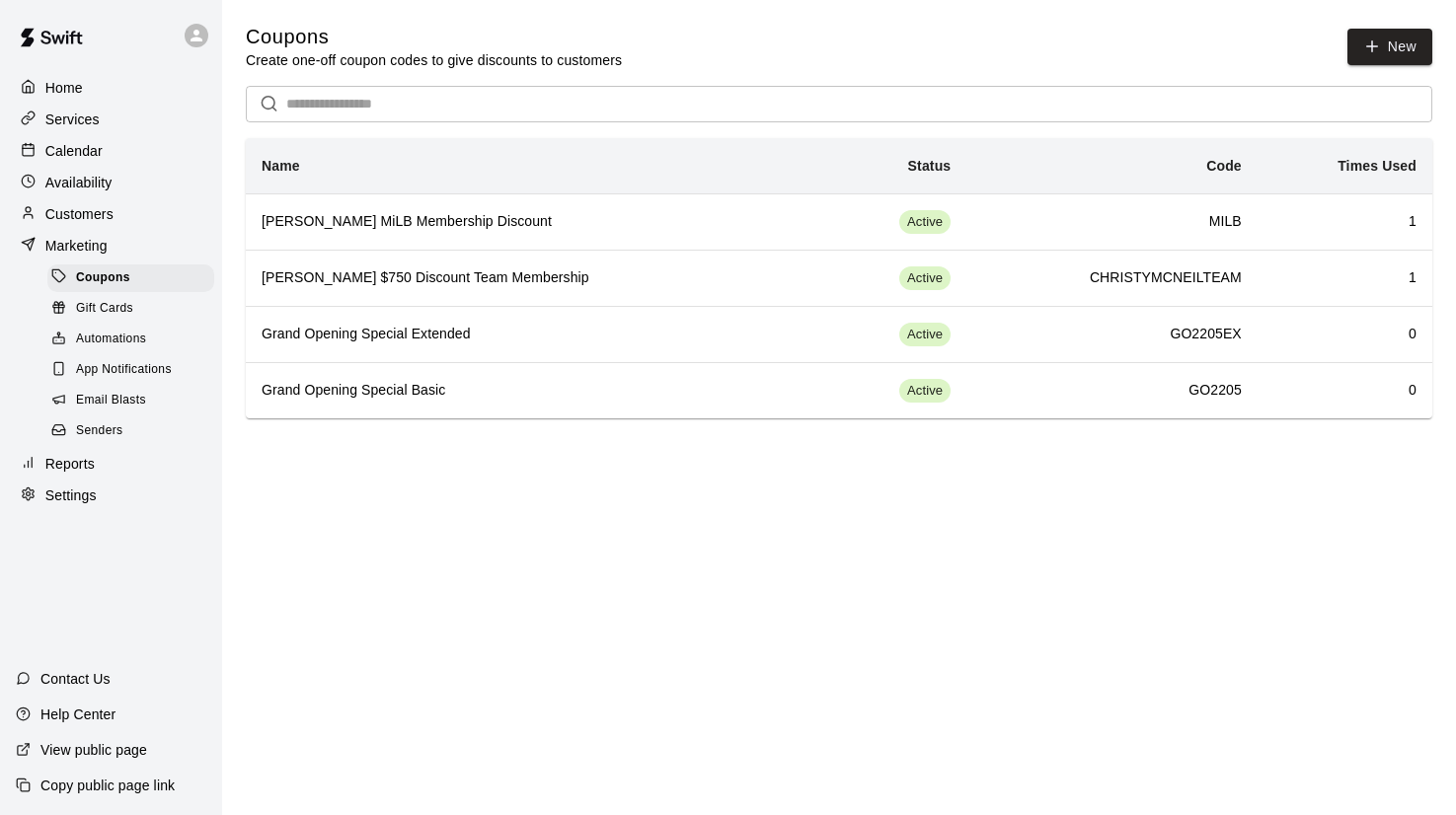 click on "Gift Cards" at bounding box center (105, 309) 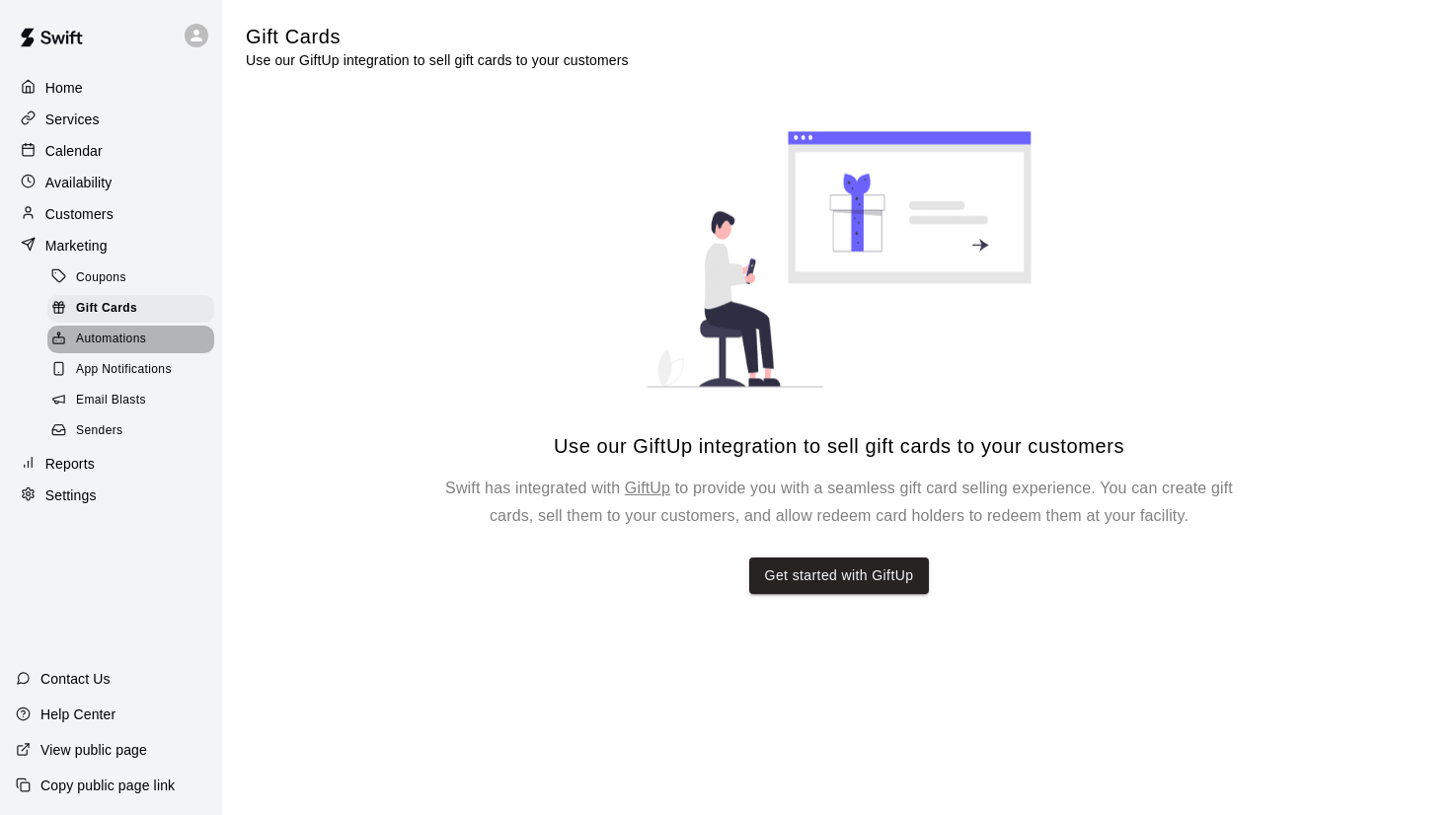 click on "Automations" at bounding box center (111, 339) 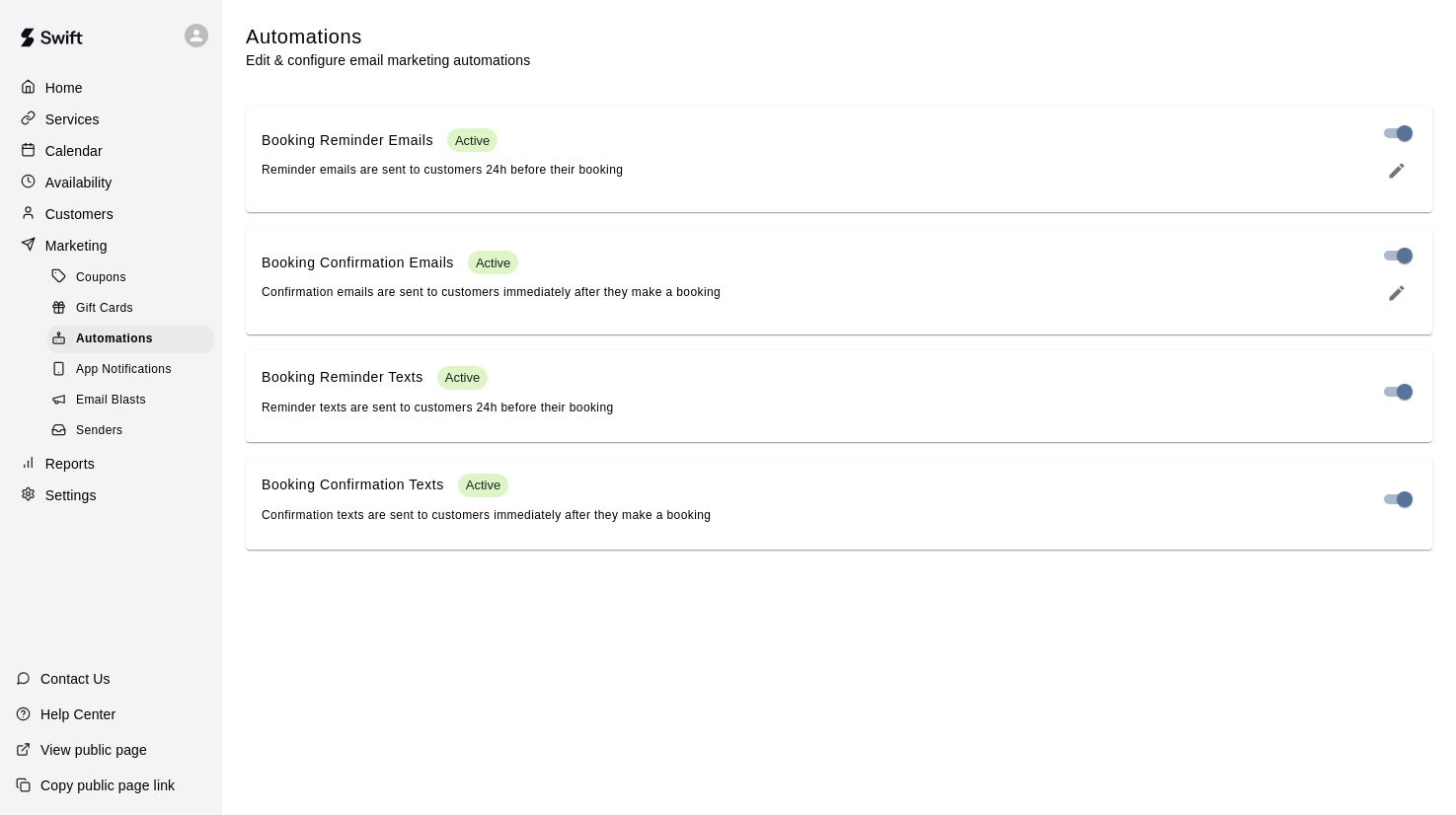 click at bounding box center [1397, 171] 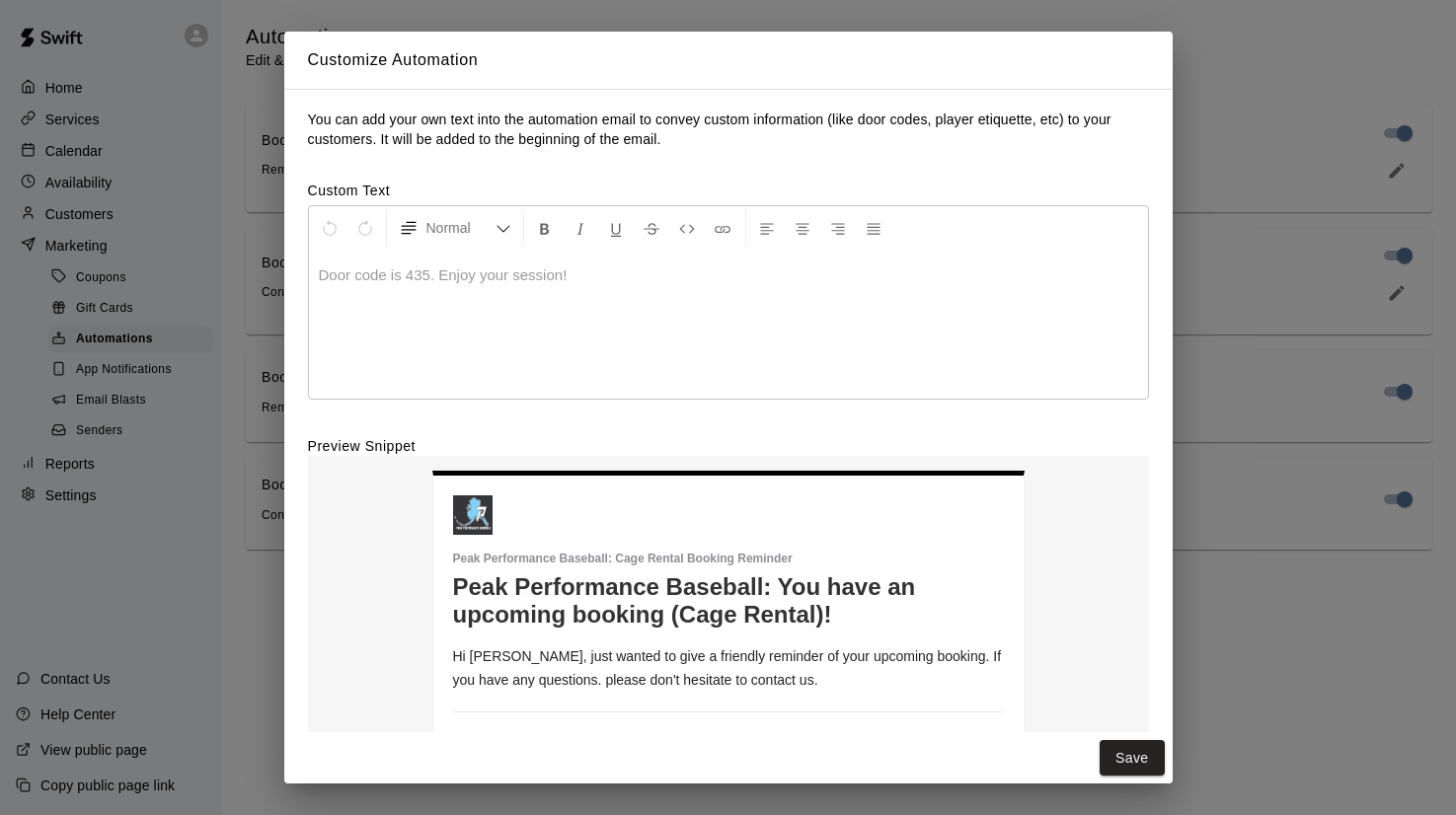 scroll, scrollTop: 19, scrollLeft: 0, axis: vertical 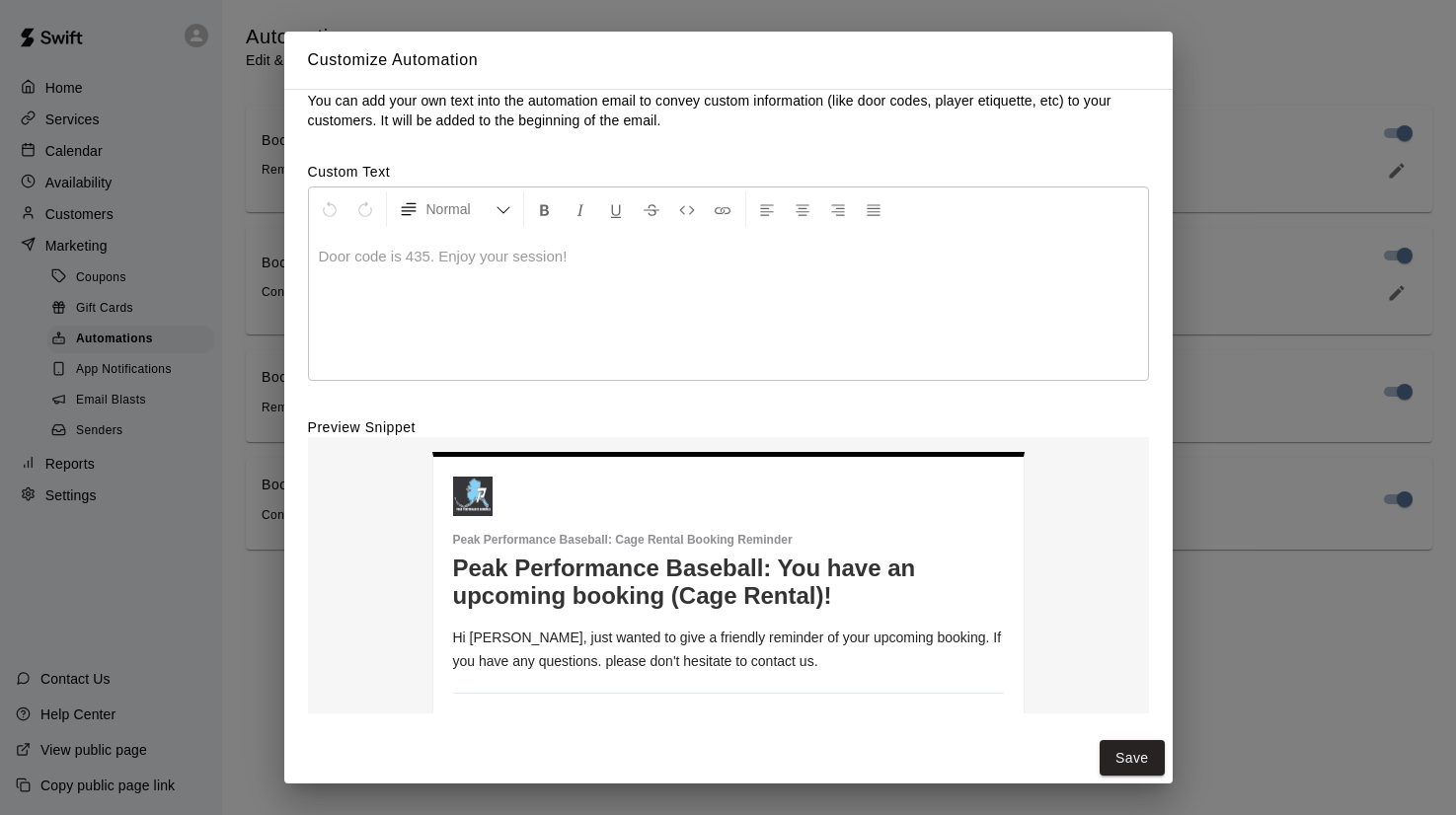 click on "Peak Performance Baseball: You have an upcoming booking (Cage Rental)!" at bounding box center [728, 582] 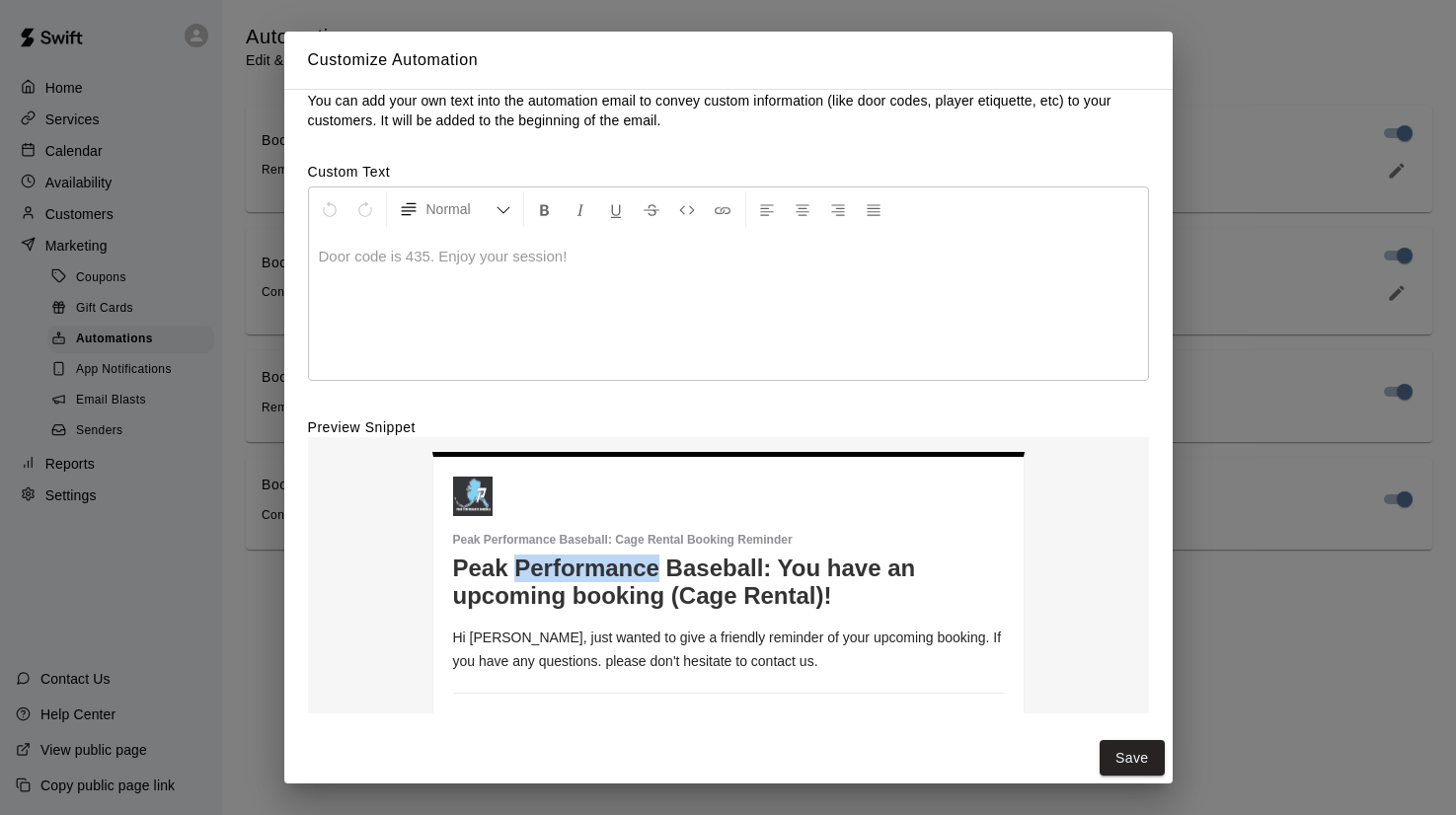 click on "Peak Performance Baseball: You have an upcoming booking (Cage Rental)!" at bounding box center [728, 582] 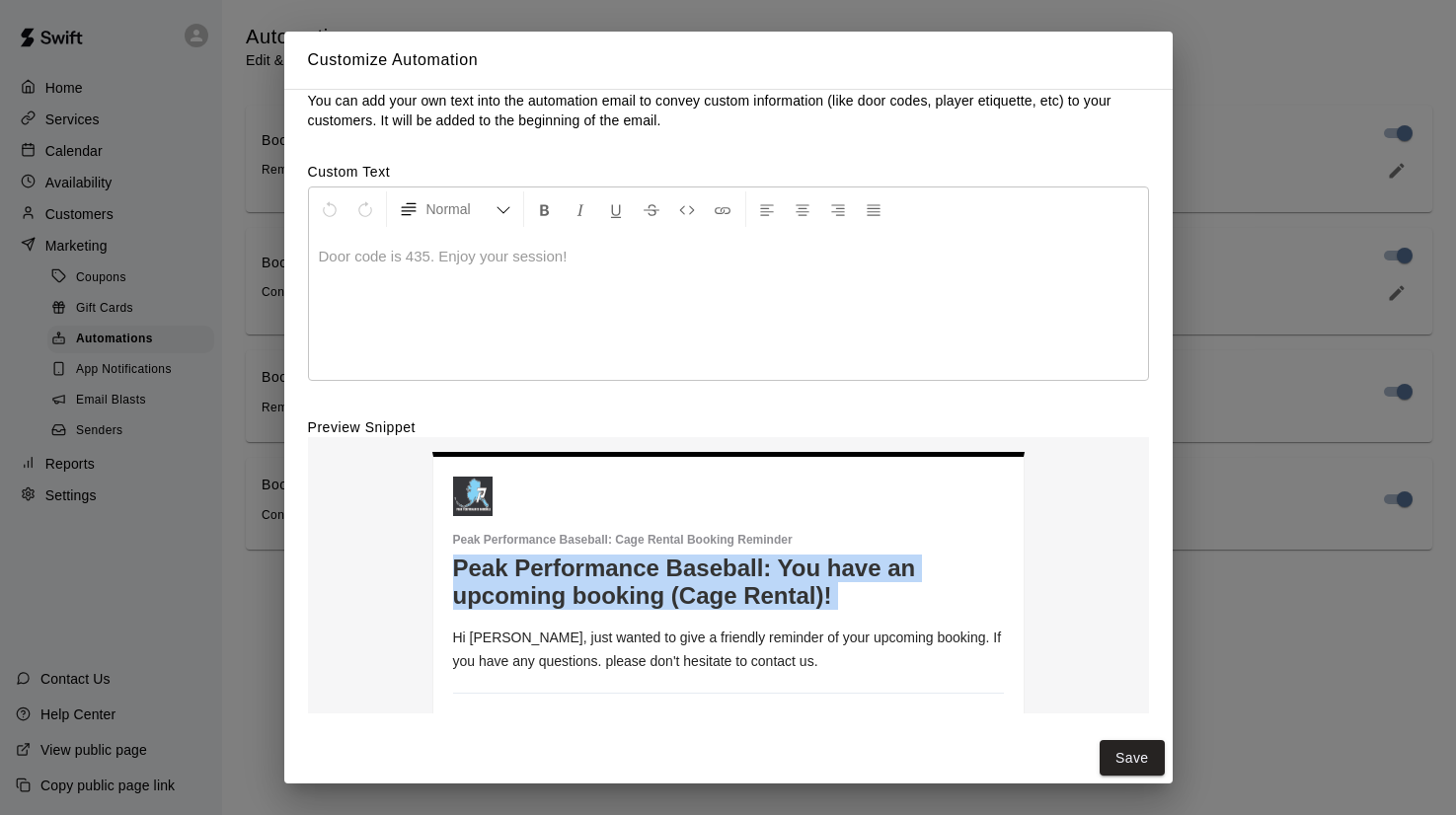 click on "Peak Performance Baseball: You have an upcoming booking (Cage Rental)!" at bounding box center (728, 582) 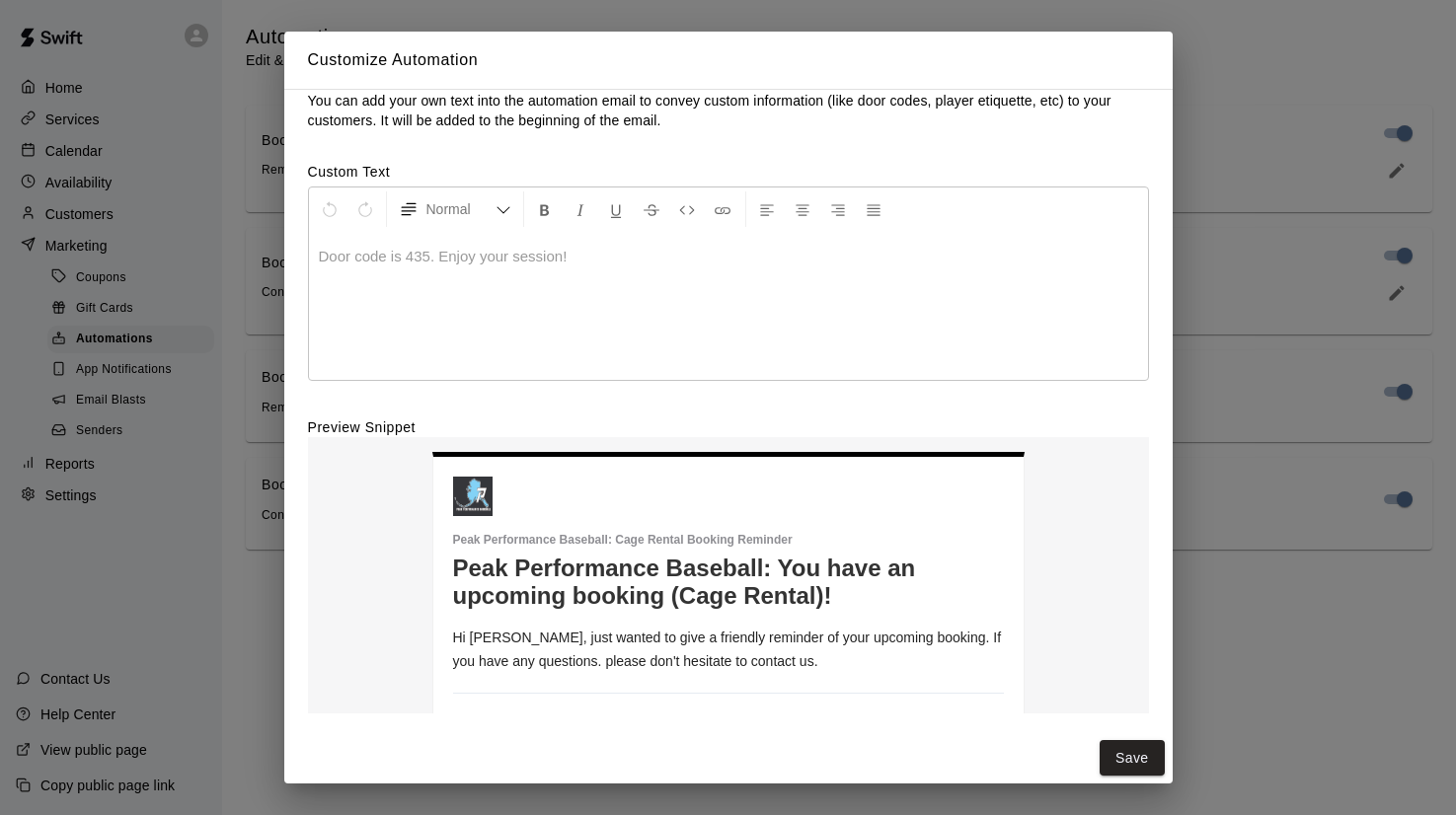 drag, startPoint x: 647, startPoint y: 304, endPoint x: 618, endPoint y: 298, distance: 29.614186 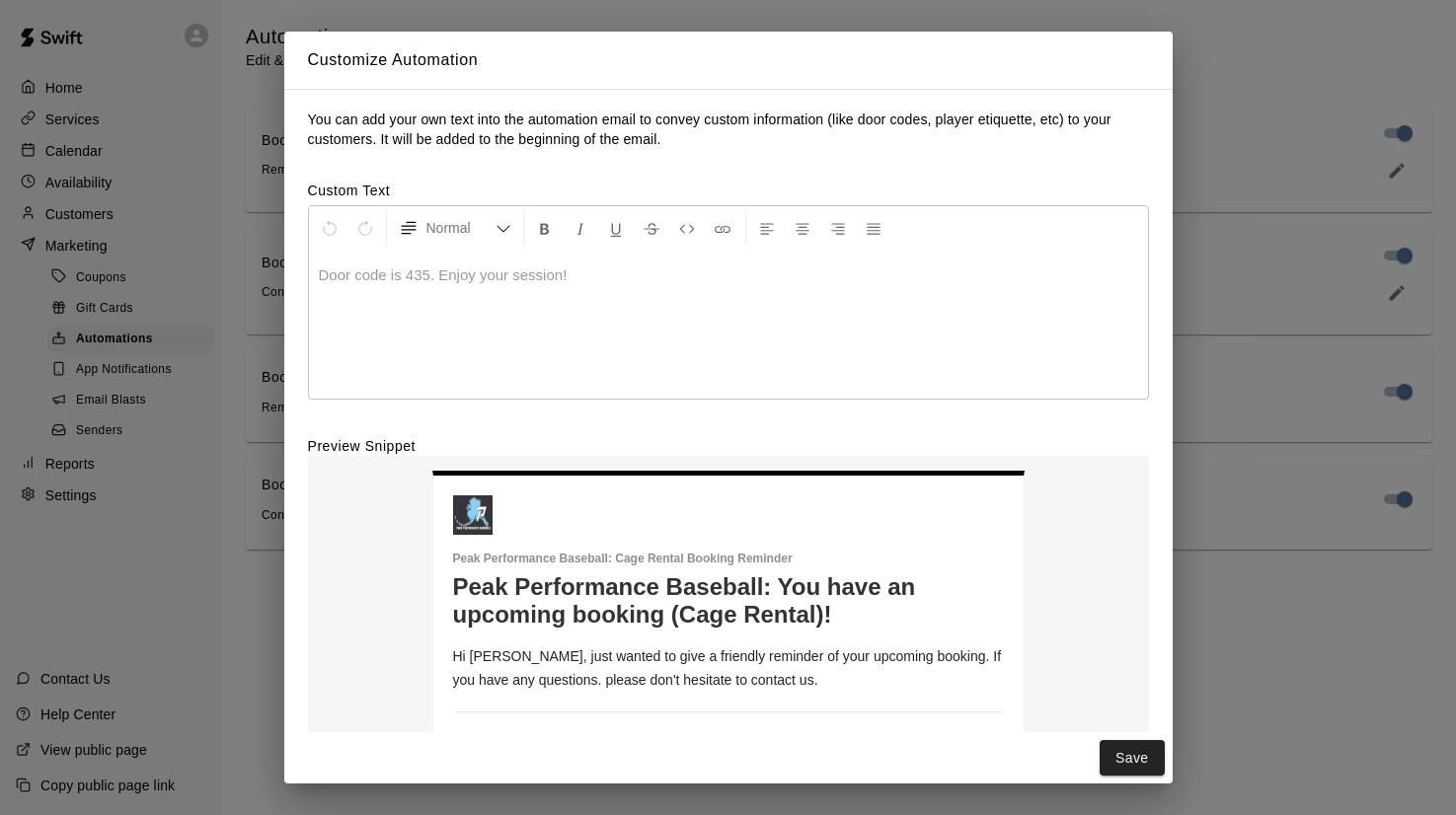 scroll, scrollTop: 19, scrollLeft: 0, axis: vertical 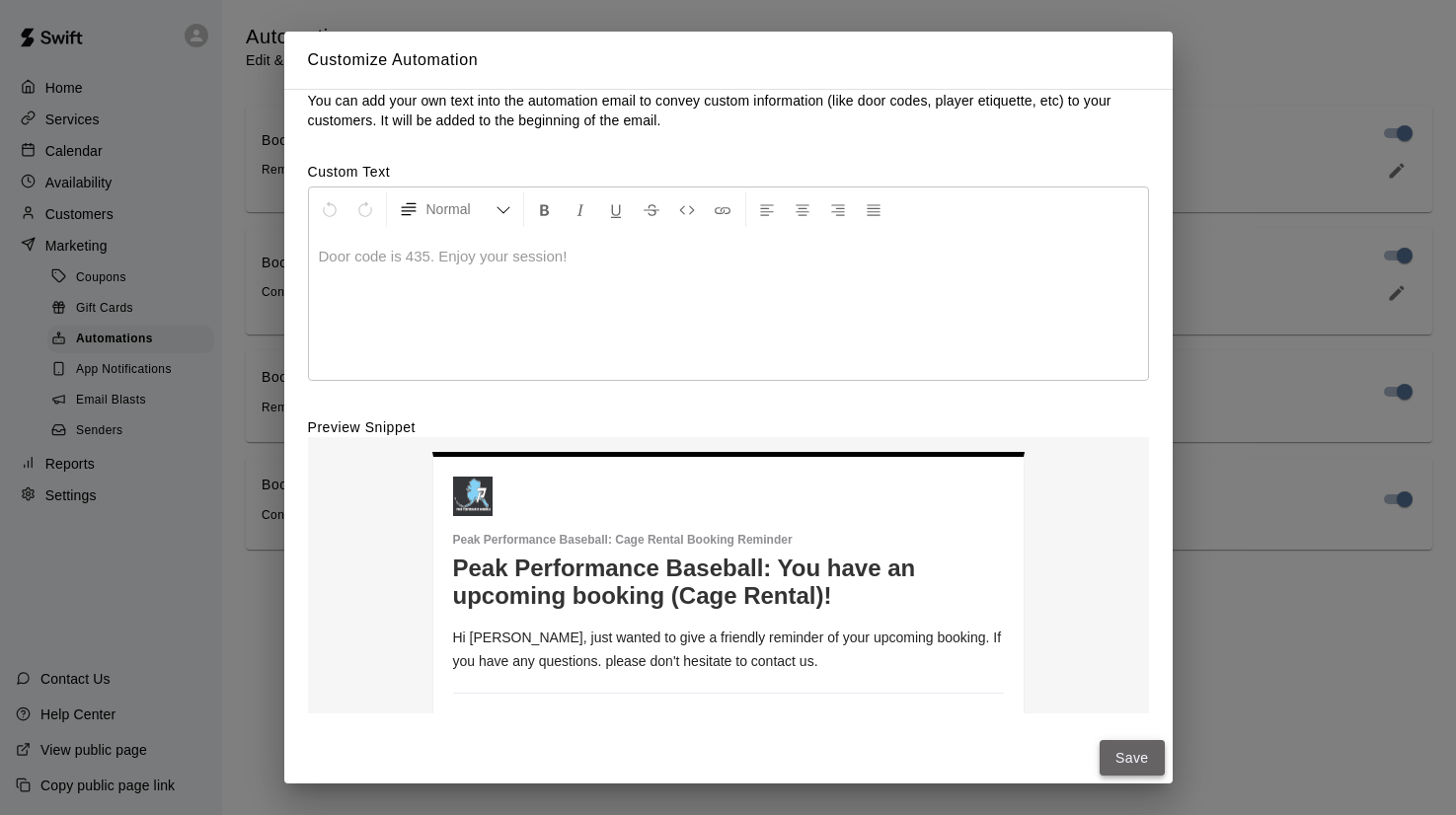 click on "Save" at bounding box center (1132, 758) 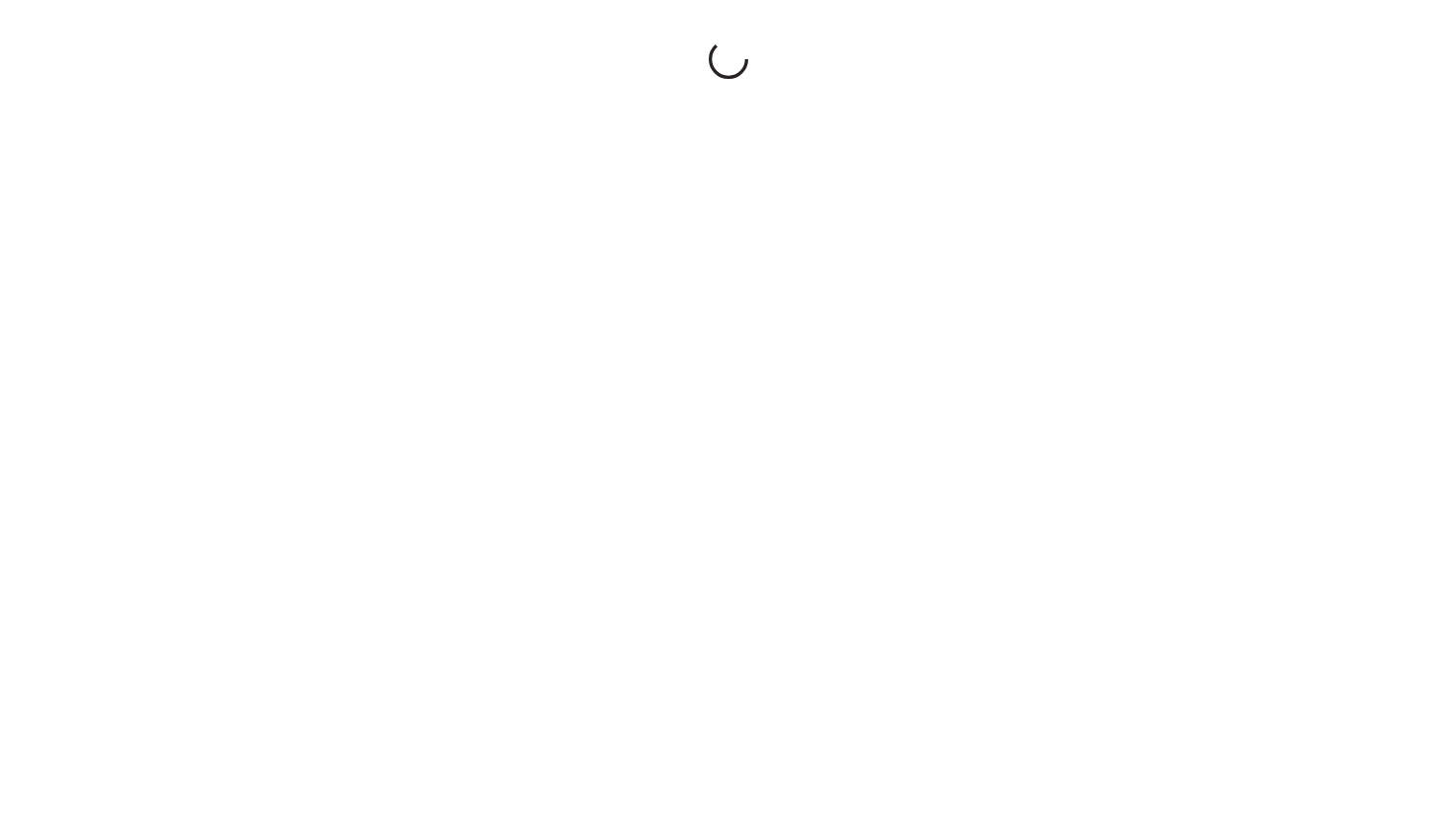 scroll, scrollTop: 0, scrollLeft: 0, axis: both 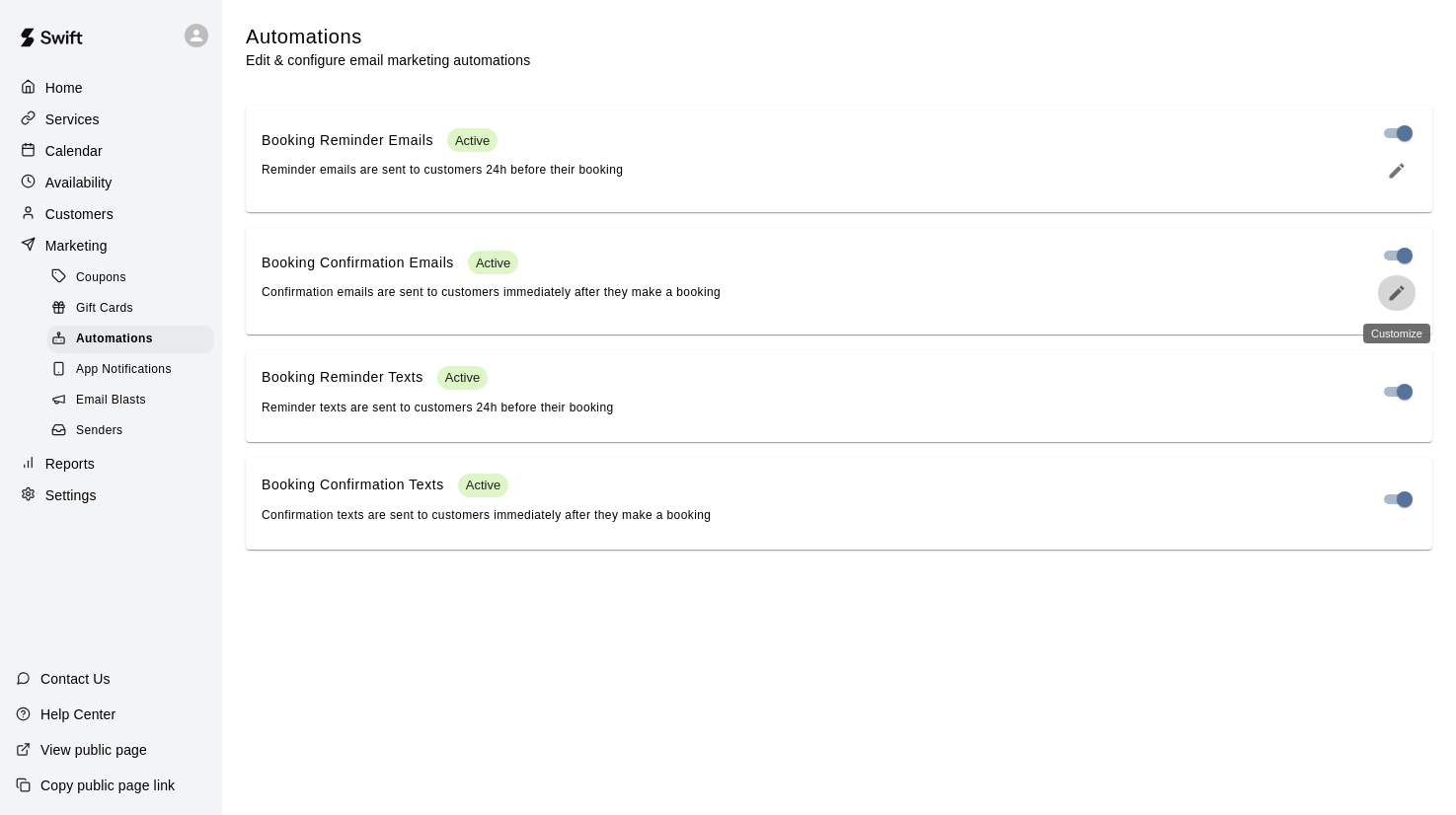 click 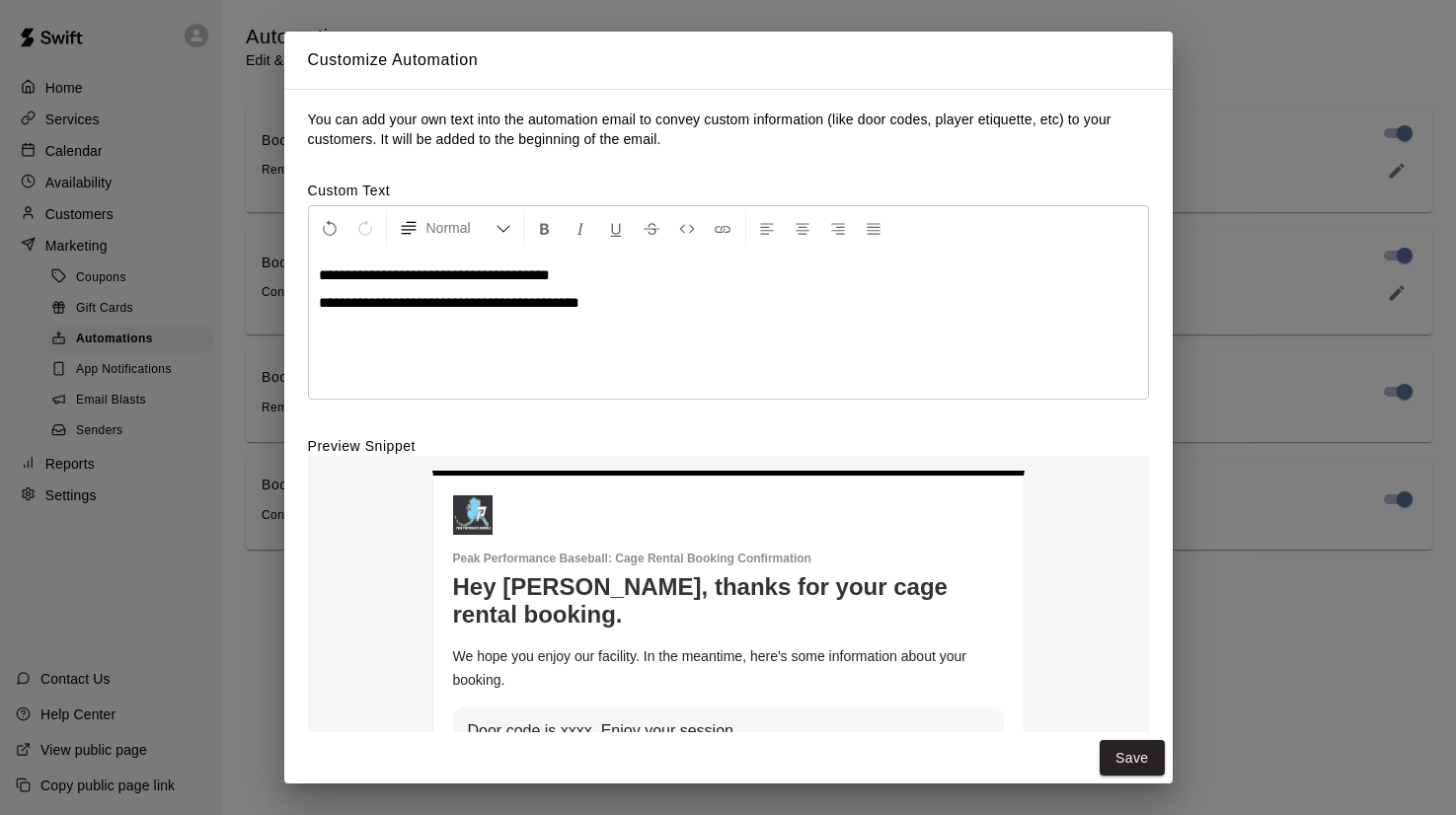 scroll, scrollTop: 19, scrollLeft: 0, axis: vertical 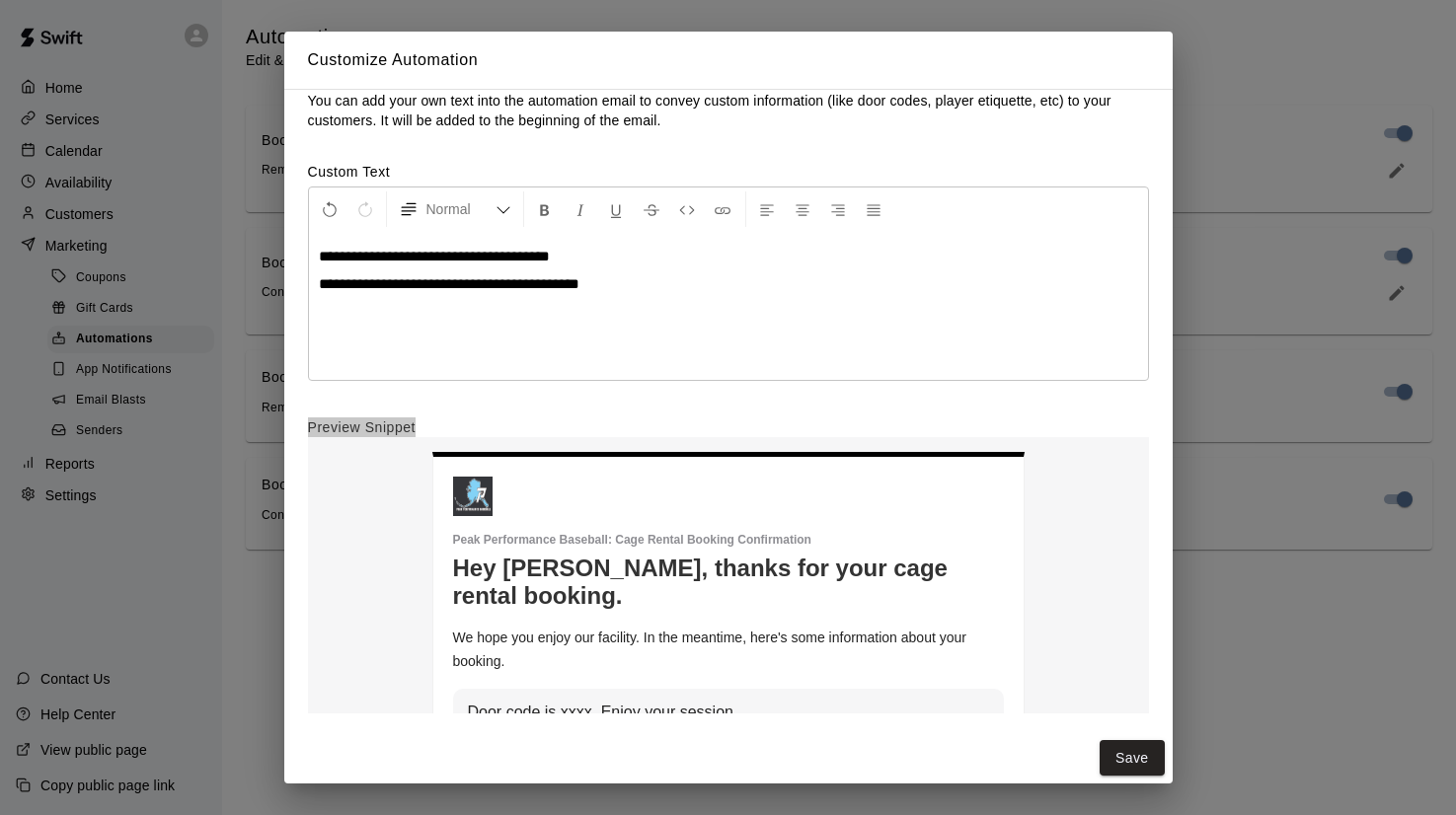 drag, startPoint x: 1160, startPoint y: 325, endPoint x: 1179, endPoint y: 681, distance: 356.50666 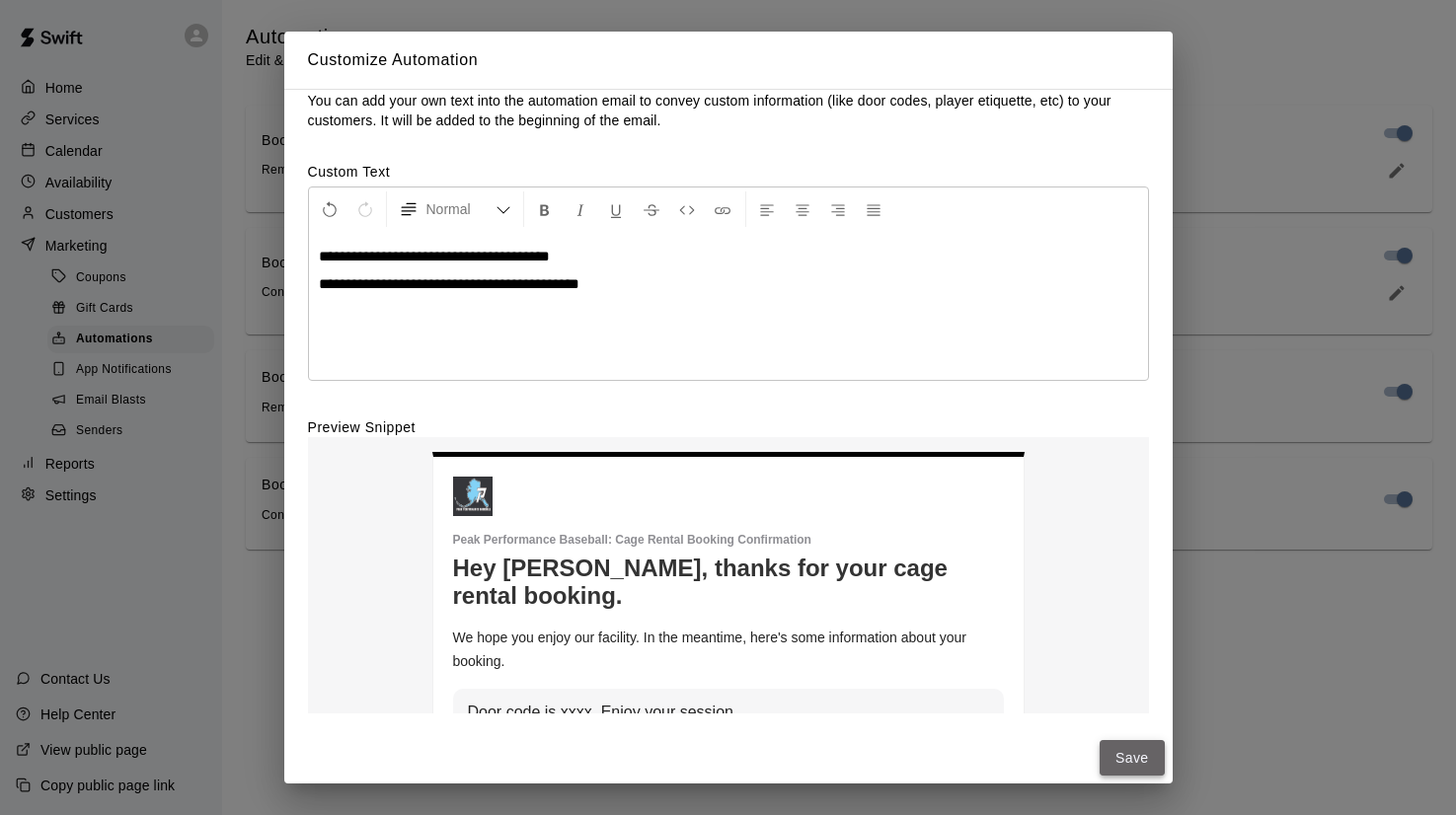 click on "Save" at bounding box center [1132, 758] 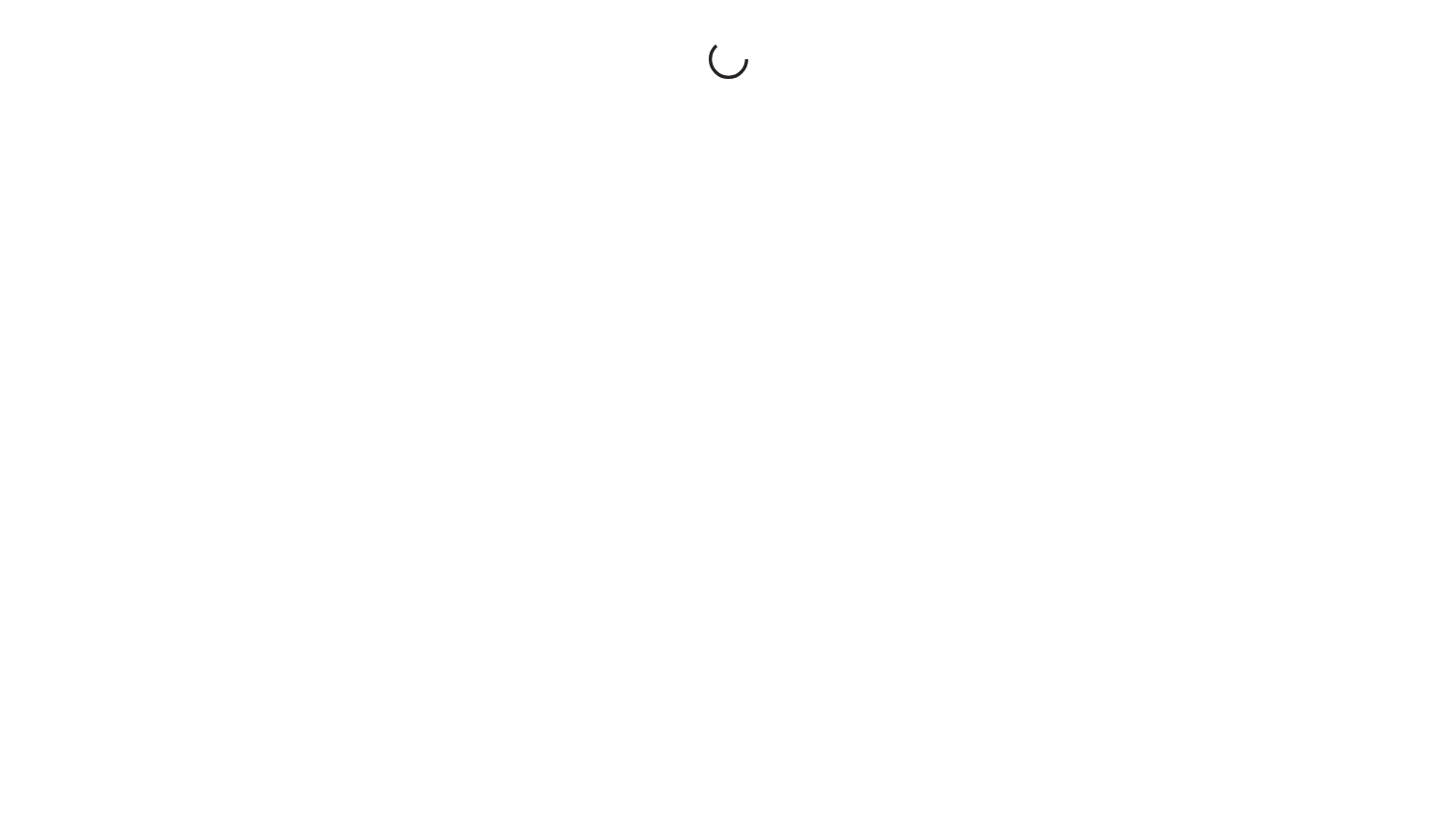 scroll, scrollTop: 0, scrollLeft: 0, axis: both 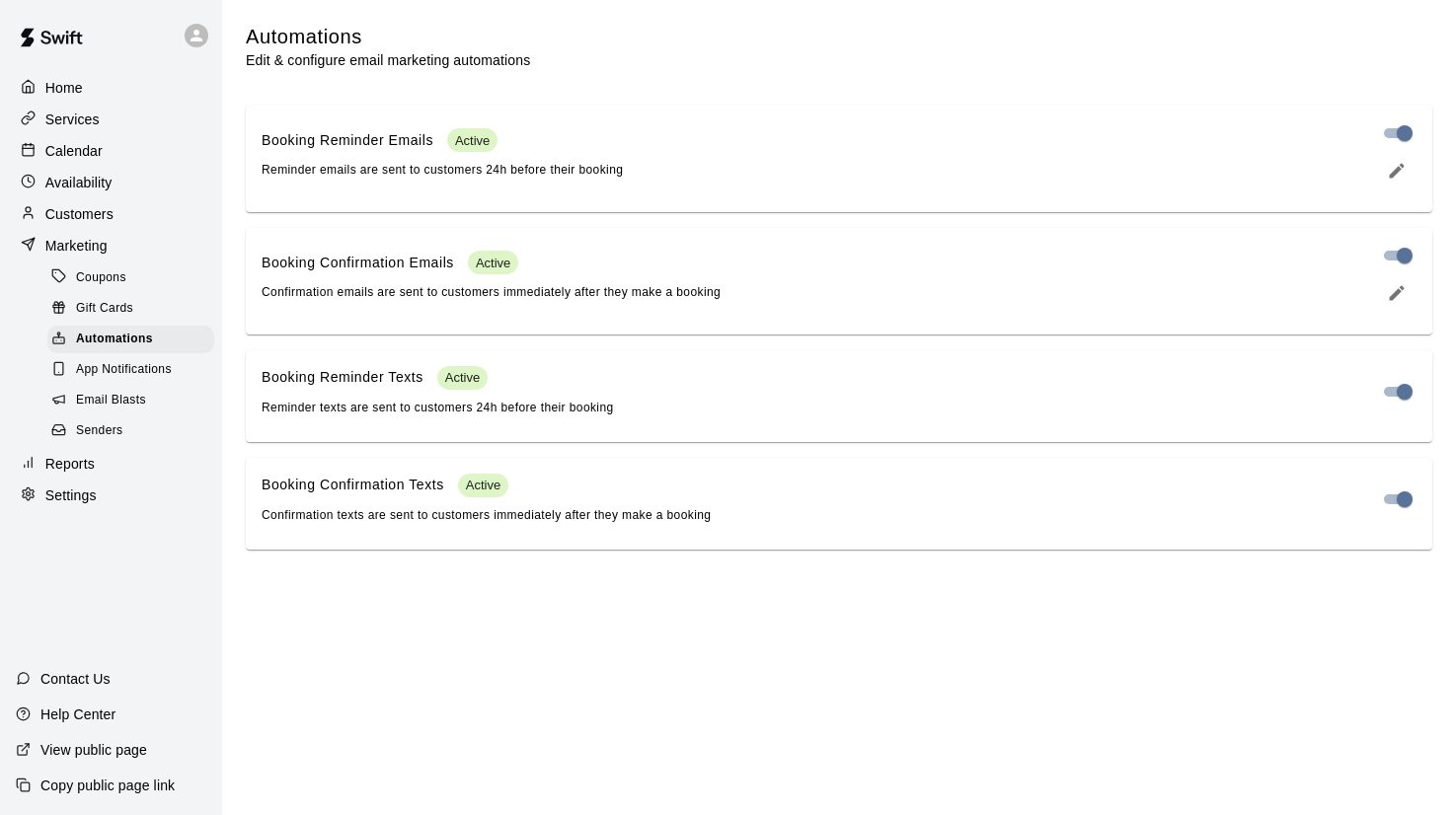click on "Booking Reminder Texts Active" at bounding box center [437, 378] 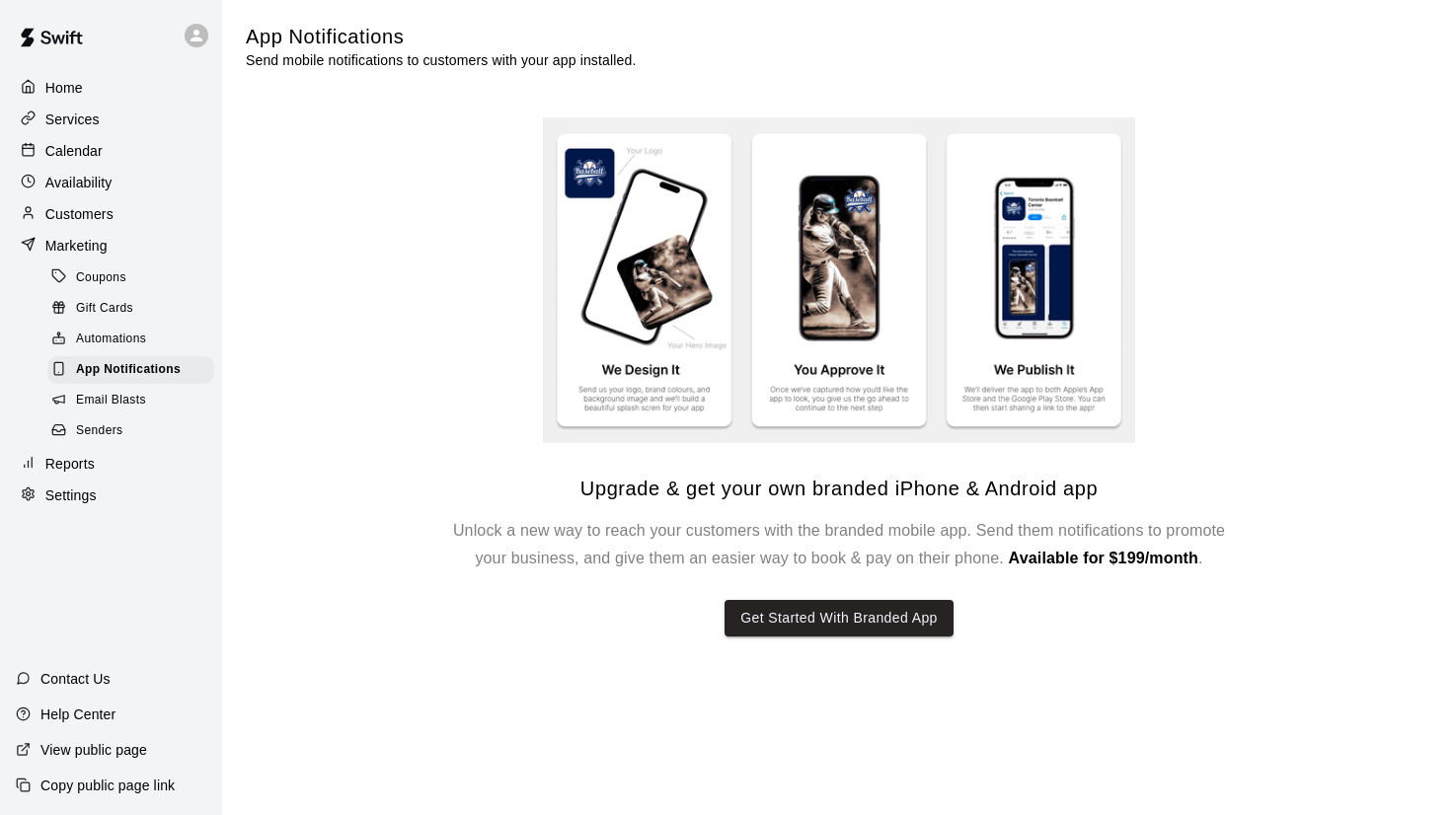 click at bounding box center [839, 280] 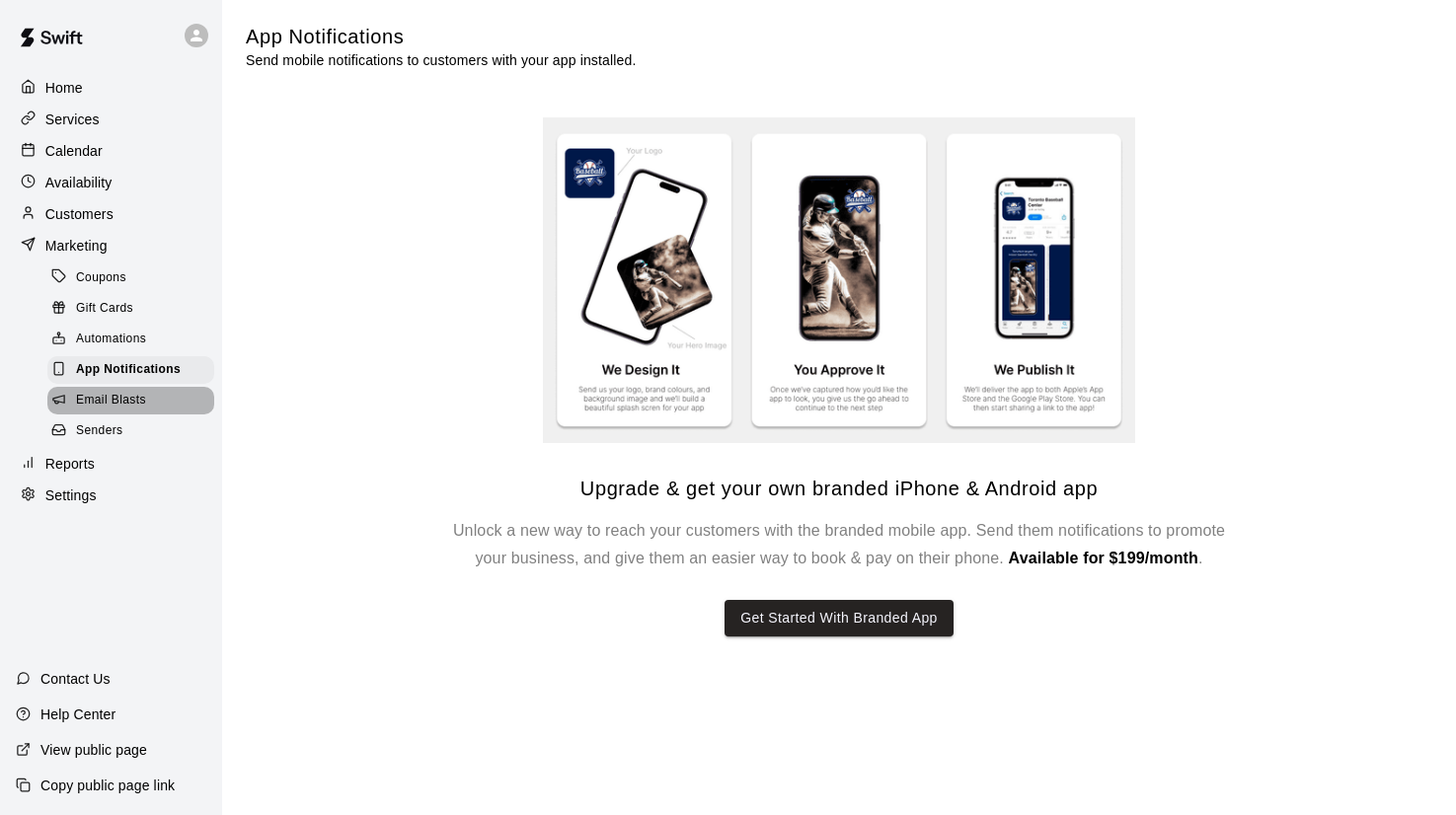 click on "Email Blasts" at bounding box center [111, 401] 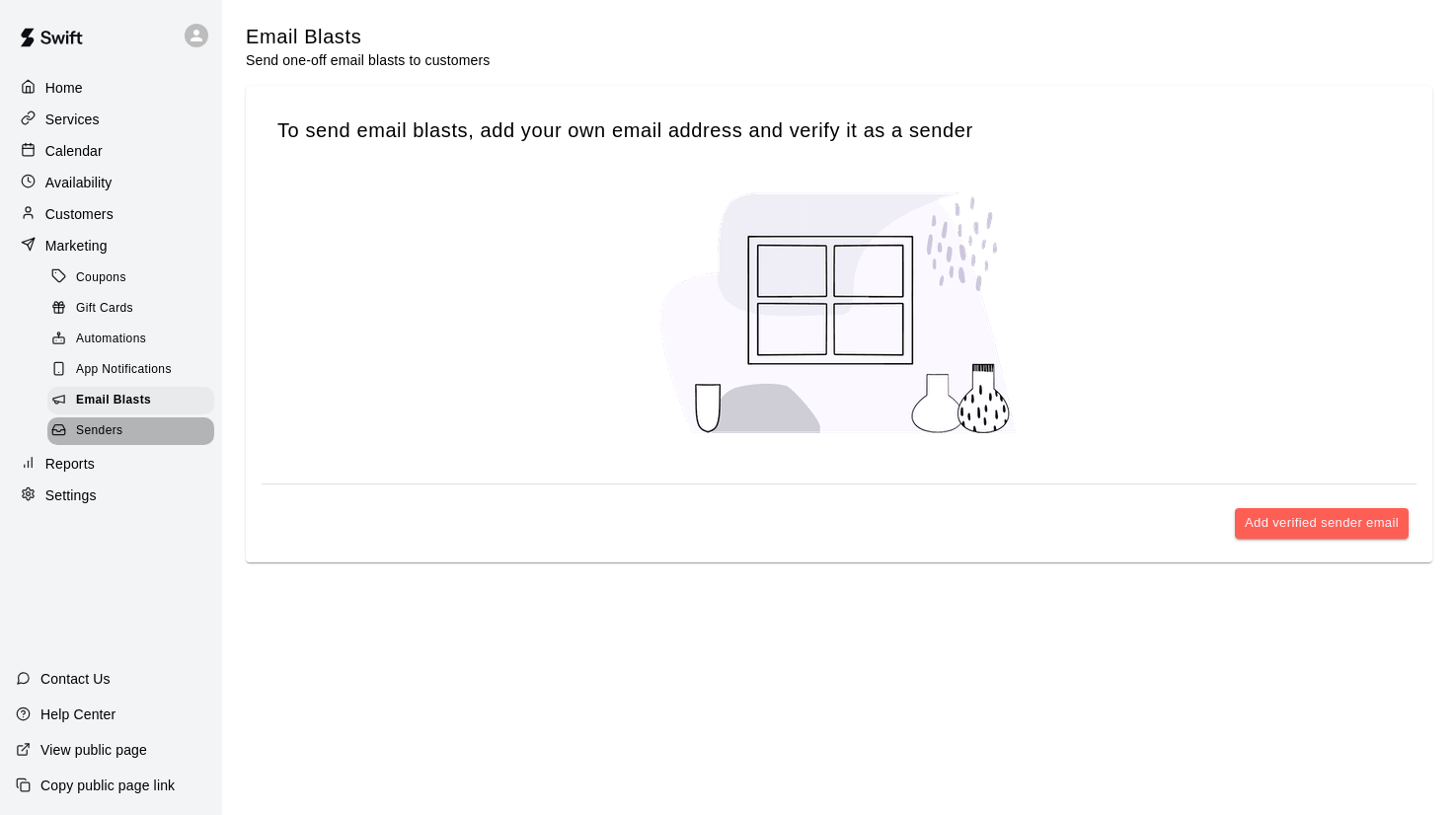 click on "Senders" at bounding box center (100, 431) 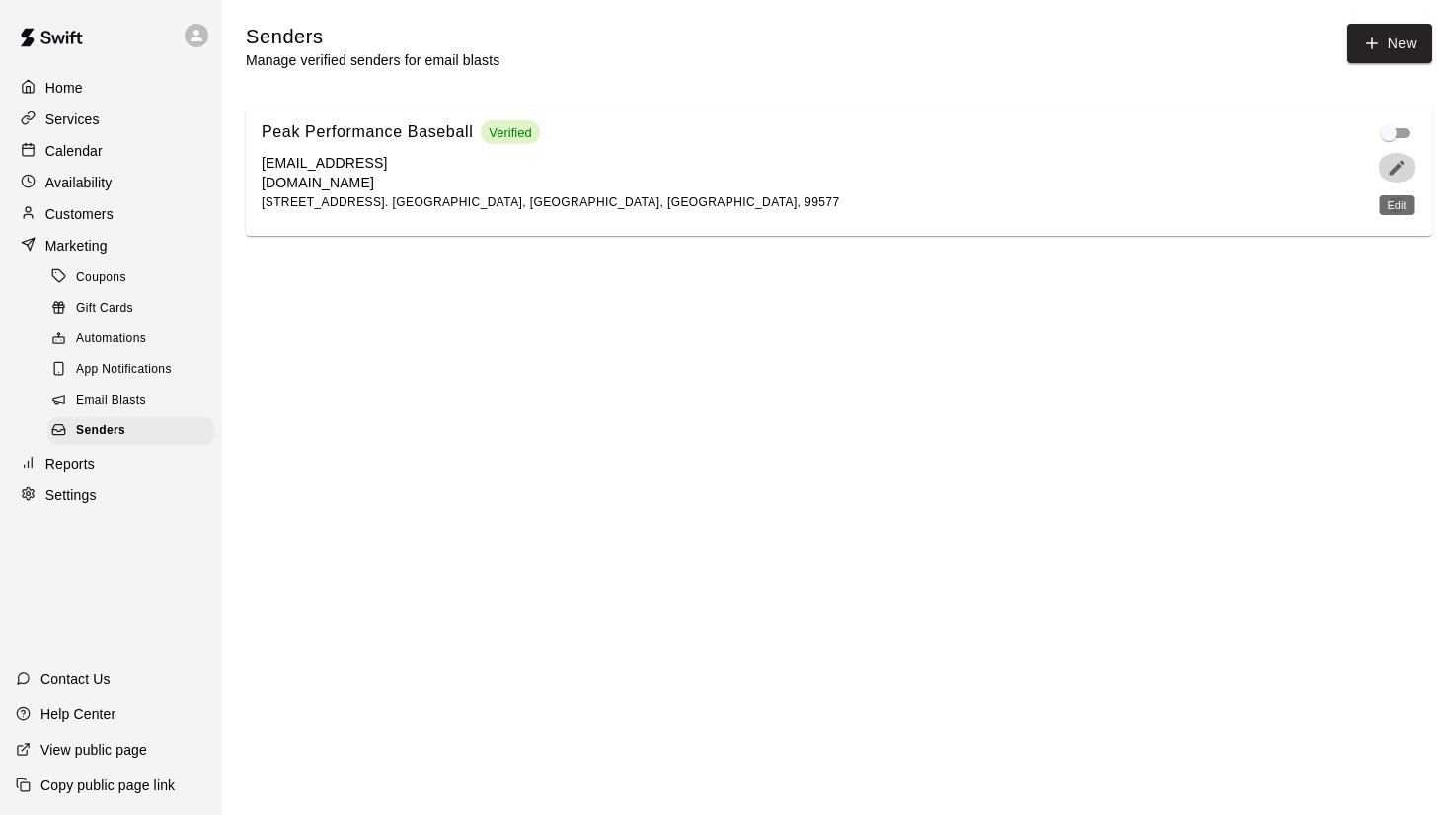 click 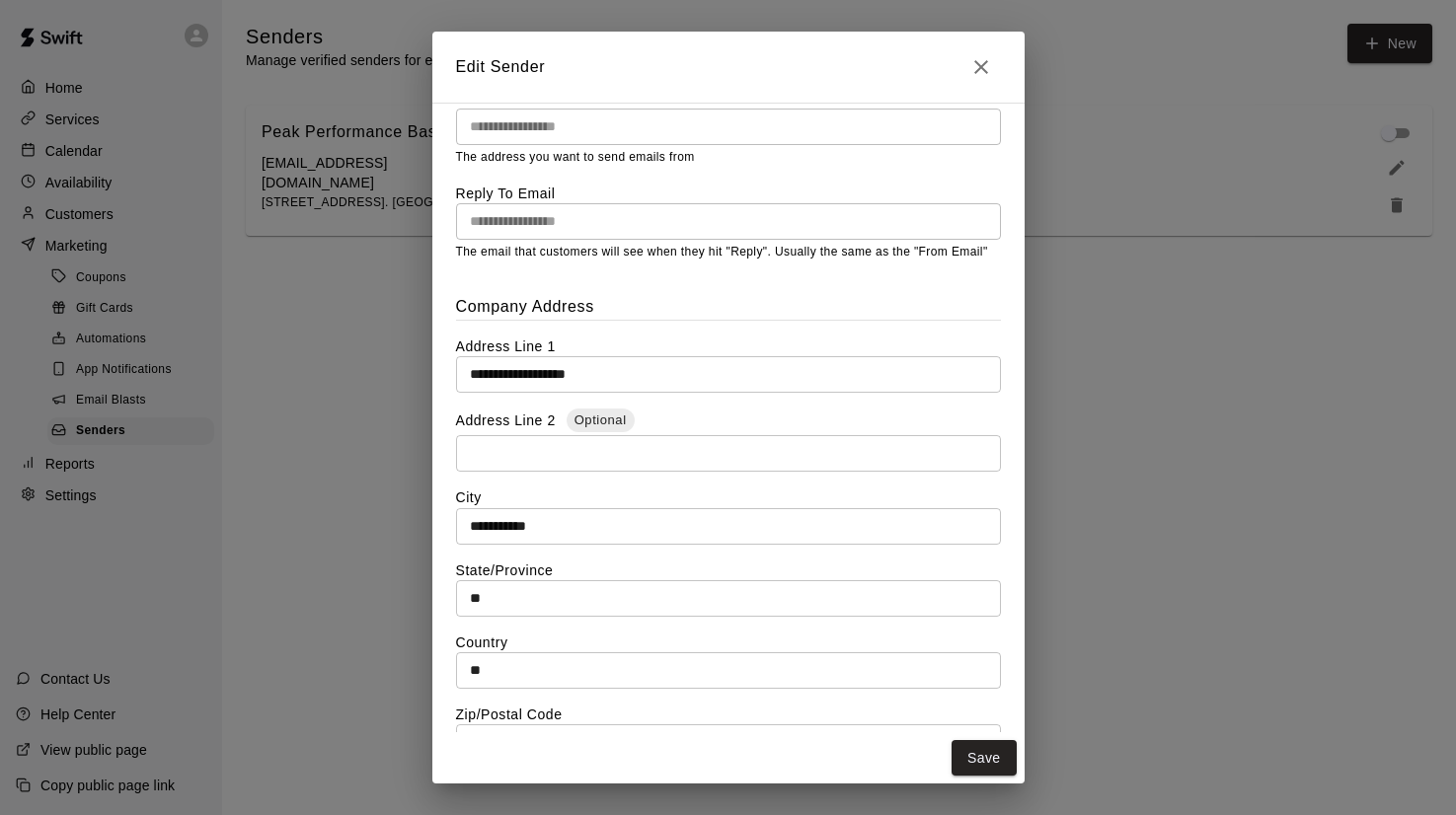 scroll, scrollTop: 449, scrollLeft: 0, axis: vertical 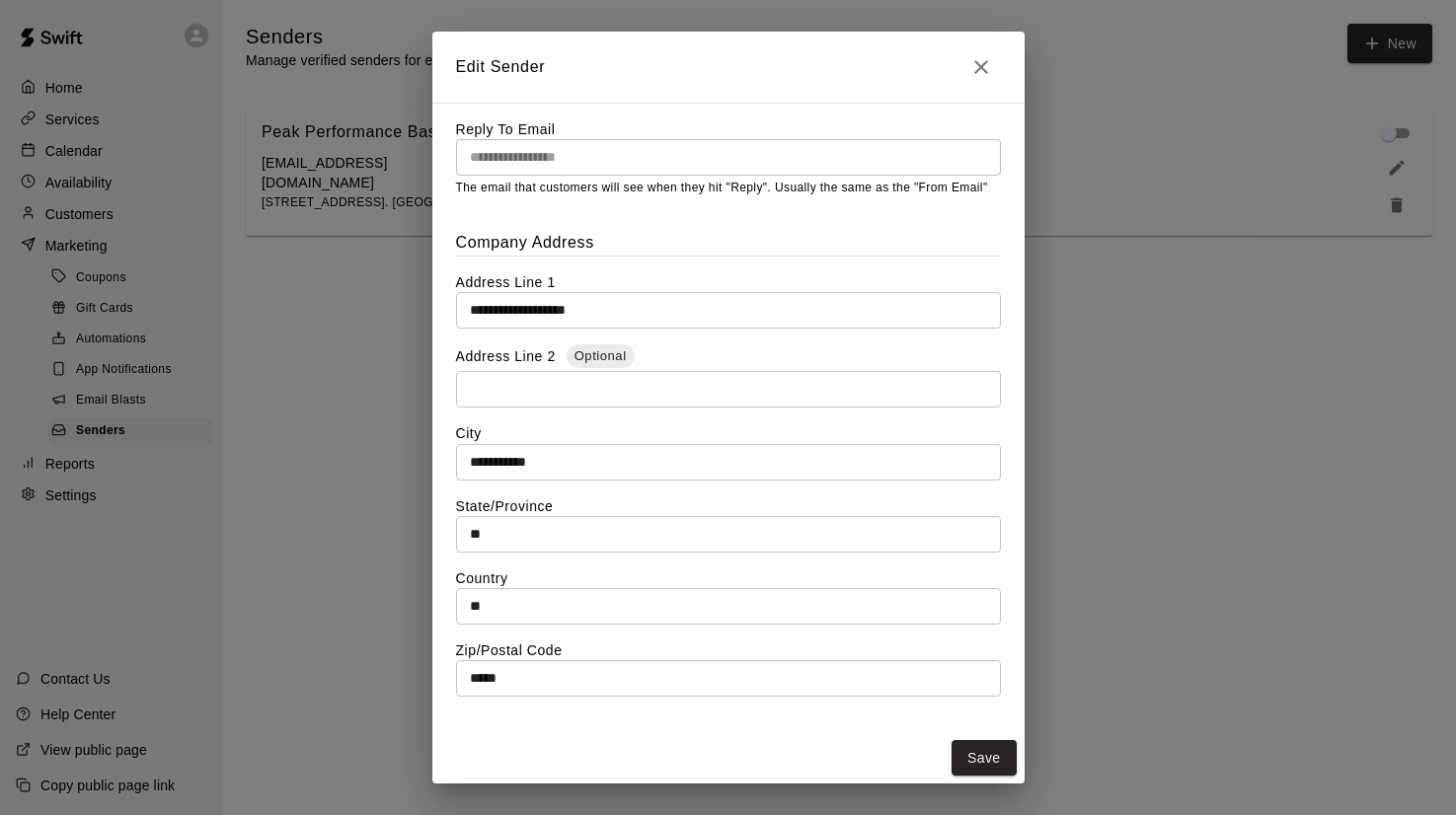 click 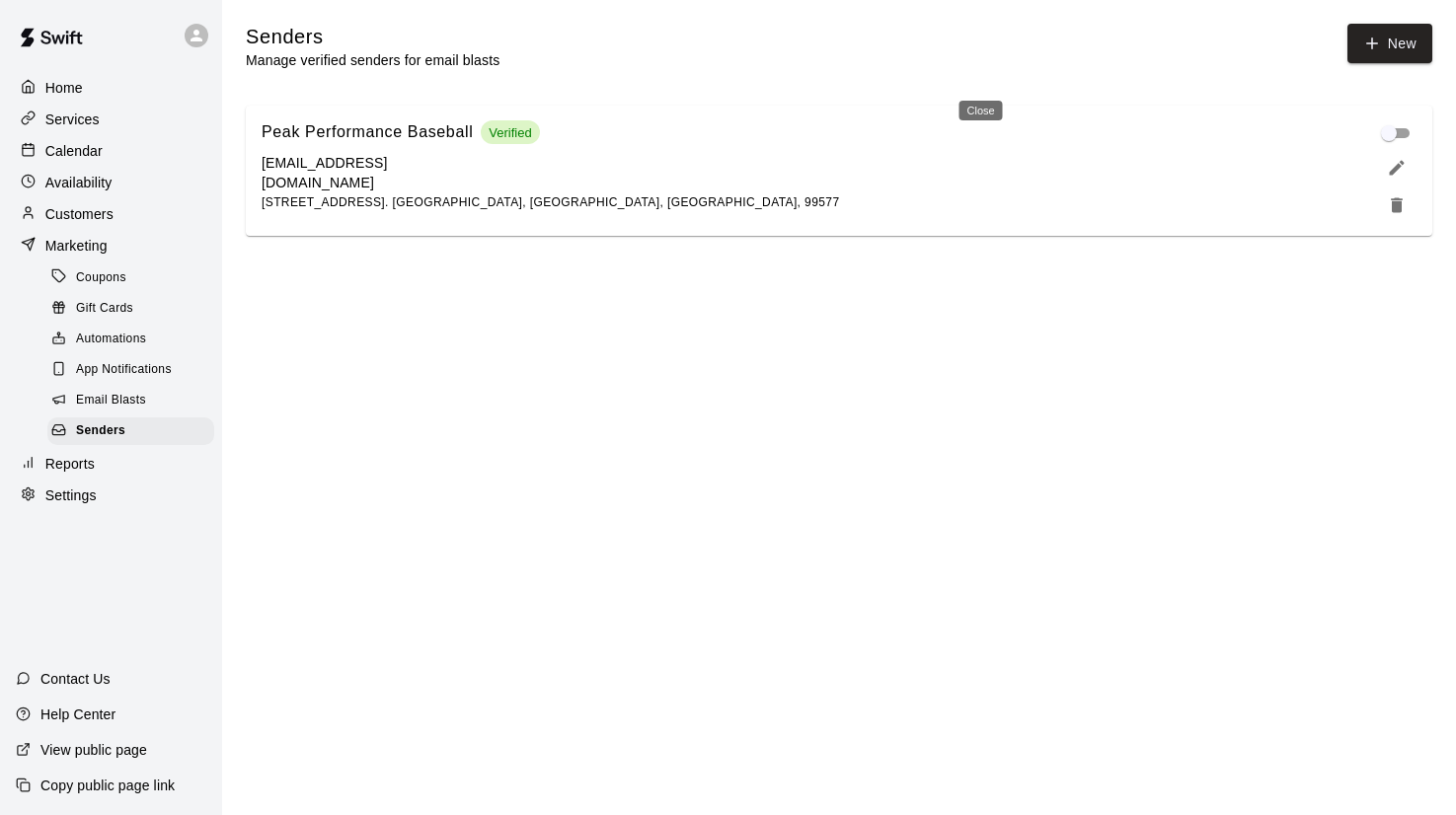 type 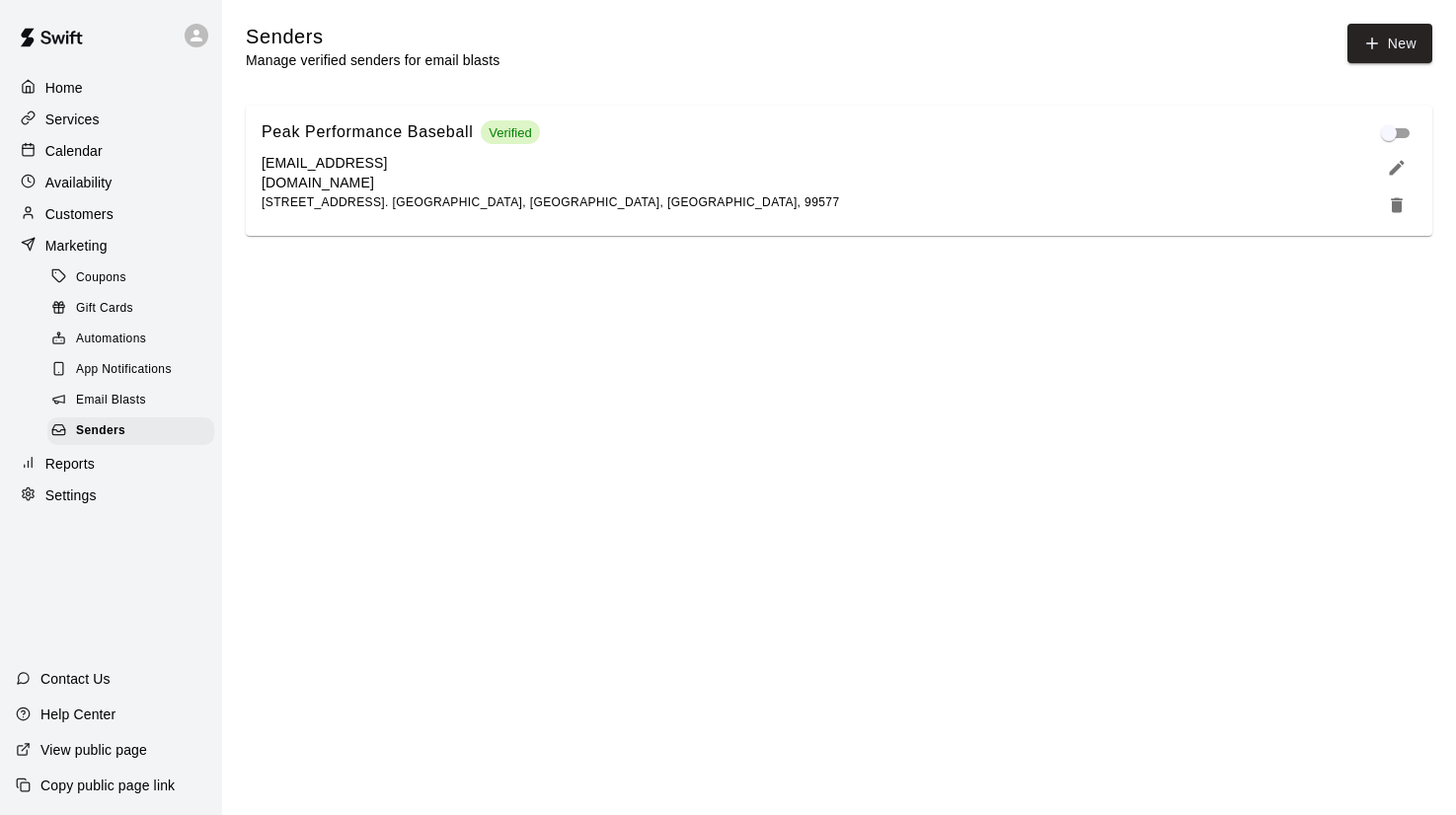 click on "Home Services Calendar Availability Customers Marketing Coupons Gift Cards Automations App Notifications Email Blasts Senders Reports Settings Contact Us Help Center View public page Copy public page link Senders Manage verified senders for email blasts   New Peak Performance Baseball Verified info@peakbbak.com 10950 Mausel Street. Eagle River, AK, US, 99577 Swift - Senders Hide chevron-down" at bounding box center (728, 129) 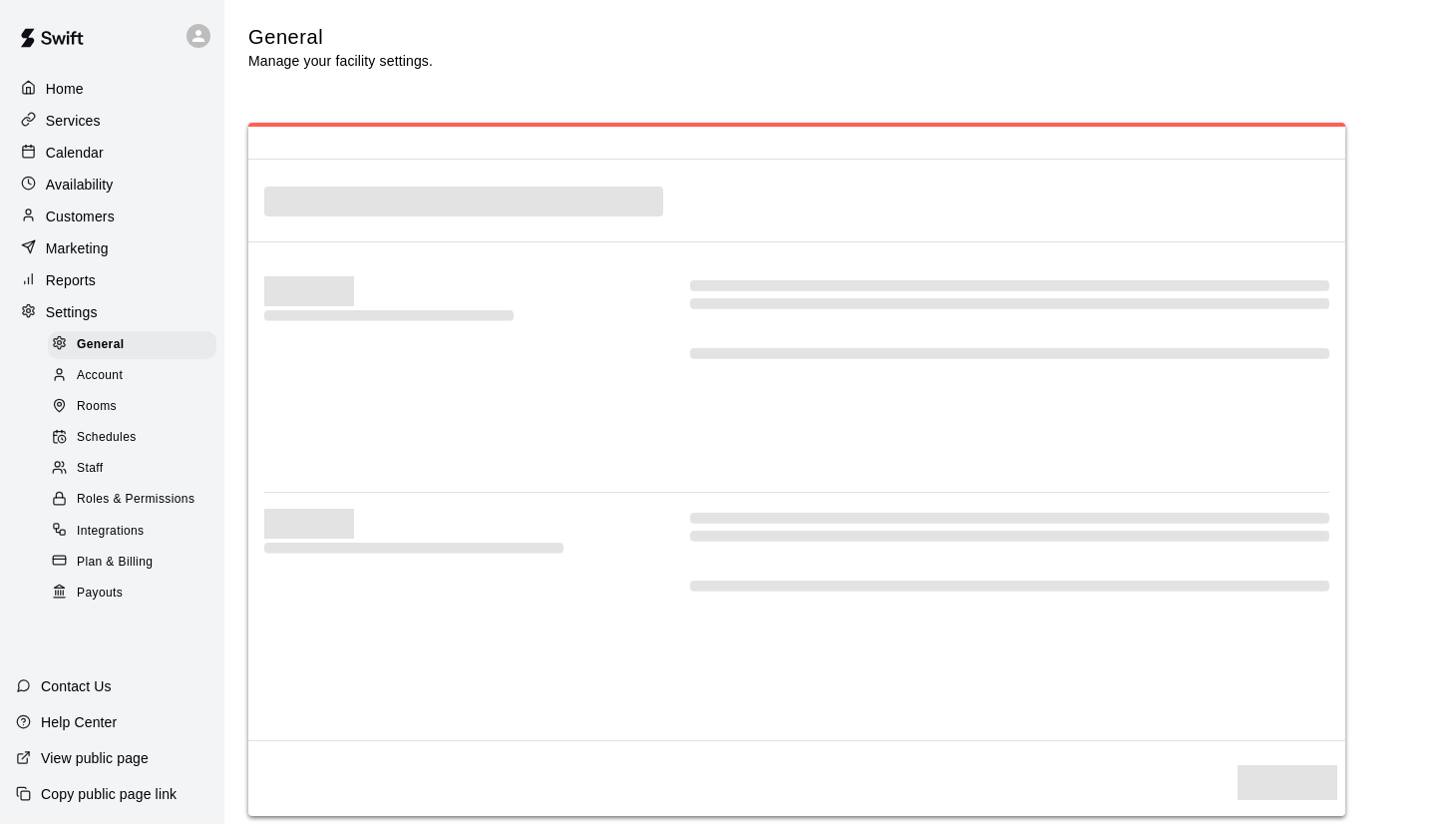 select on "**" 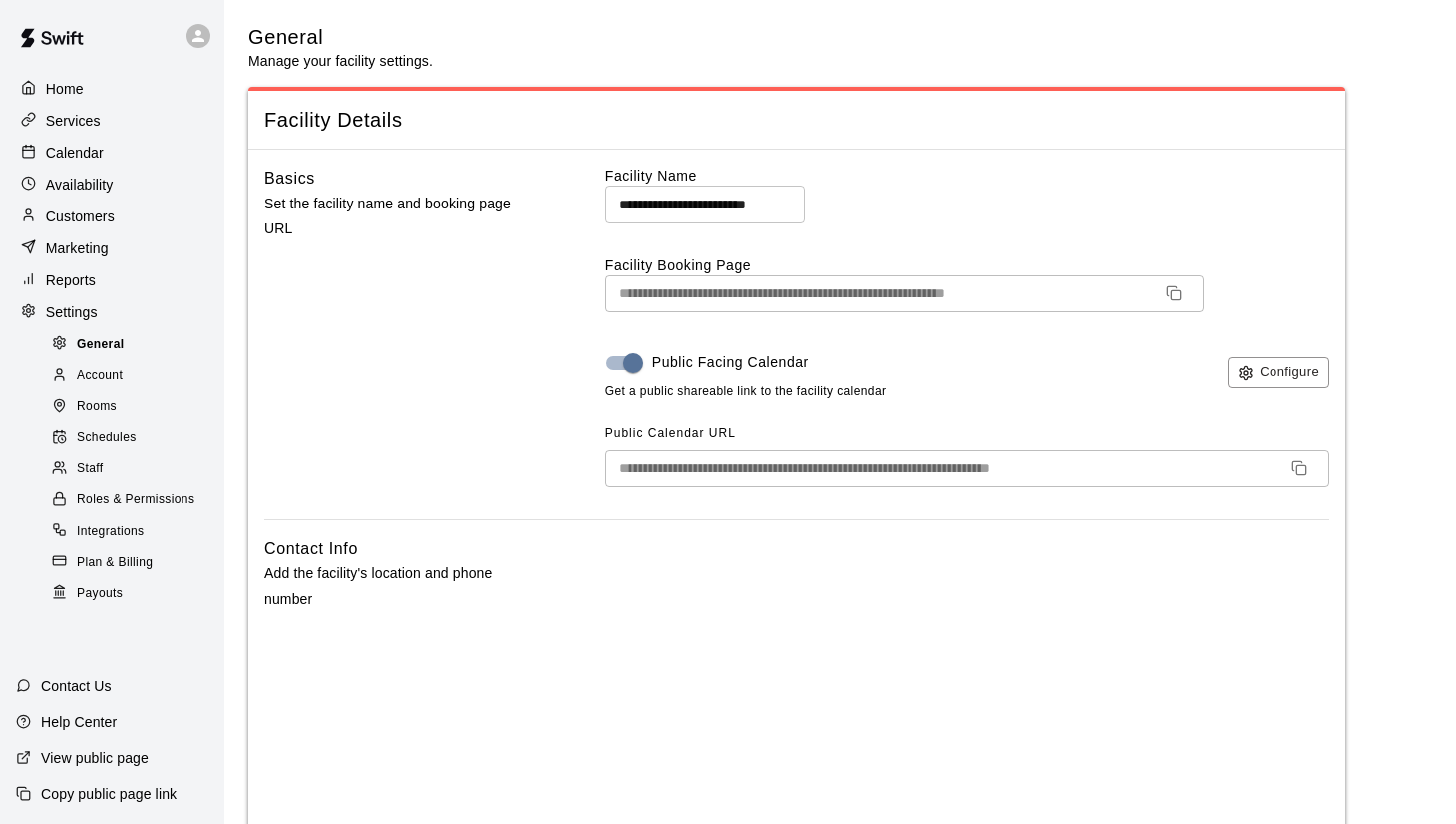 click on "General" at bounding box center [132, 345] 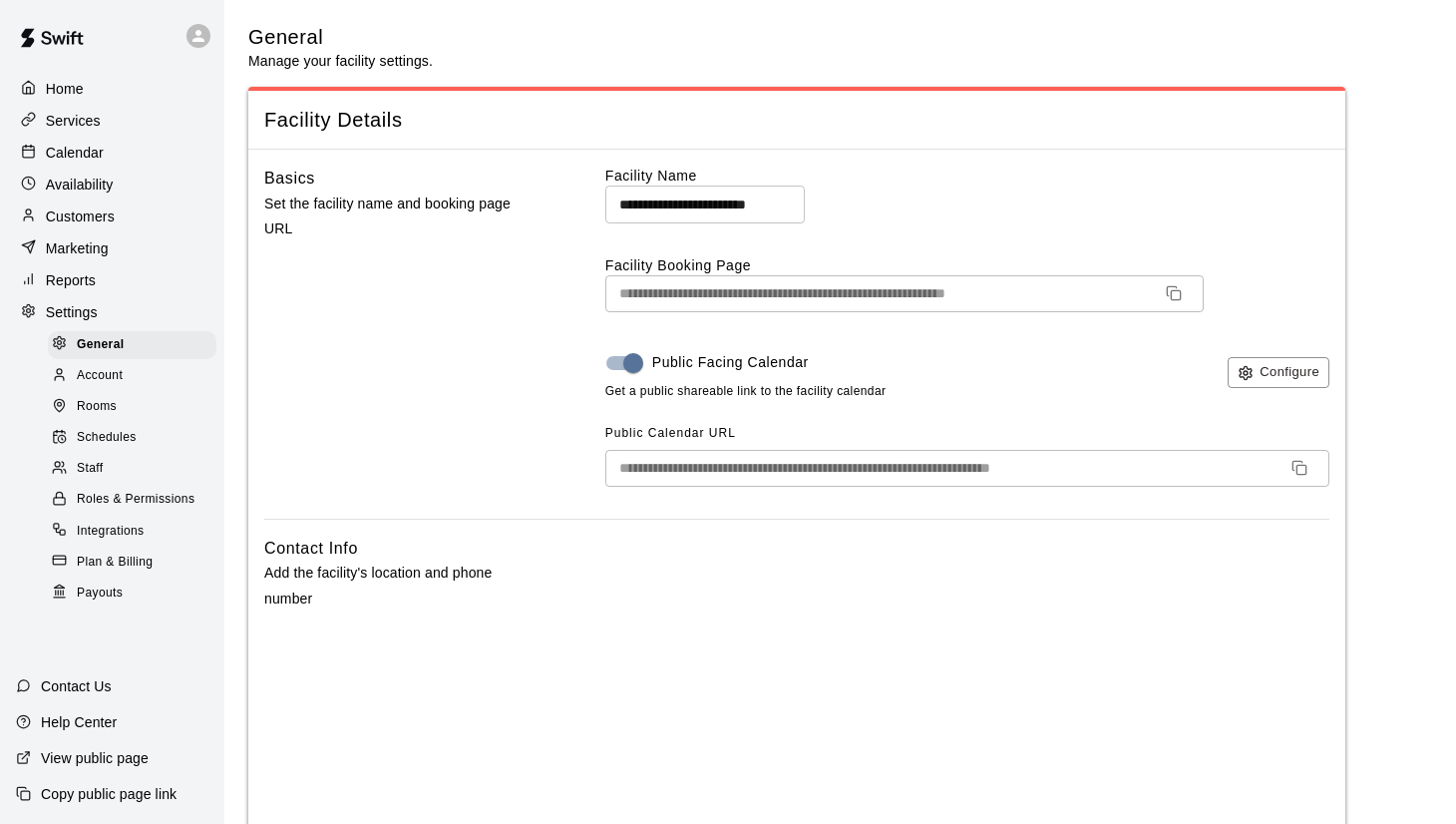 click on "Account" at bounding box center [100, 376] 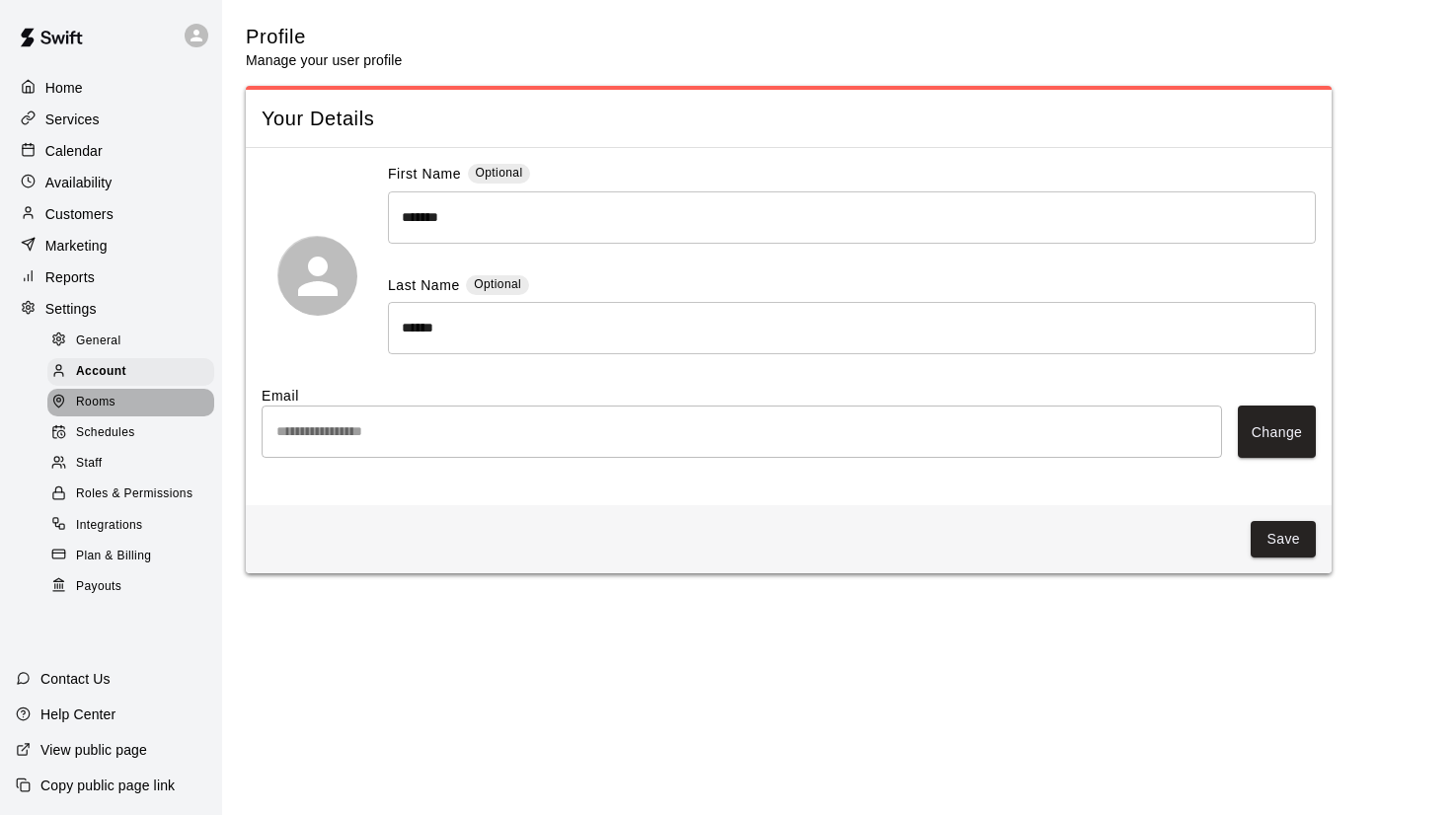 click on "Rooms" at bounding box center [96, 403] 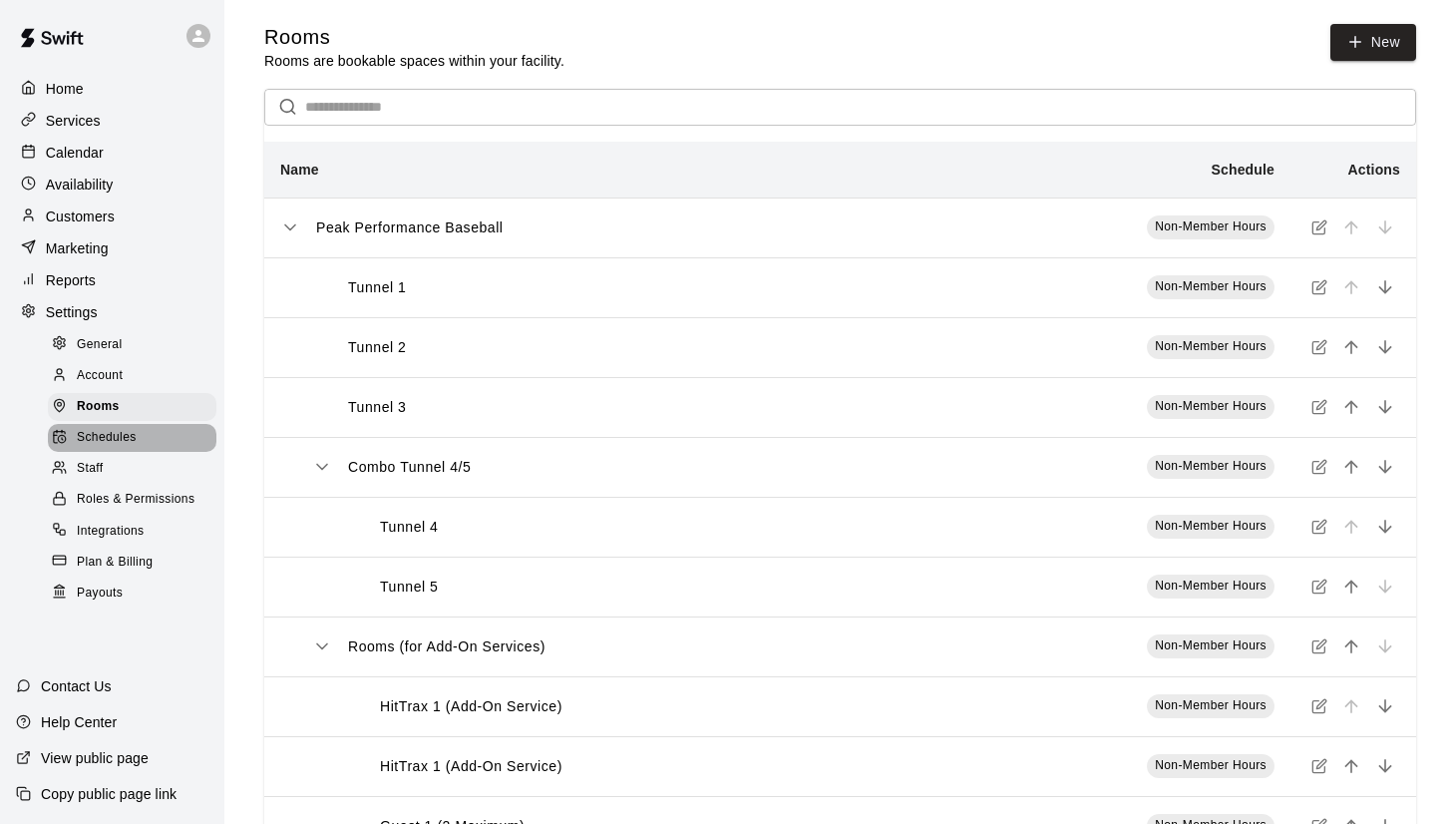 click on "Schedules" at bounding box center [107, 438] 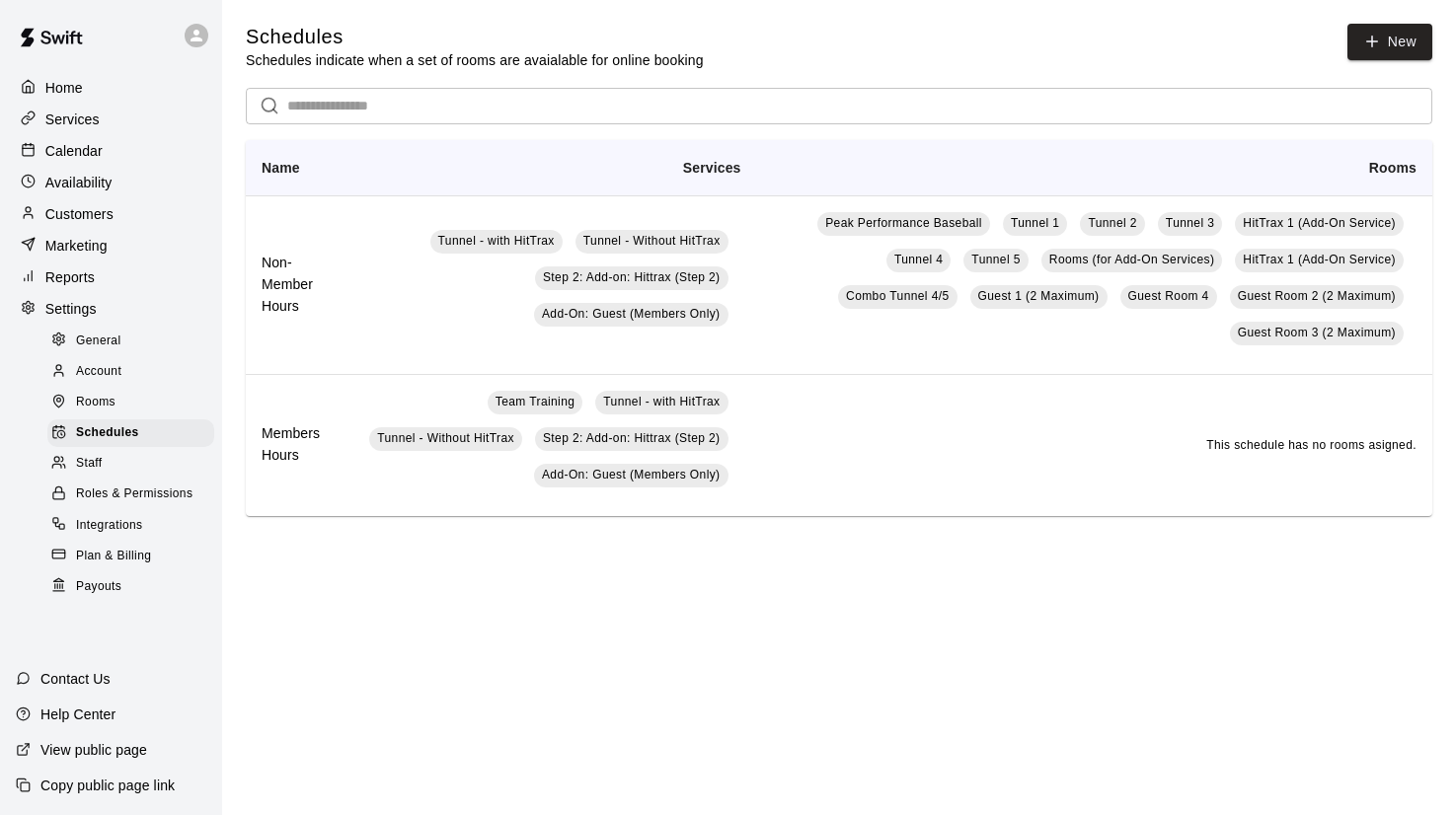 click on "Staff" at bounding box center [130, 464] 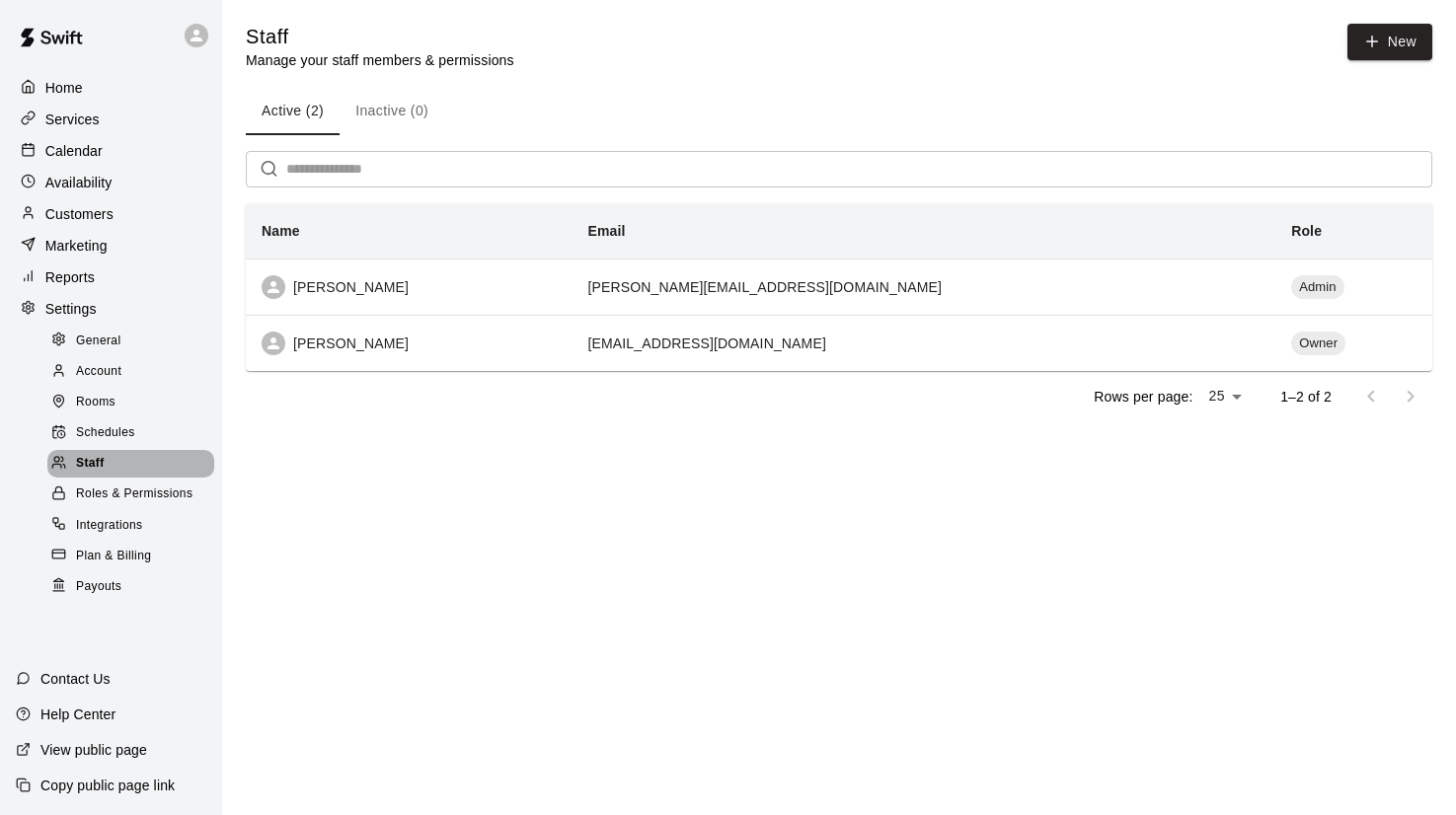 click on "Staff" at bounding box center (130, 464) 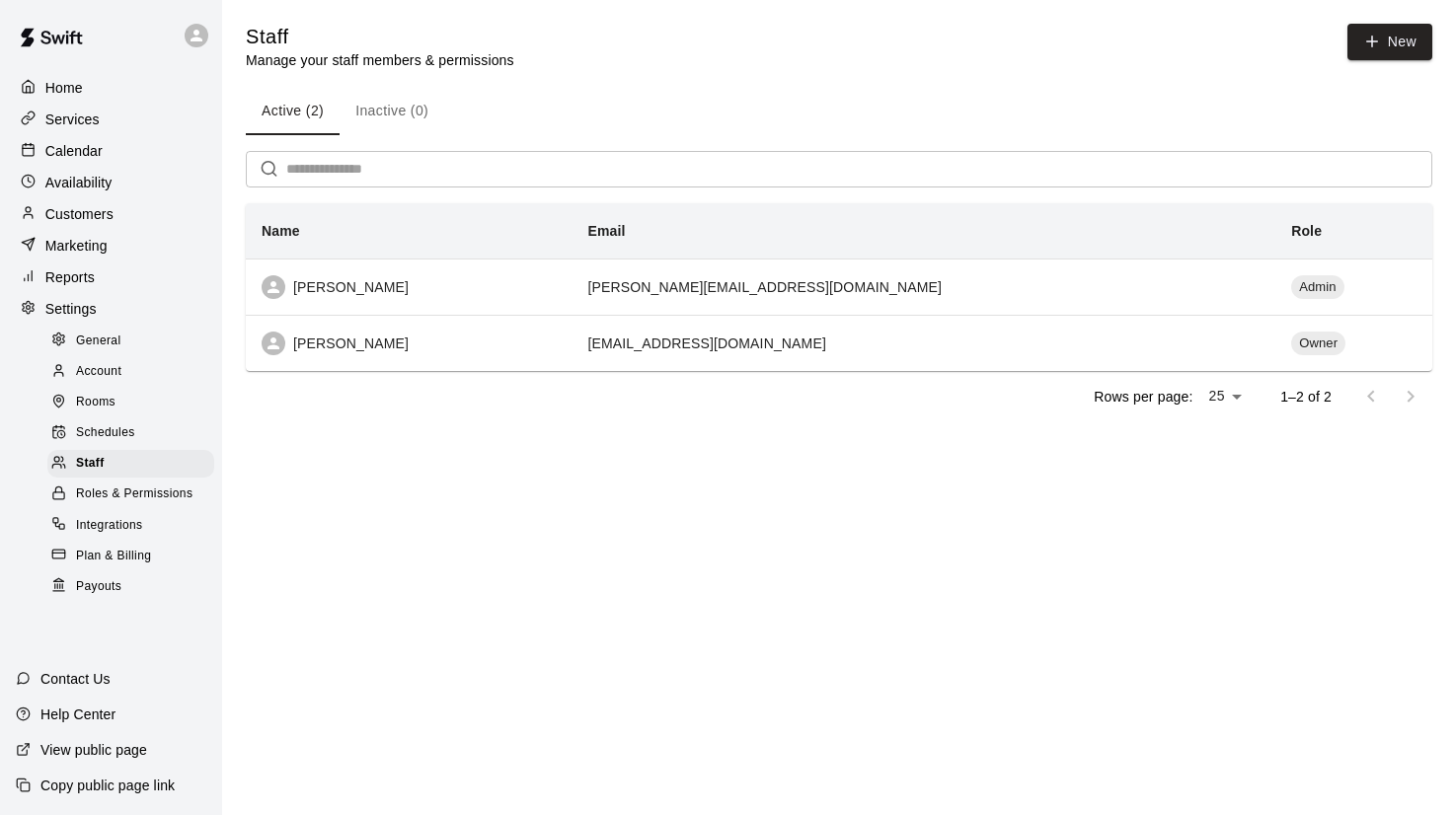 click on "Roles & Permissions" at bounding box center (130, 494) 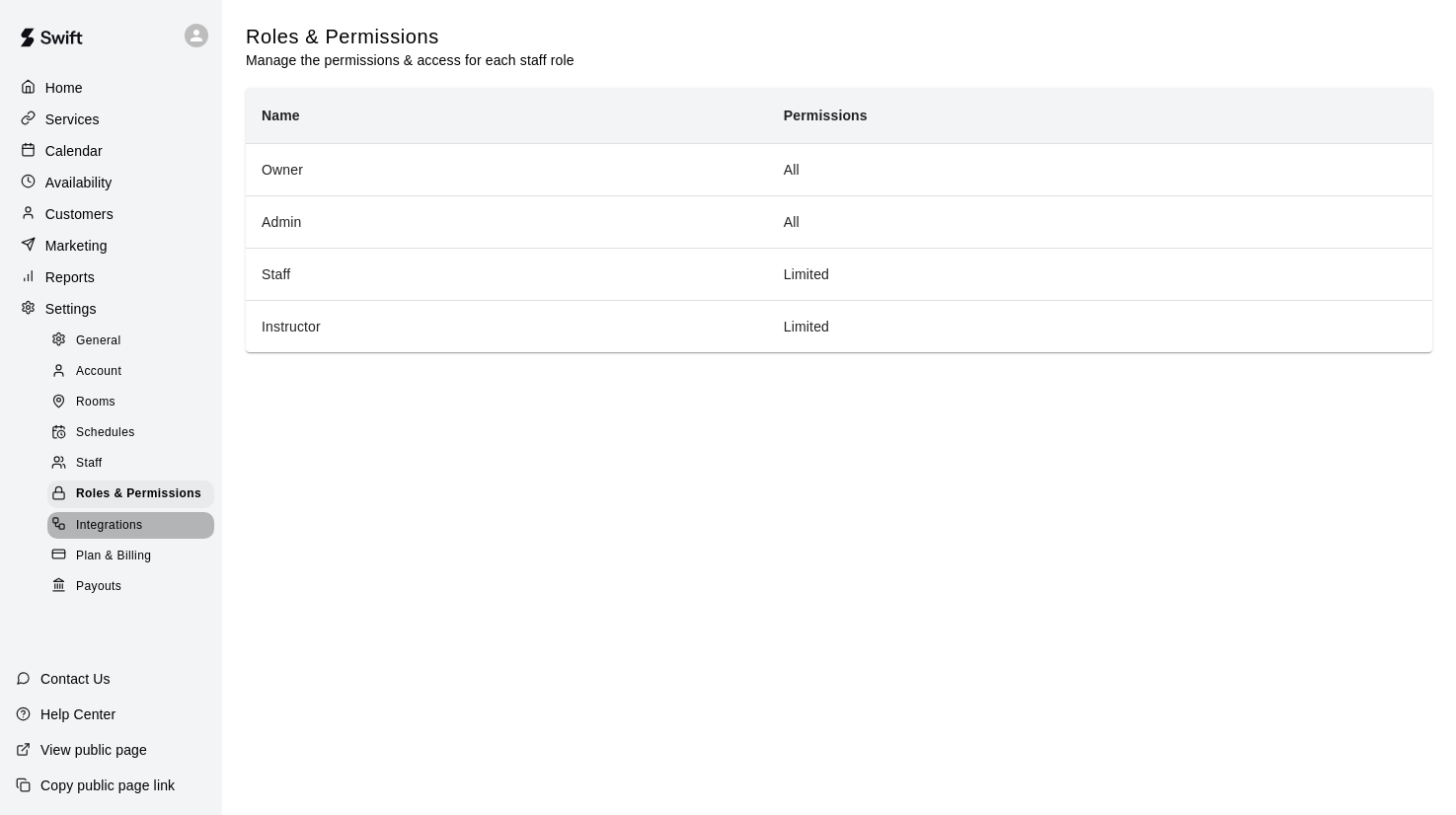 click on "Integrations" at bounding box center [110, 526] 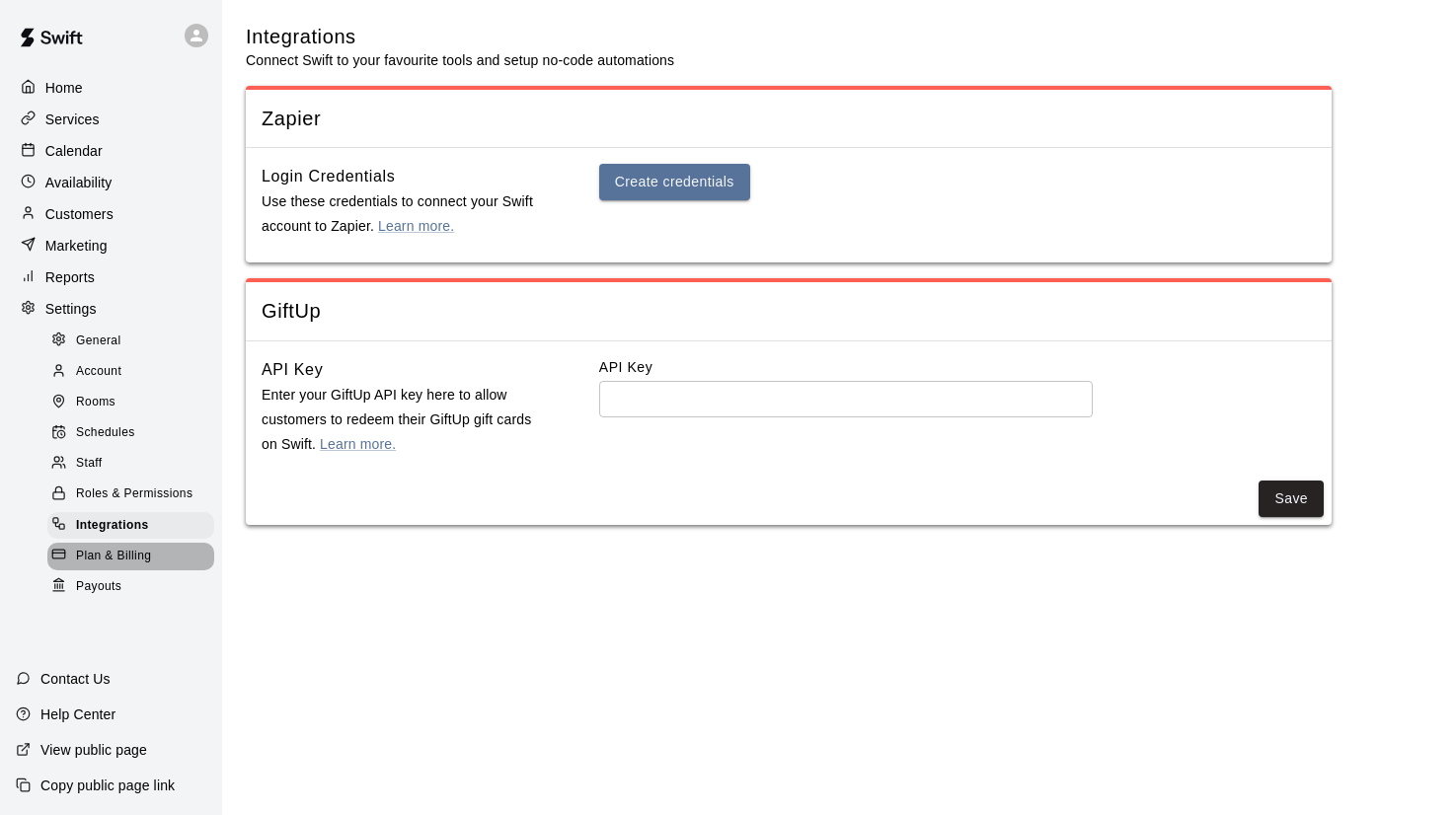 click on "Plan & Billing" at bounding box center [114, 556] 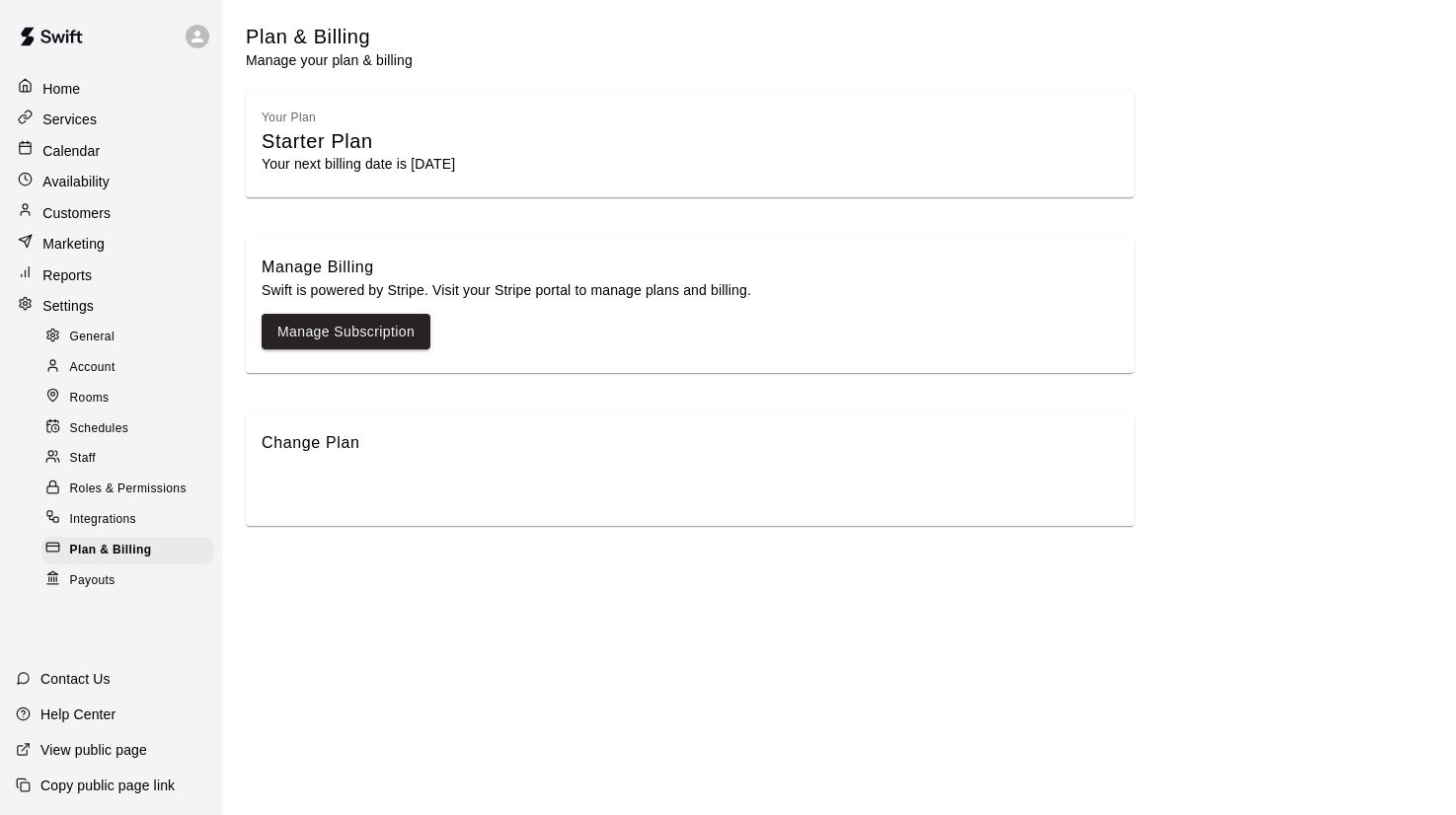 click on "Payouts" at bounding box center [127, 580] 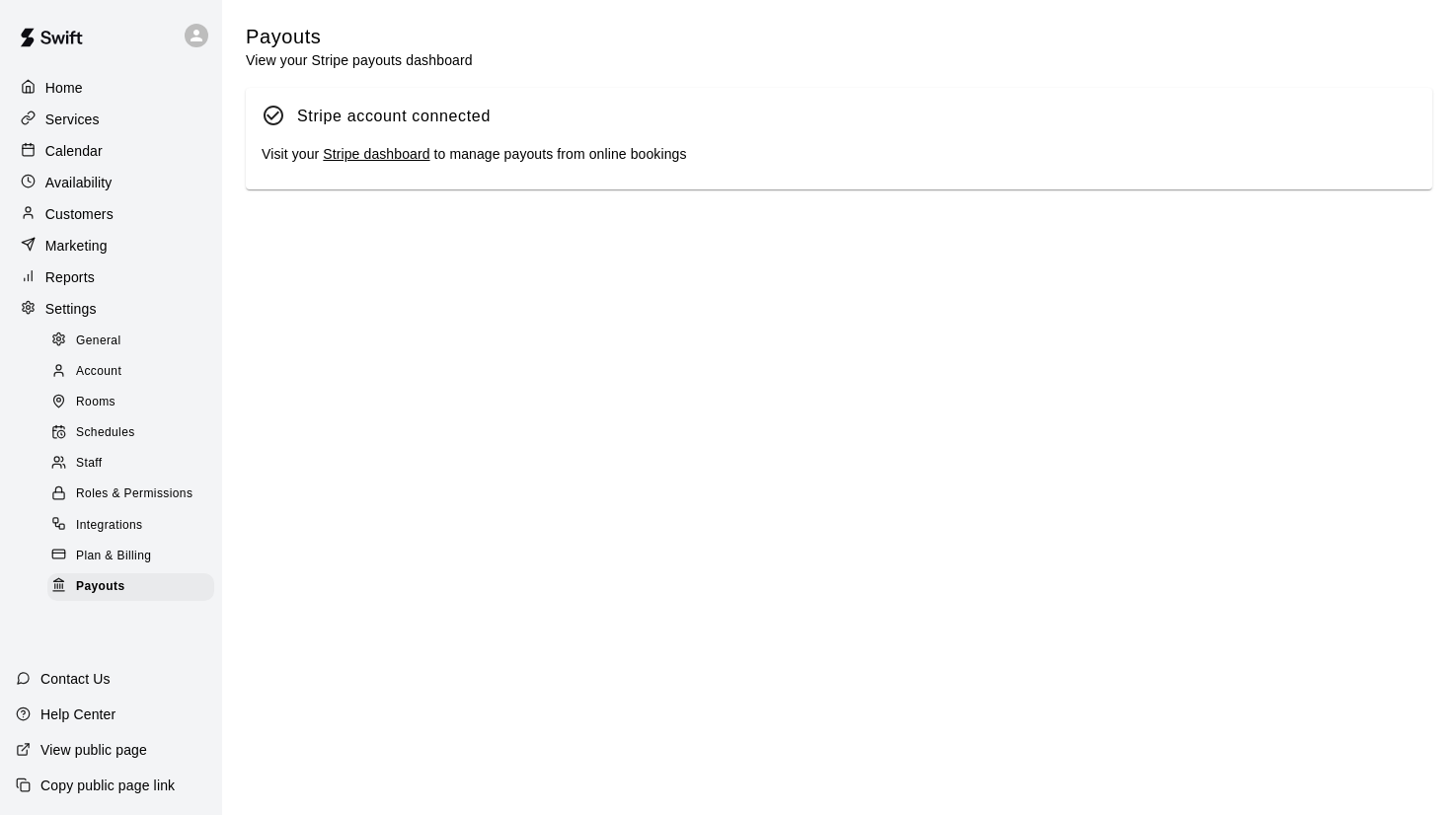 click on "Home Services Calendar Availability Customers Marketing Reports Settings General Account Rooms Schedules Staff Roles & Permissions Integrations Plan & Billing Payouts Contact Us Help Center View public page Copy public page link Payouts View your Stripe payouts dashboard Stripe account connected Visit your   Stripe dashboard   to manage payouts from online bookings Swift - Payouts Hide chevron-down" at bounding box center (728, 99) 